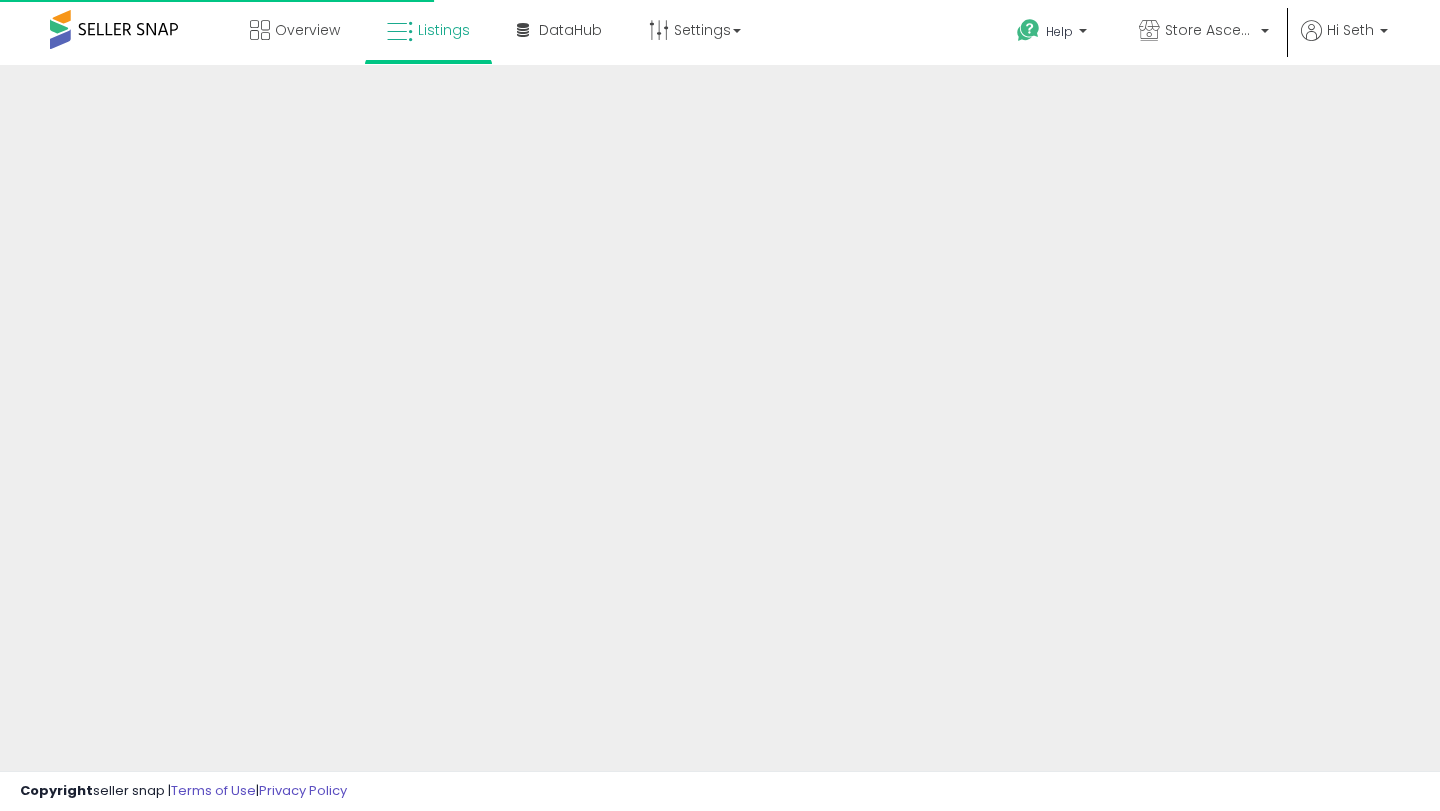 scroll, scrollTop: 0, scrollLeft: 0, axis: both 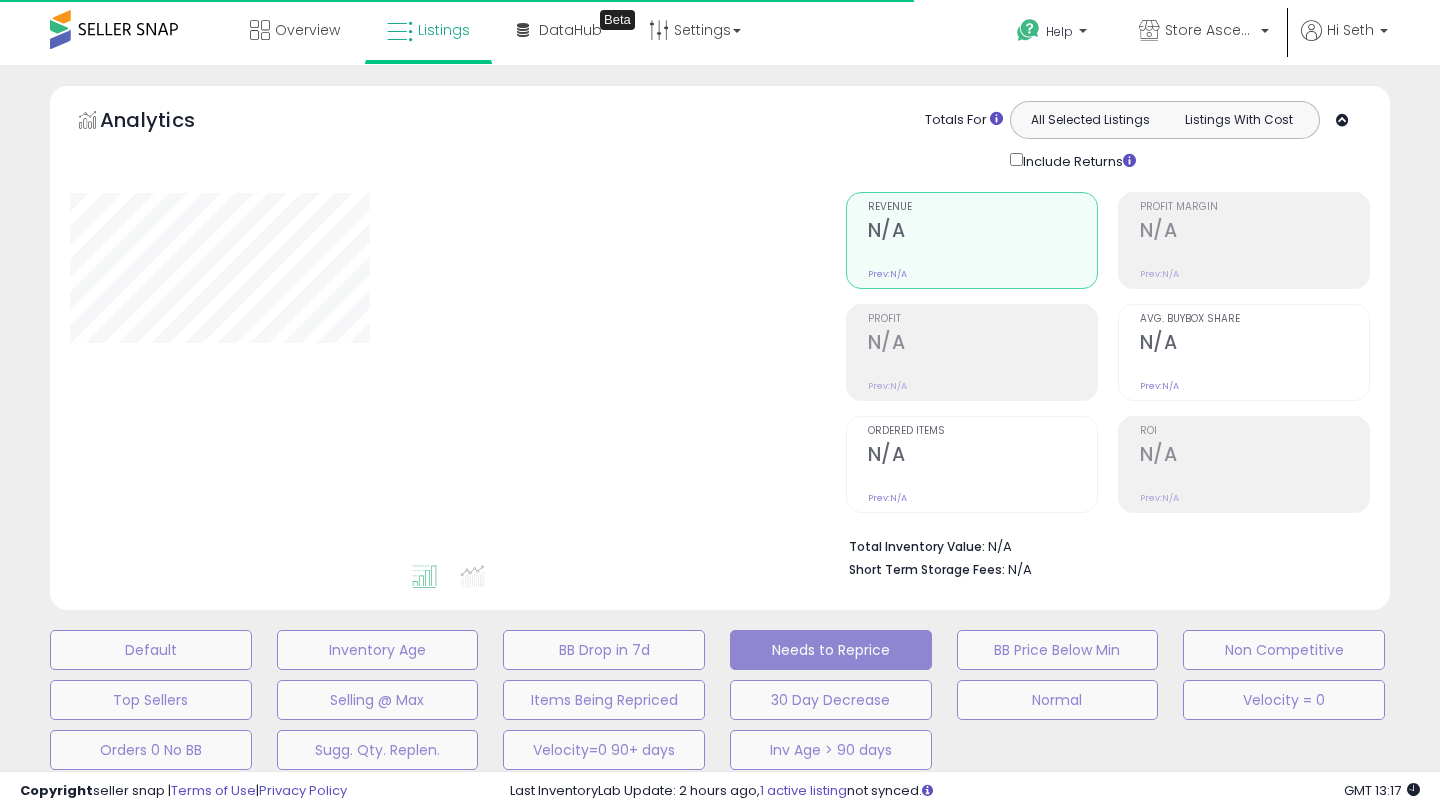 select on "**" 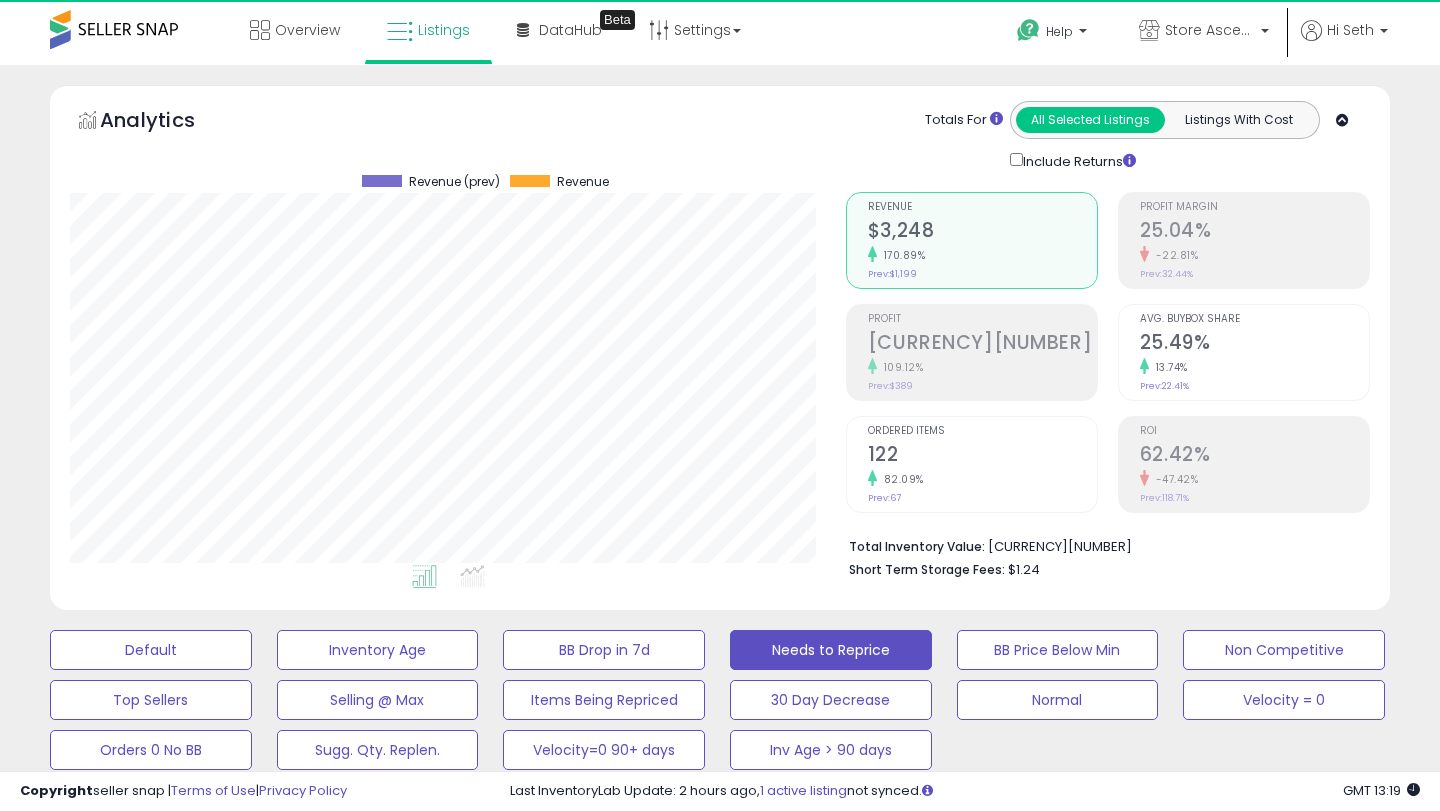 scroll, scrollTop: 999590, scrollLeft: 999224, axis: both 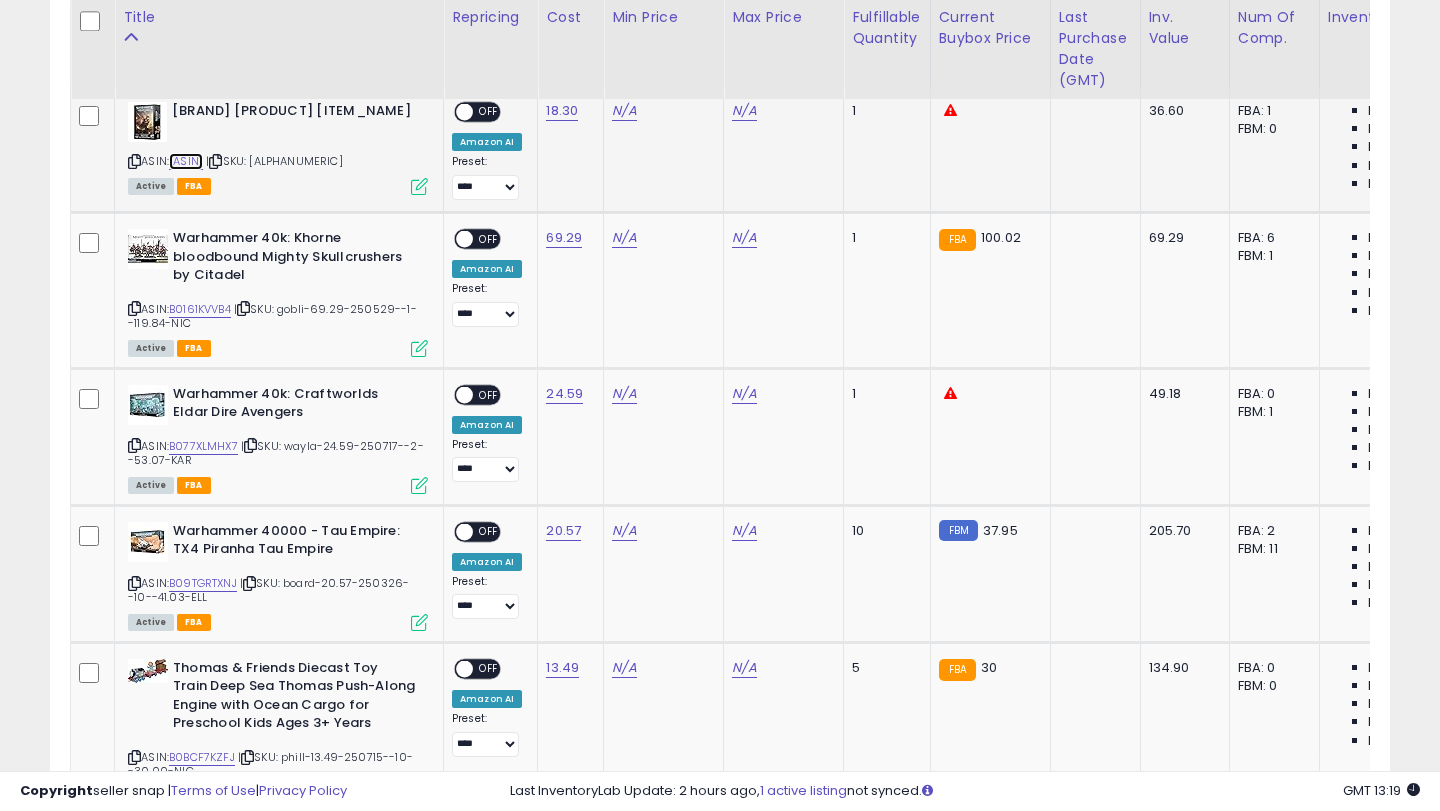 click on "[ASIN]" at bounding box center [186, 161] 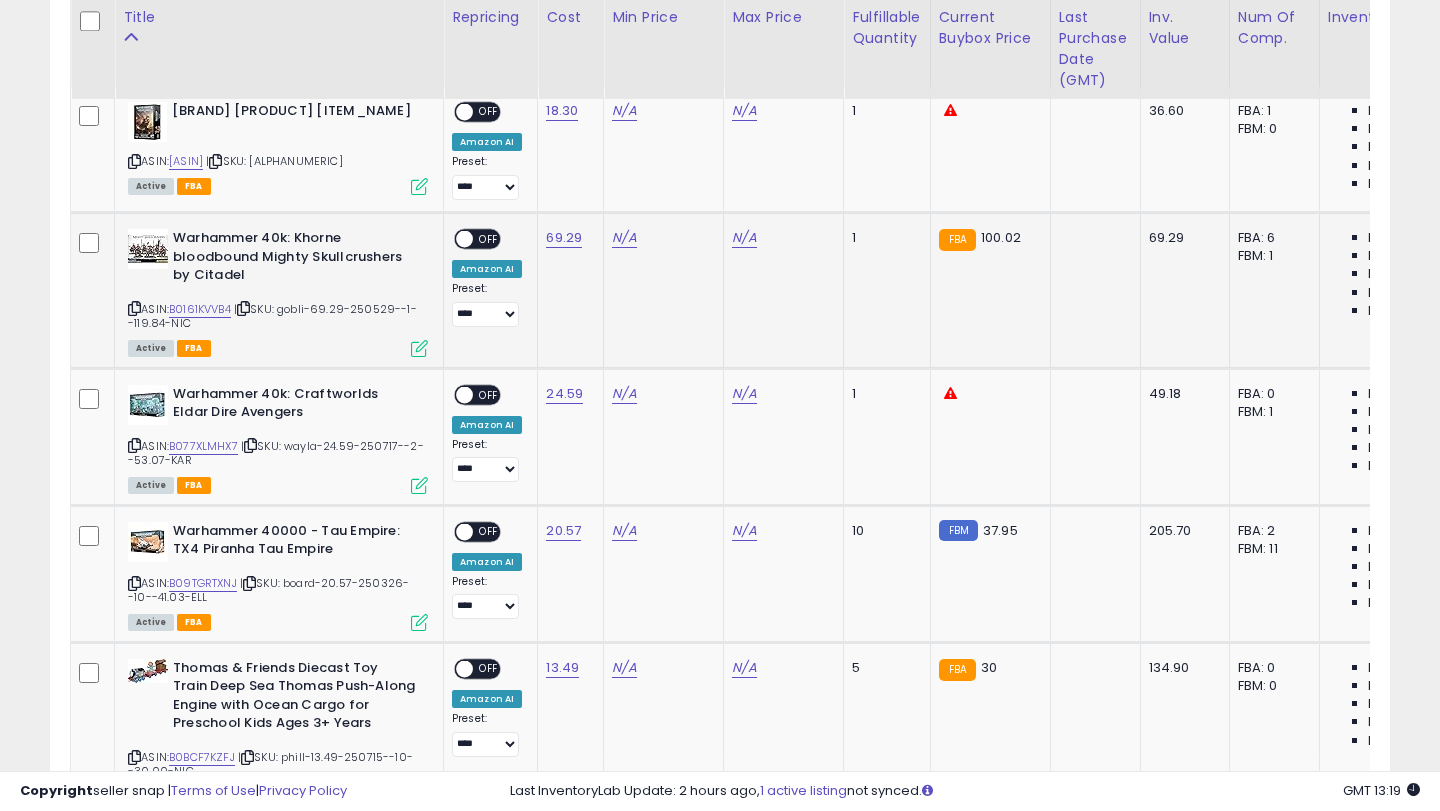 click on "ASIN: [ASIN] | SKU: [ALPHANUMERIC] Active FBA" at bounding box center (278, 292) 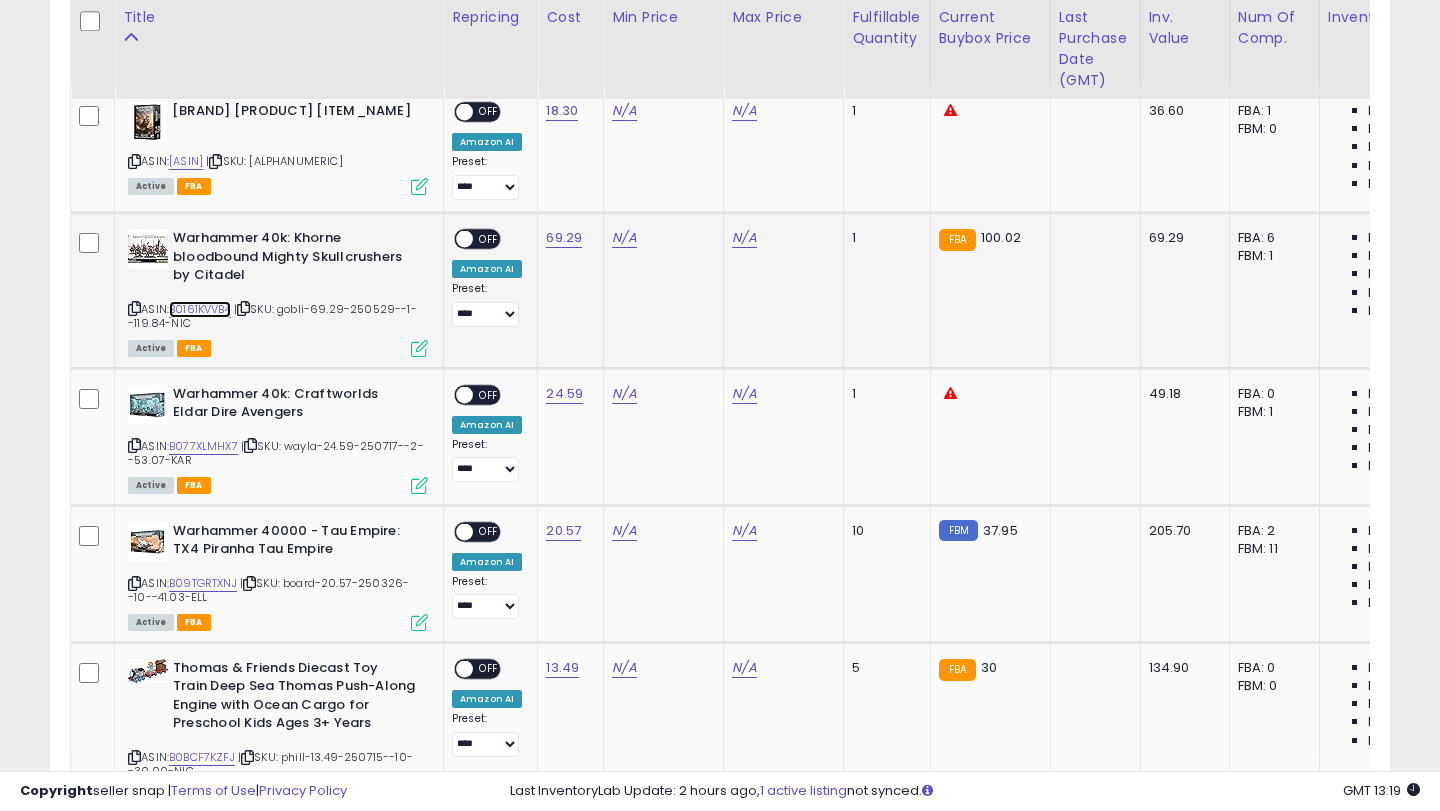 click on "B0161KVVB4" at bounding box center (200, 309) 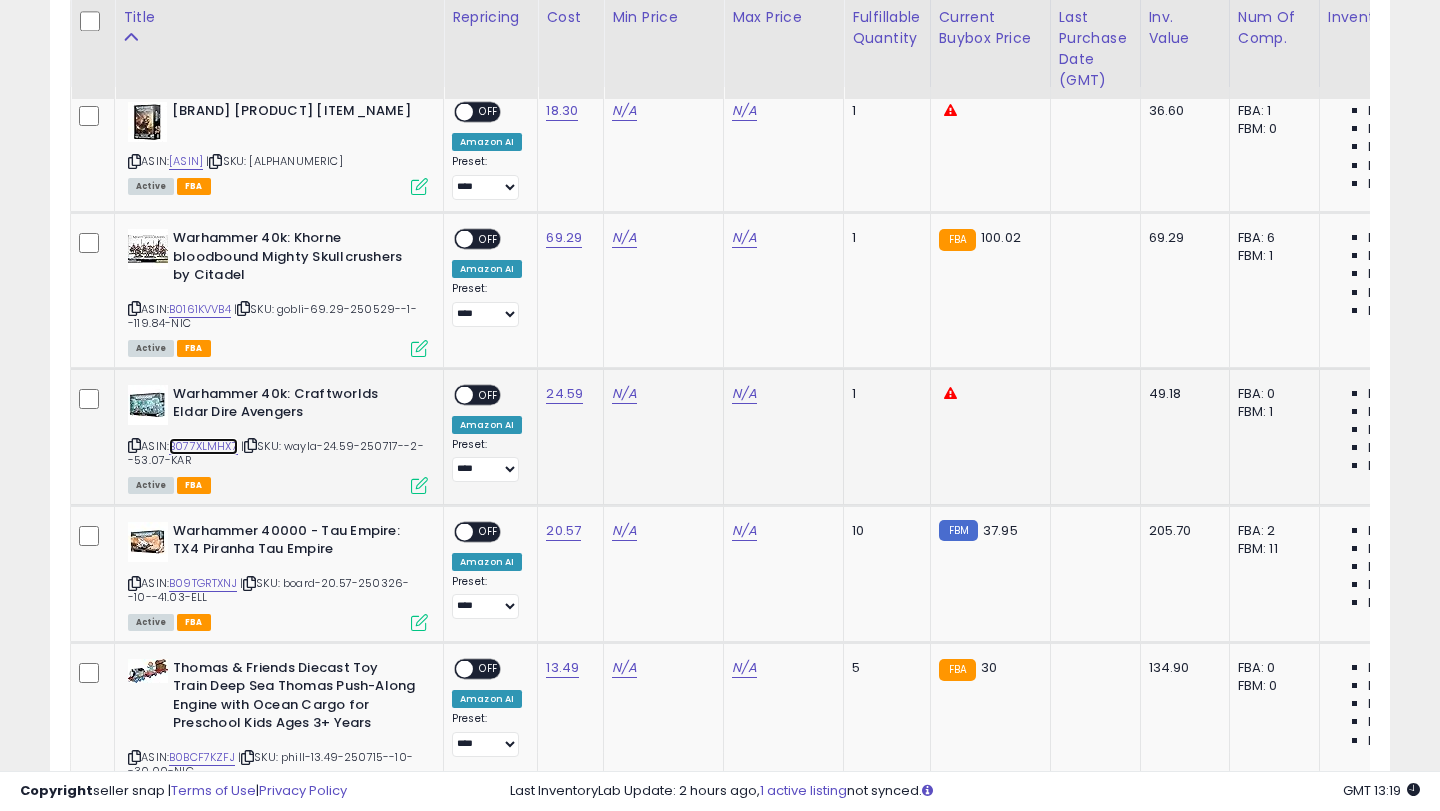 click on "B077XLMHX7" at bounding box center [203, 446] 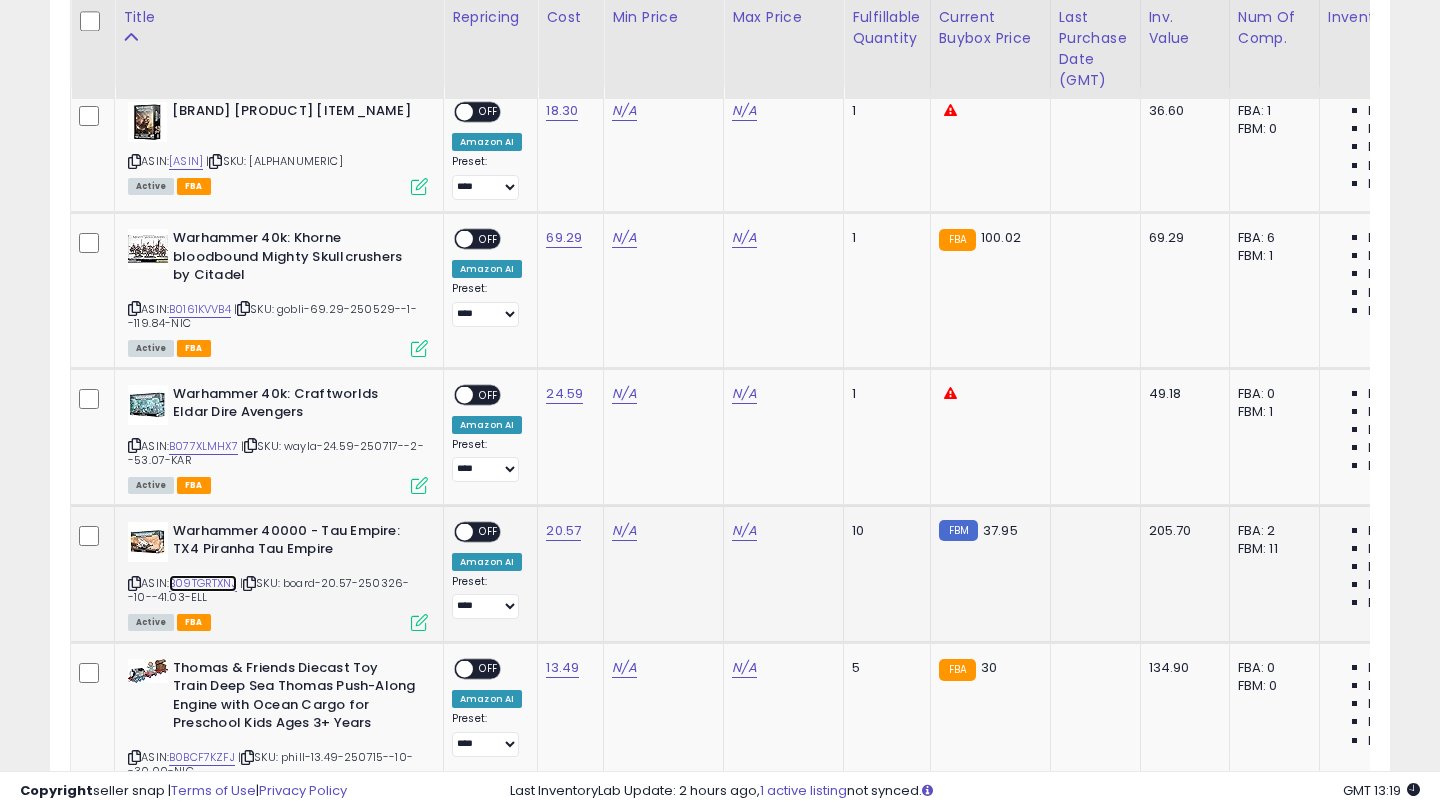 click on "B09TGRTXNJ" at bounding box center (203, 583) 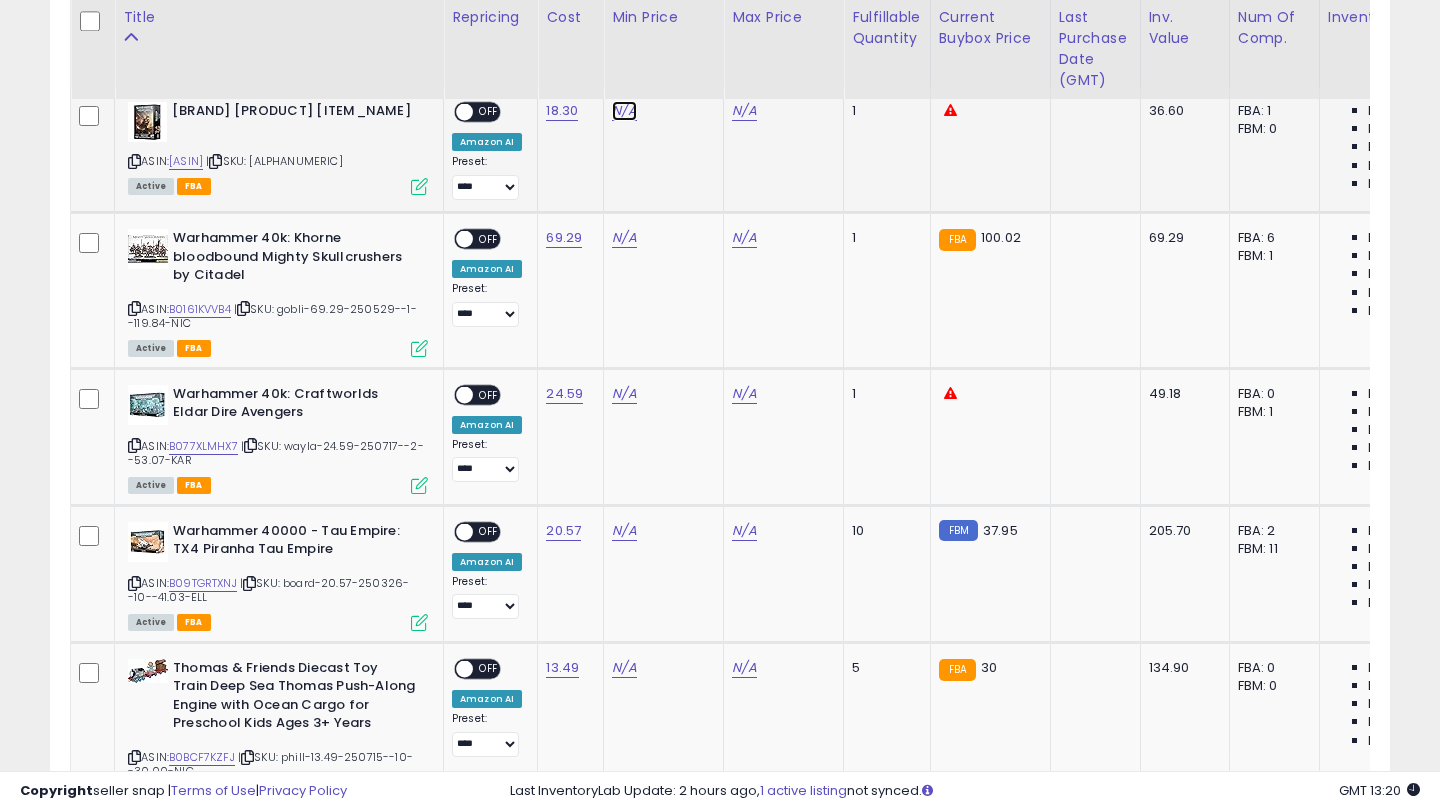 click on "N/A" at bounding box center (624, 111) 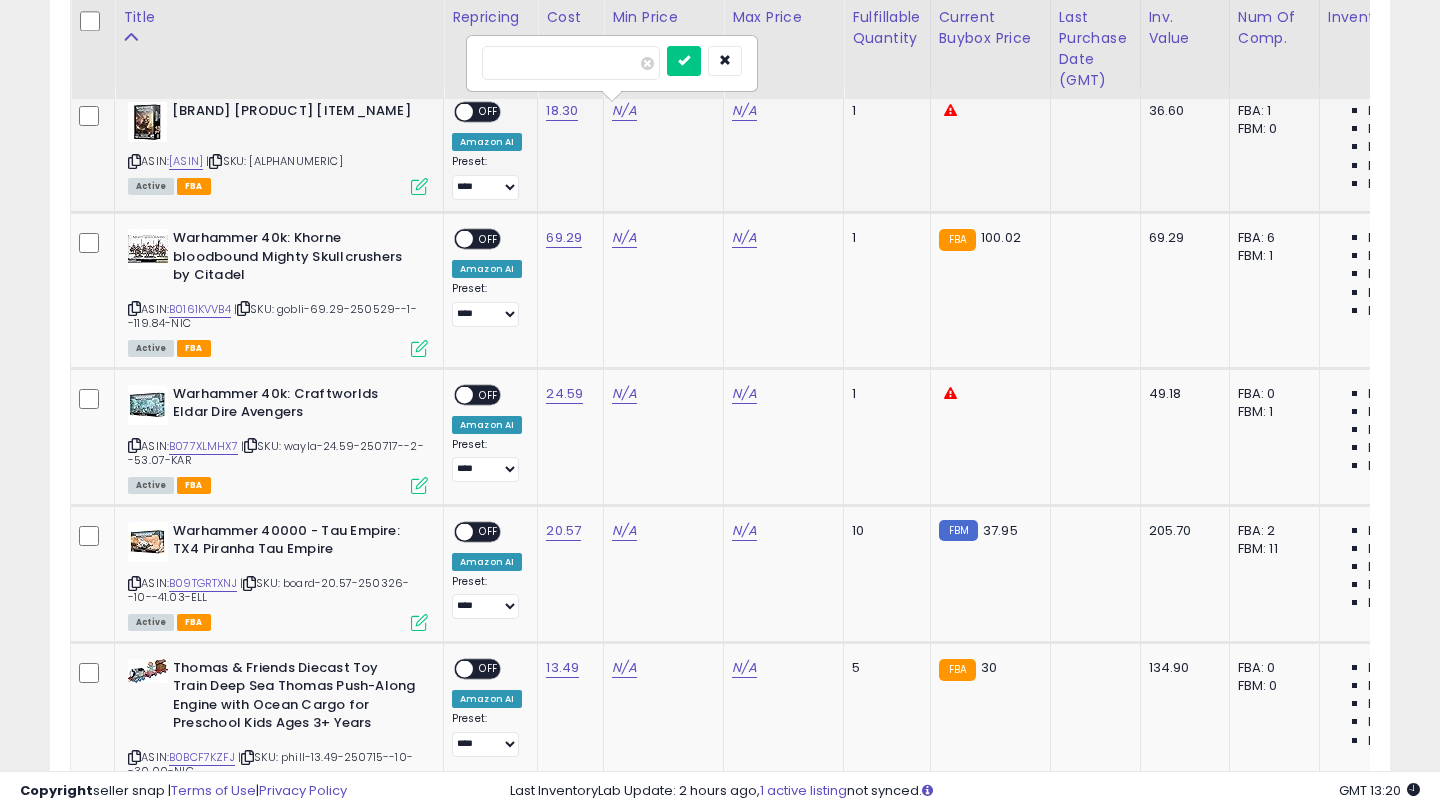 type on "**" 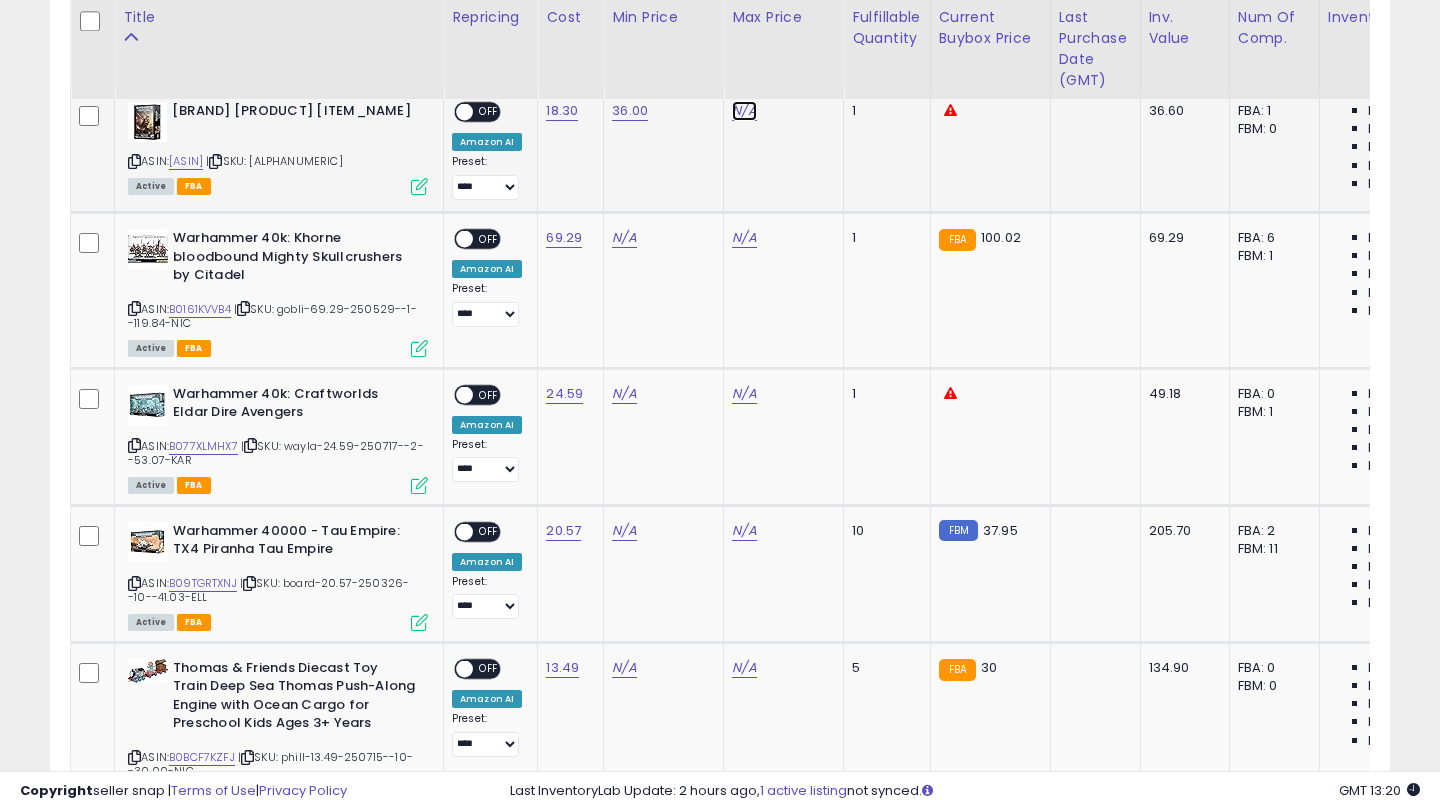click on "N/A" at bounding box center [744, 111] 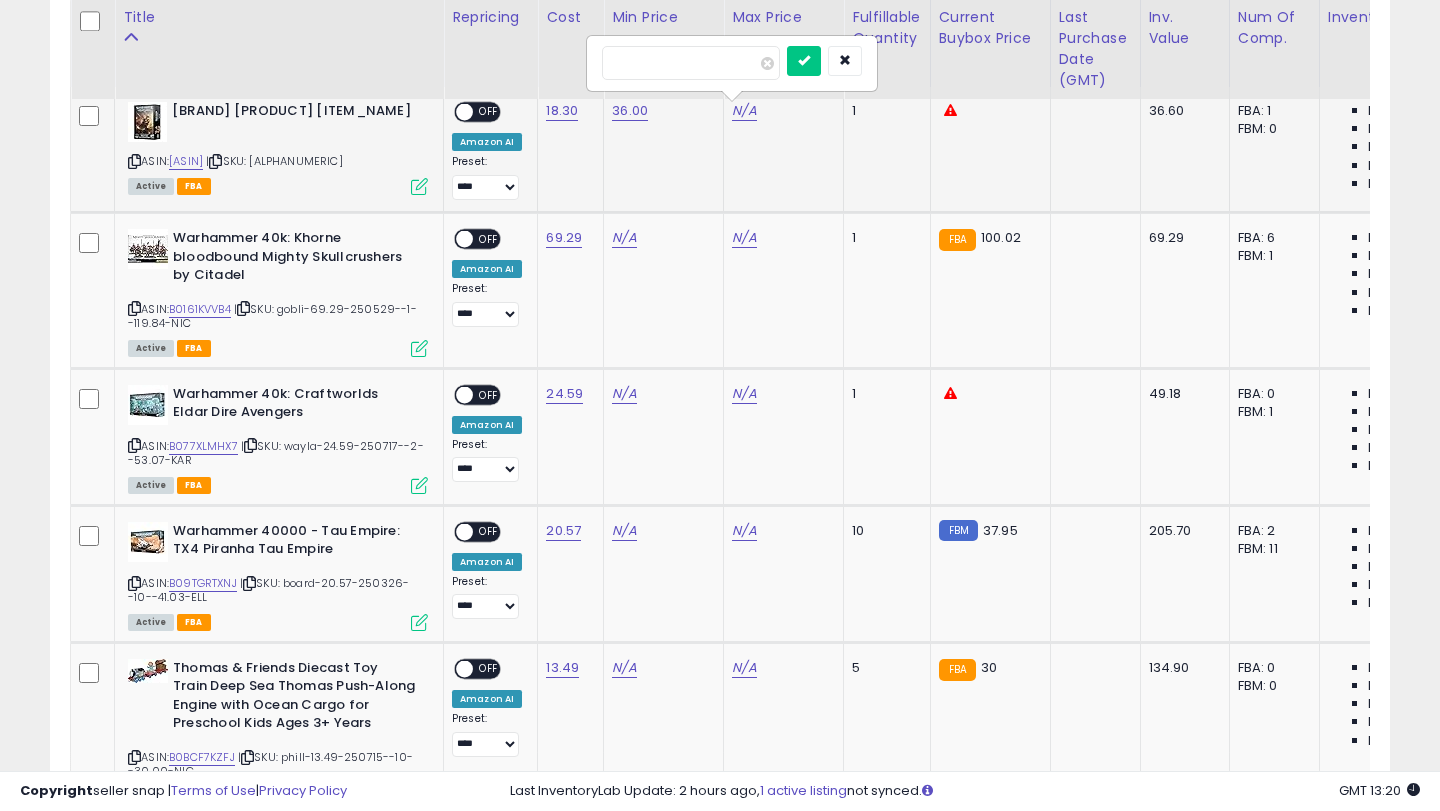 type on "**" 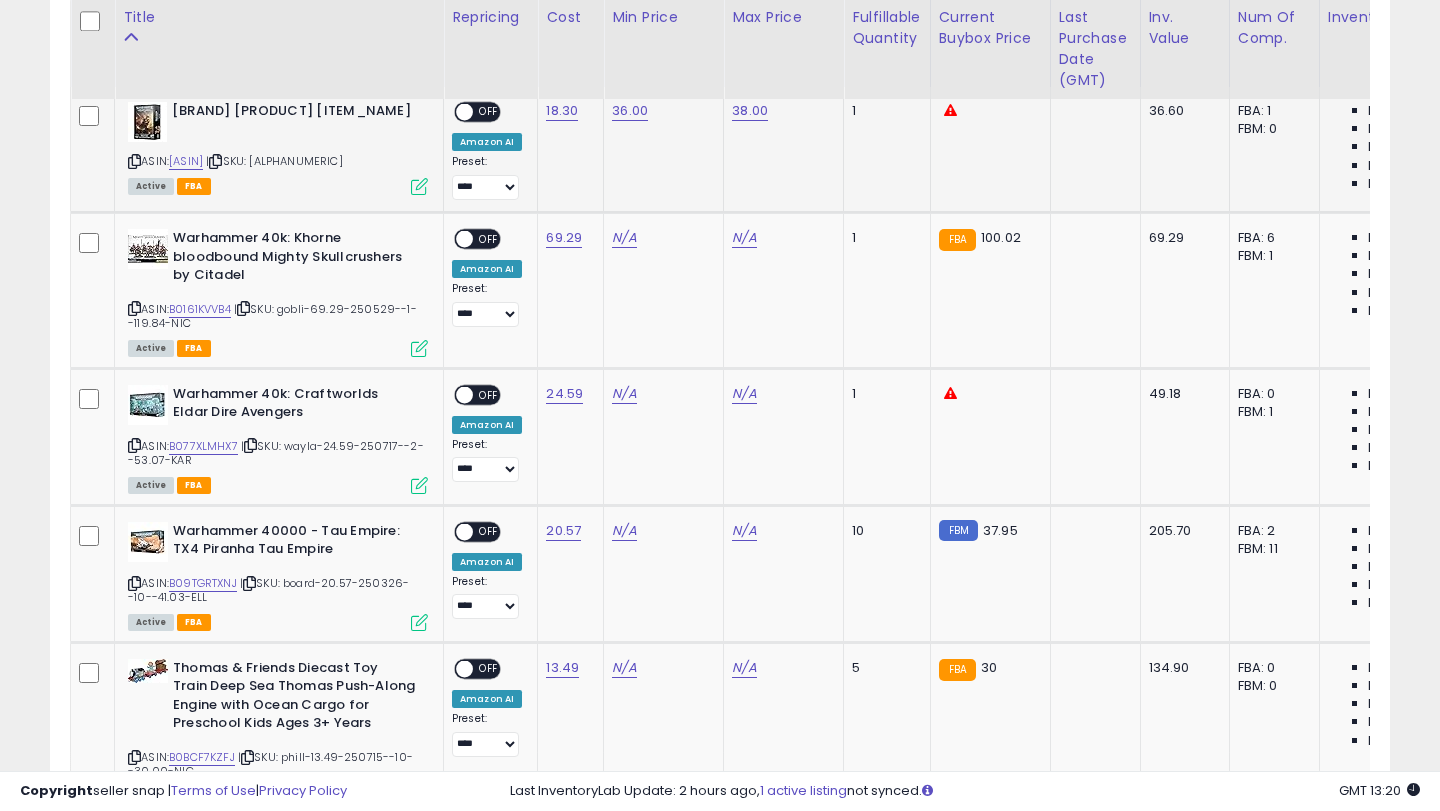 click on "OFF" at bounding box center [489, 112] 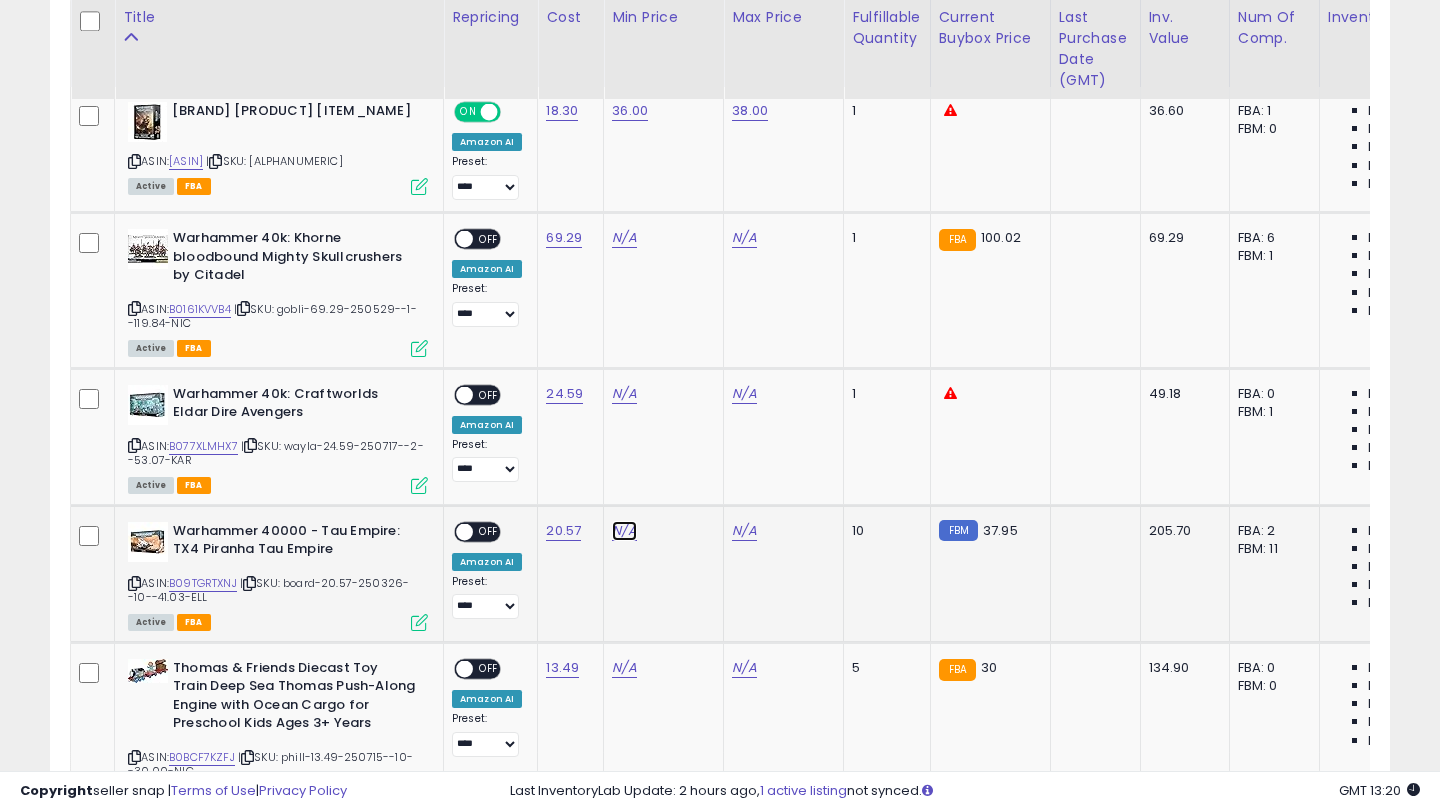 click on "N/A" at bounding box center [624, 238] 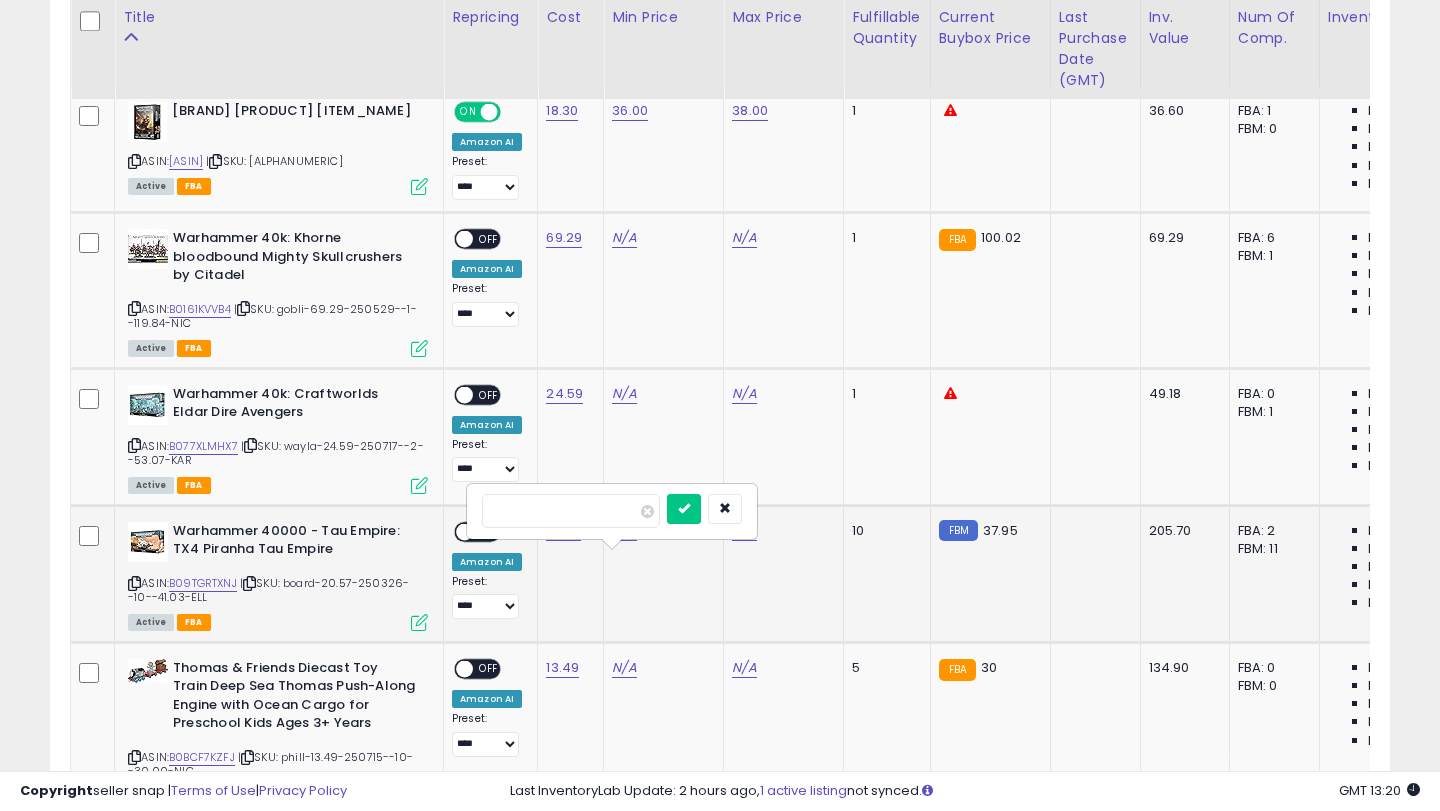 type on "**" 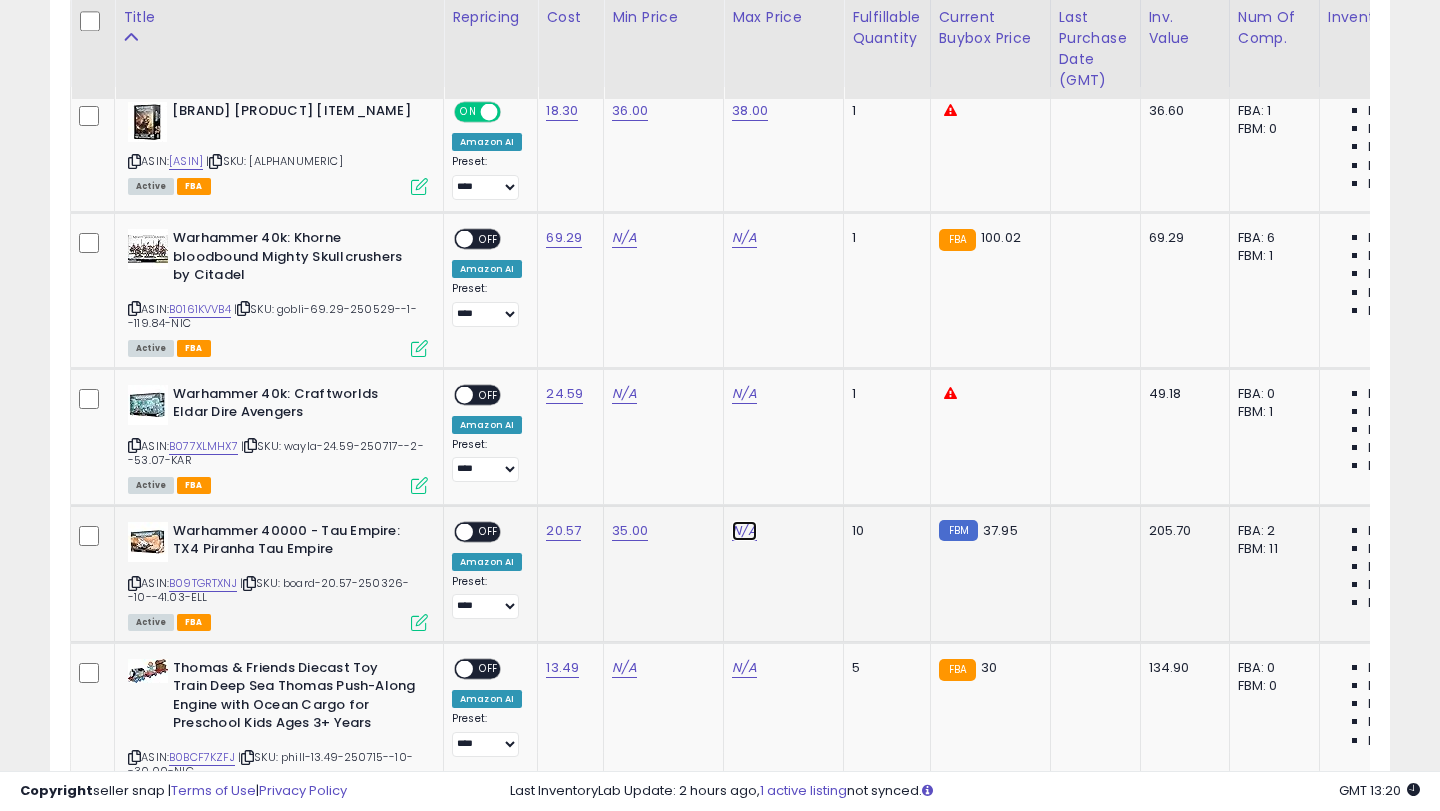 click on "N/A" at bounding box center [744, 238] 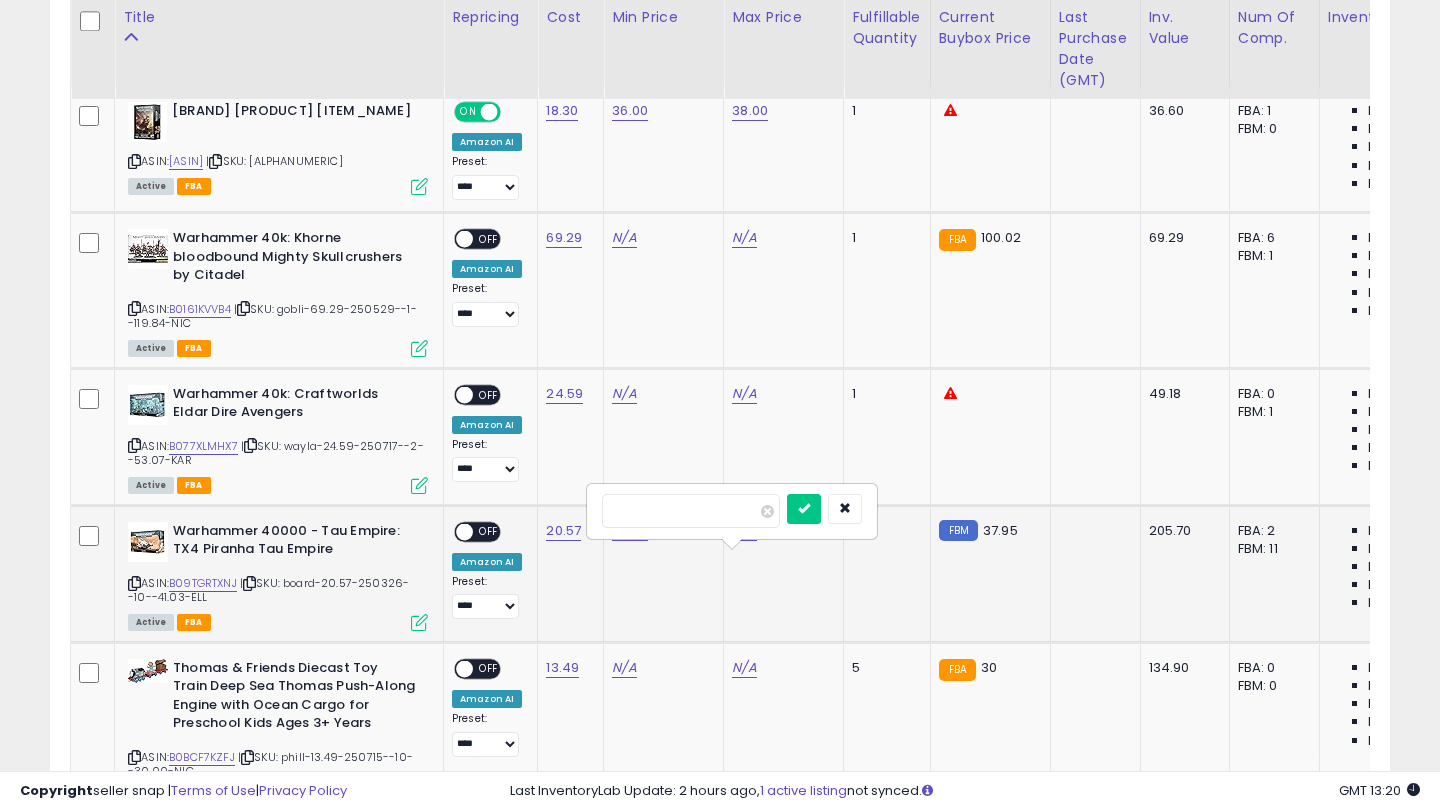 type on "**" 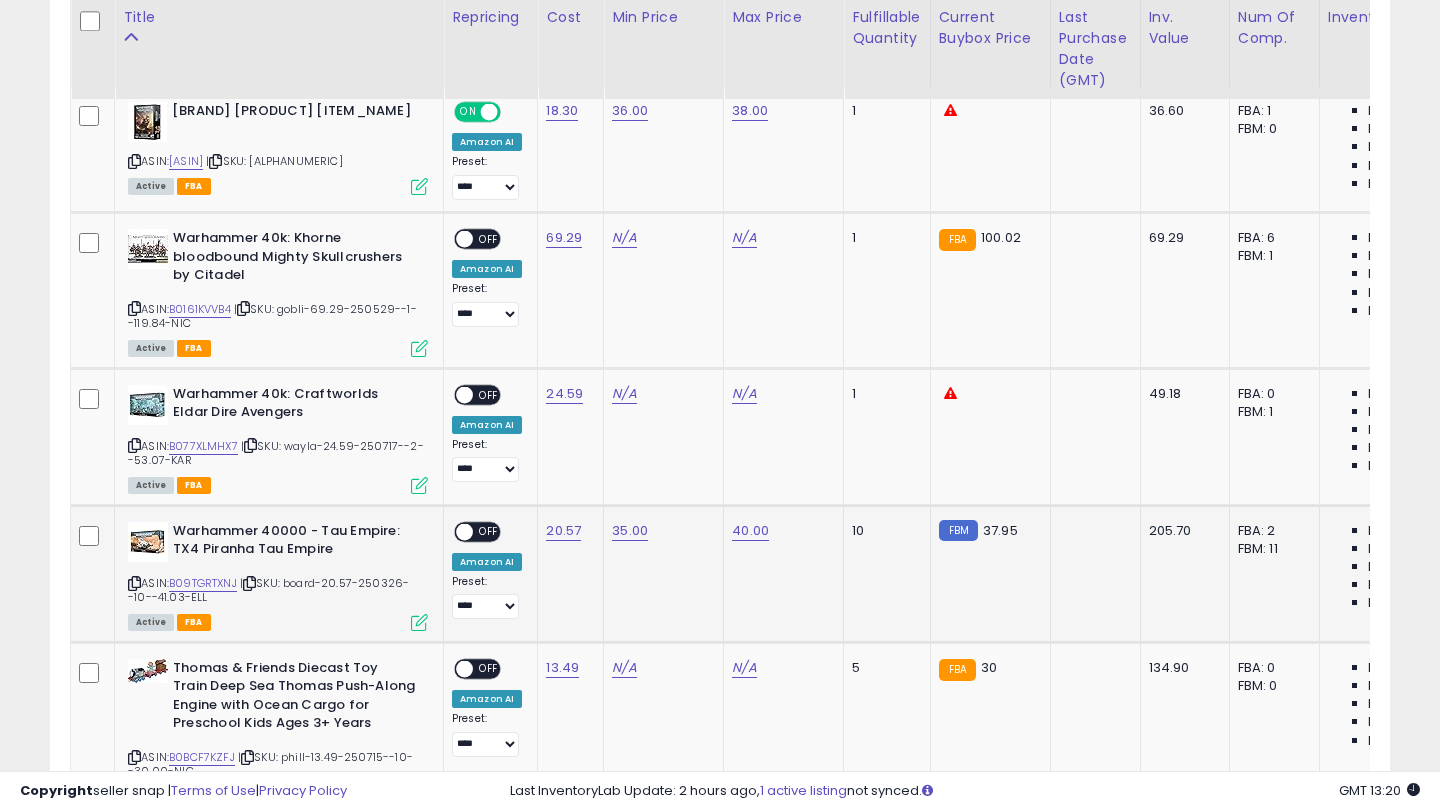 click on "OFF" at bounding box center [489, 531] 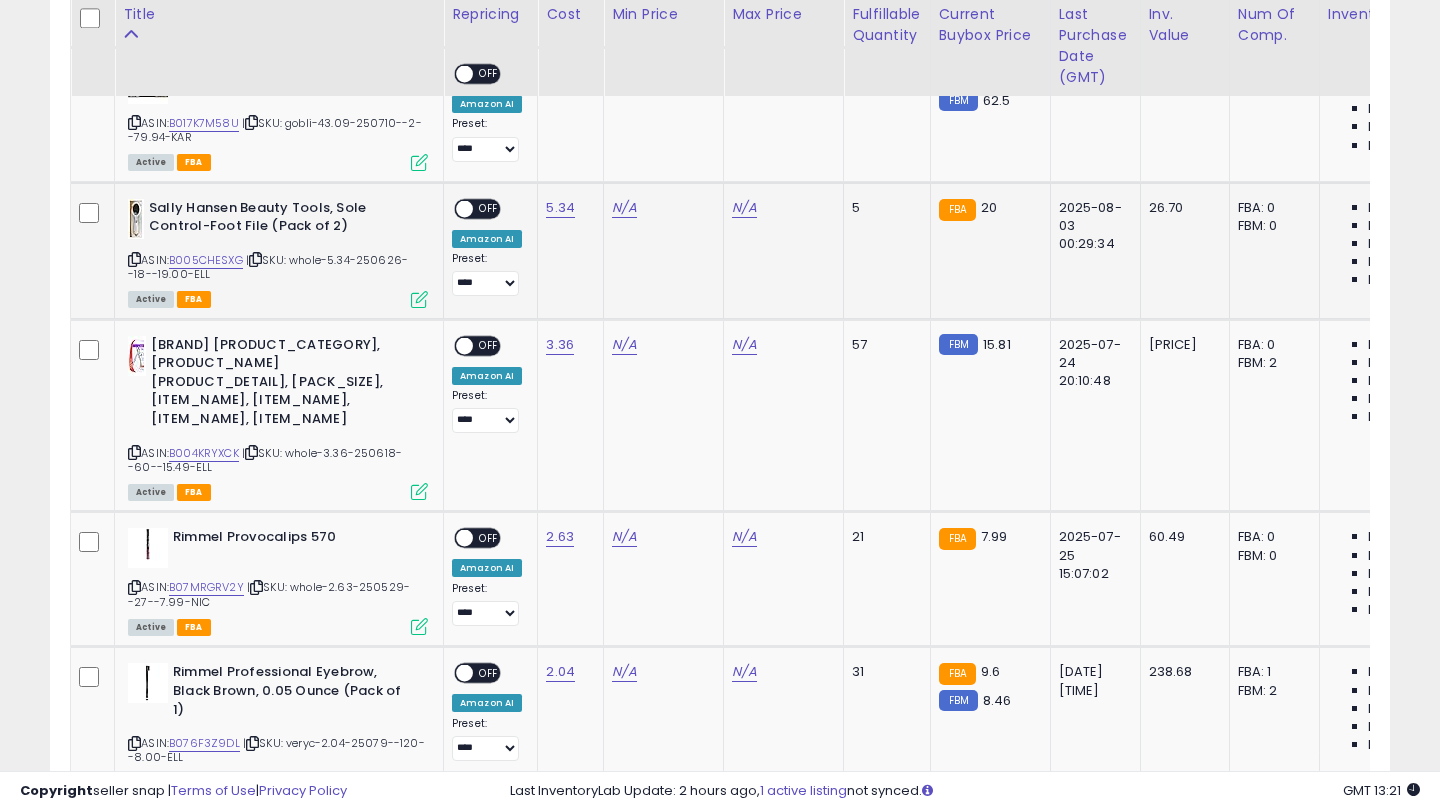scroll, scrollTop: 2544, scrollLeft: 0, axis: vertical 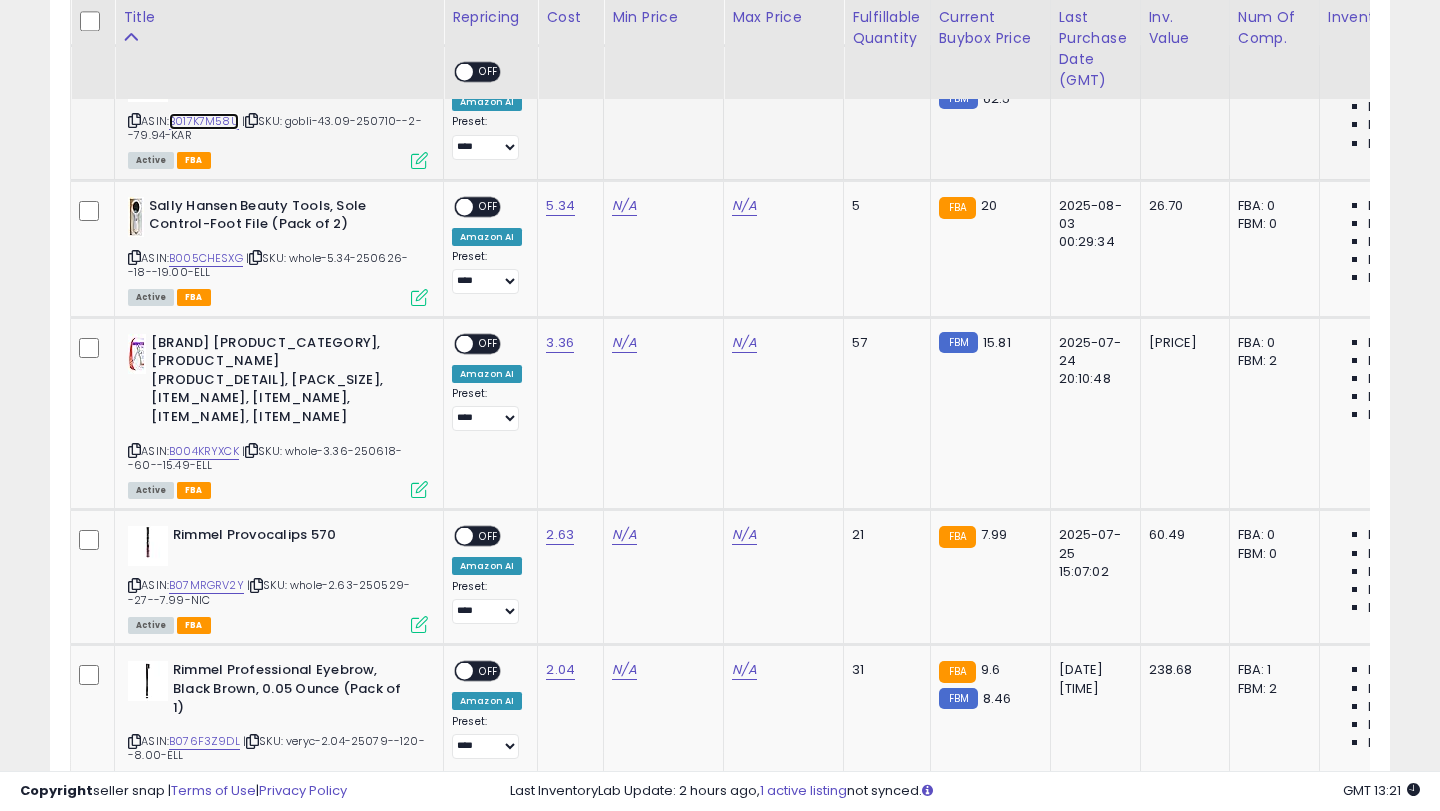 click on "B017K7M58U" at bounding box center (204, 121) 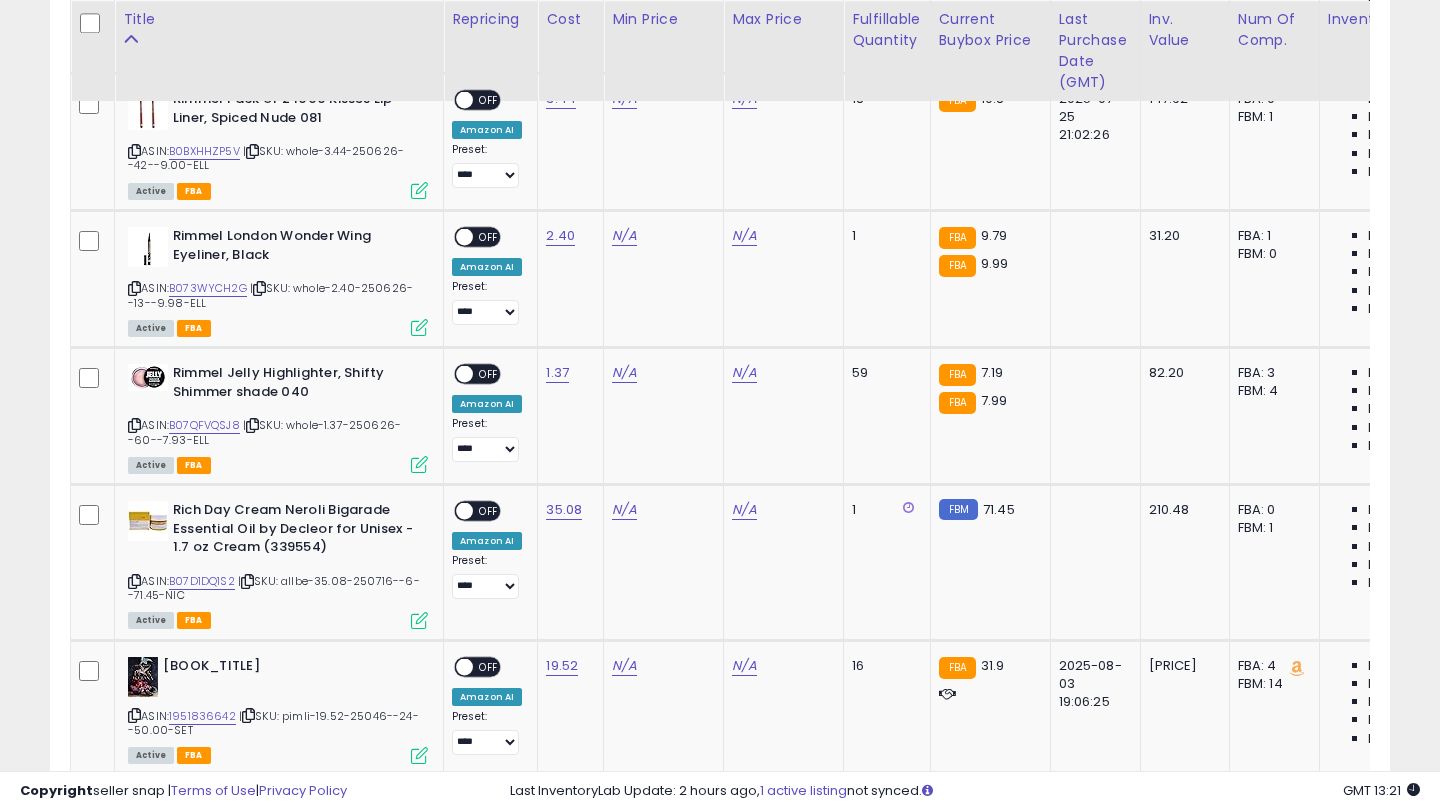 scroll, scrollTop: 3273, scrollLeft: 0, axis: vertical 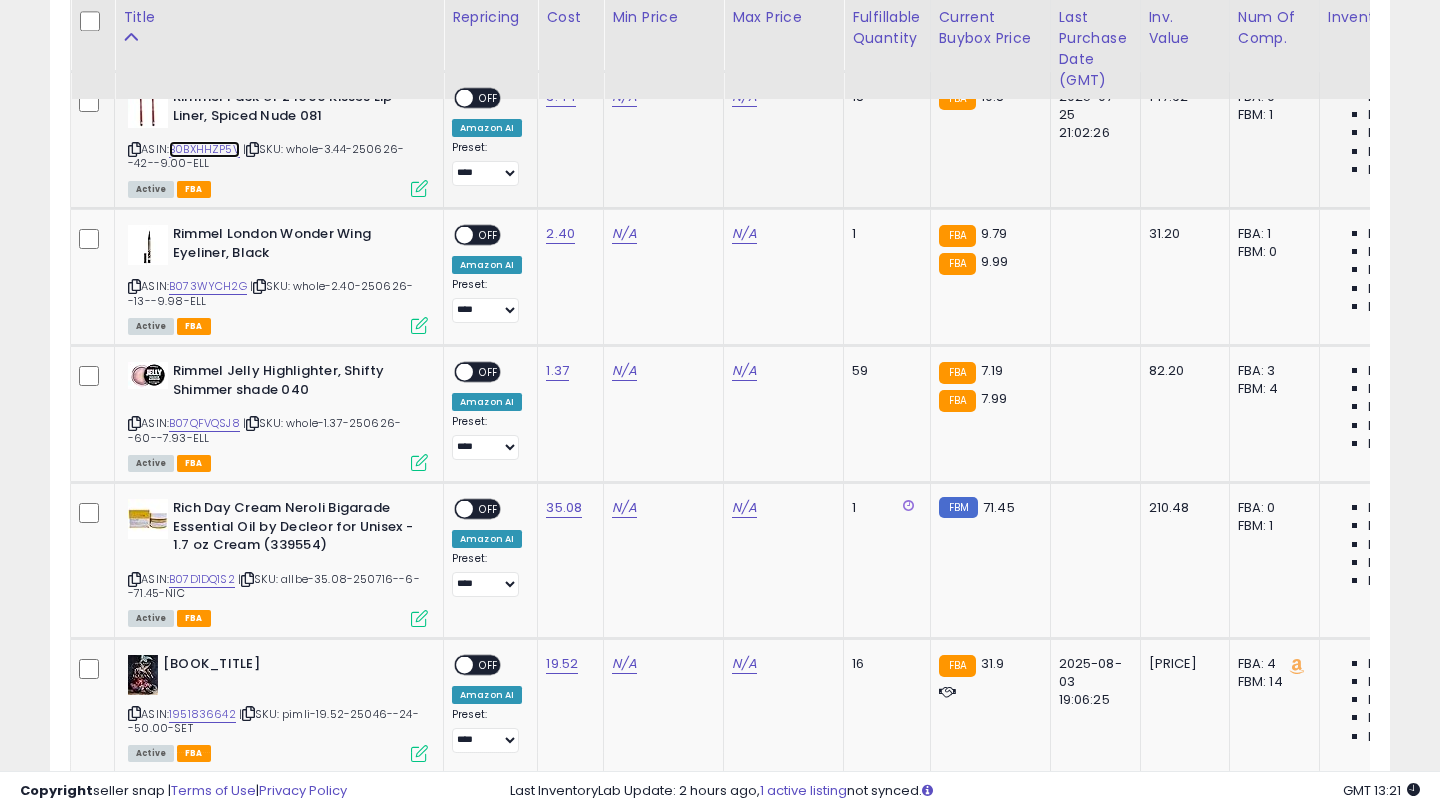 click on "B0BXHHZP5V" at bounding box center [204, 149] 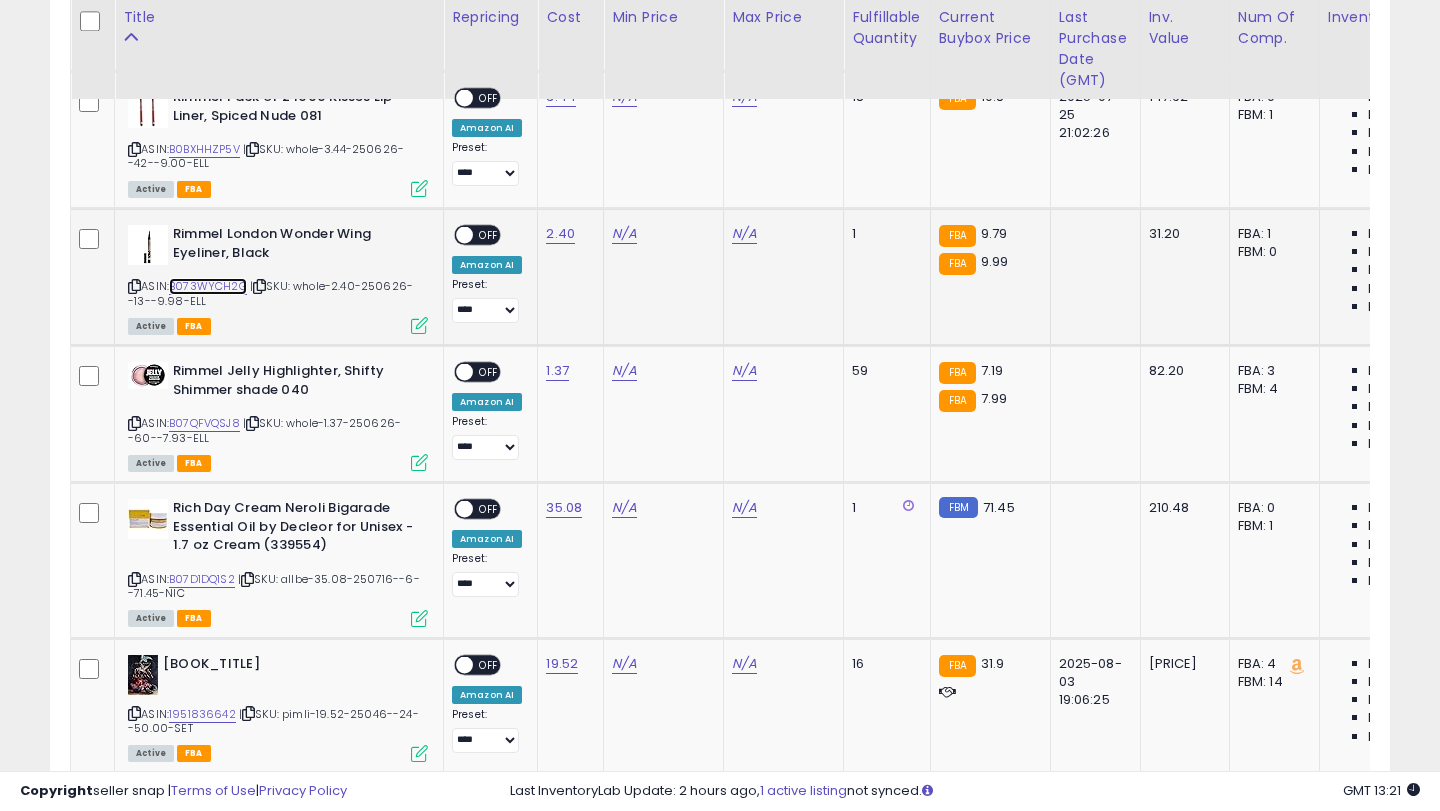 click on "B073WYCH2G" at bounding box center [208, 286] 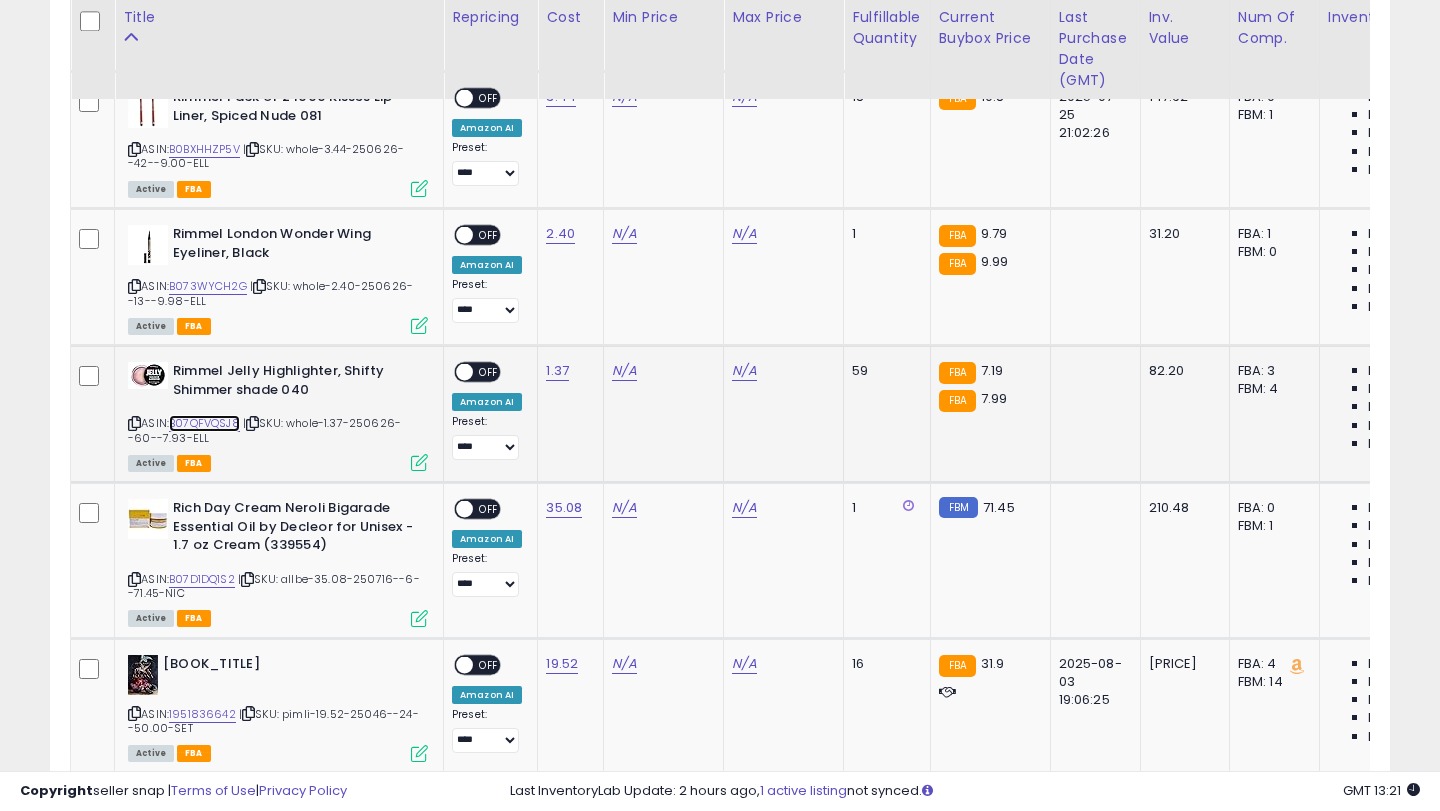 click on "B07QFVQSJ8" at bounding box center (204, 423) 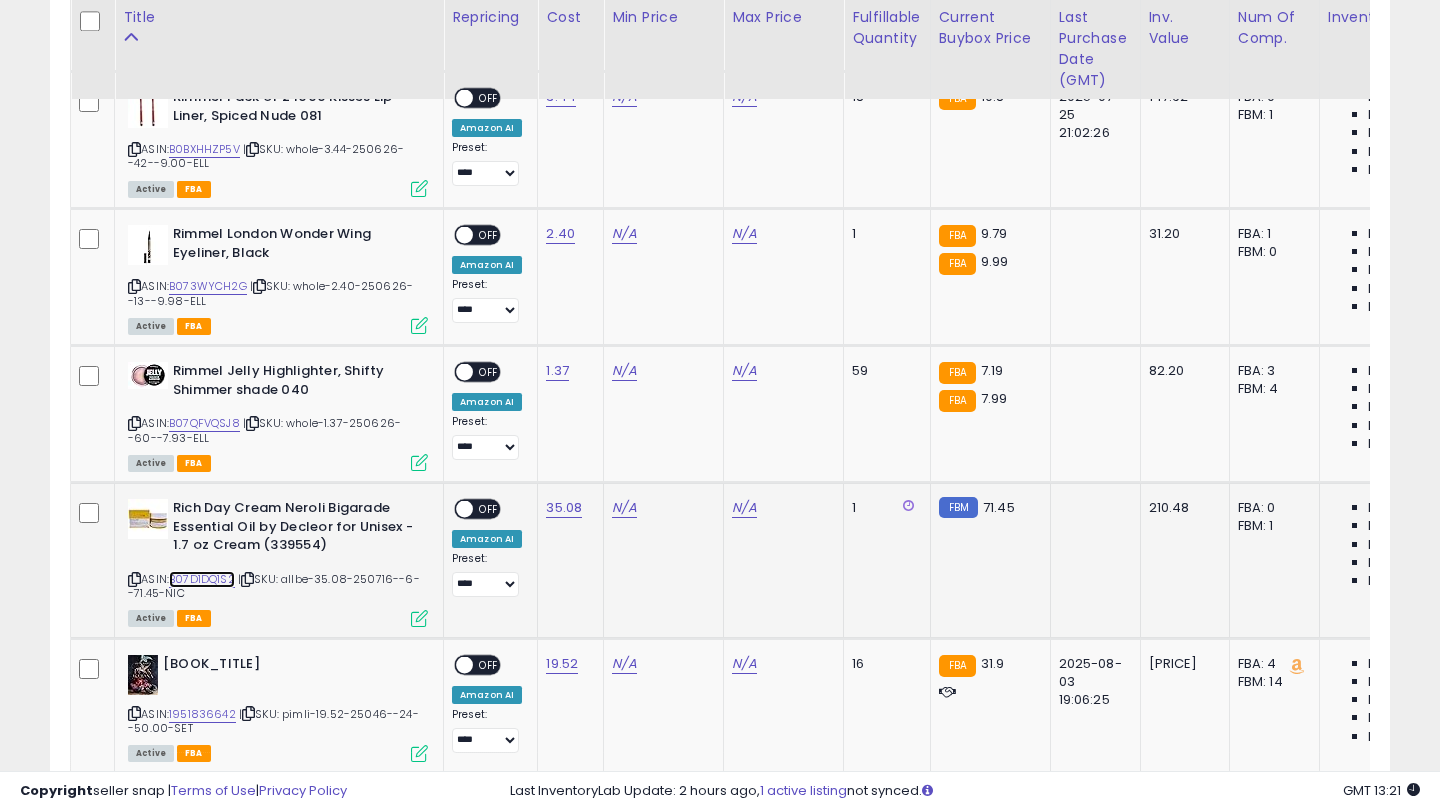 click on "B07D1DQ1S2" at bounding box center [202, 579] 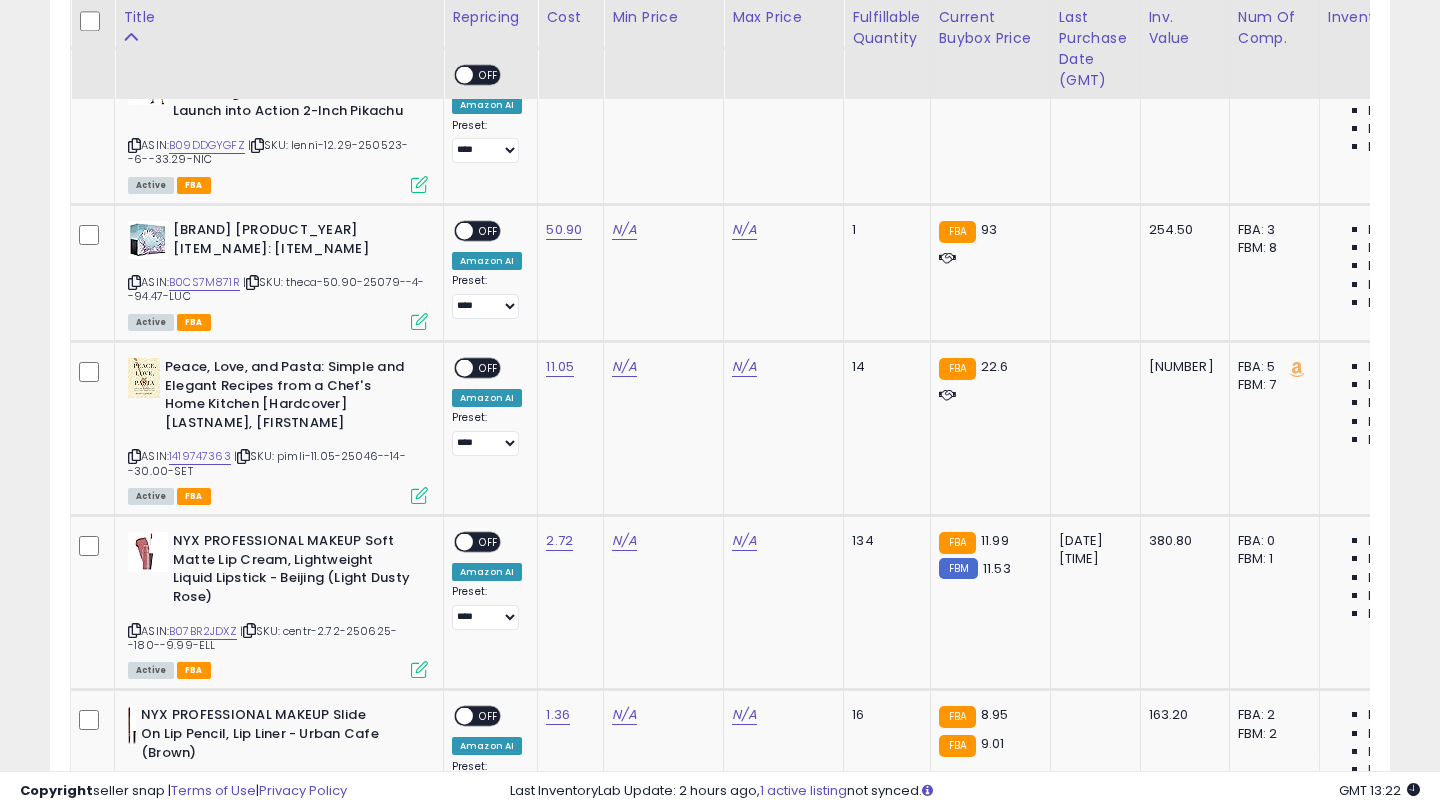 scroll, scrollTop: 4288, scrollLeft: 0, axis: vertical 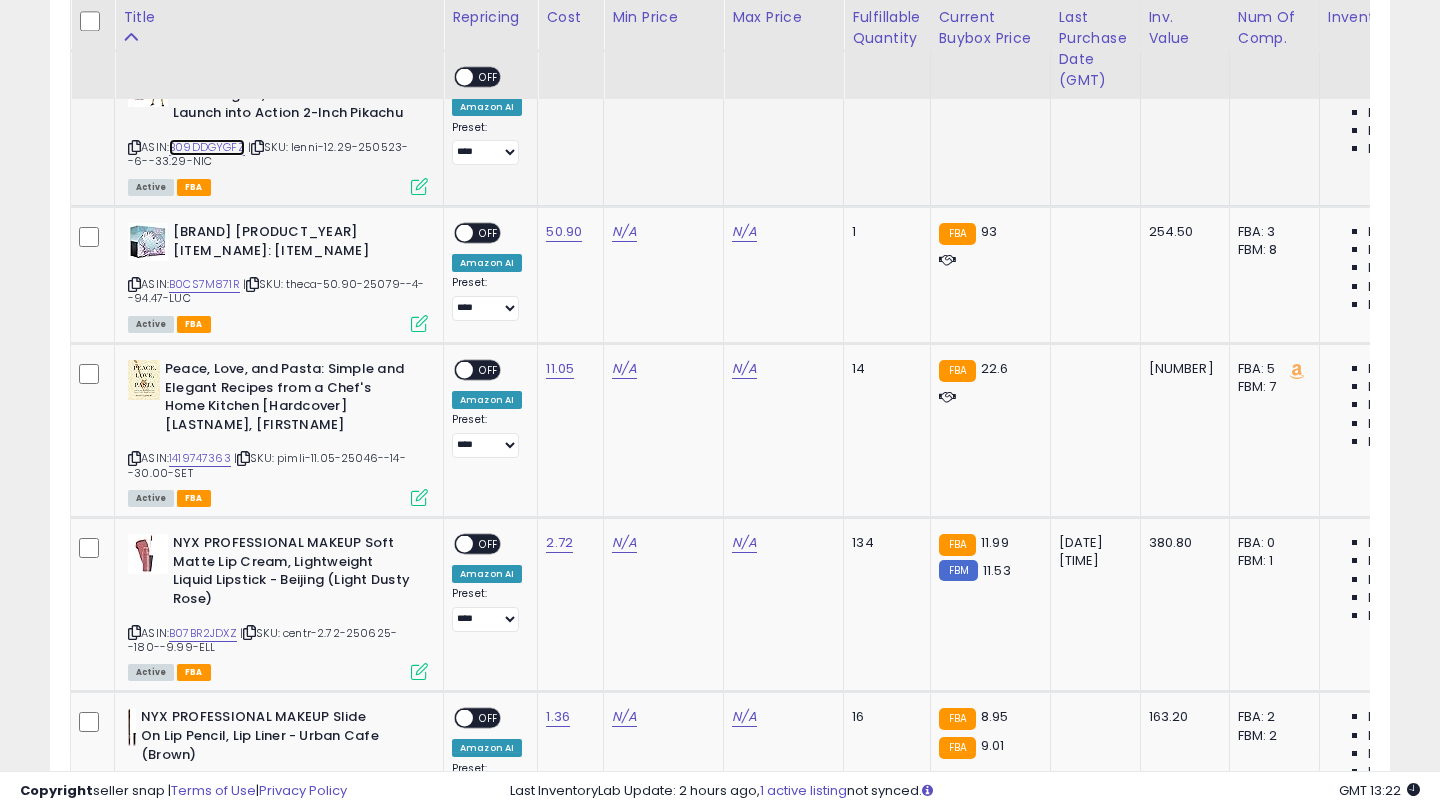 click on "B09DDGYGFZ" at bounding box center [207, 147] 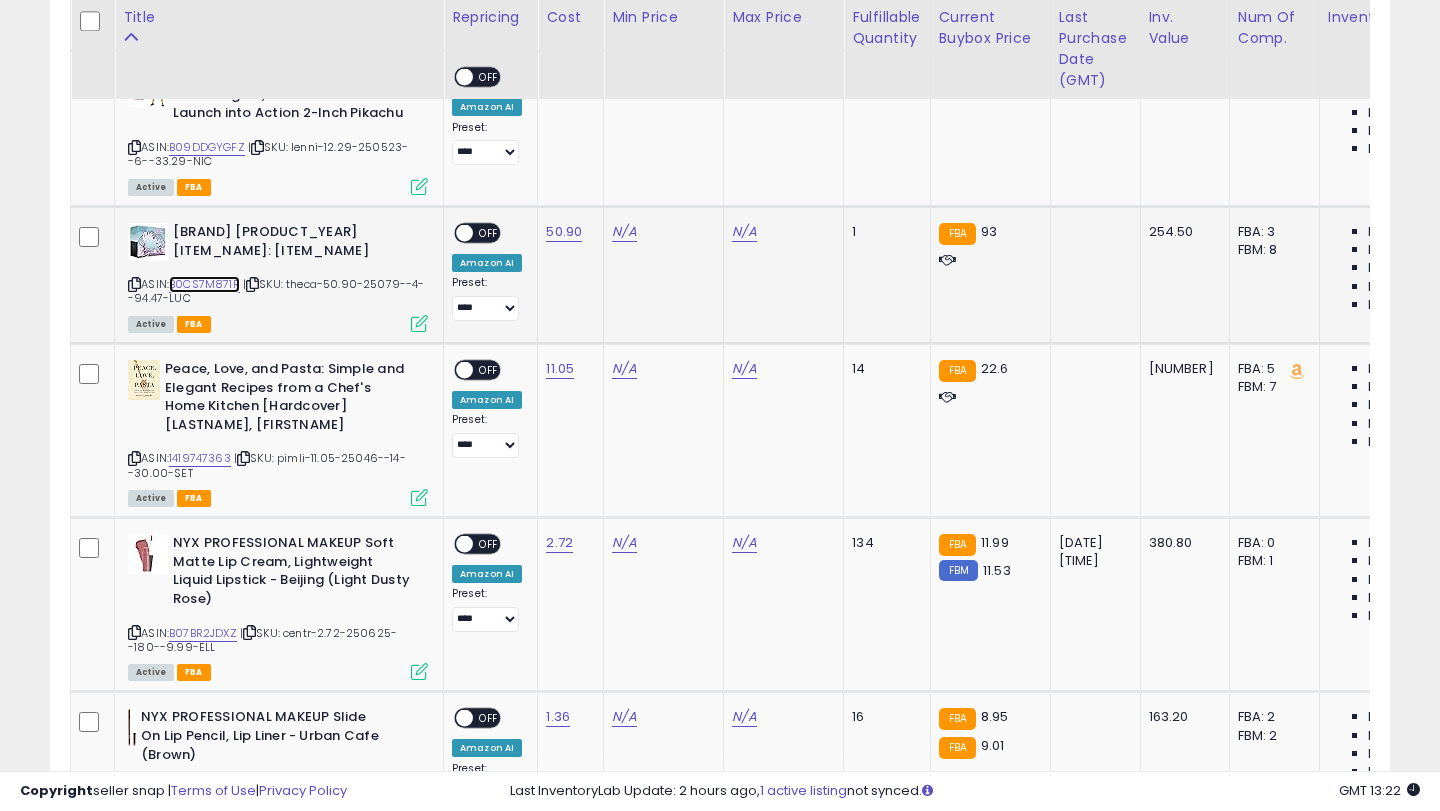 click on "B0CS7M871R" at bounding box center (204, 284) 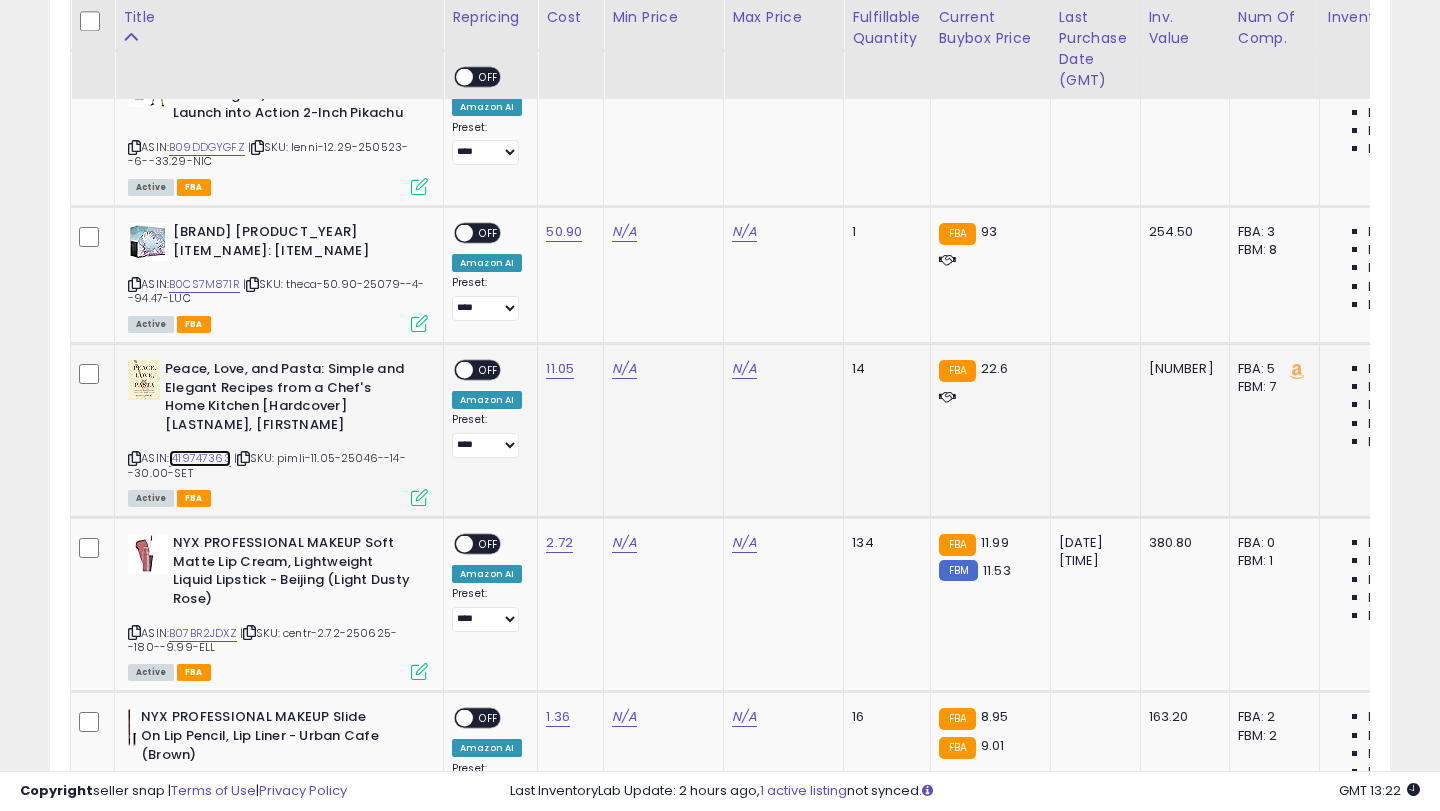 click on "1419747363" at bounding box center (200, 458) 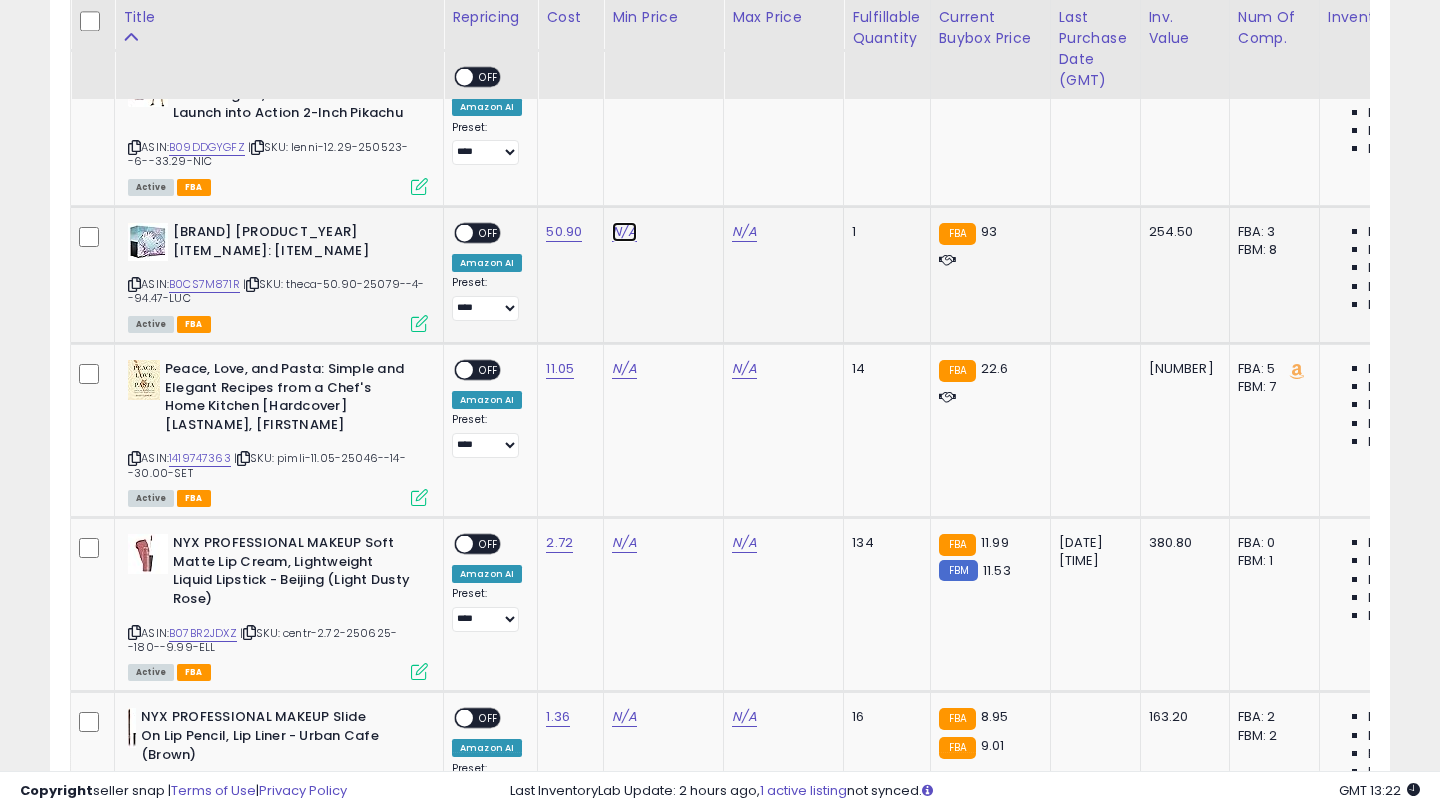 click on "N/A" at bounding box center [624, -3016] 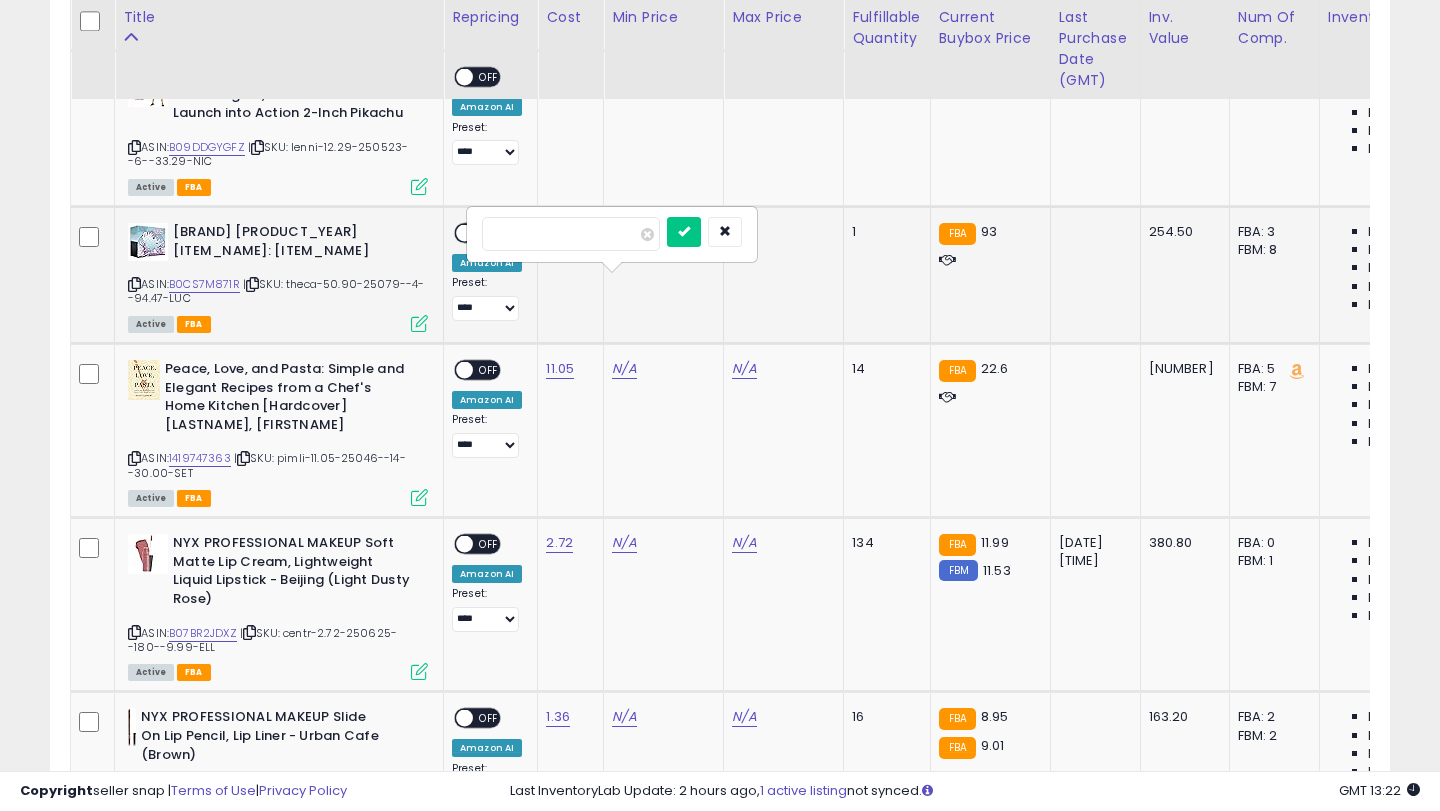 type on "**" 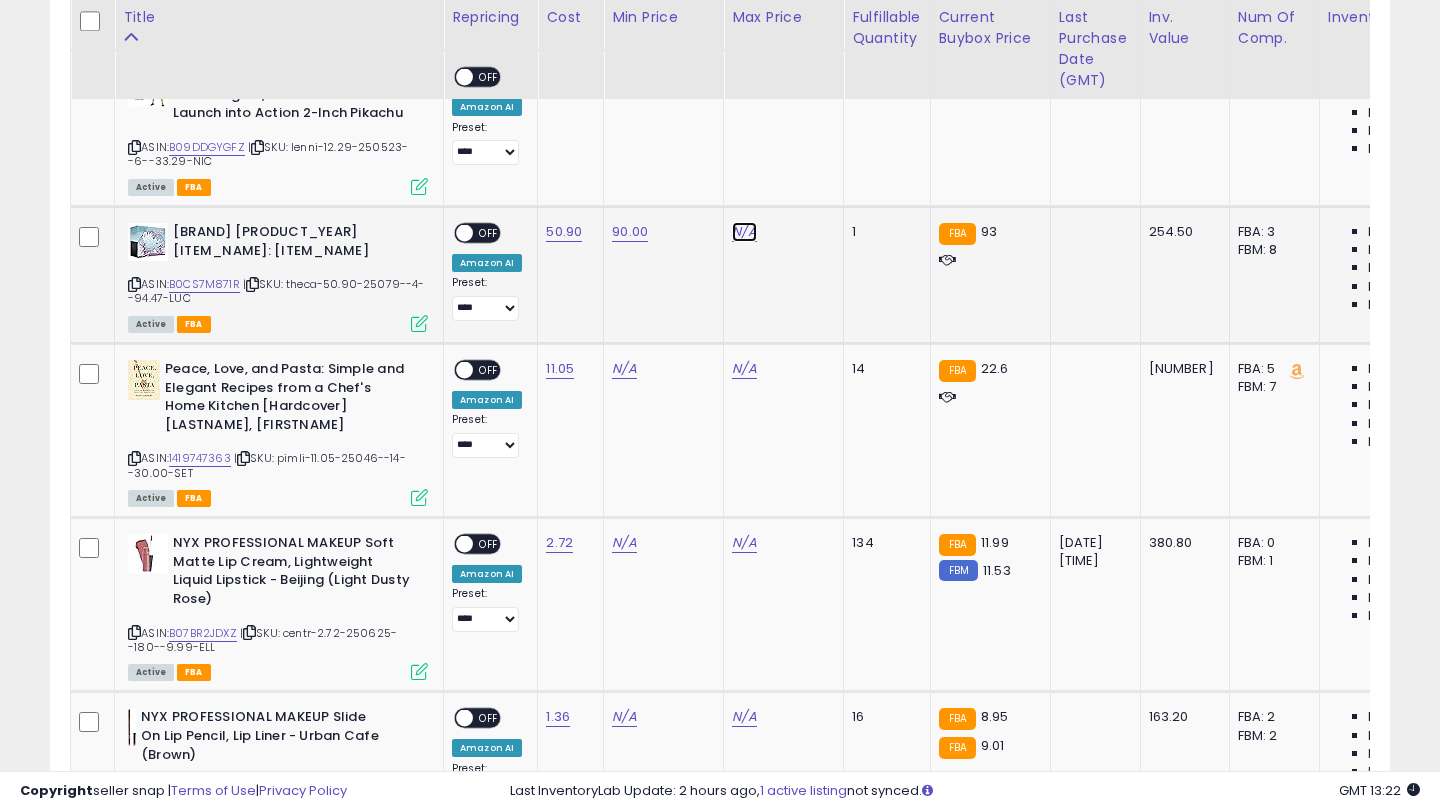 click on "N/A" at bounding box center (744, -3016) 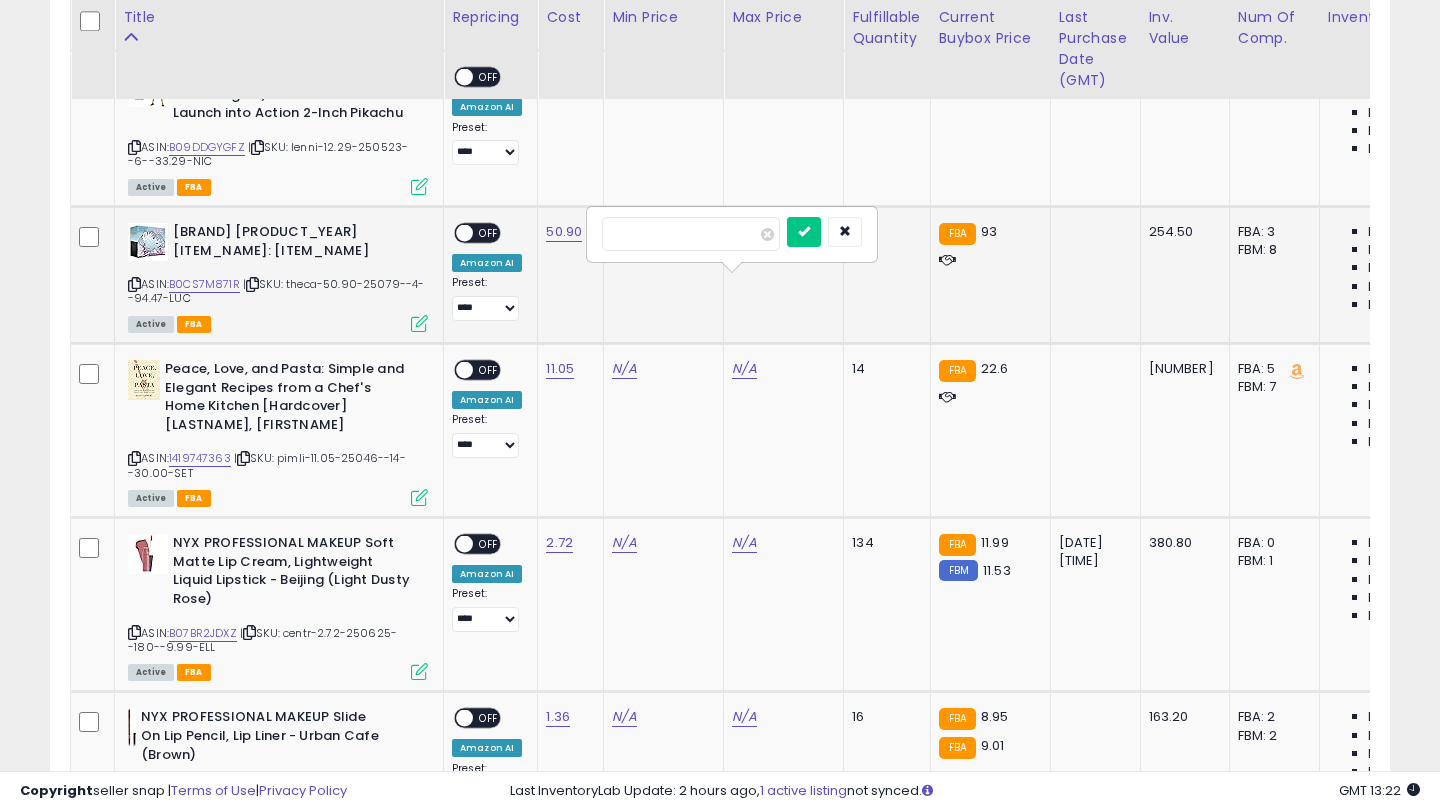 type on "***" 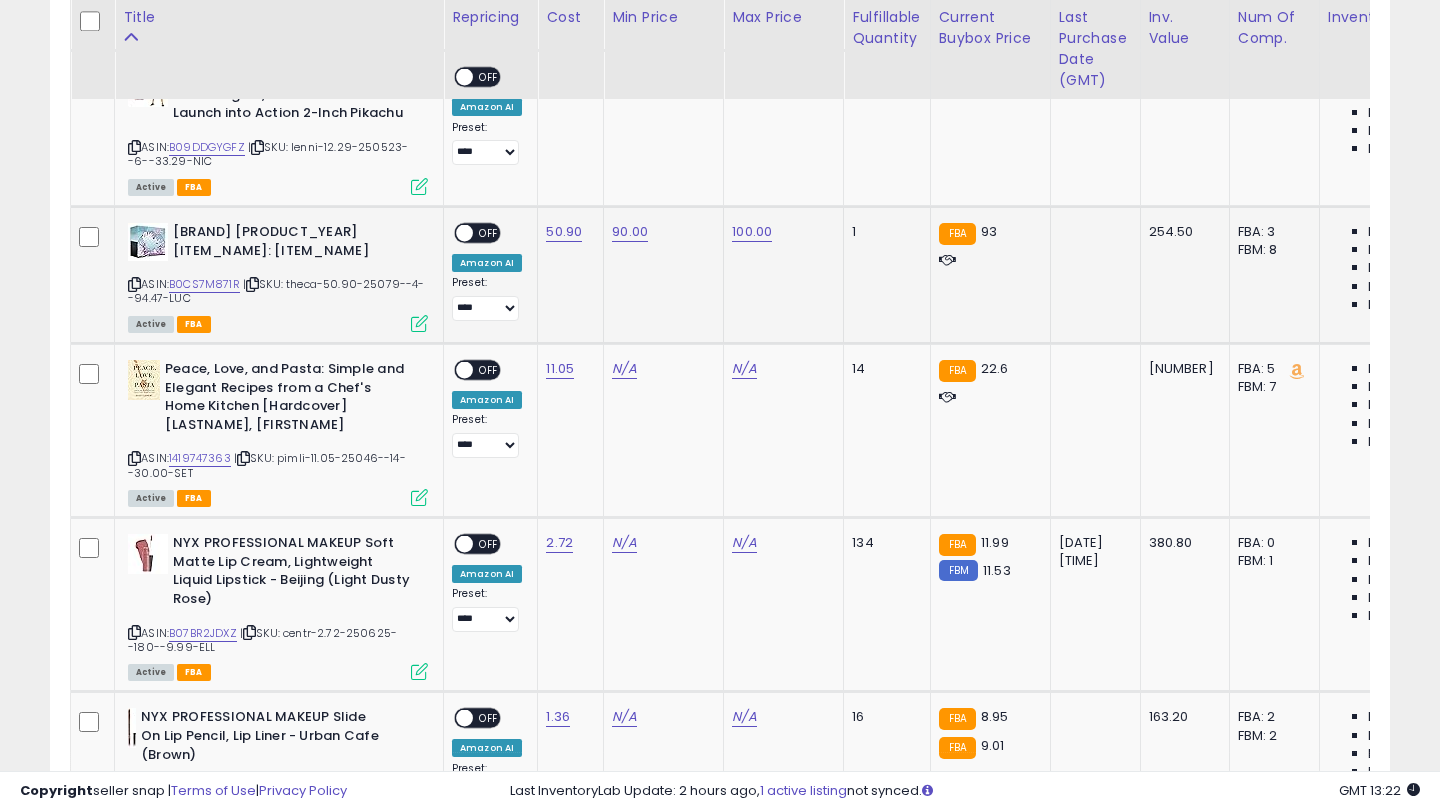 click on "OFF" at bounding box center [489, 233] 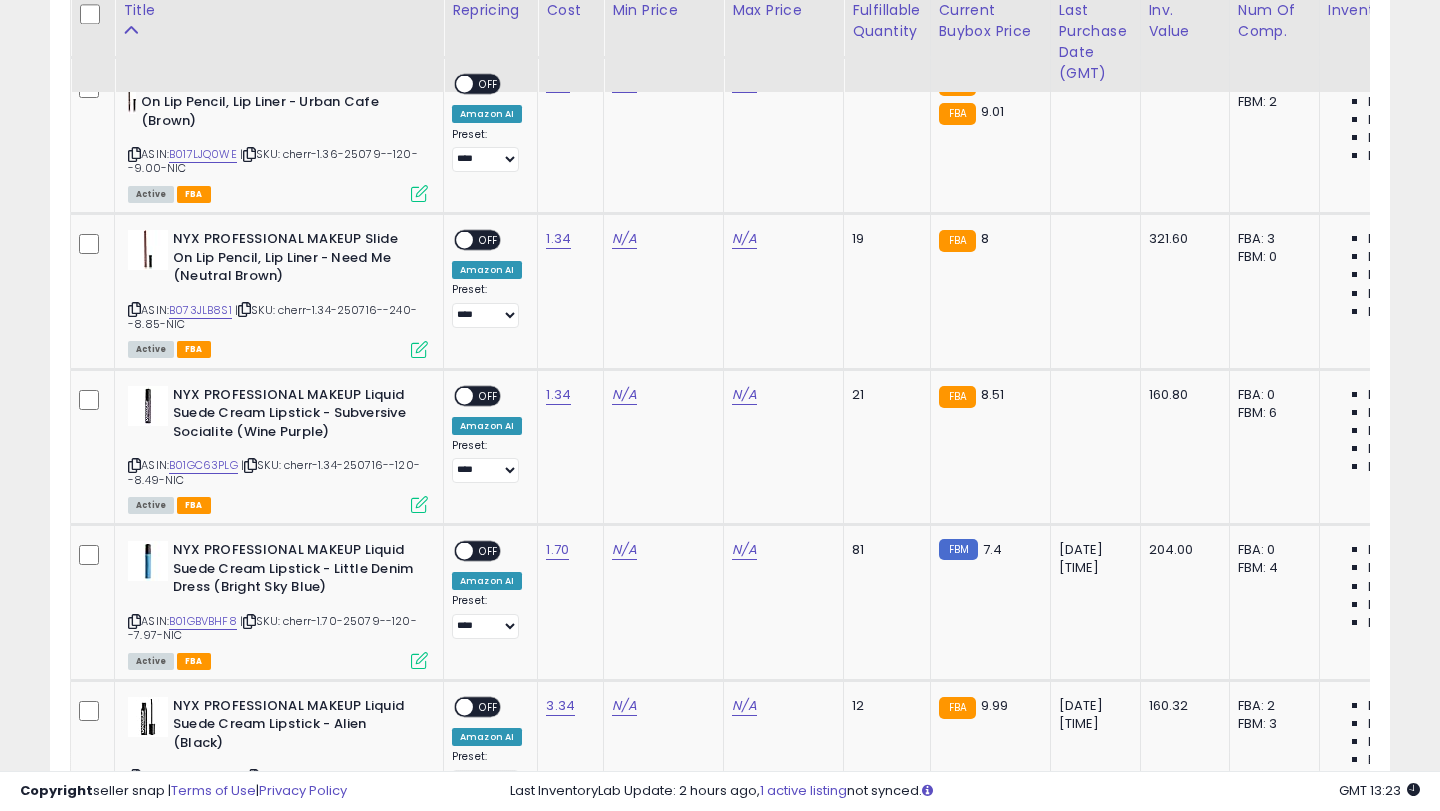 scroll, scrollTop: 4927, scrollLeft: 0, axis: vertical 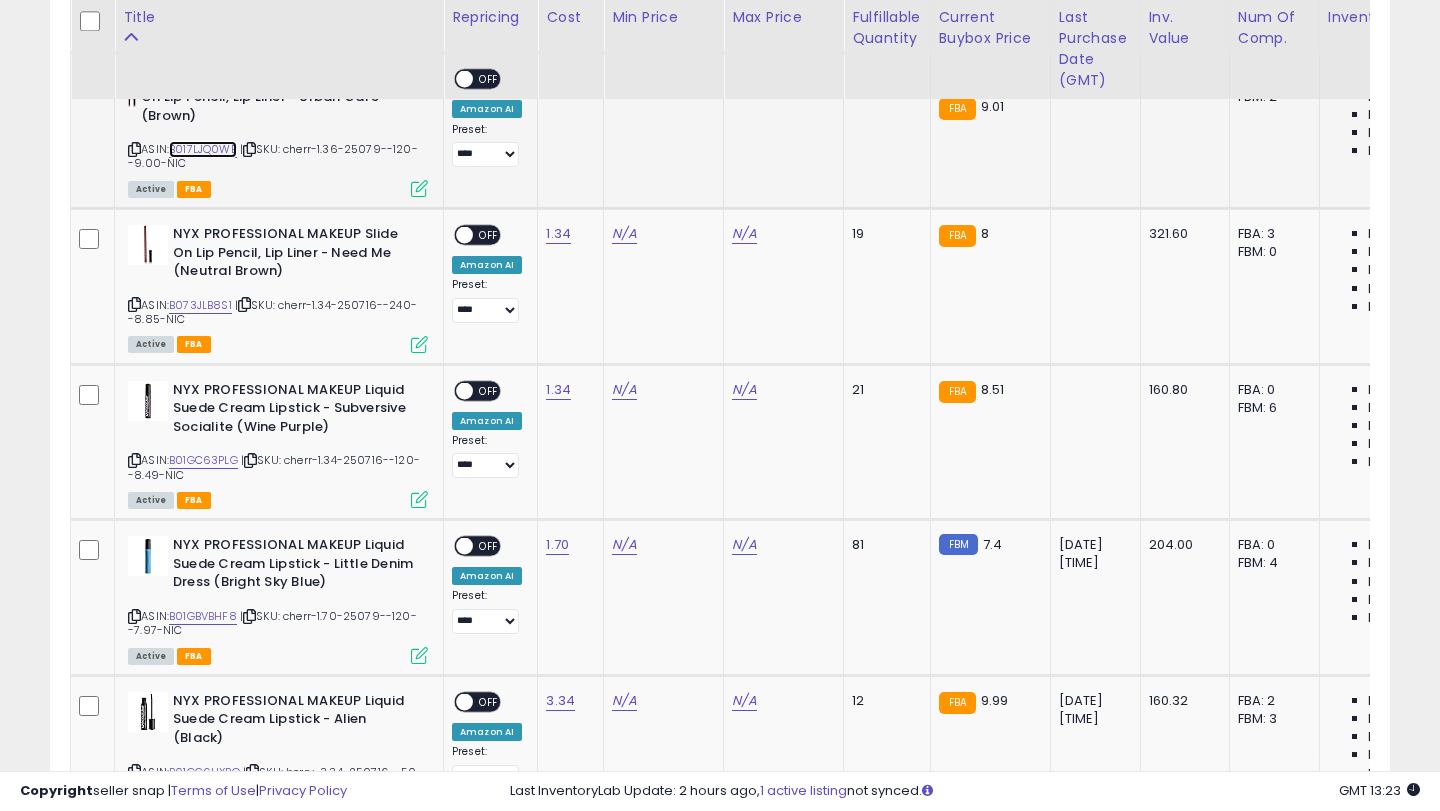 click on "B017LJQ0WE" at bounding box center [203, 149] 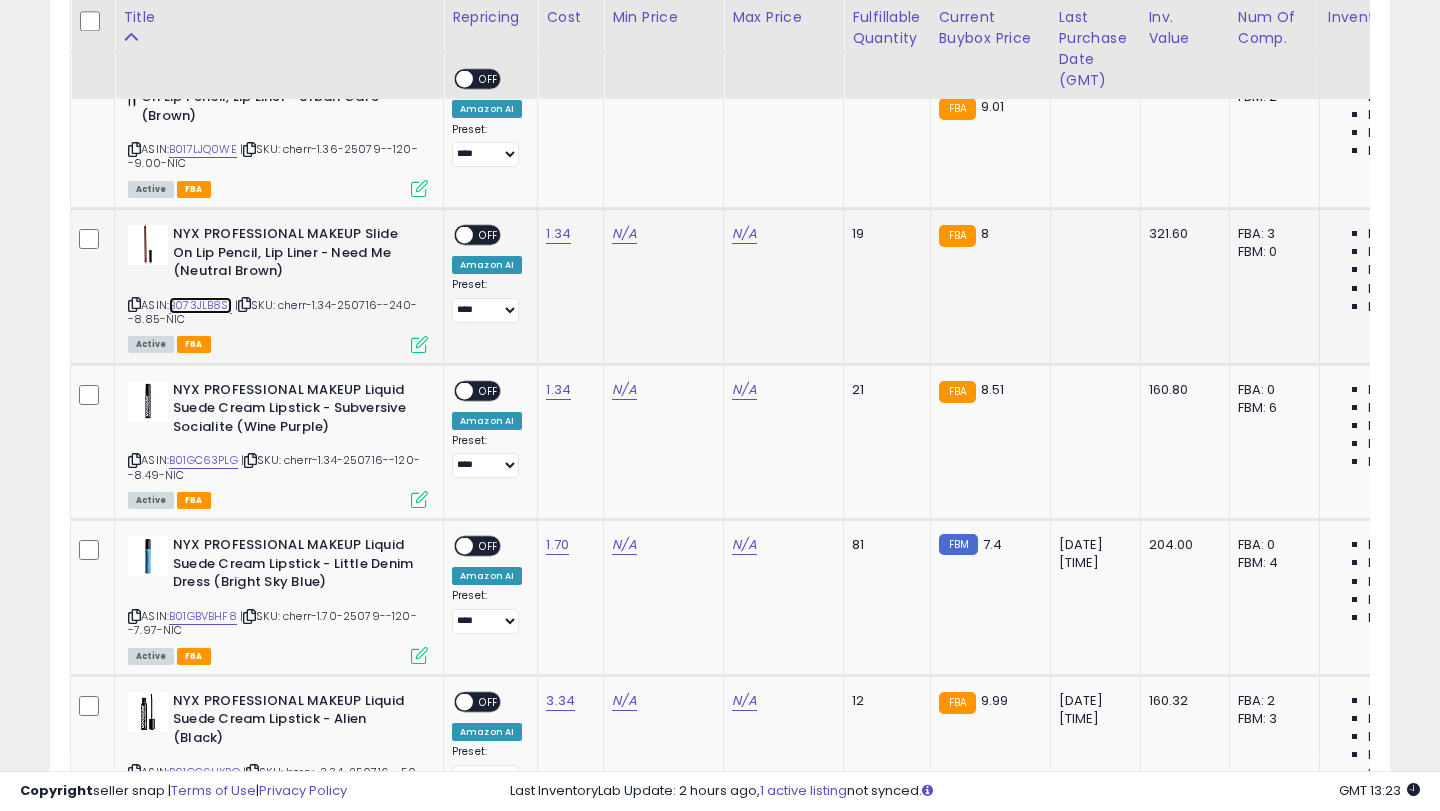 click on "B073JLB8S1" at bounding box center [200, 305] 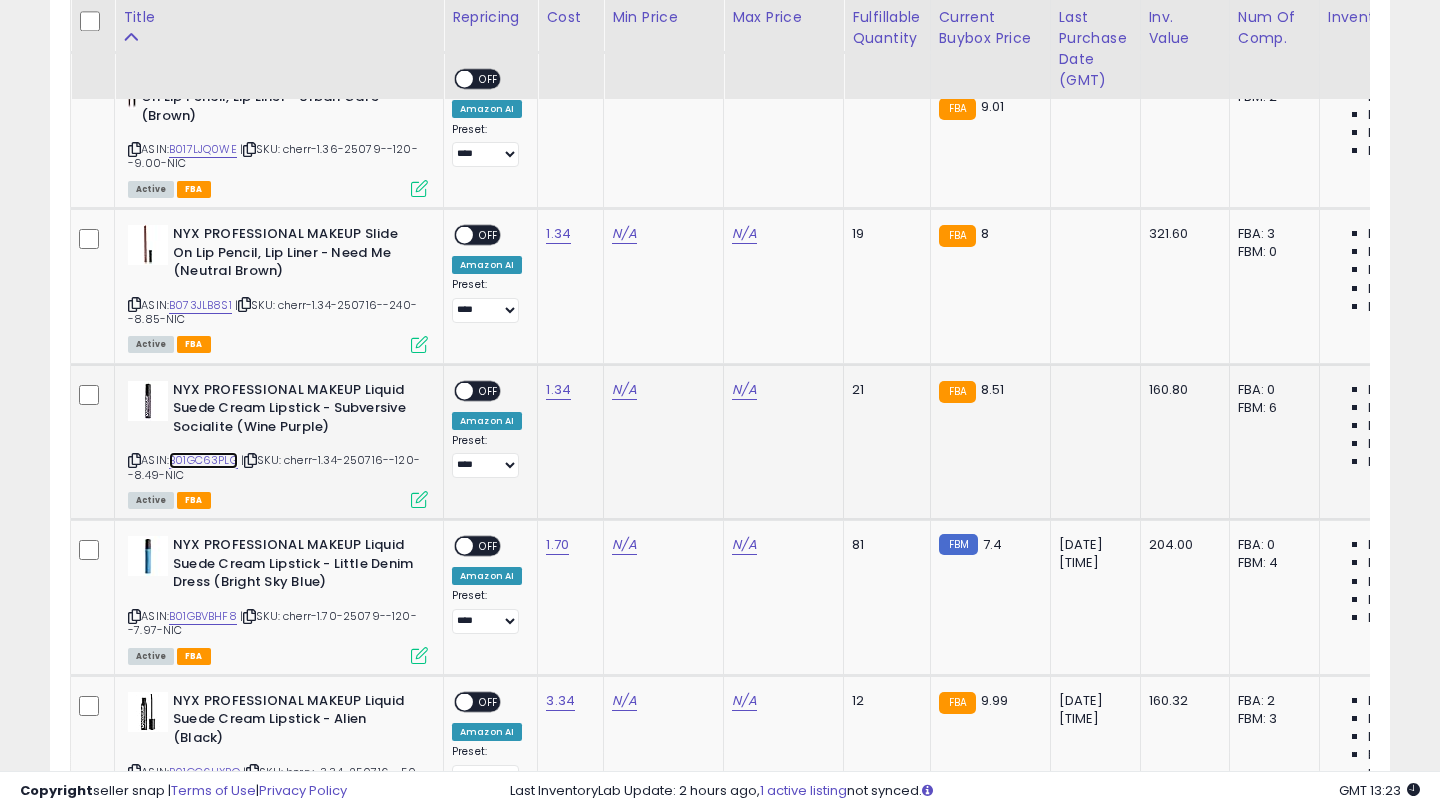 click on "B01GC63PLG" at bounding box center [203, 460] 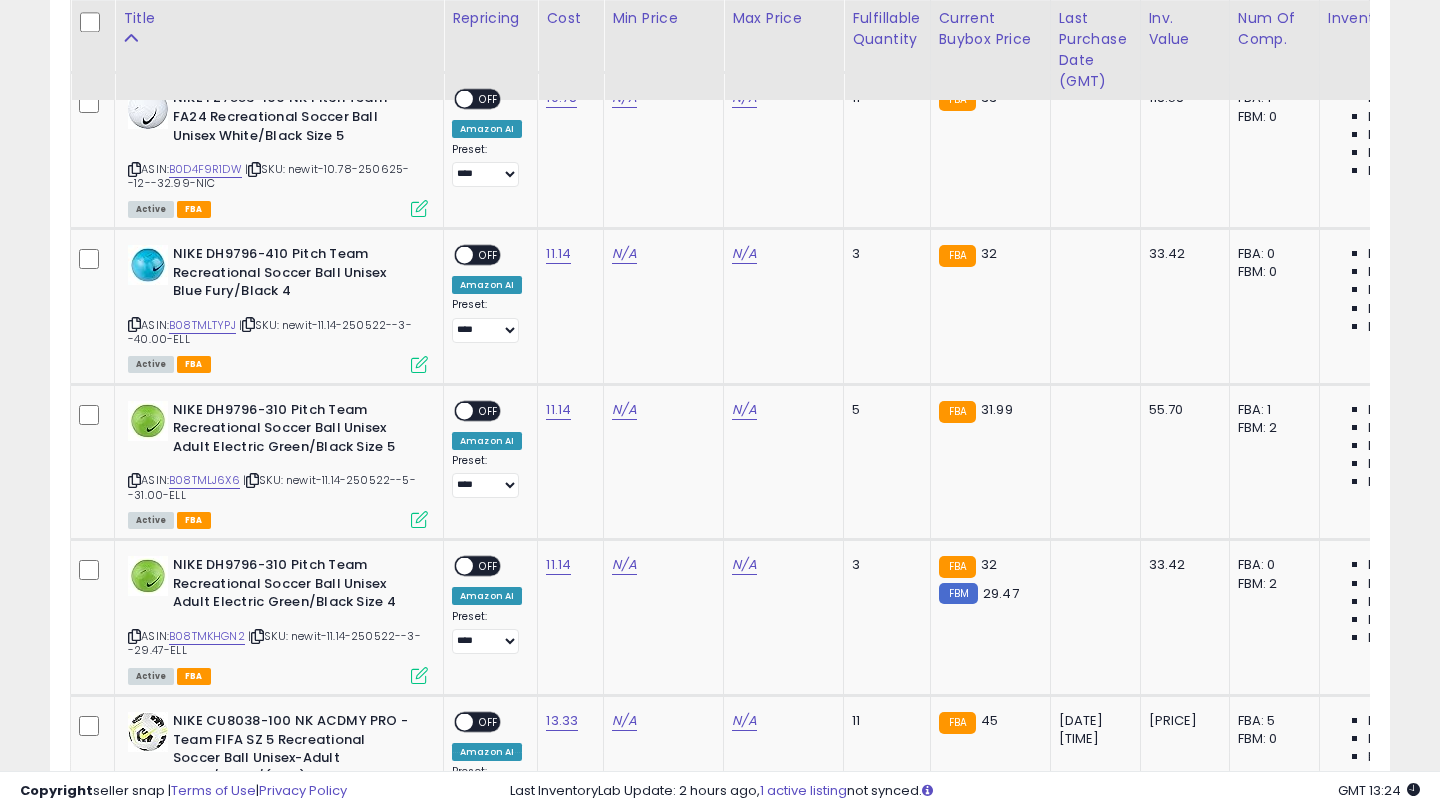 scroll, scrollTop: 6328, scrollLeft: 0, axis: vertical 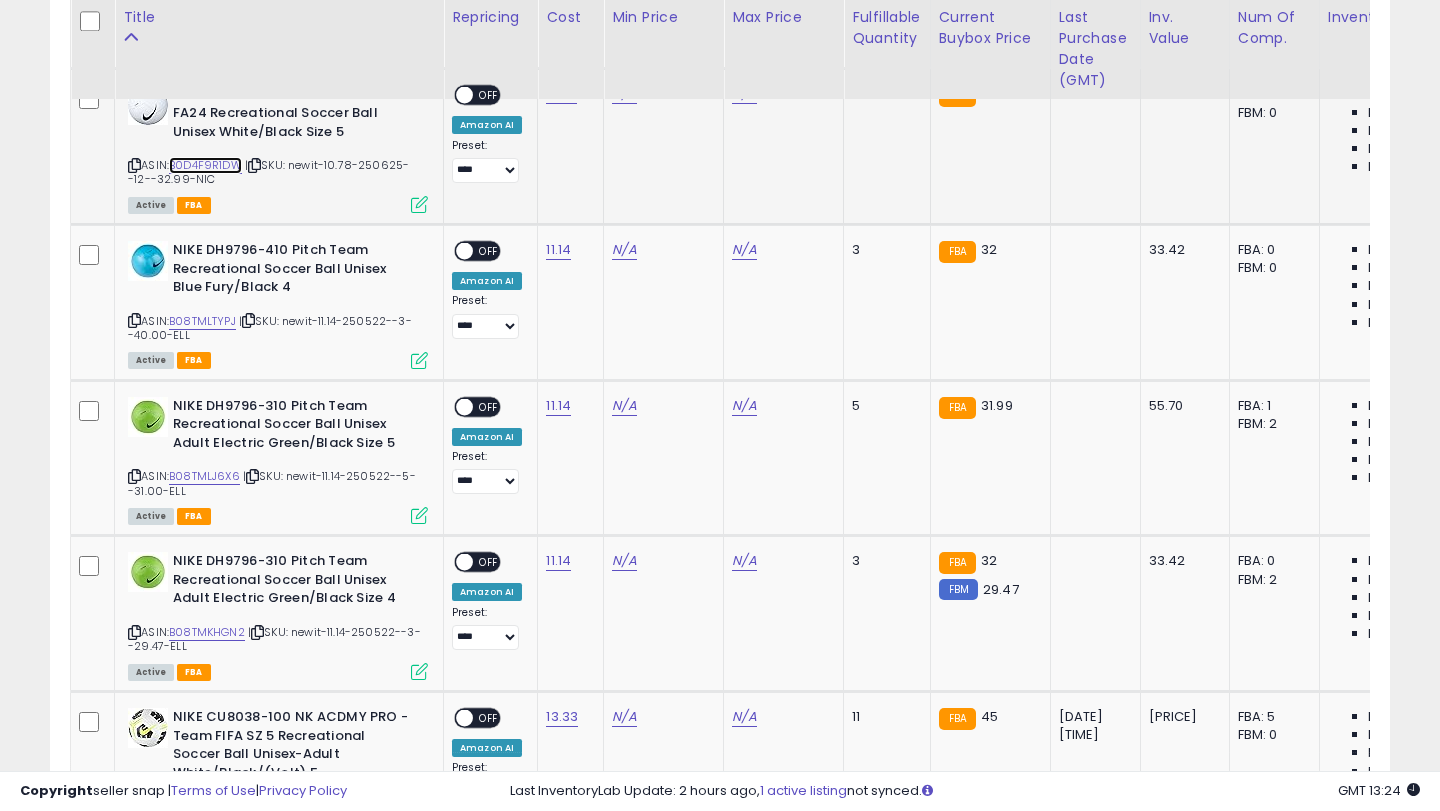 click on "B0D4F9R1DW" at bounding box center [205, 165] 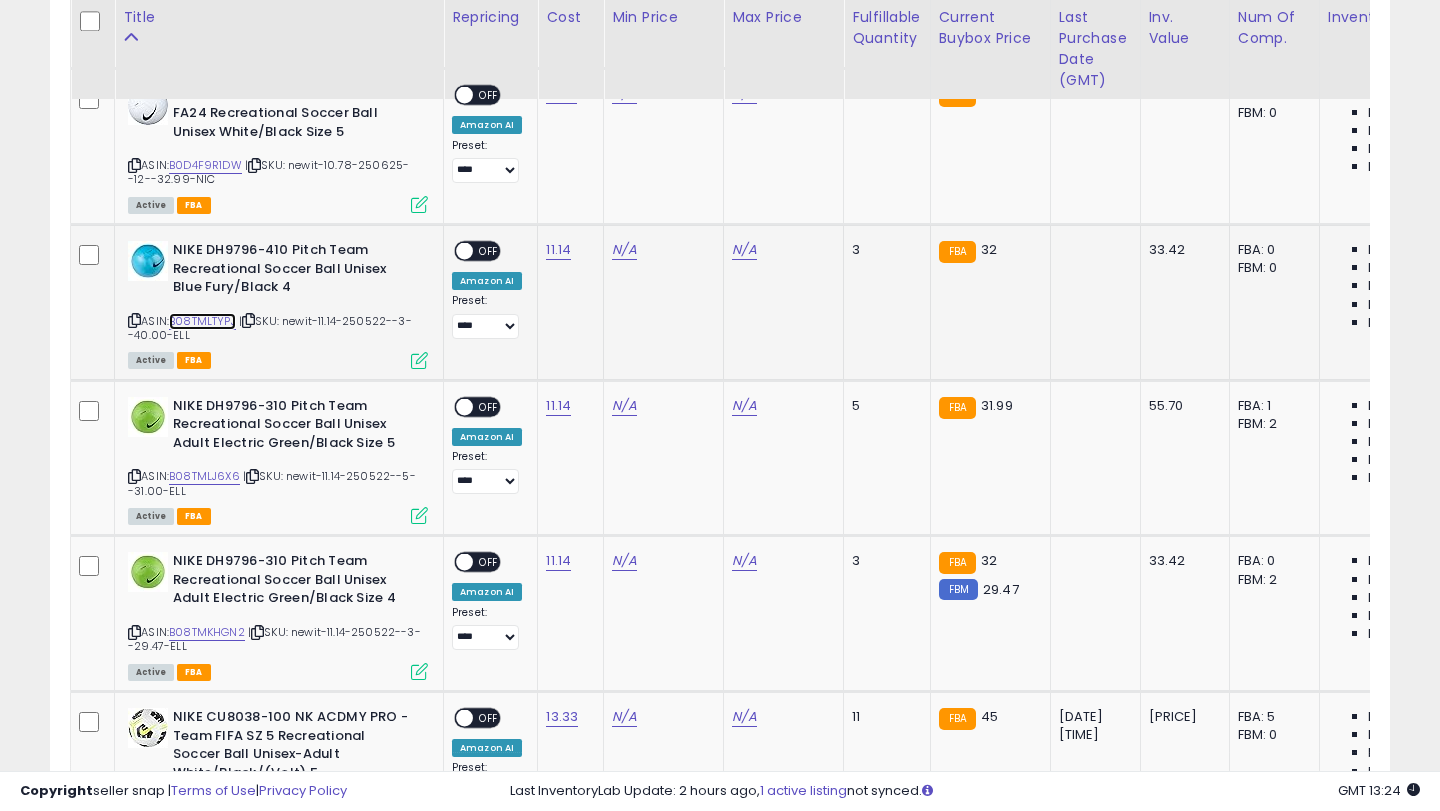 click on "B08TMLTYPJ" at bounding box center (202, 321) 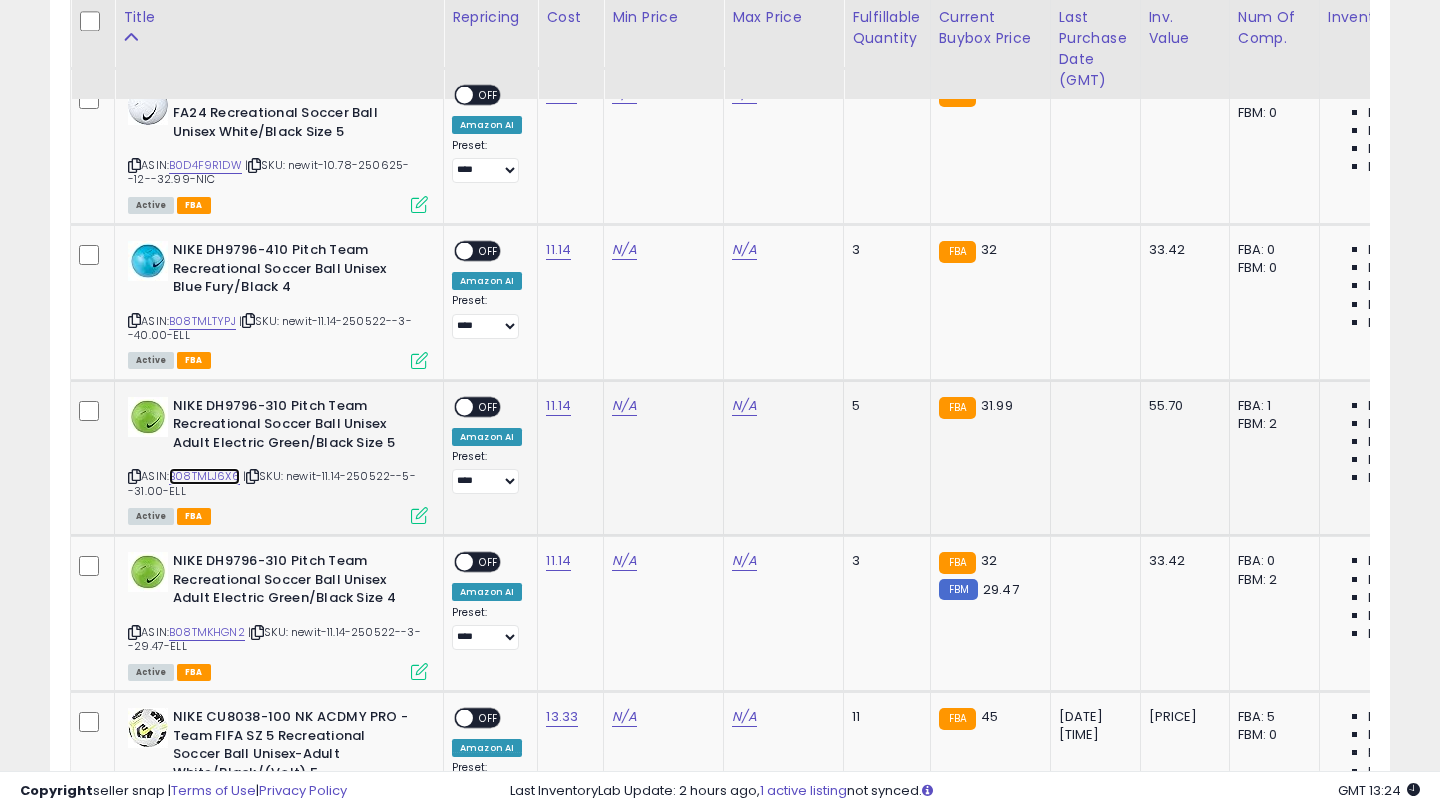 click on "B08TMLJ6X6" at bounding box center [204, 476] 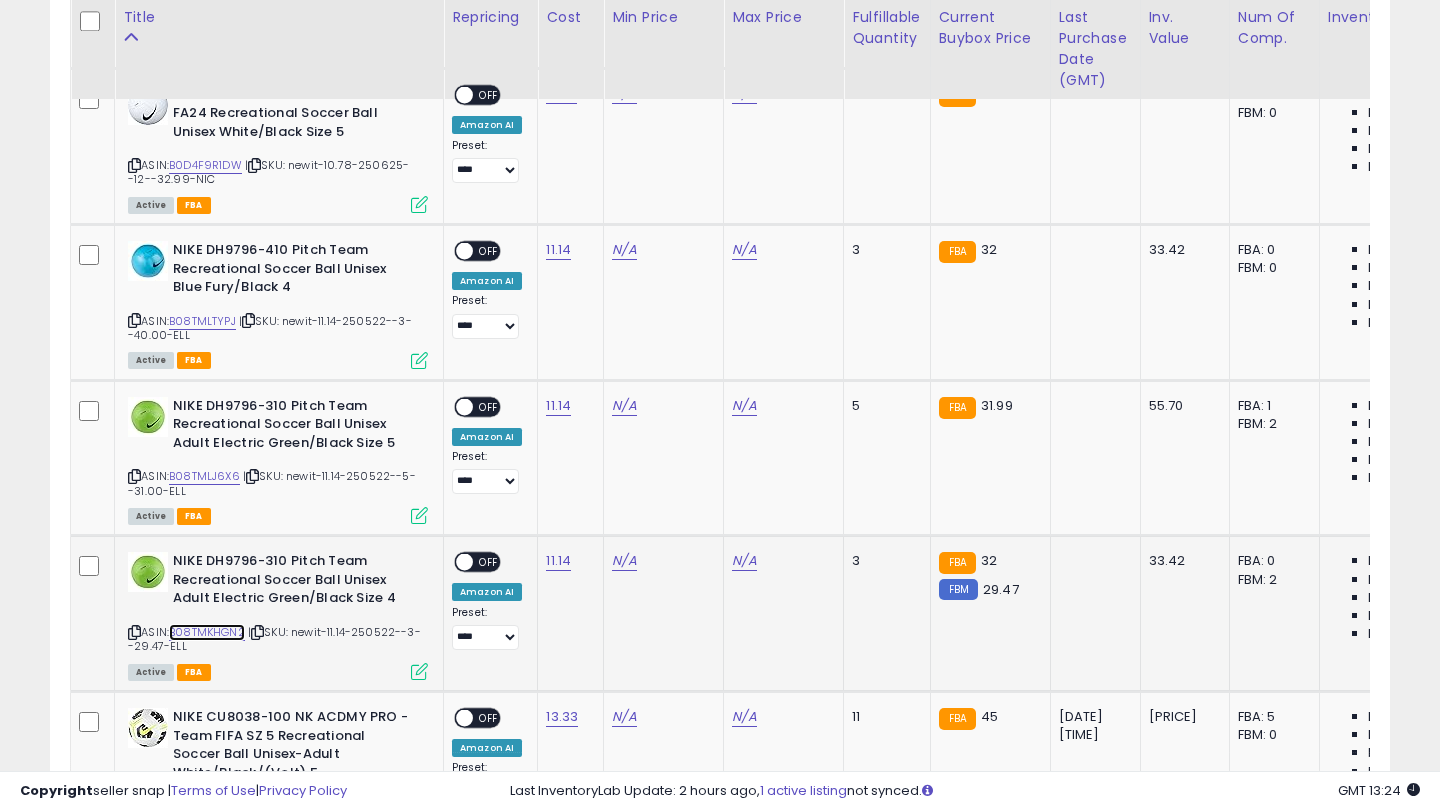 click on "B08TMKHGN2" at bounding box center [207, 632] 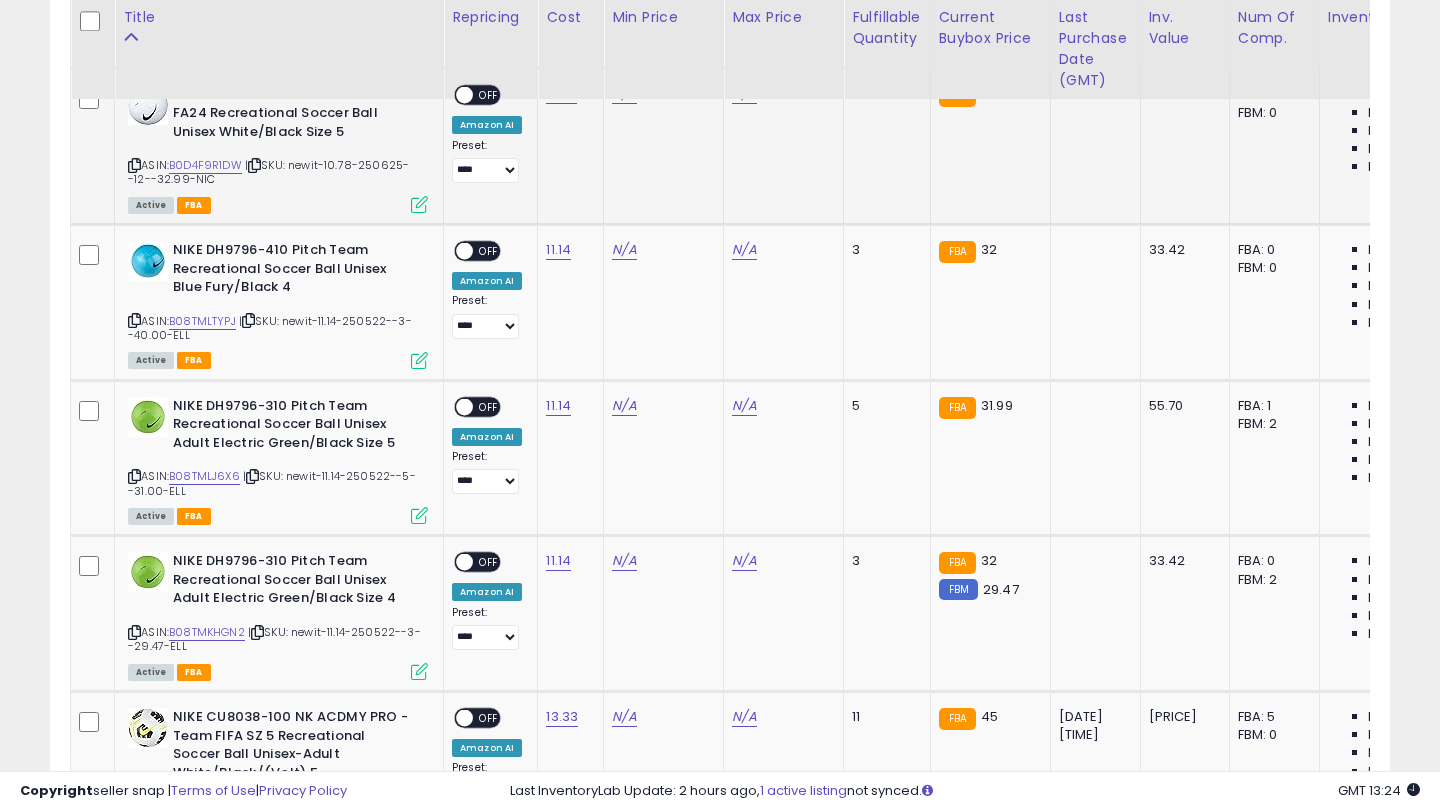 click on "N/A" 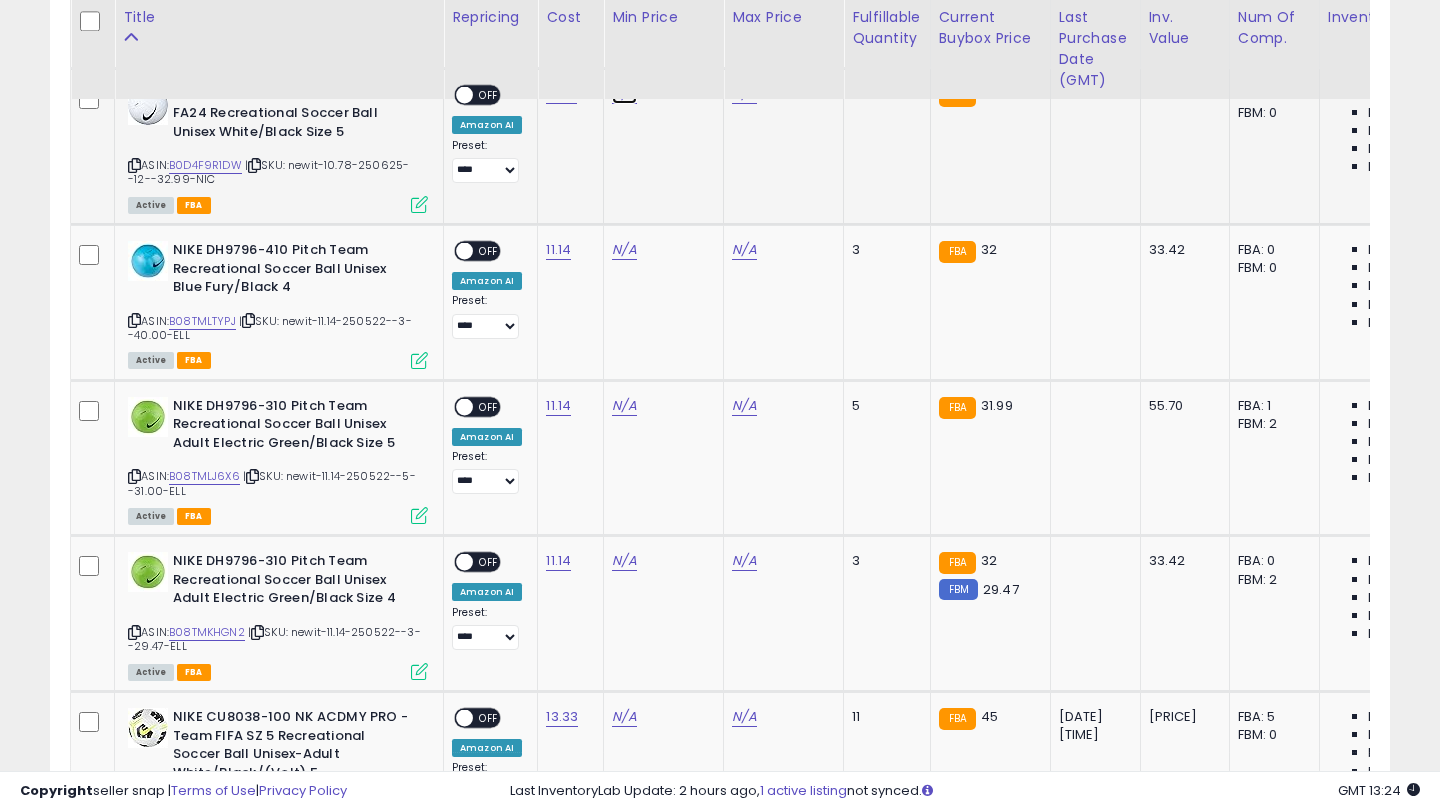 click on "N/A" at bounding box center [624, -5056] 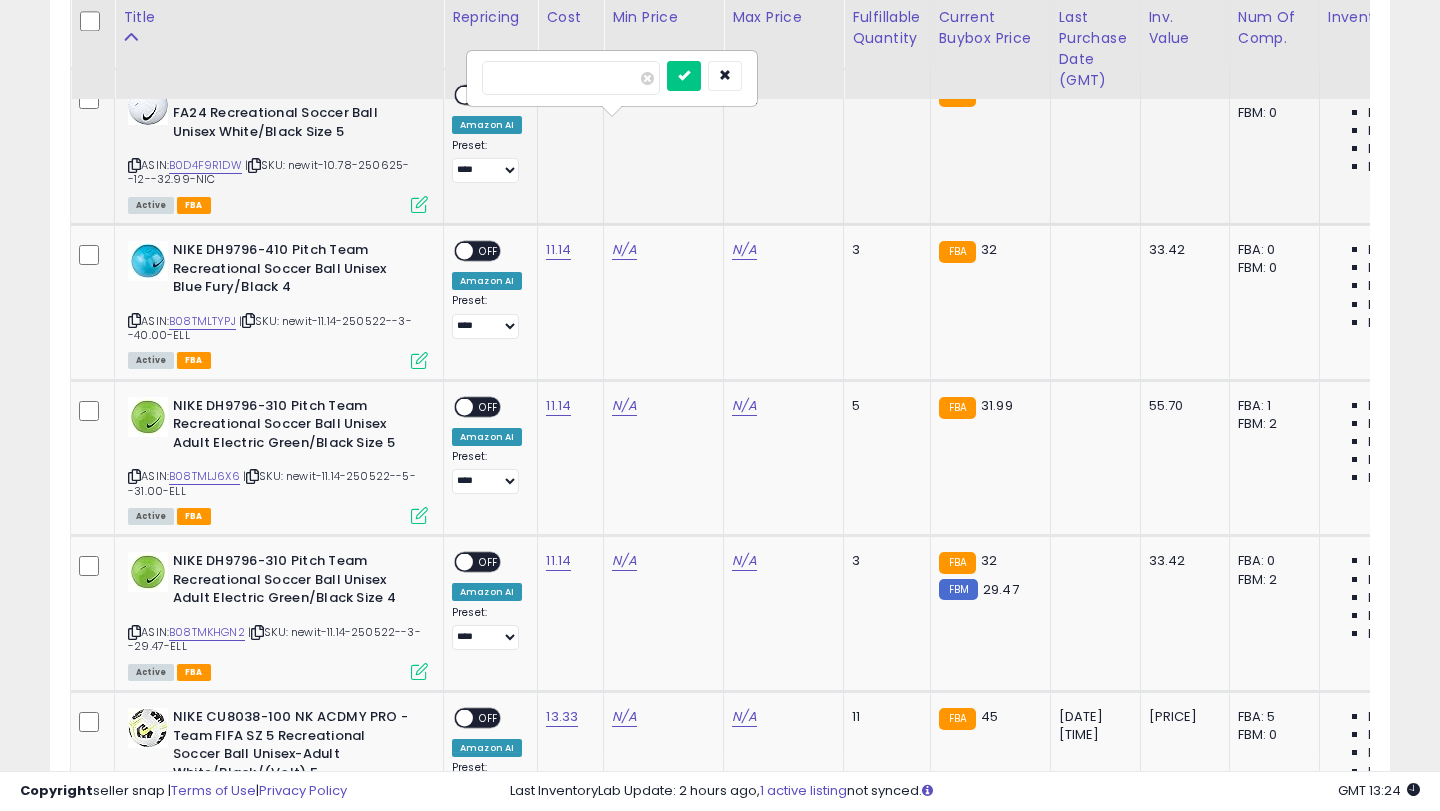 type on "**" 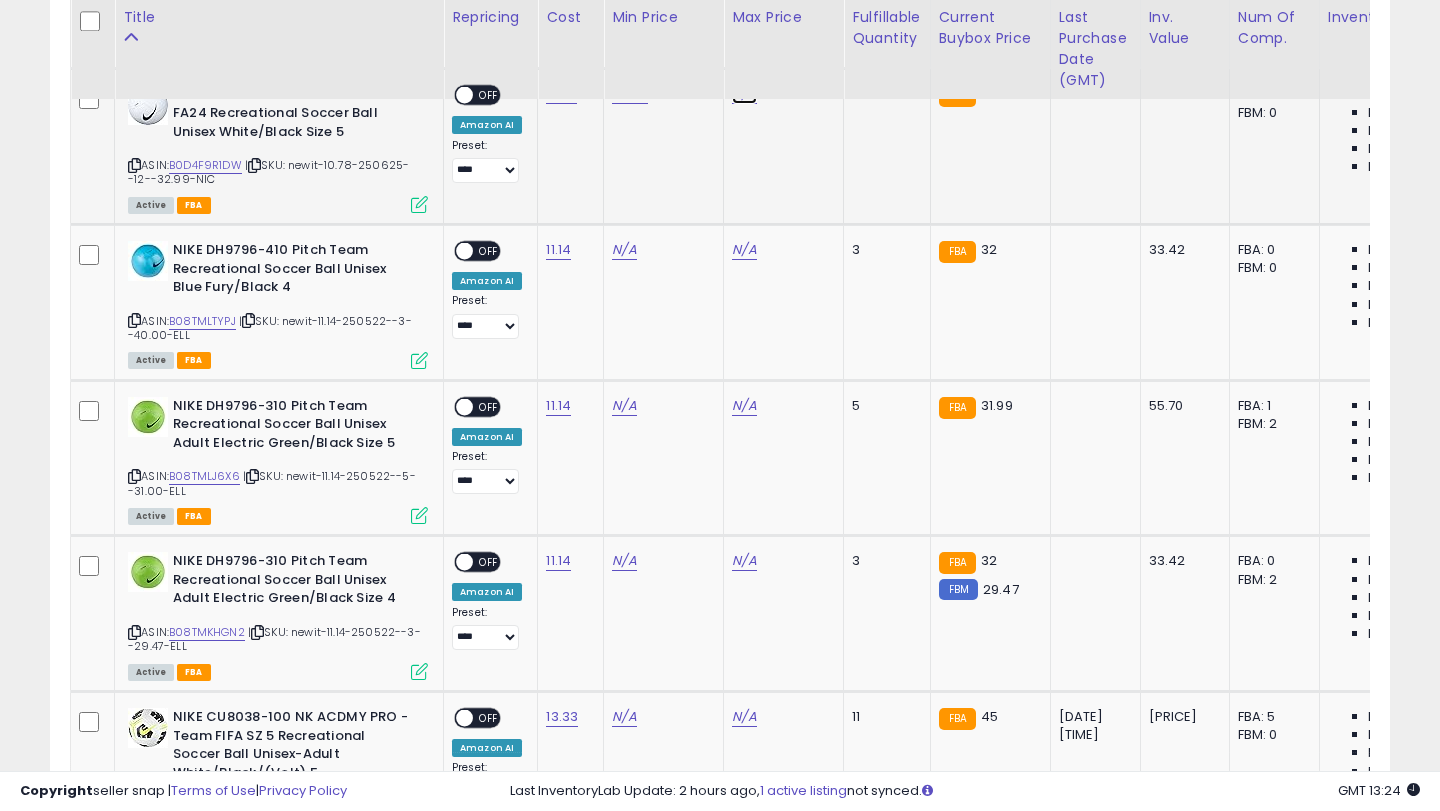 click on "N/A" at bounding box center (744, -5056) 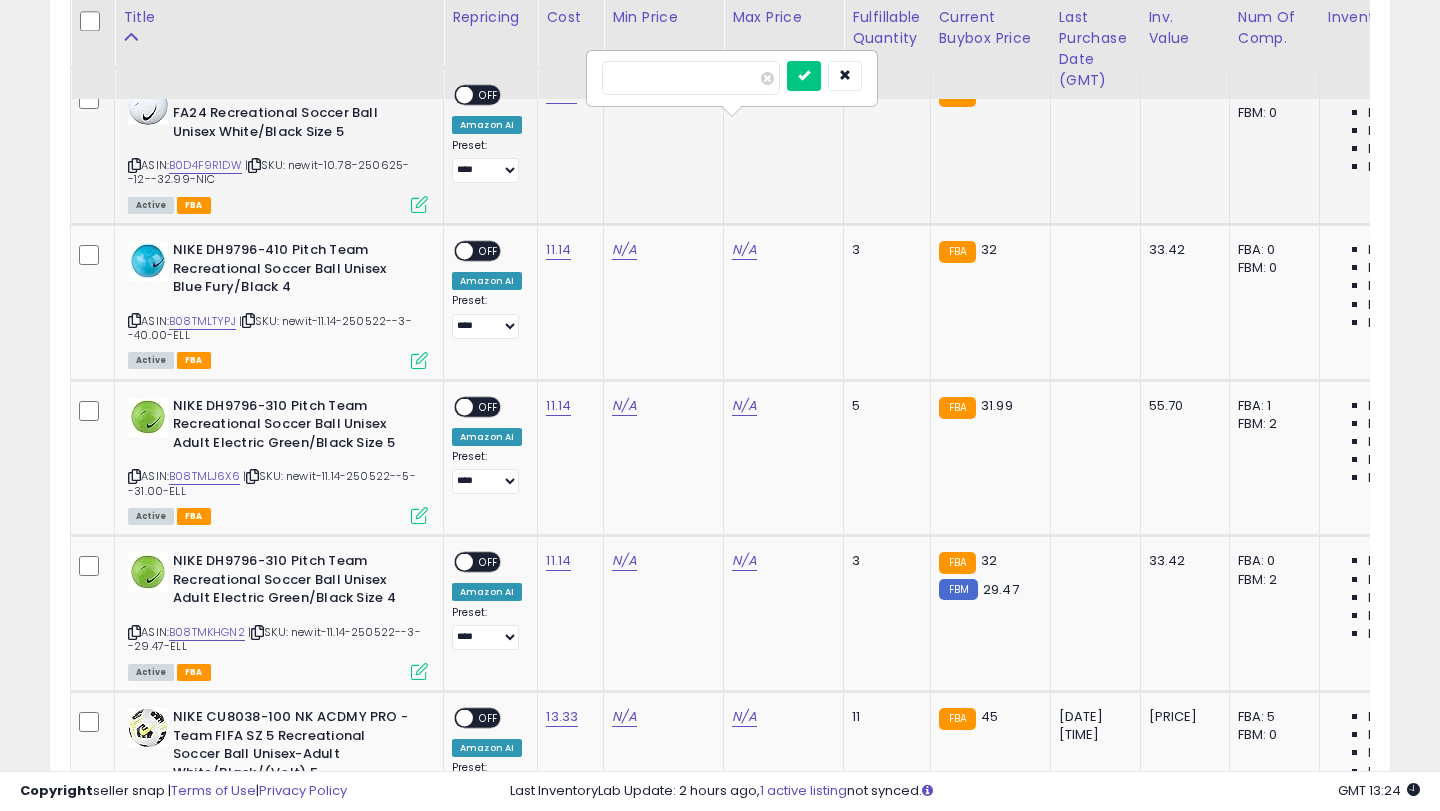 type on "**" 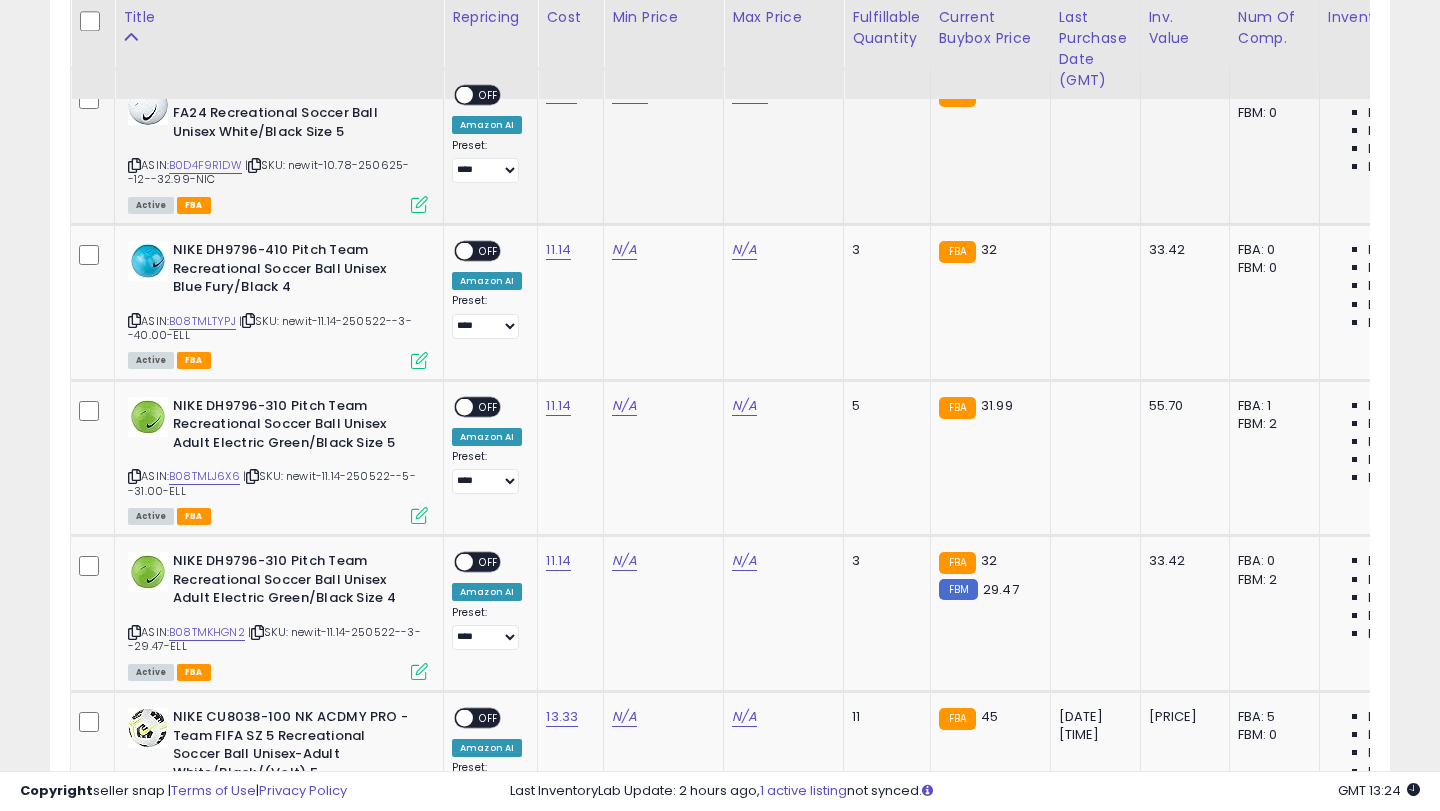 click on "OFF" at bounding box center (489, 95) 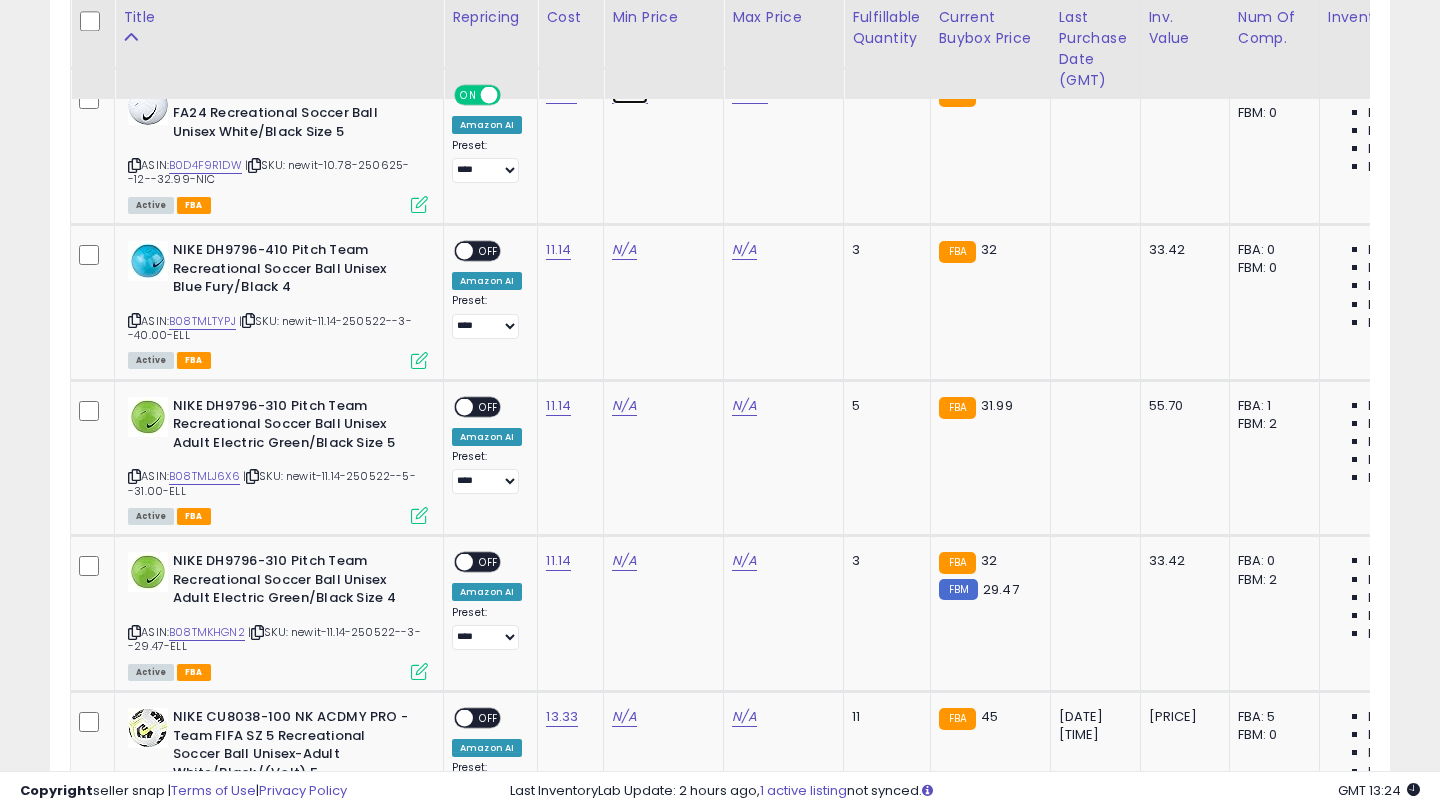 click on "28.00" at bounding box center [630, -5183] 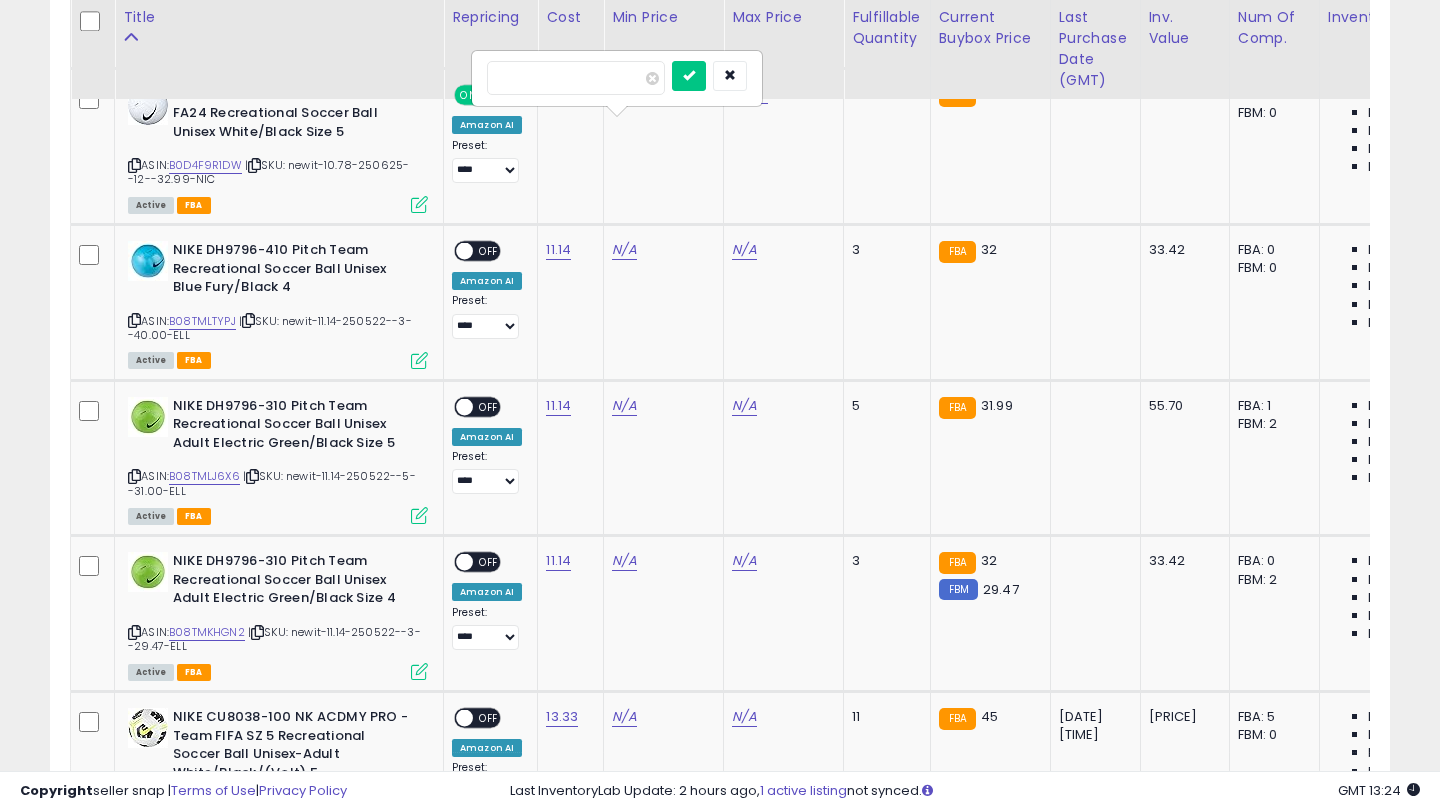 type on "**" 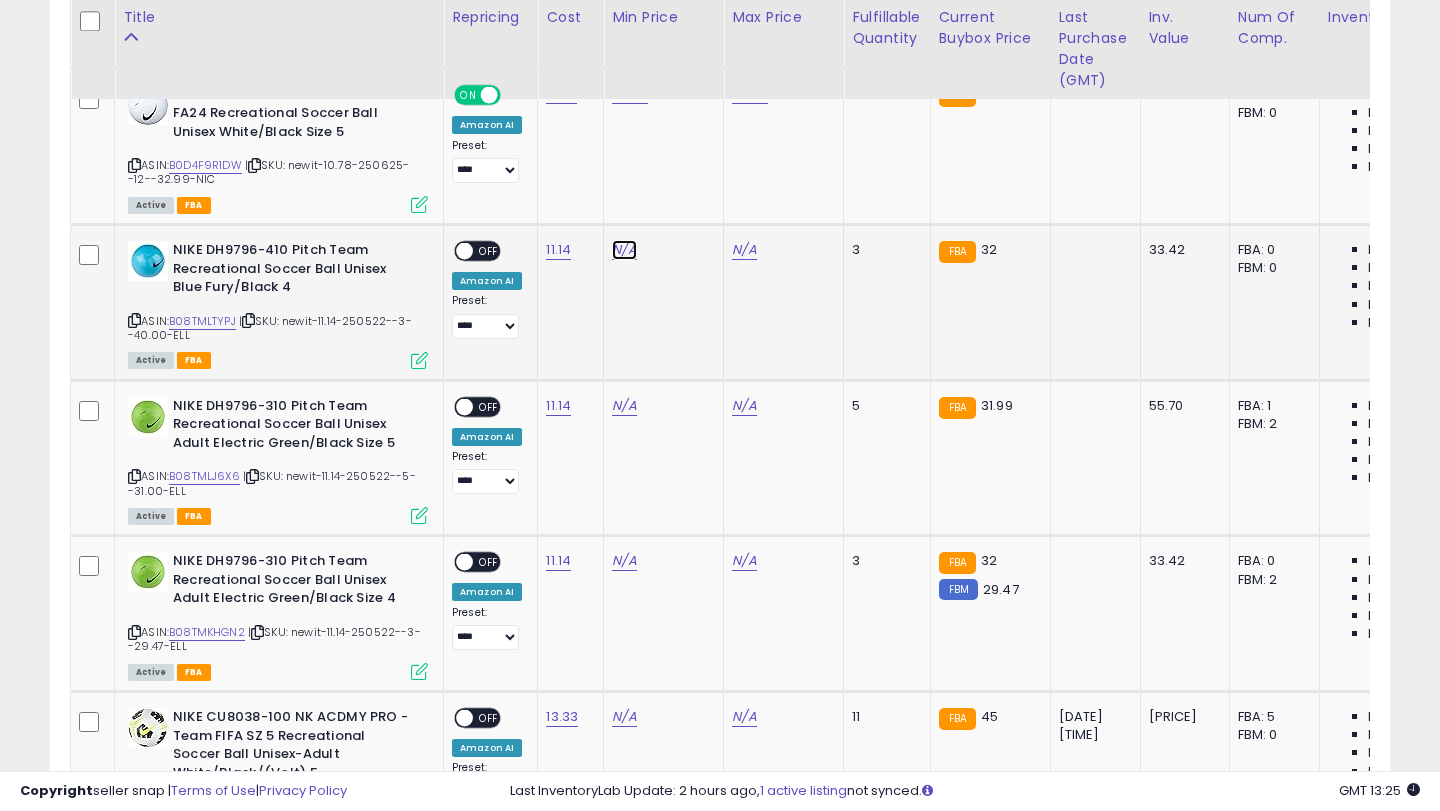 click on "N/A" at bounding box center [624, -5056] 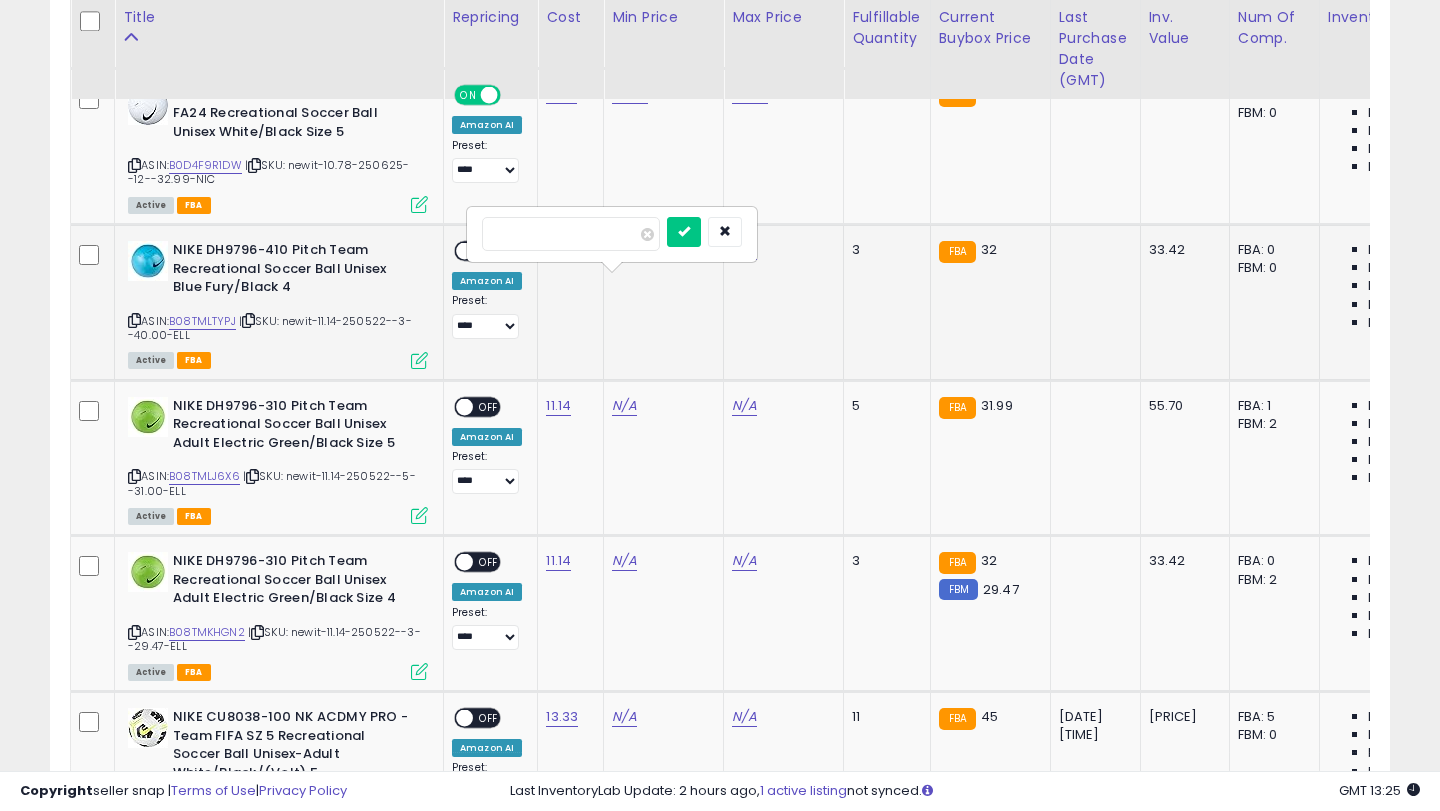 type on "**" 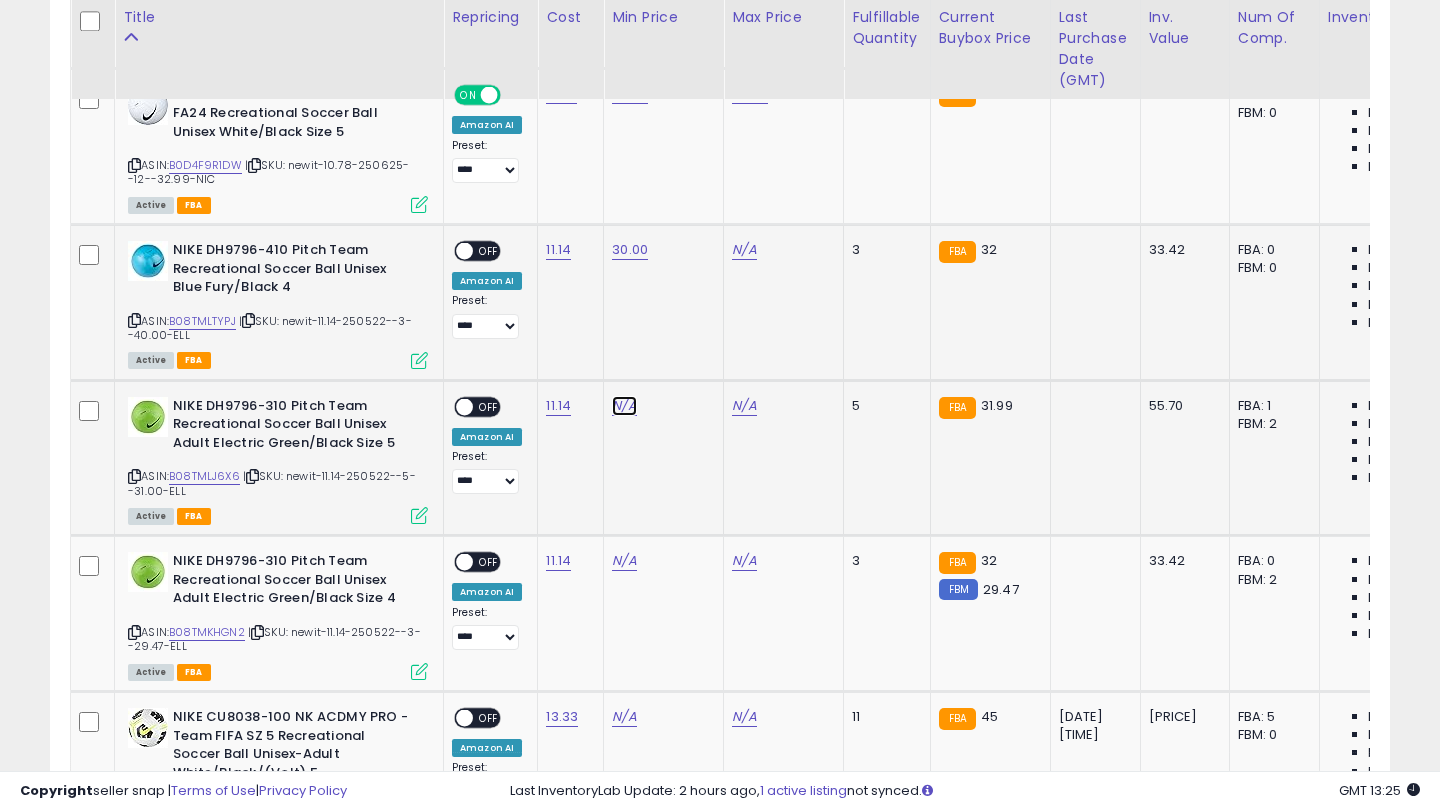 click on "N/A" at bounding box center (624, -5056) 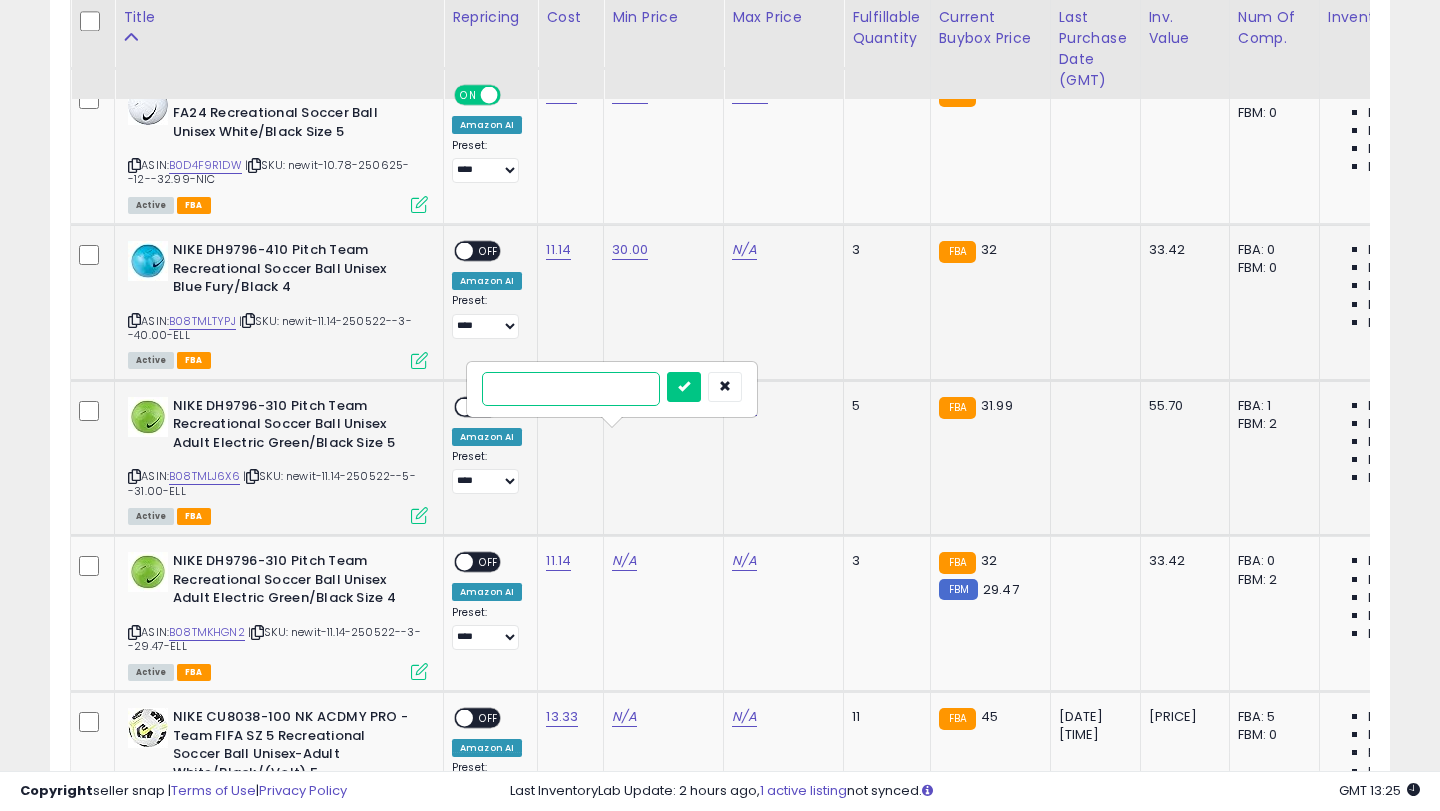 type on "**" 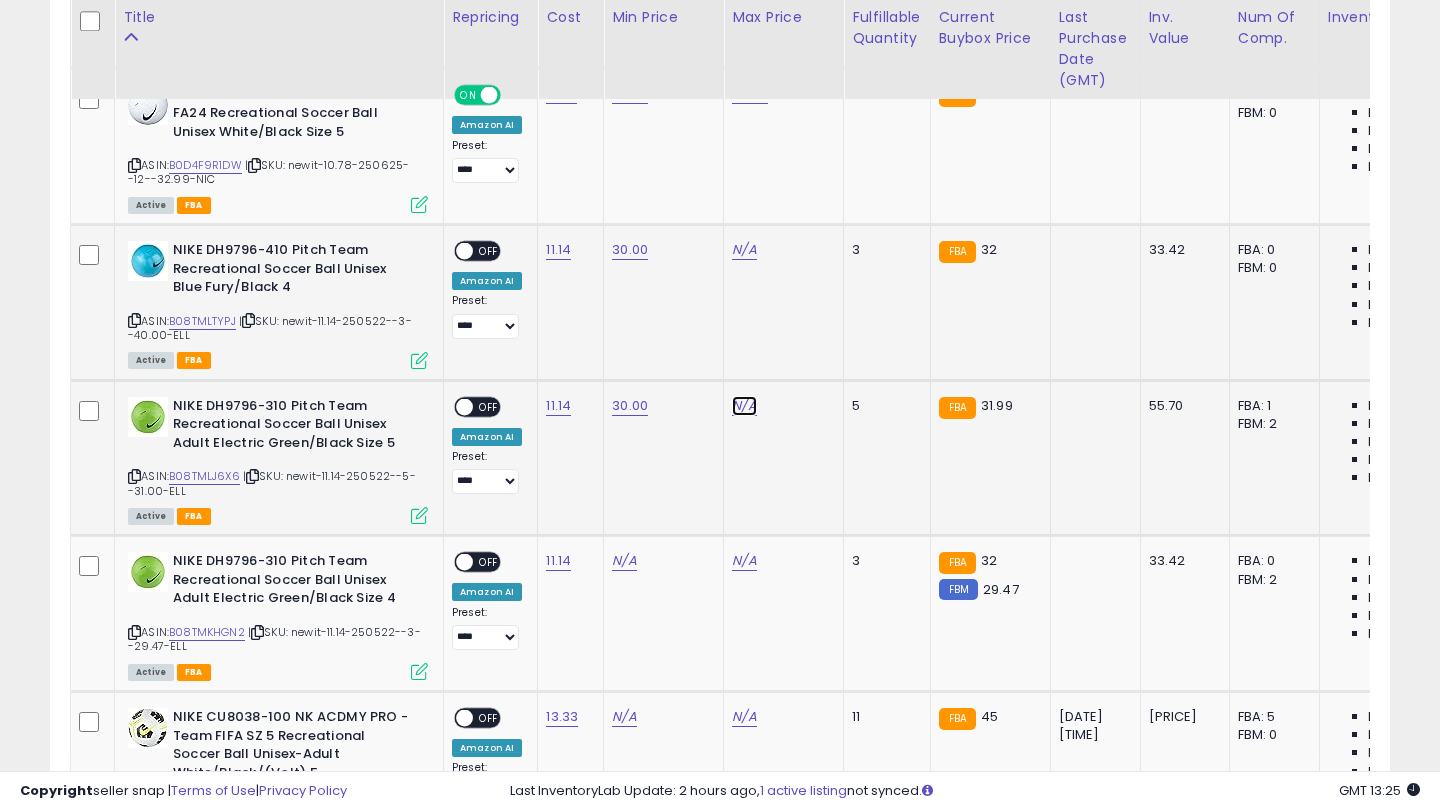 click on "N/A" at bounding box center [744, -5056] 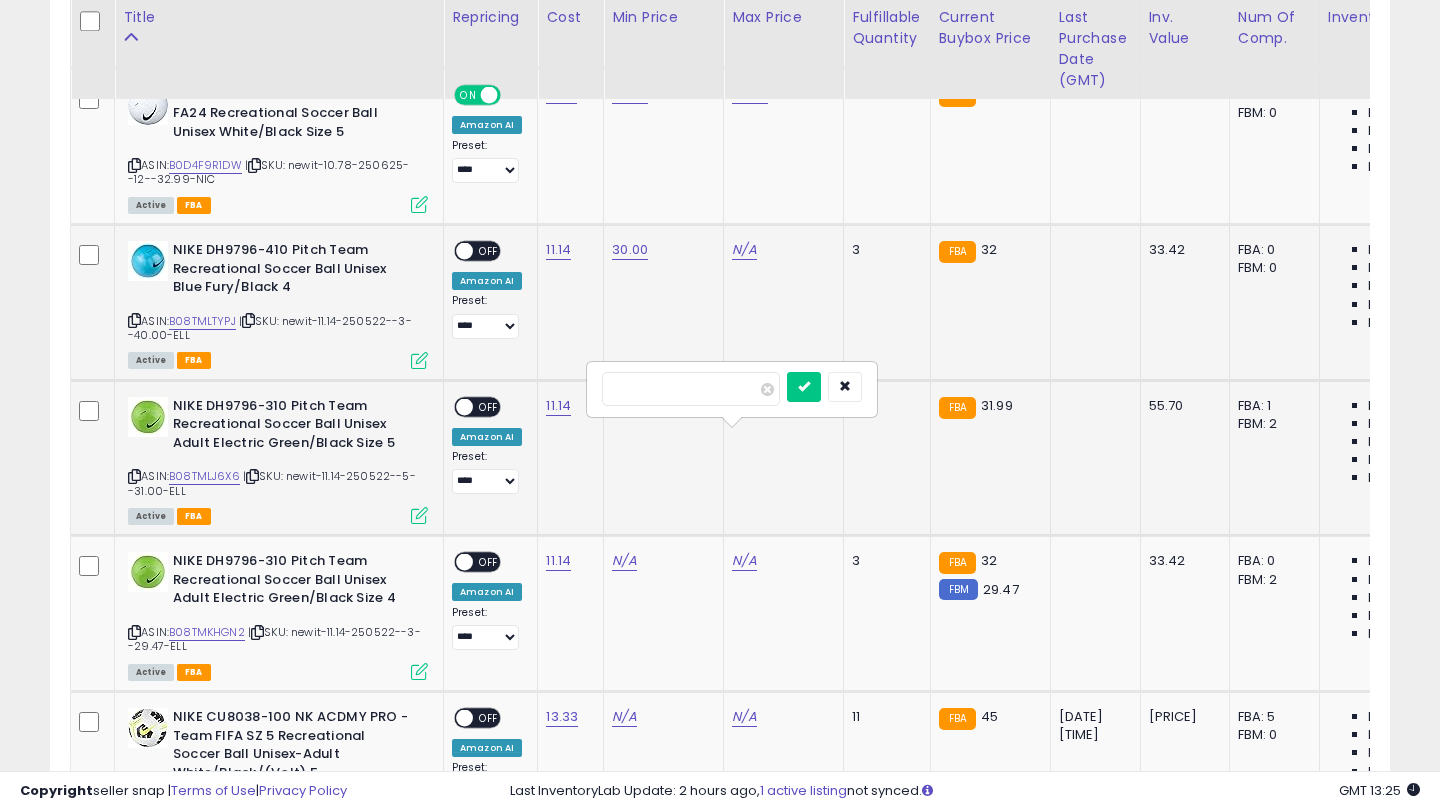 type on "**" 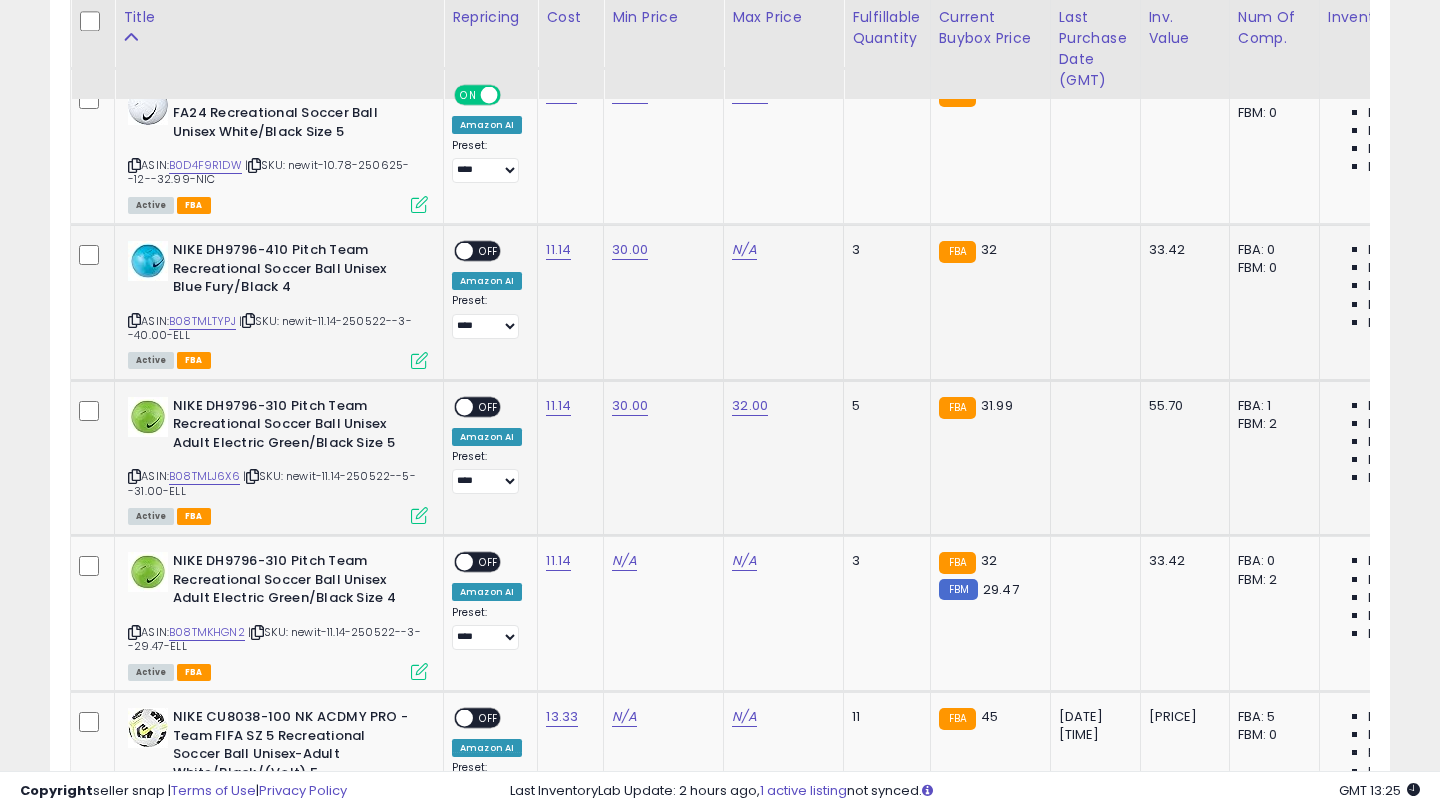 click on "OFF" at bounding box center (489, 406) 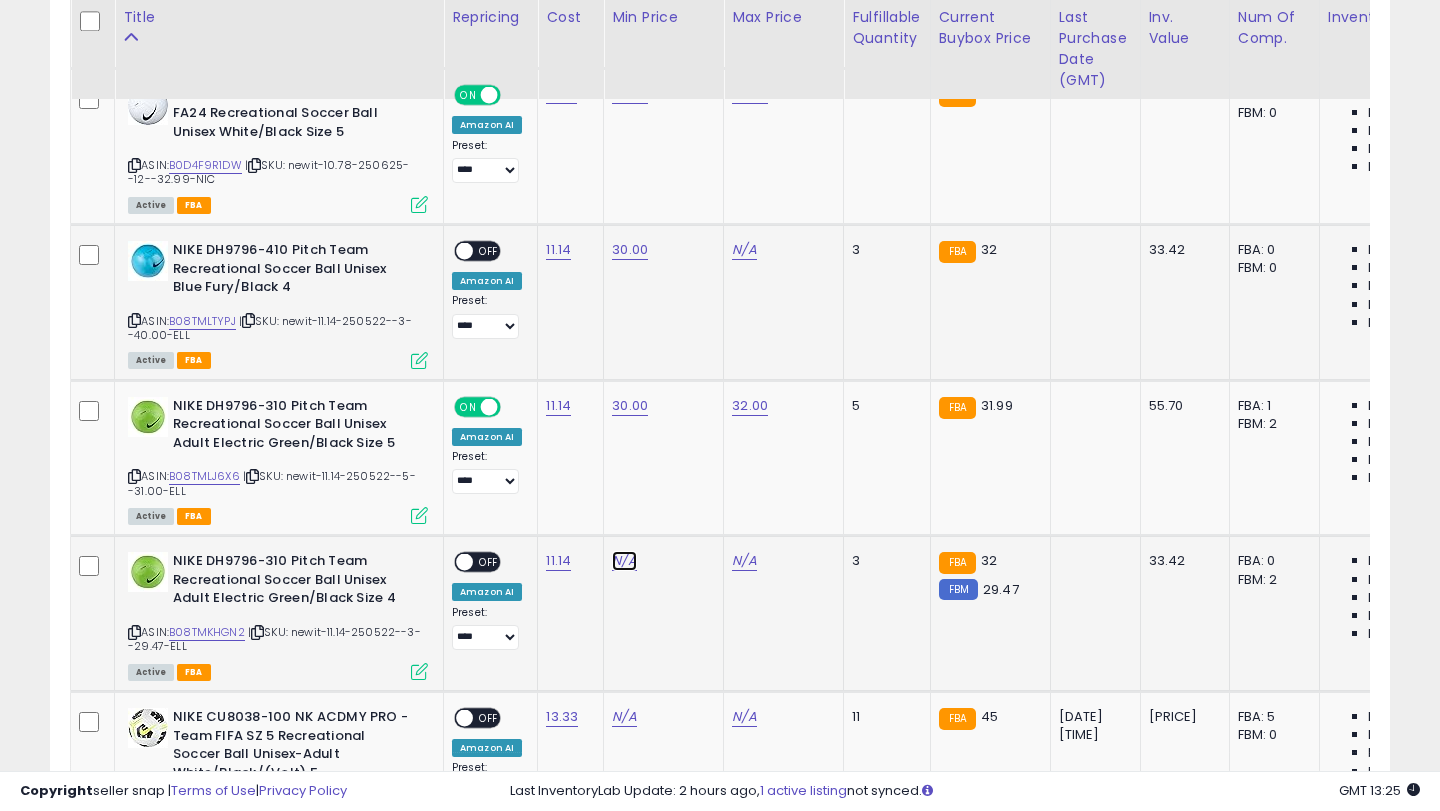click on "N/A" at bounding box center [624, -5056] 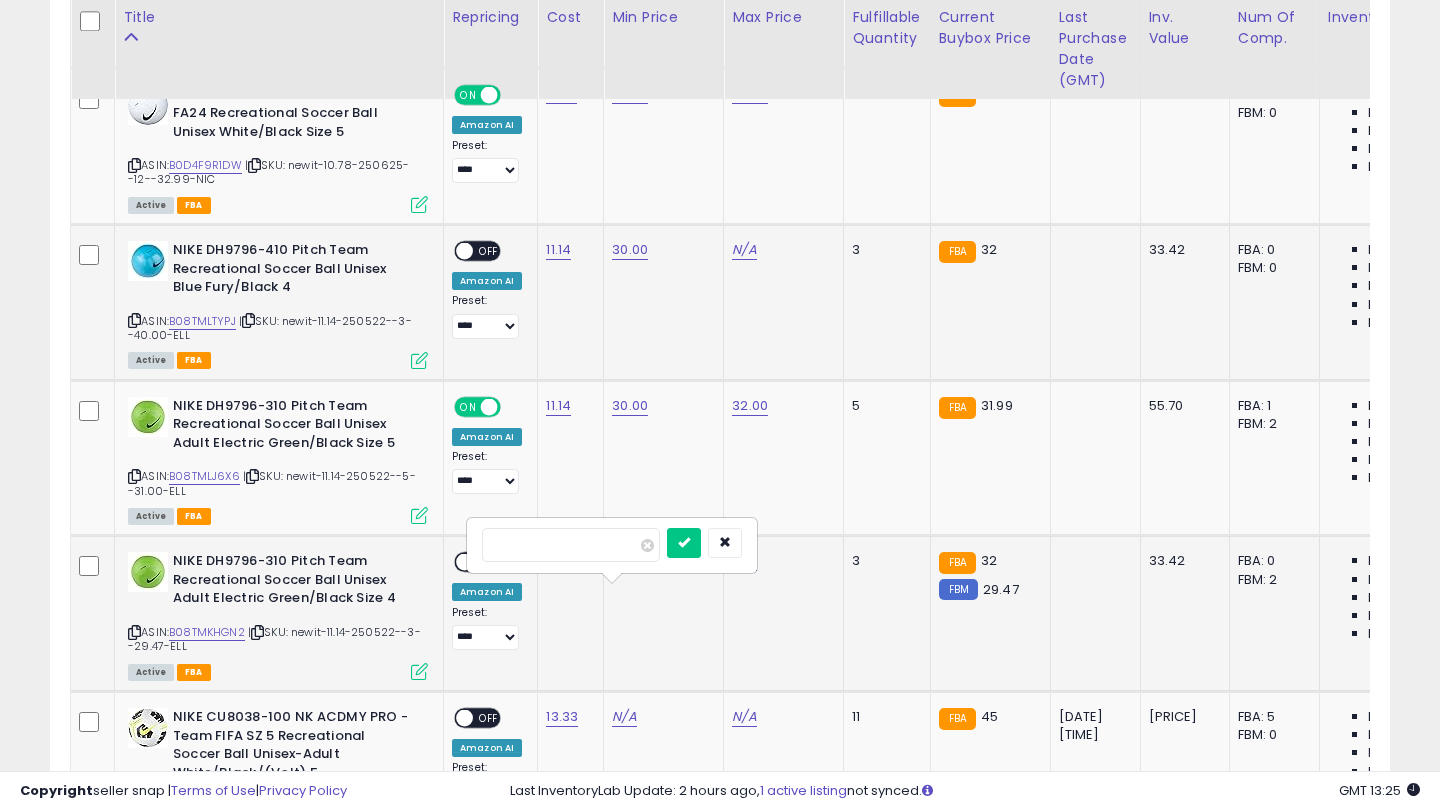 type on "**" 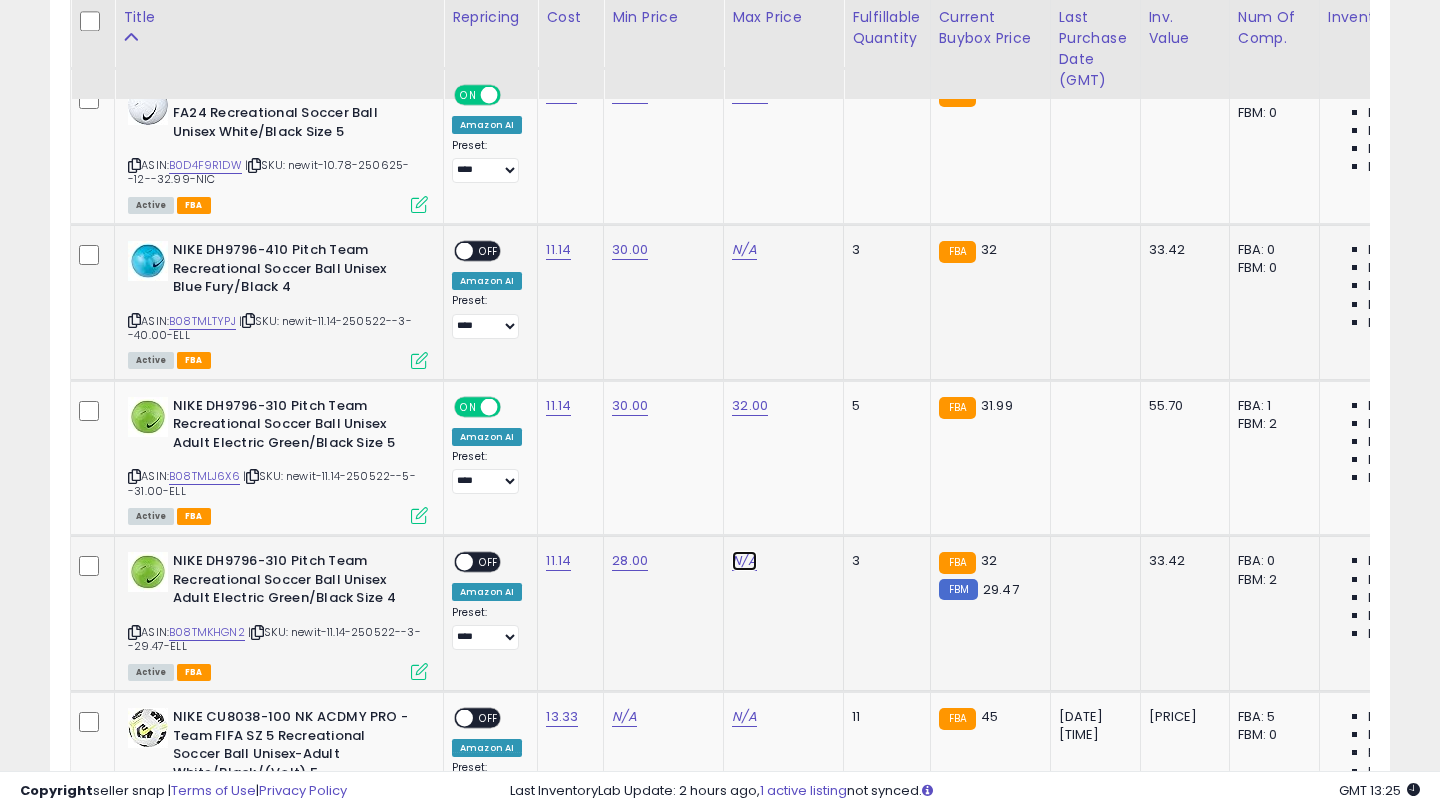 click on "N/A" at bounding box center (744, -5056) 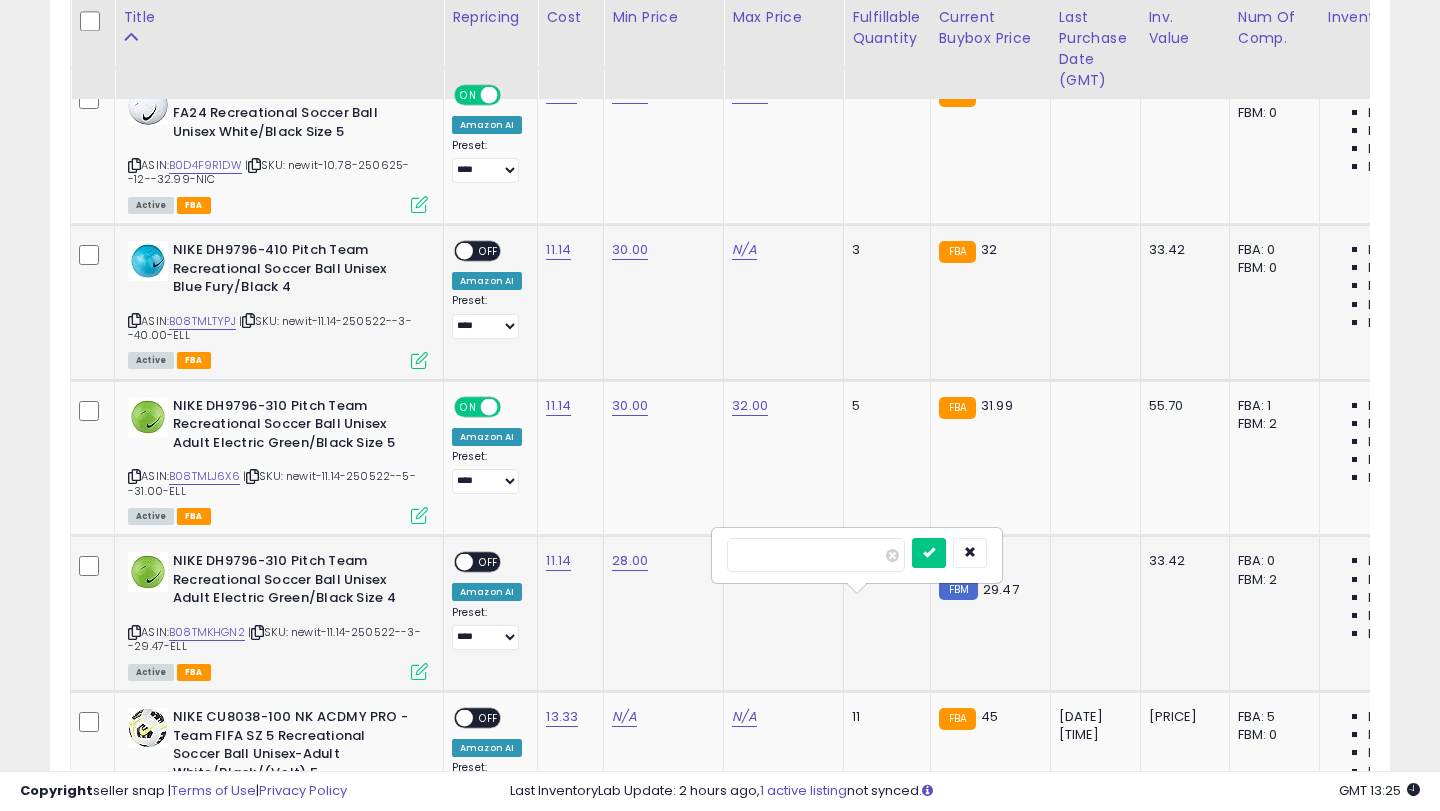 type on "*" 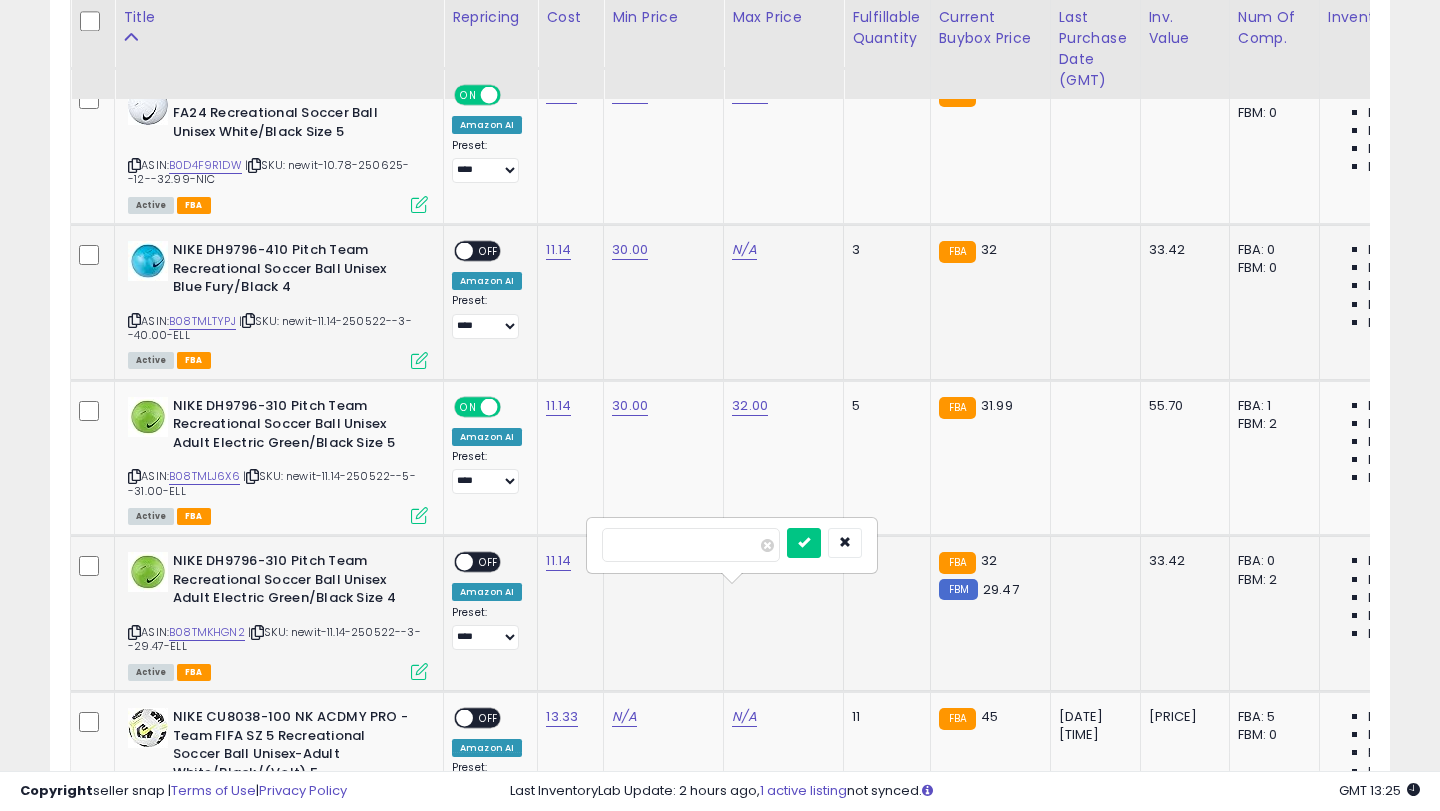 click at bounding box center (804, 543) 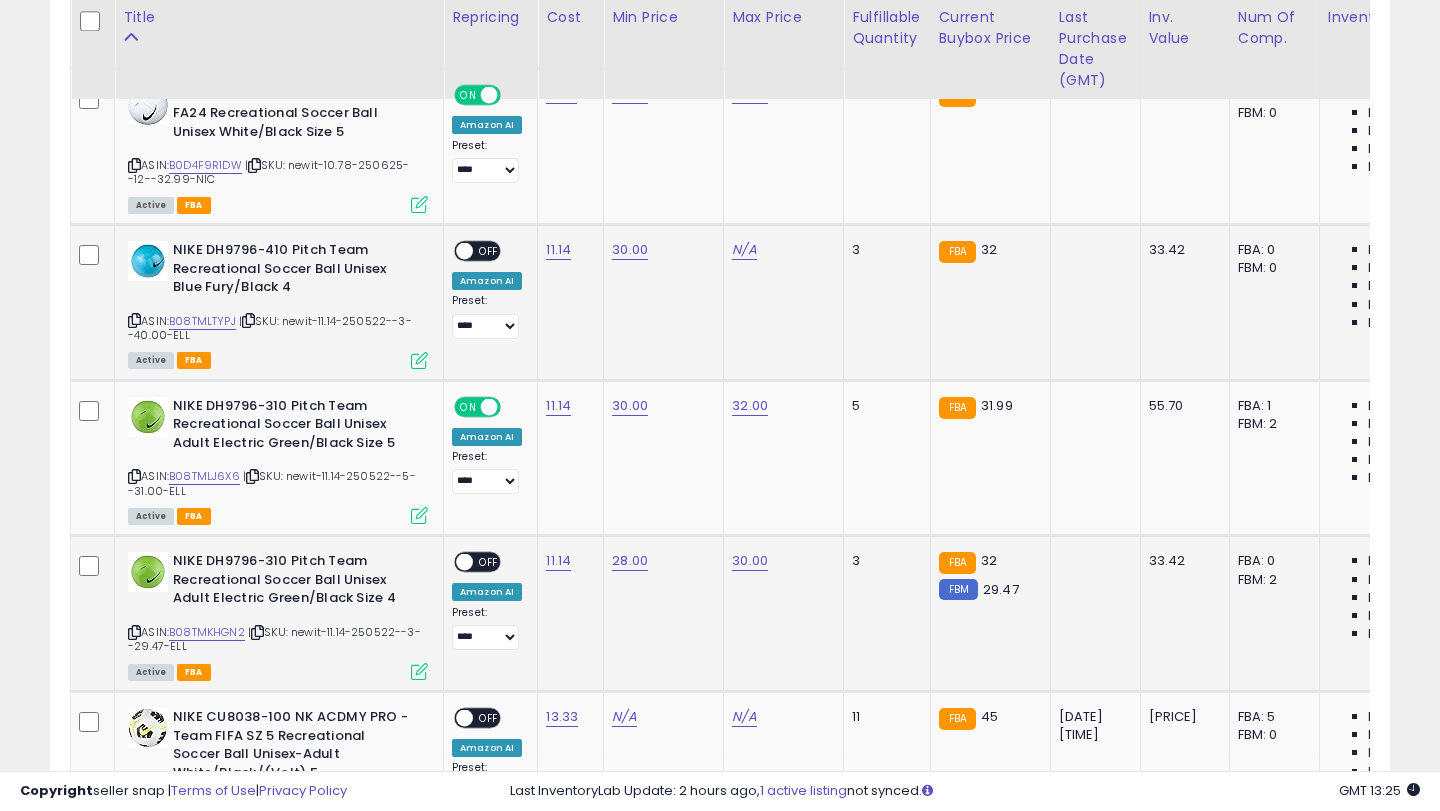 click on "OFF" at bounding box center (489, 562) 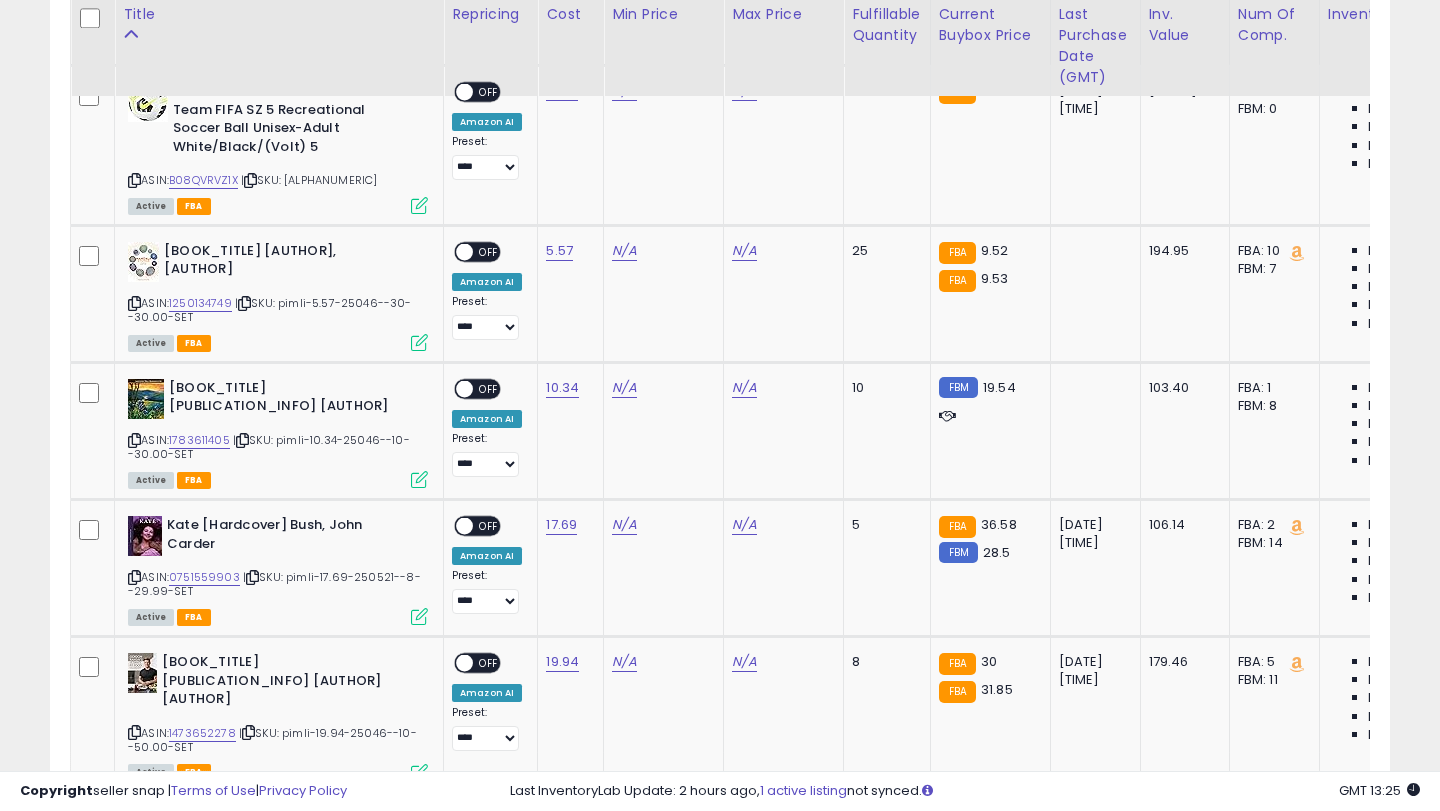 scroll, scrollTop: 6956, scrollLeft: 0, axis: vertical 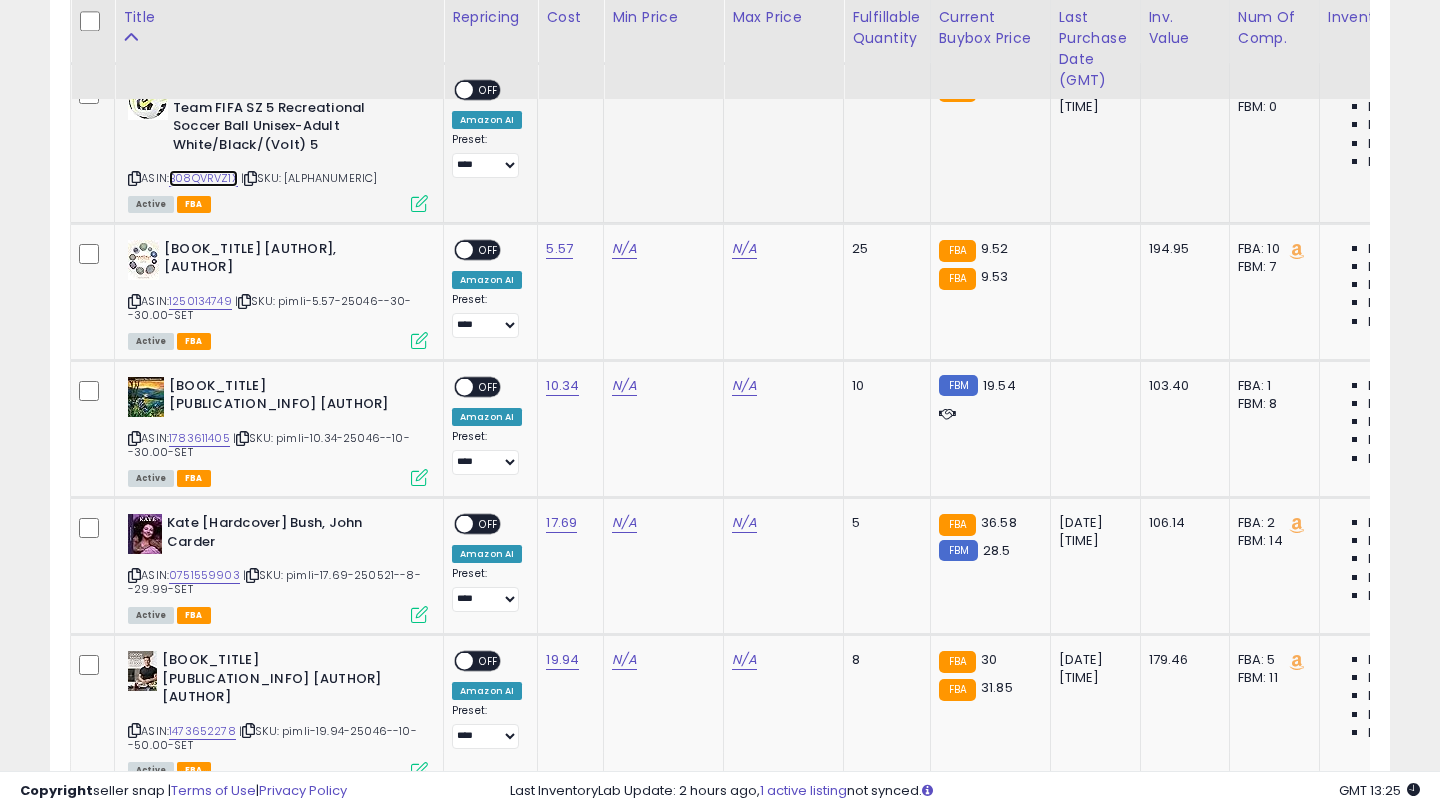 click on "B08QVRVZ1X" at bounding box center (203, 178) 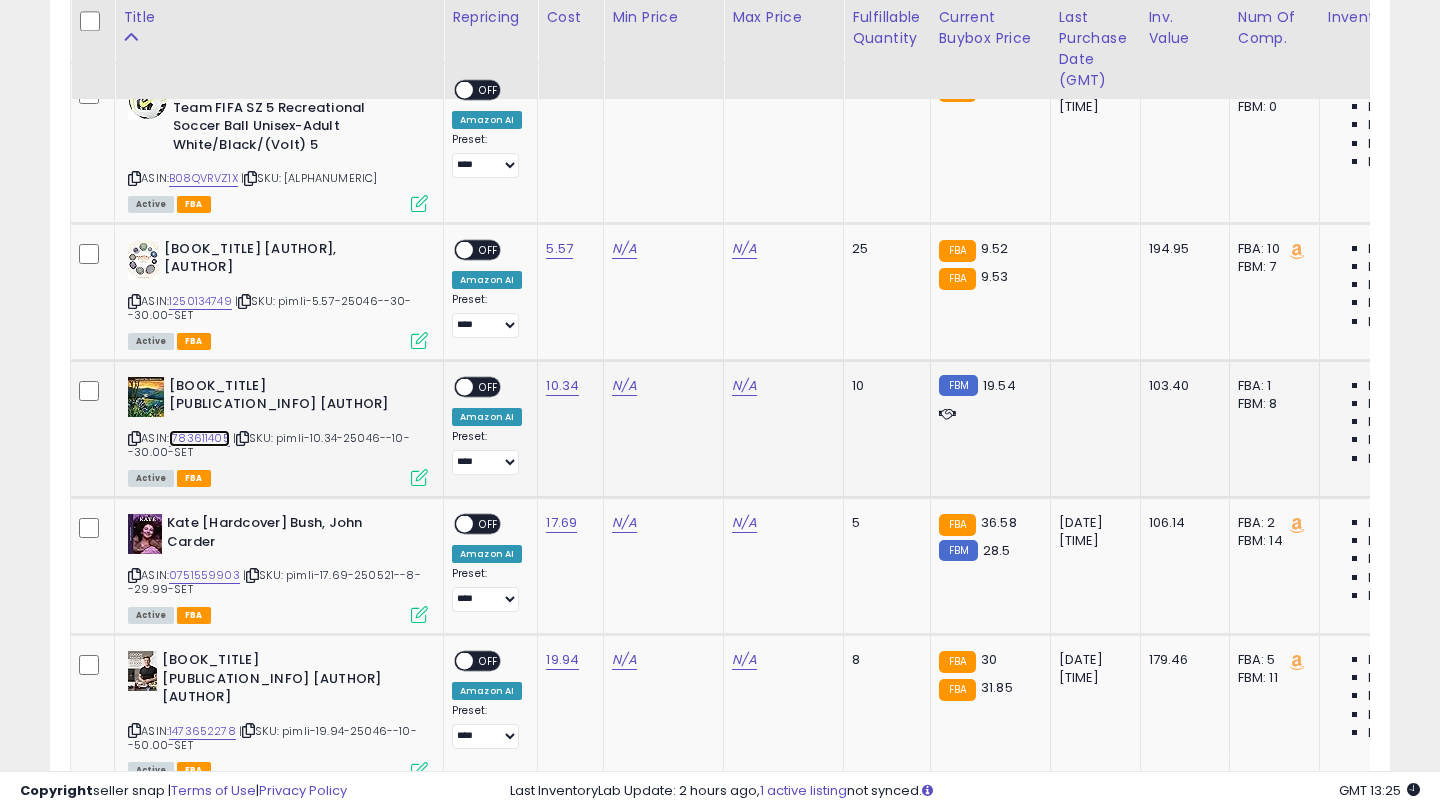 click on "1783611405" at bounding box center (199, 438) 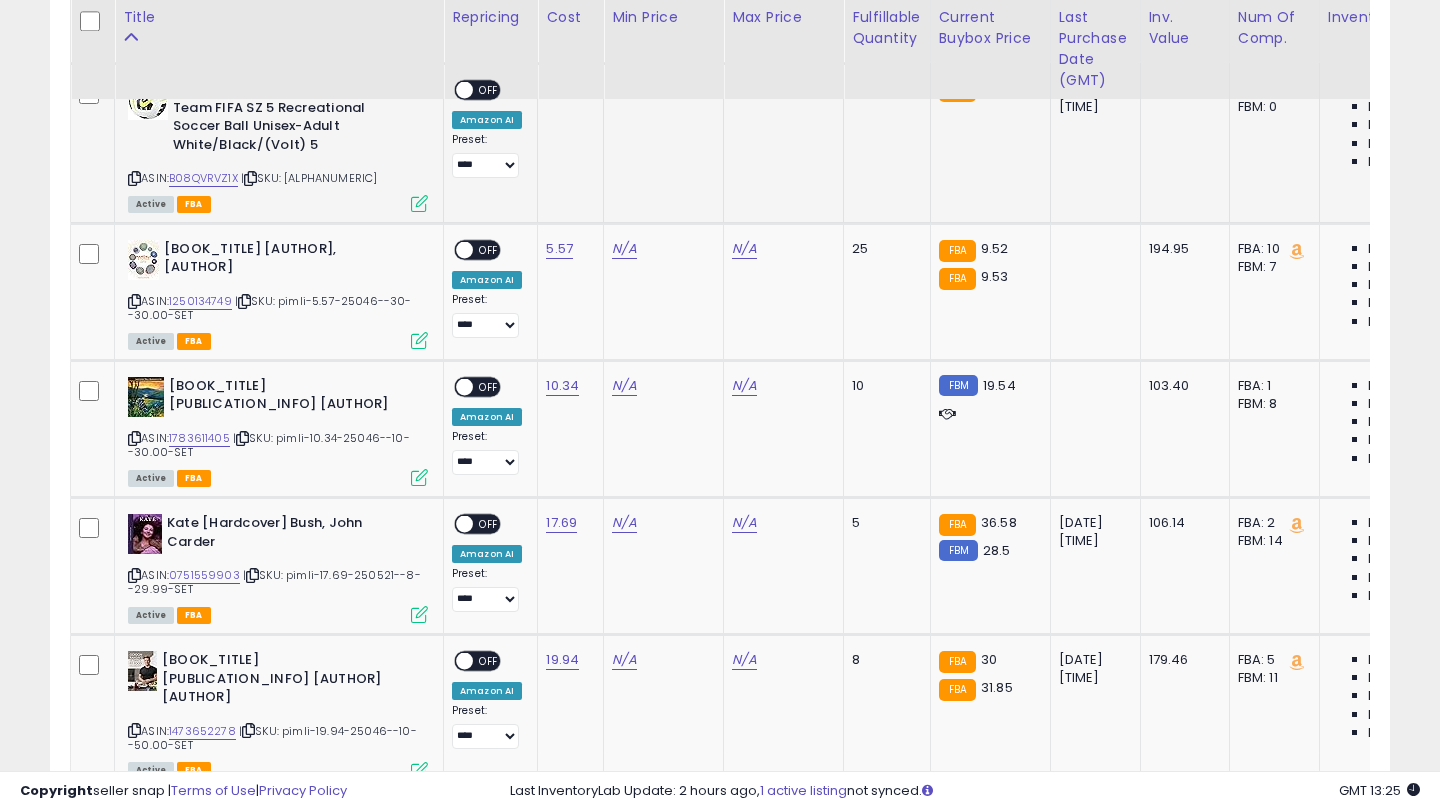 click on "N/A" at bounding box center (624, -5684) 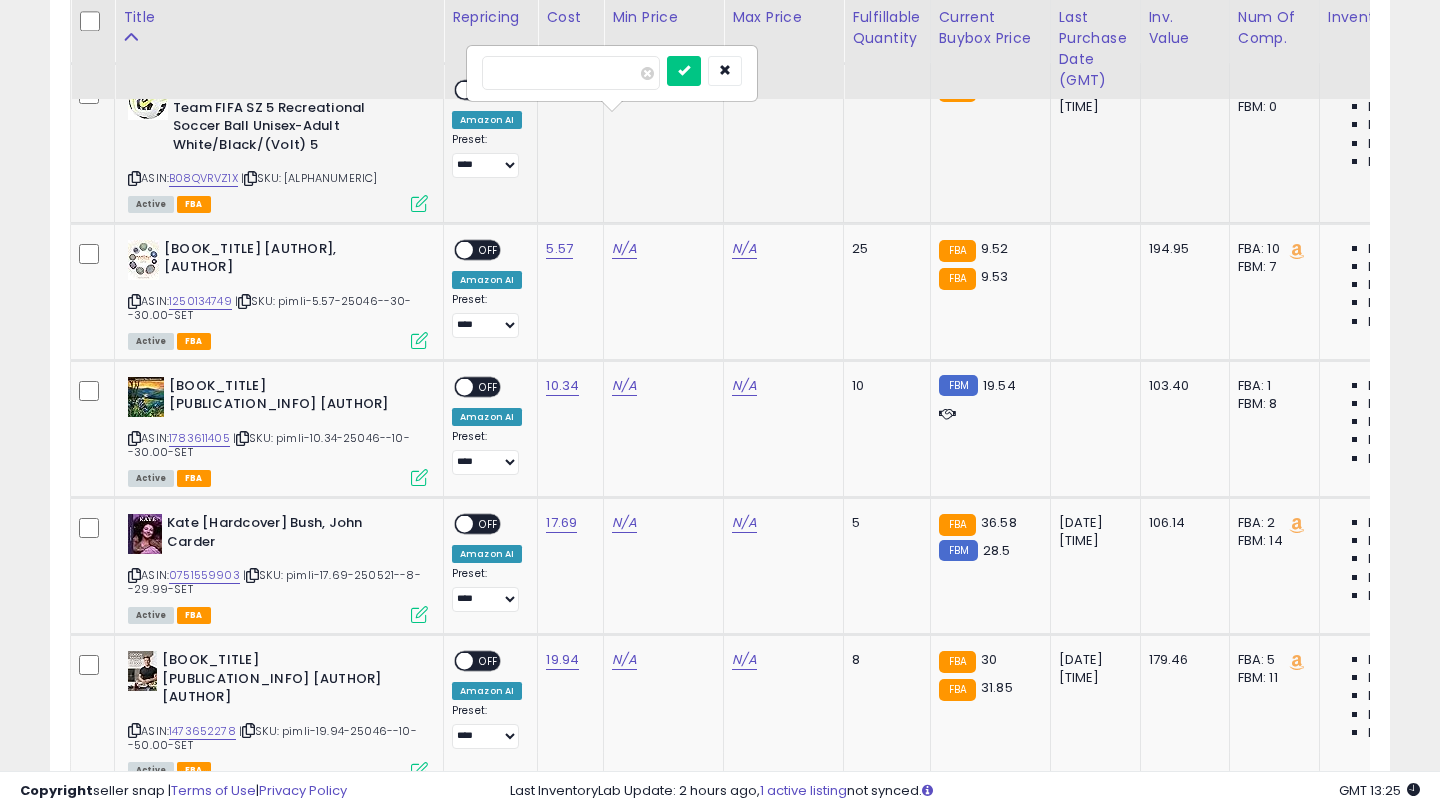 type on "**" 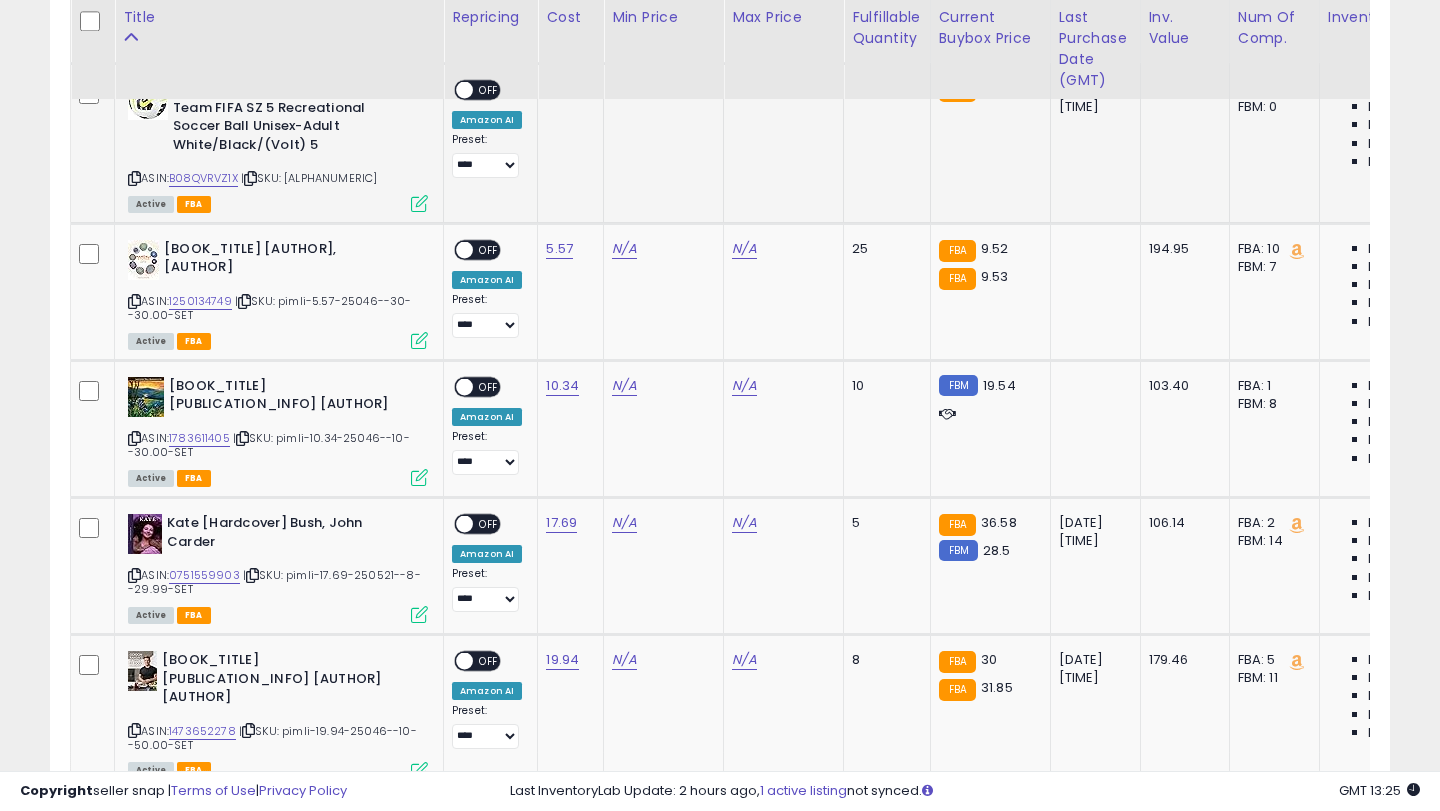 click on "N/A" at bounding box center [744, -5684] 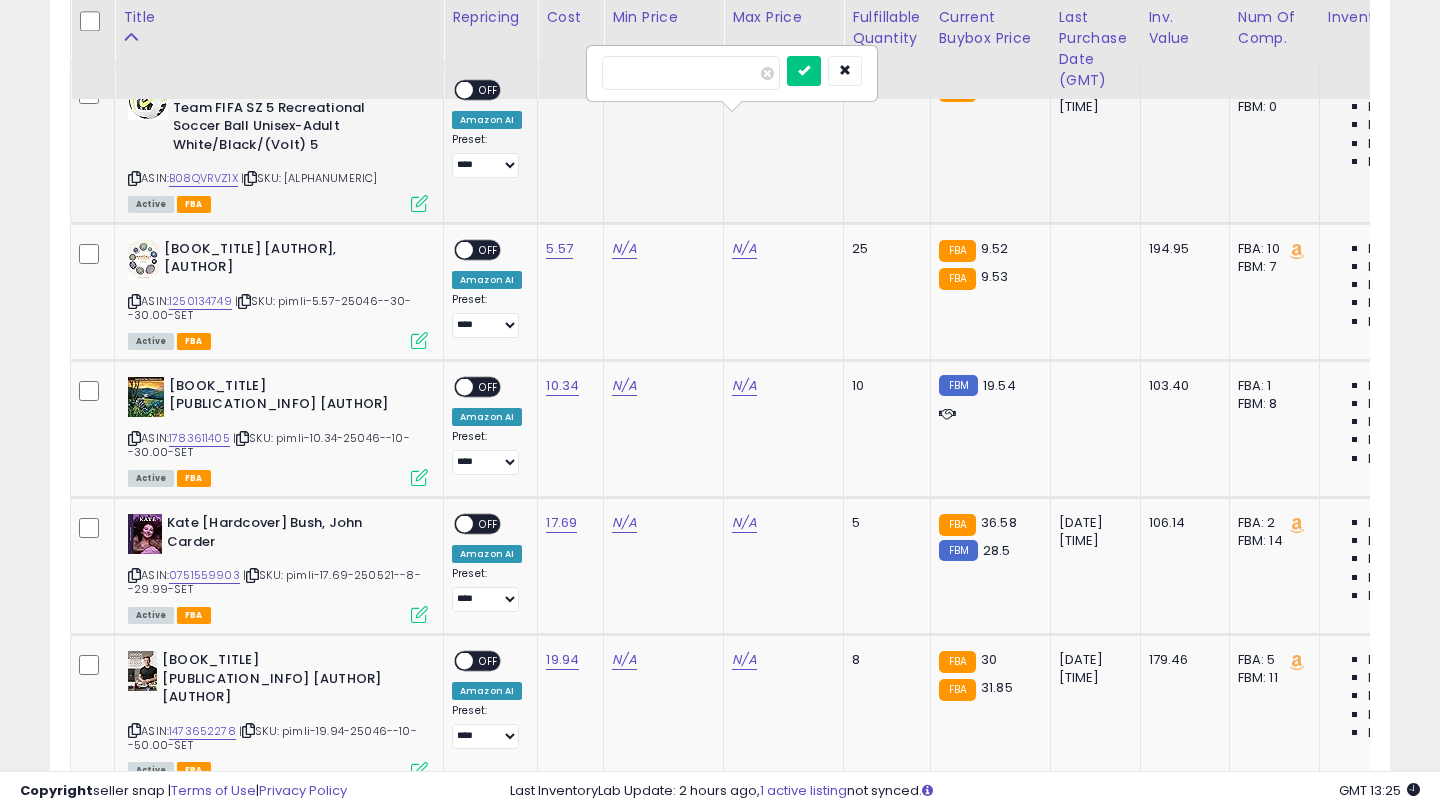 type on "**" 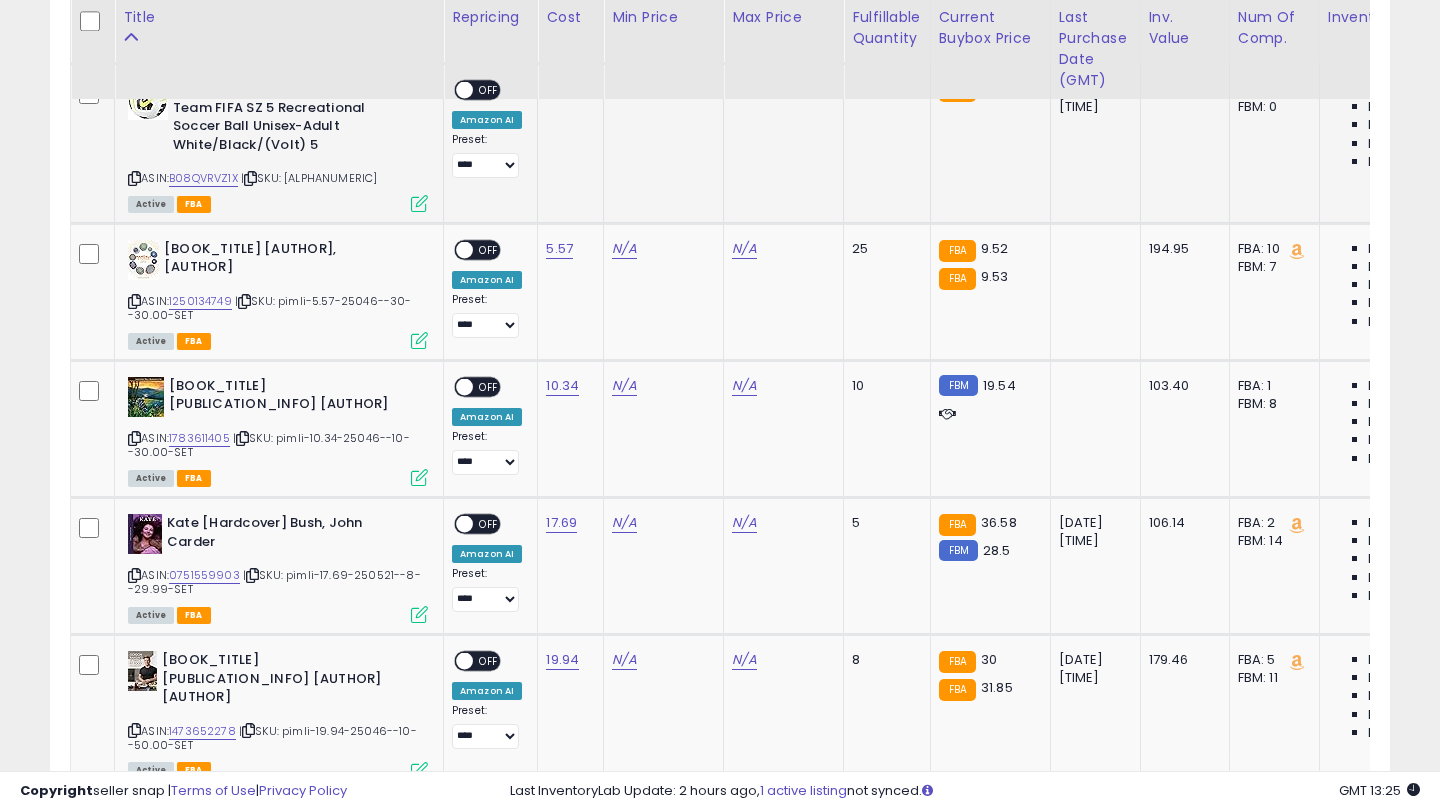 click on "OFF" at bounding box center (489, 90) 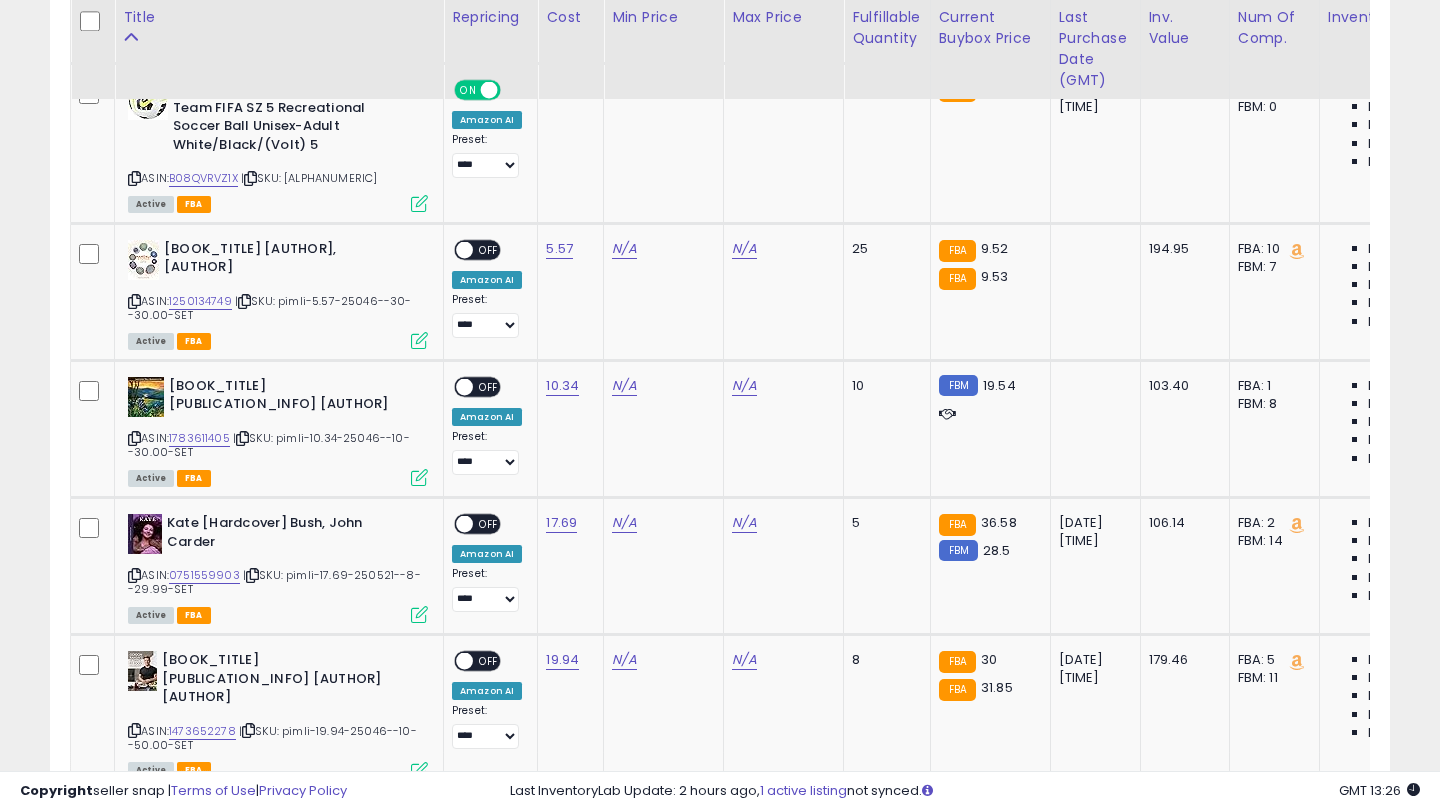 click on "40.00" at bounding box center (630, -5811) 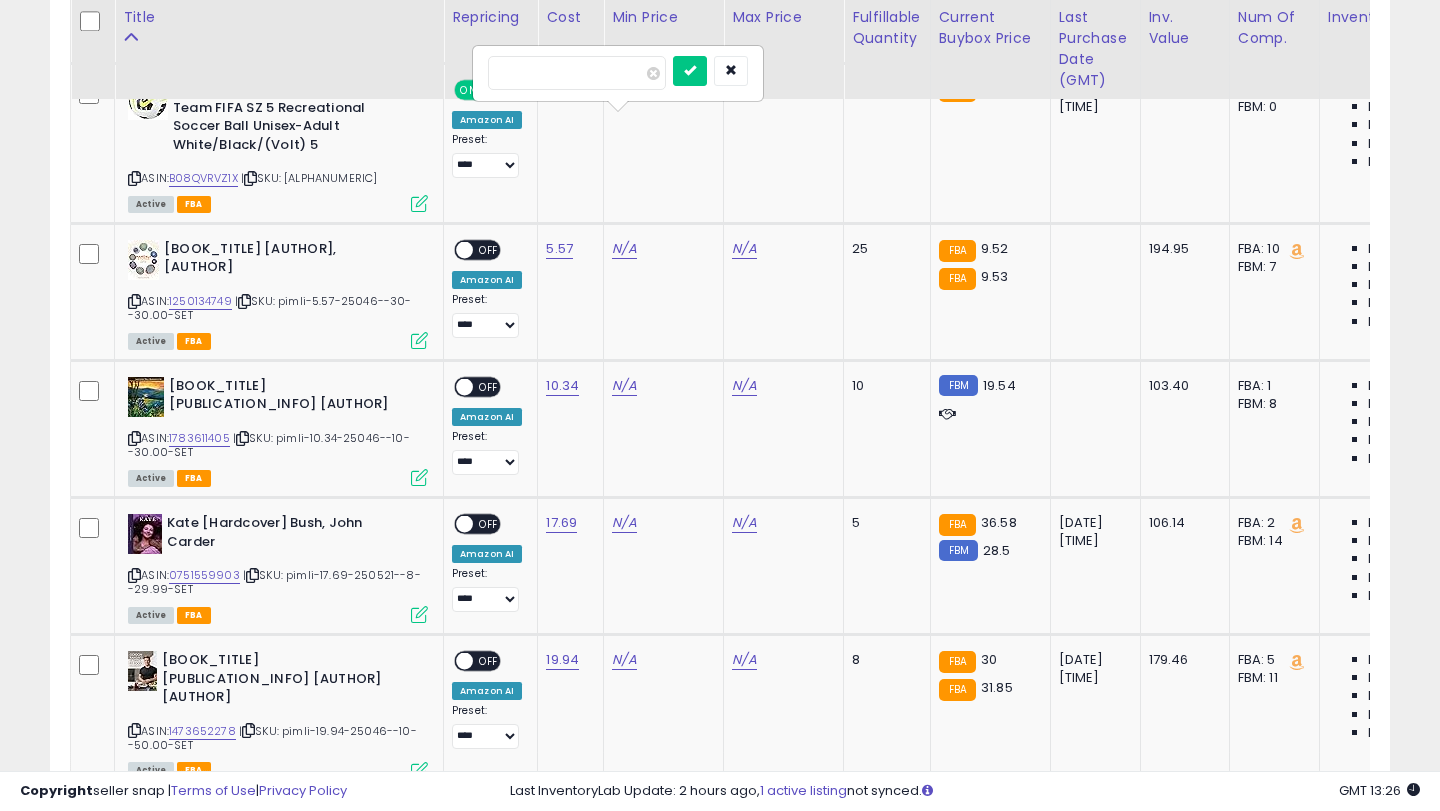 type on "**" 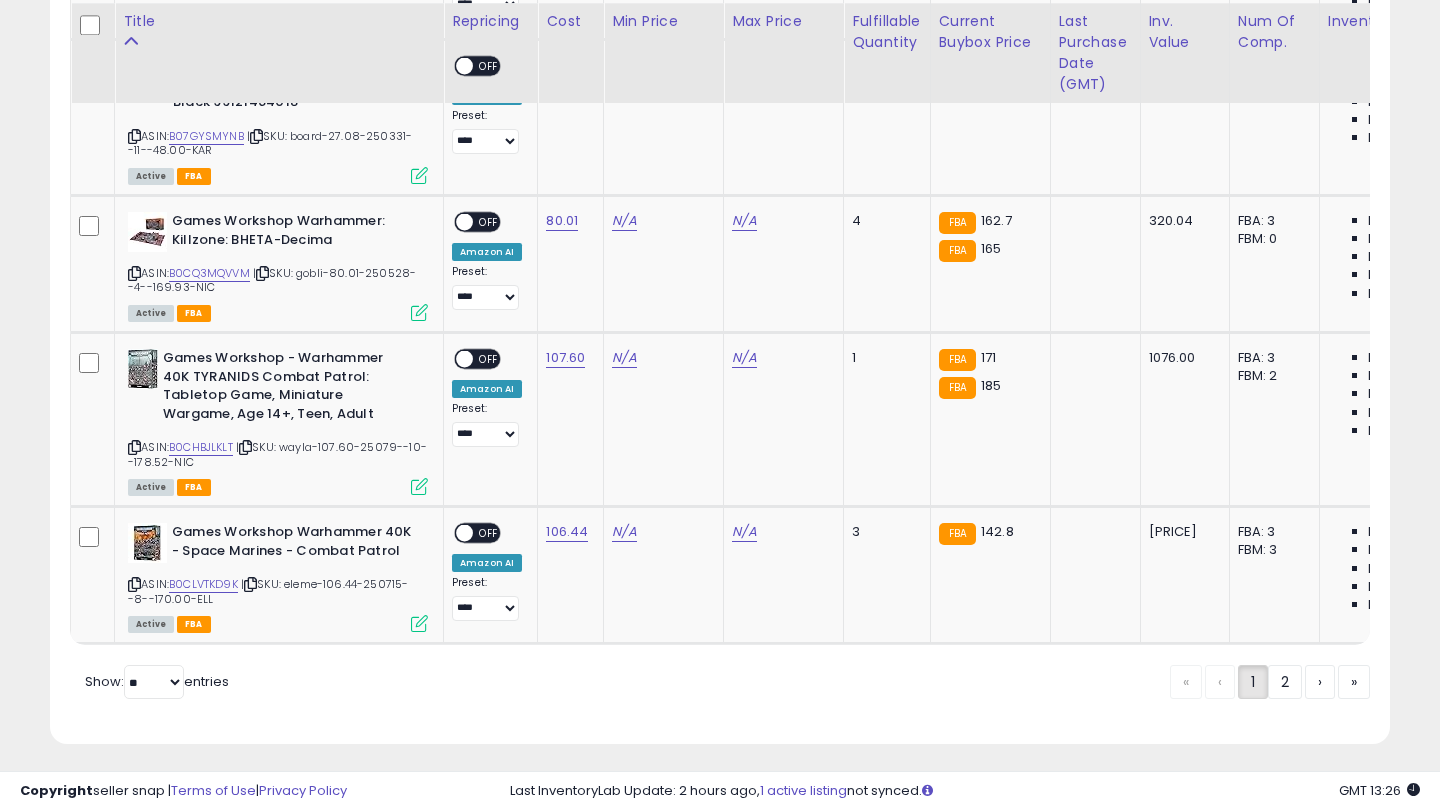 scroll, scrollTop: 8005, scrollLeft: 0, axis: vertical 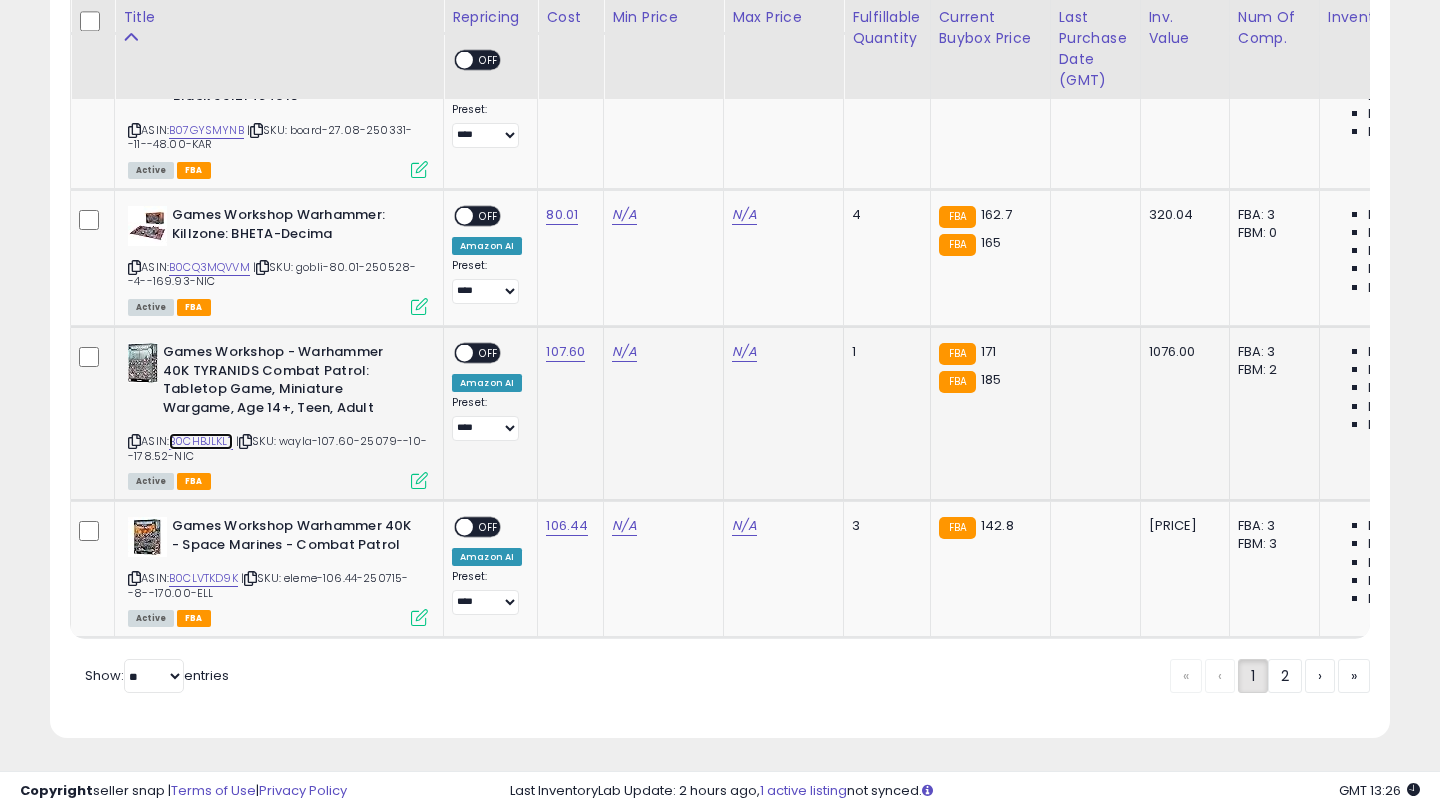 click on "B0CHBJLKLT" at bounding box center (201, 441) 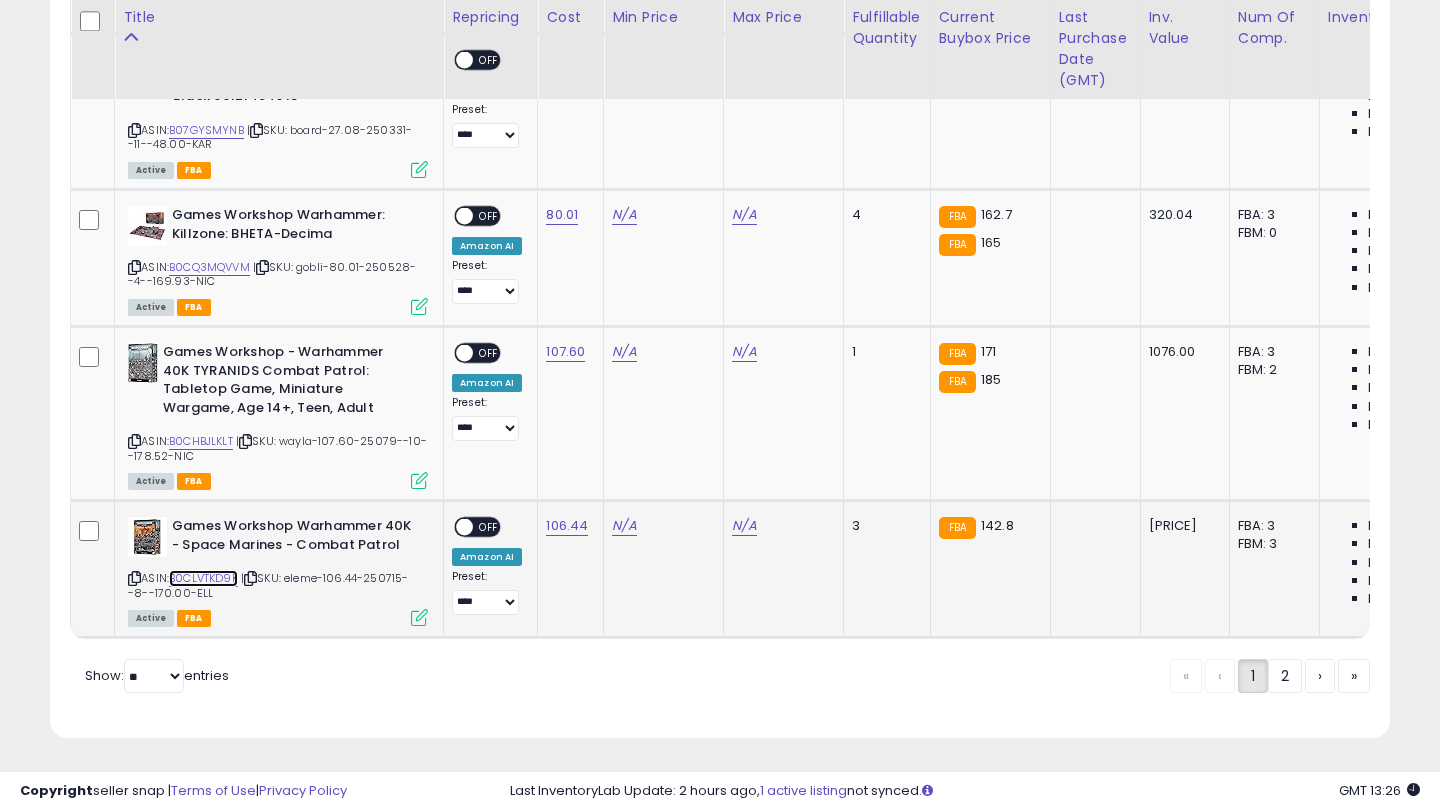 click on "B0CLVTKD9K" at bounding box center [203, 578] 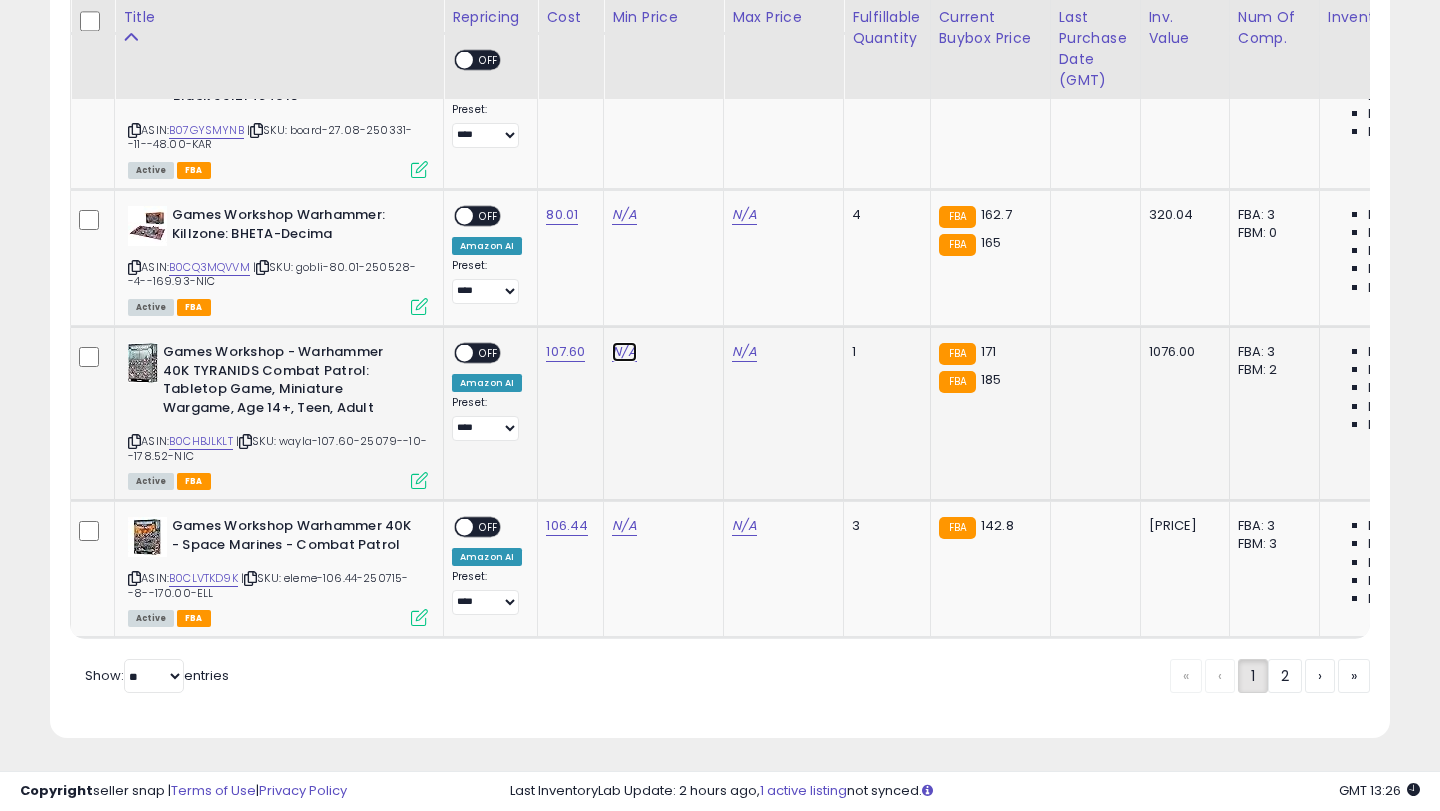 click on "N/A" at bounding box center [624, -6733] 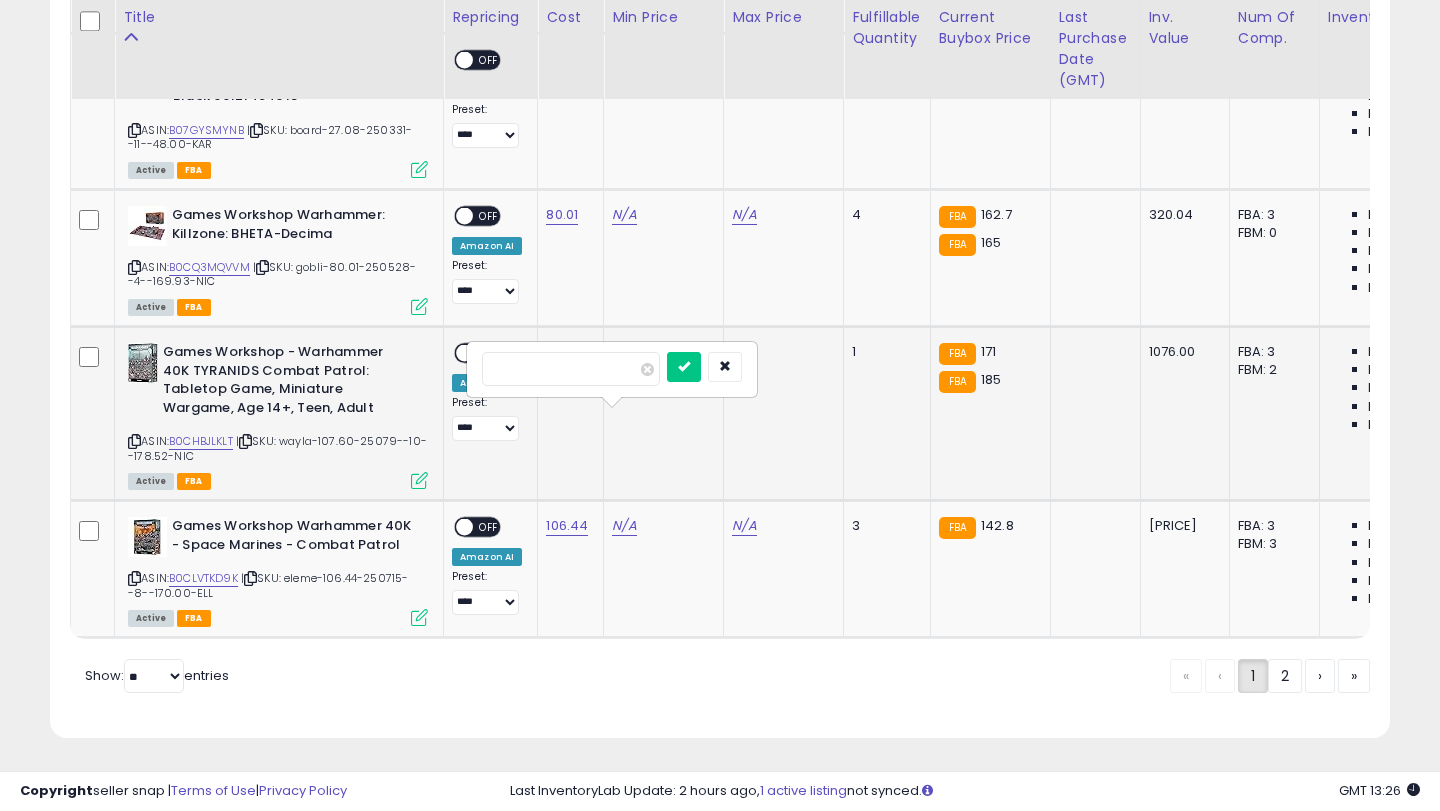 type on "***" 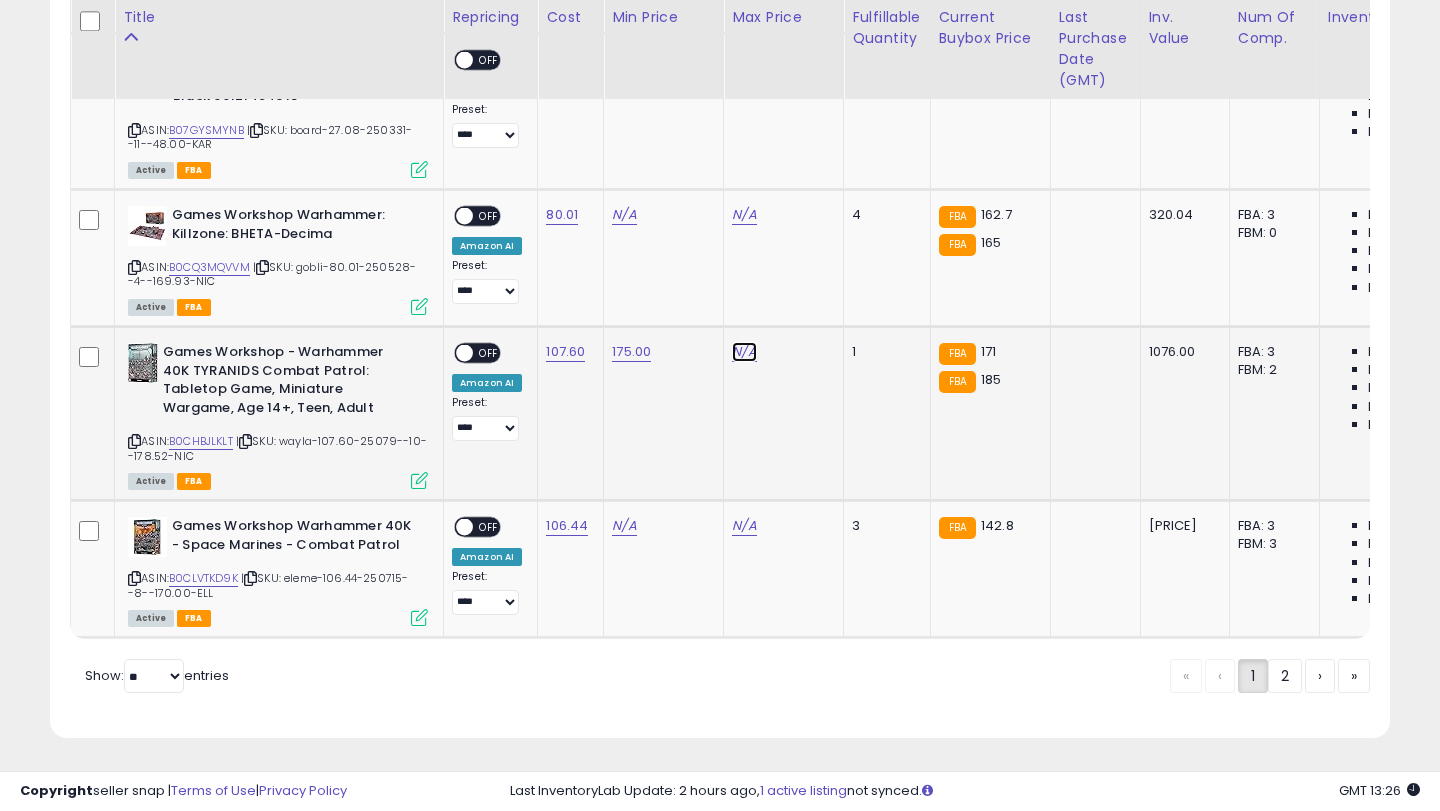 click on "N/A" at bounding box center [744, -6733] 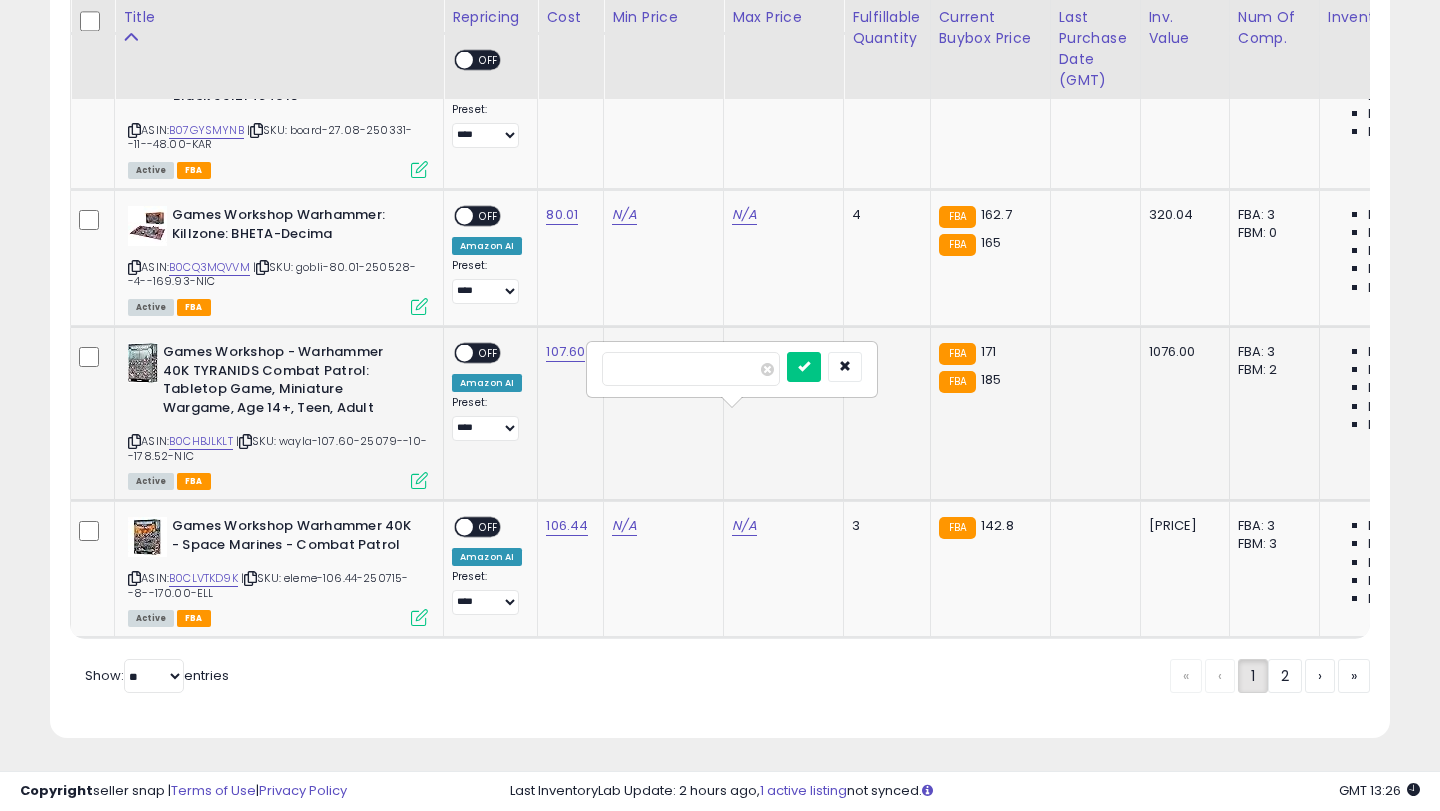type on "***" 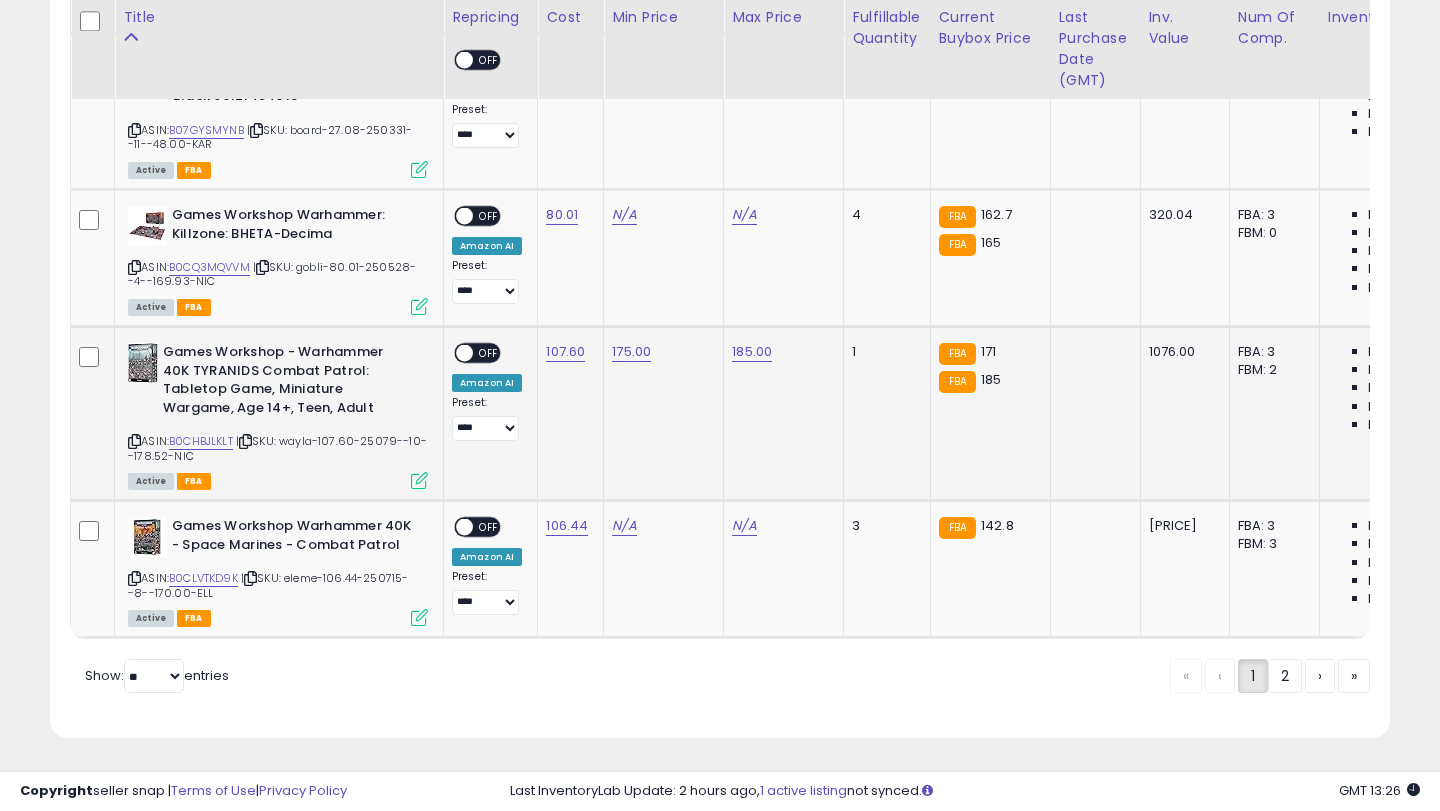 click on "OFF" at bounding box center [489, 353] 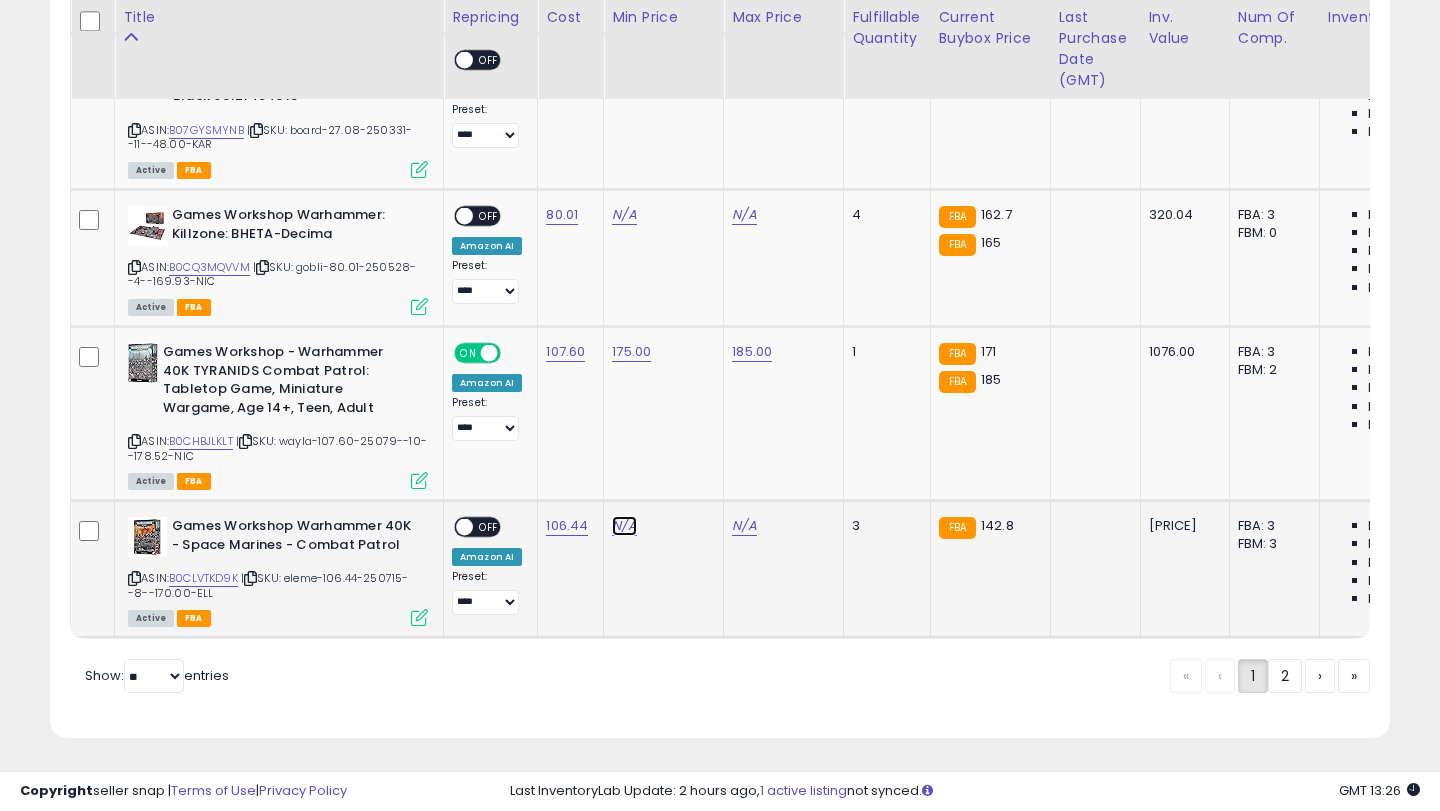 click on "N/A" at bounding box center [624, -6733] 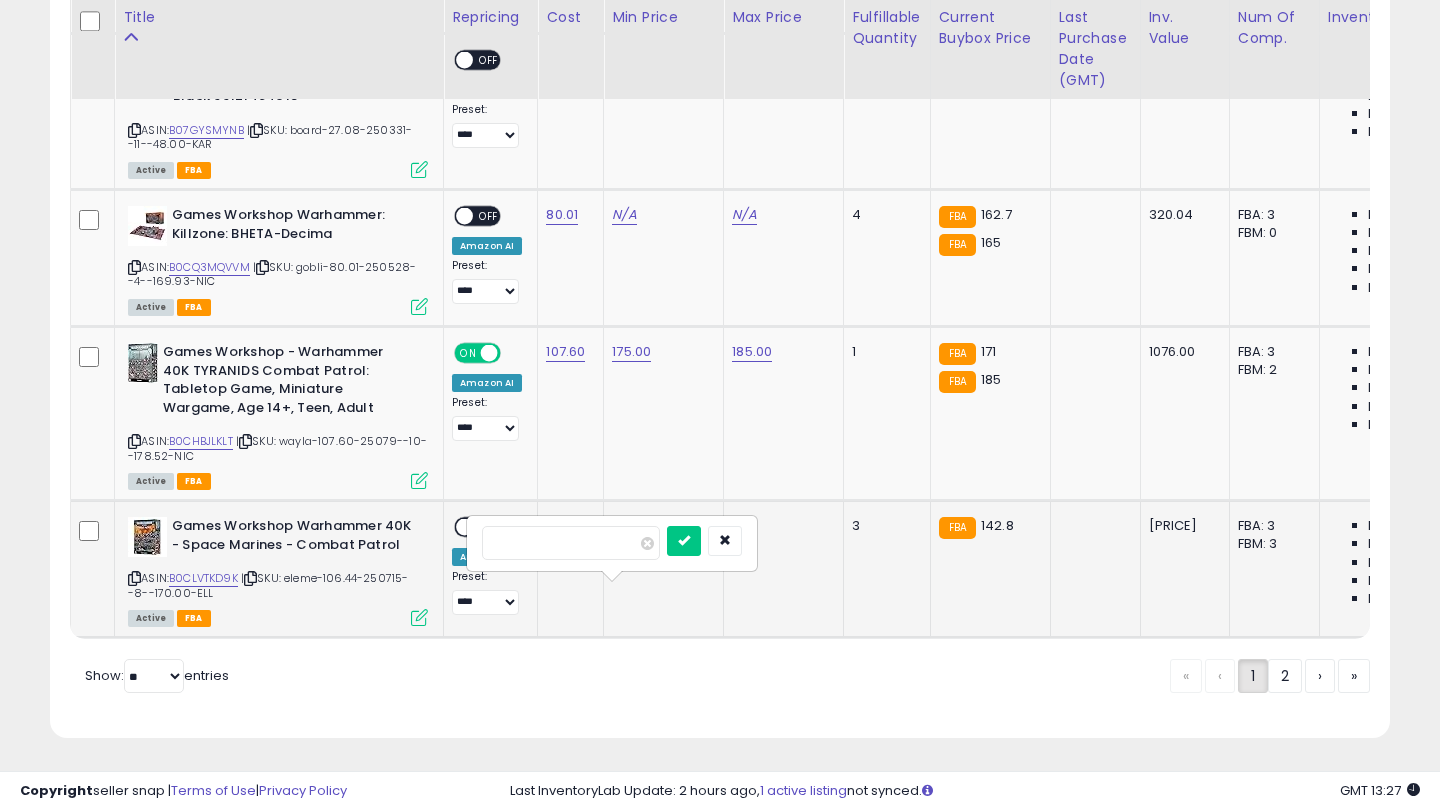type on "*****" 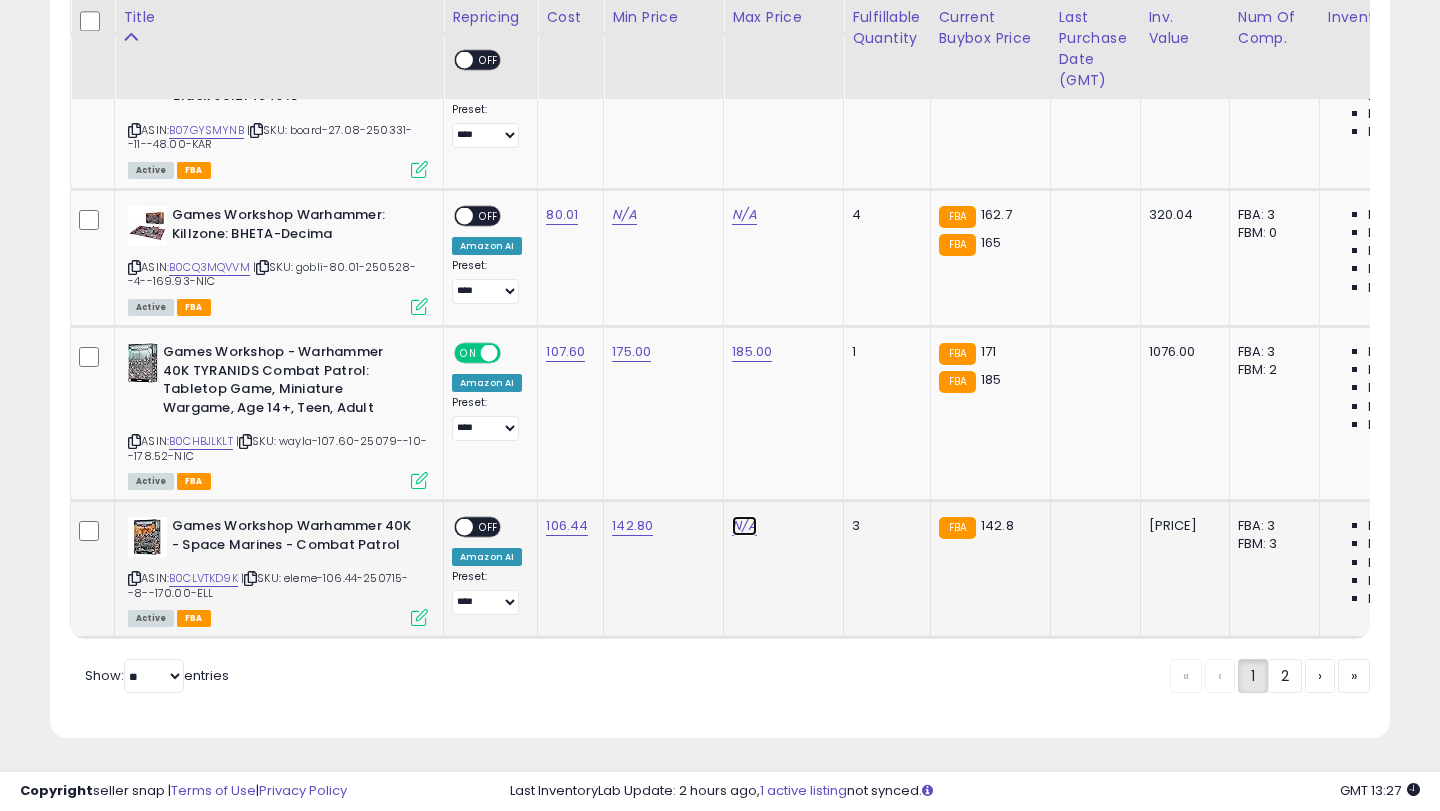 click on "N/A" at bounding box center [744, -6733] 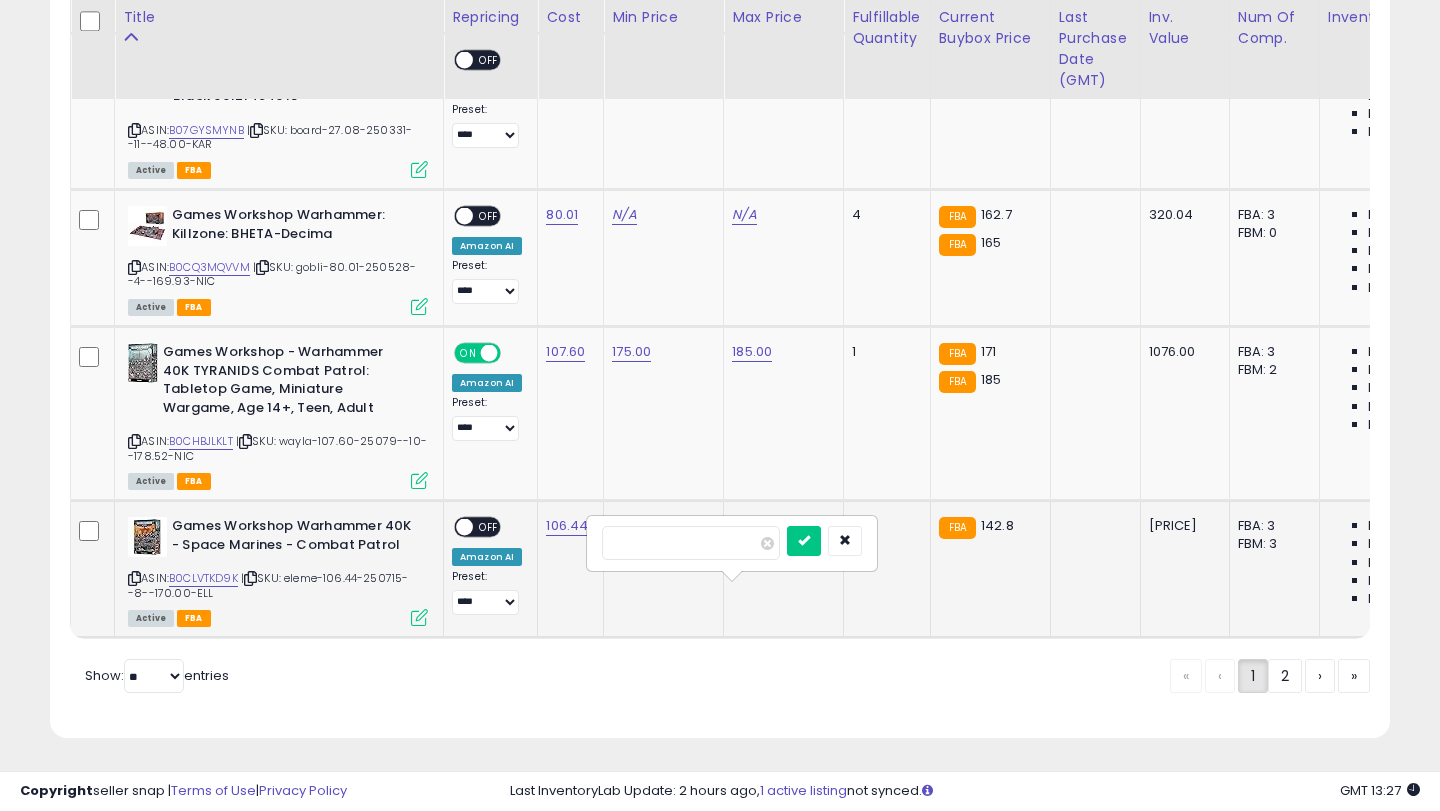 type on "***" 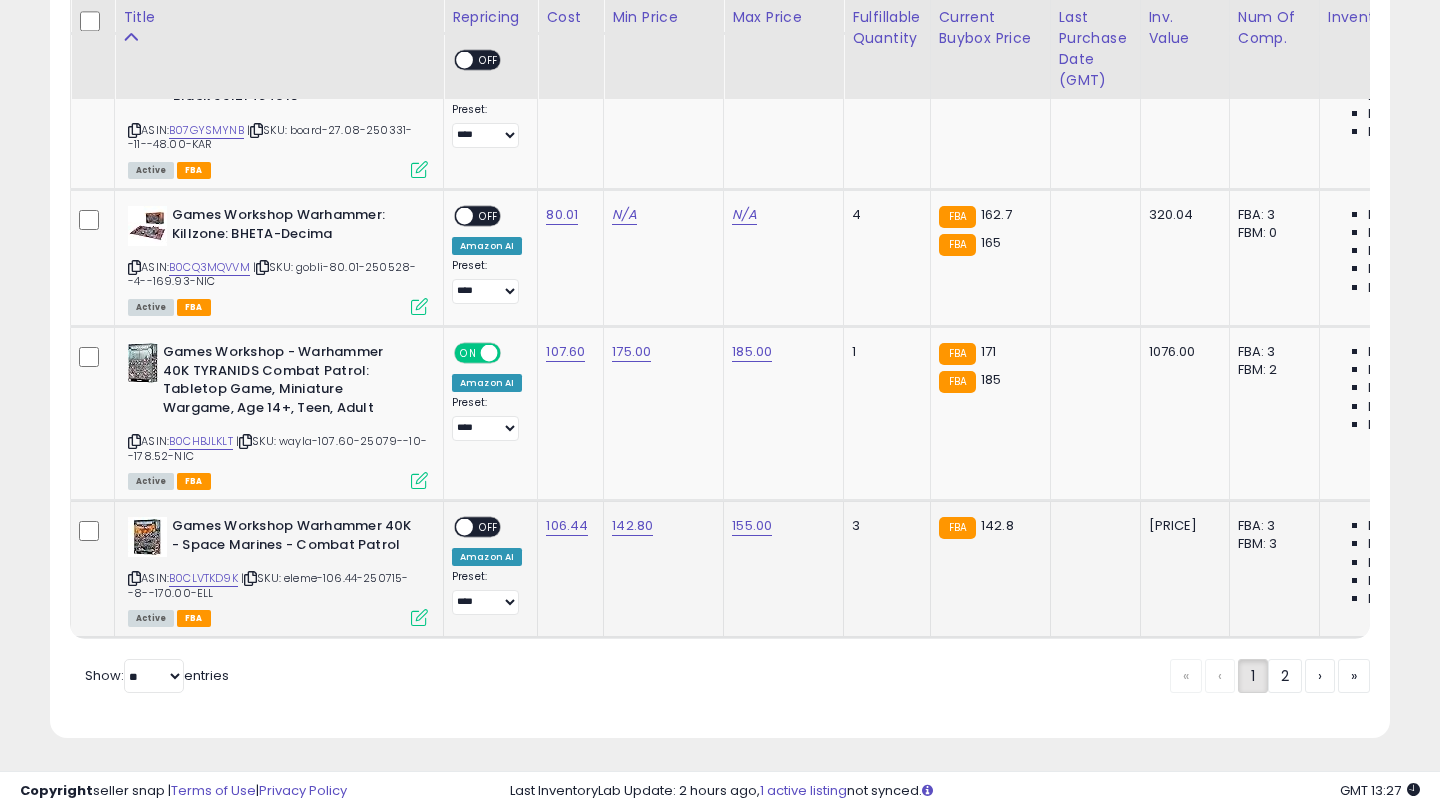 click on "OFF" at bounding box center [489, 527] 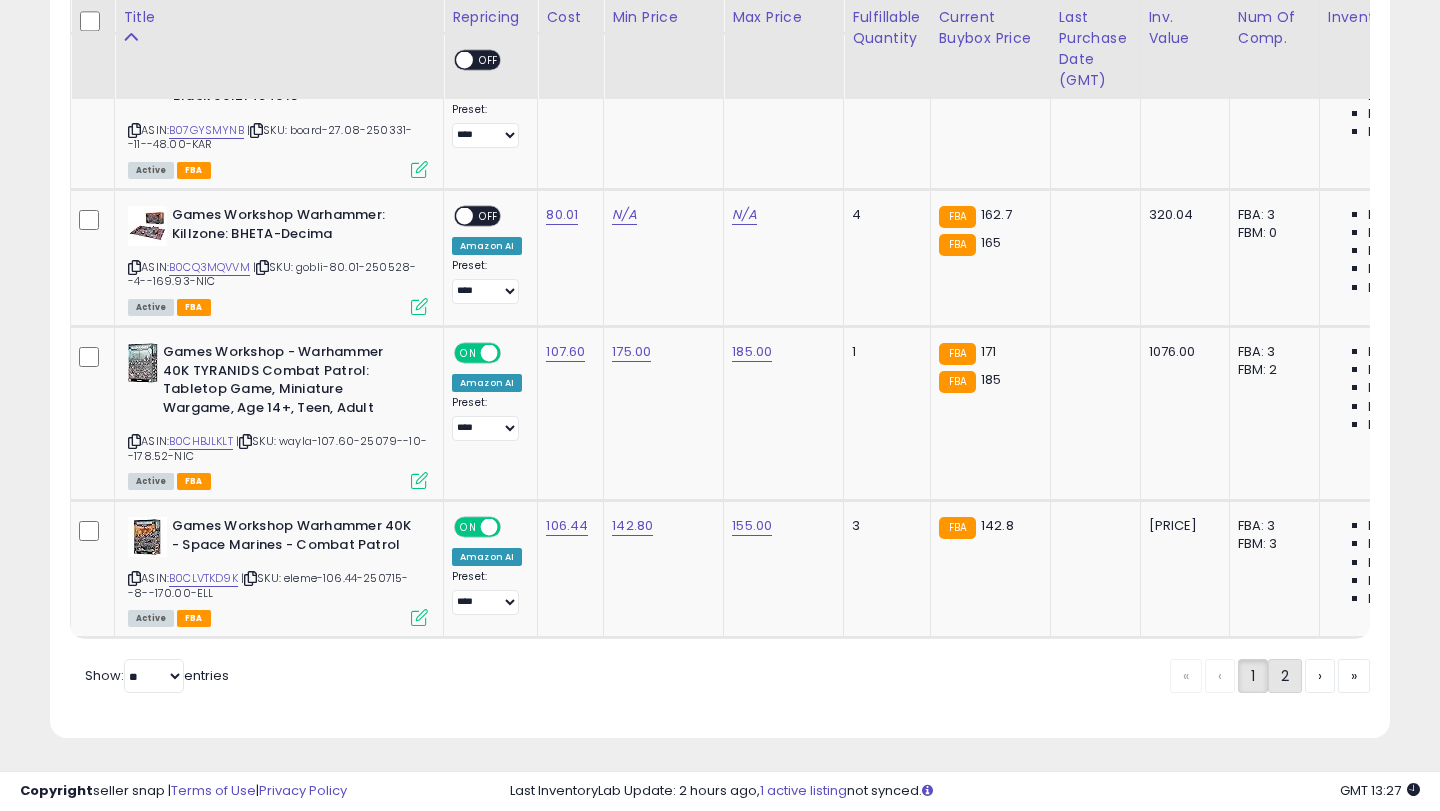 click on "2" 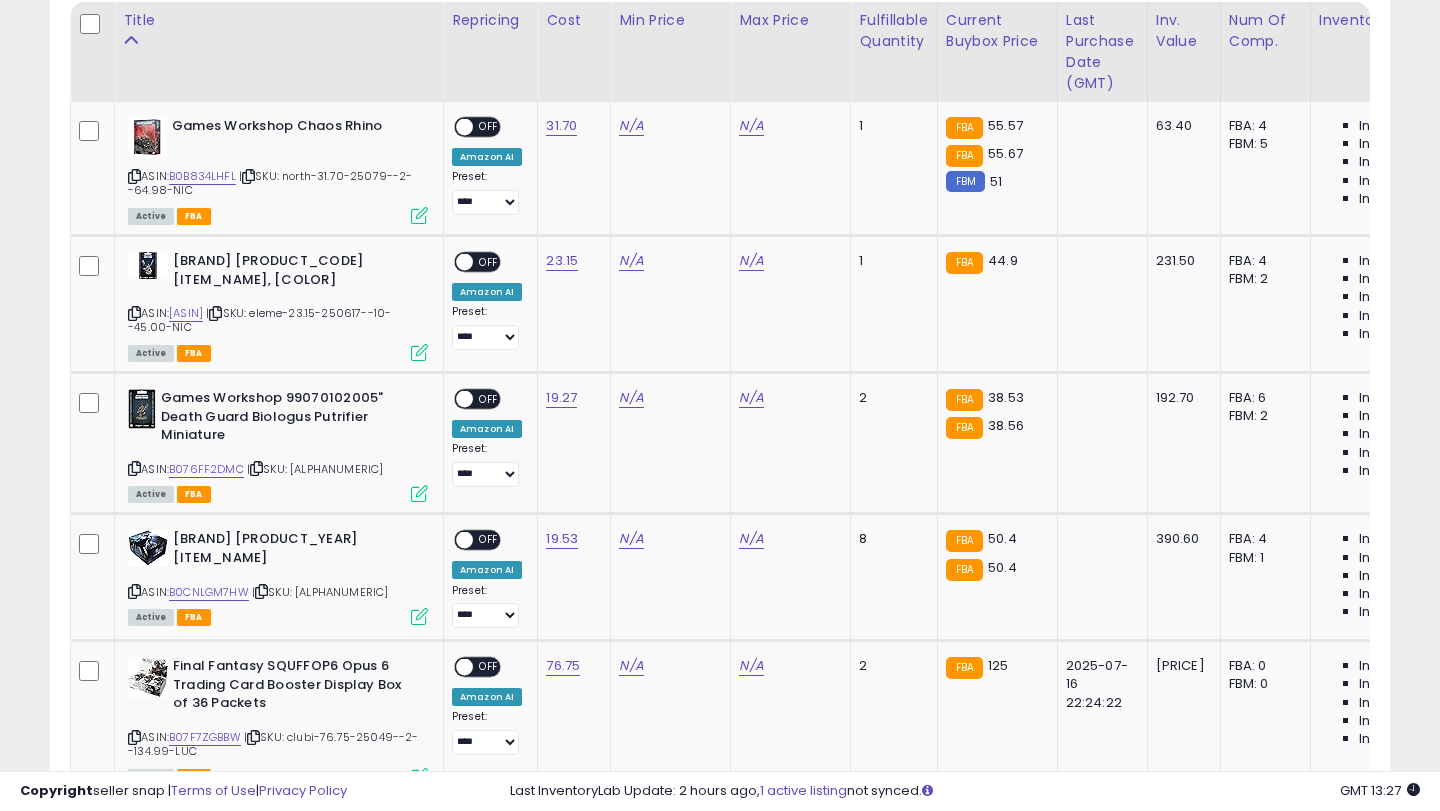 scroll, scrollTop: 1021, scrollLeft: 0, axis: vertical 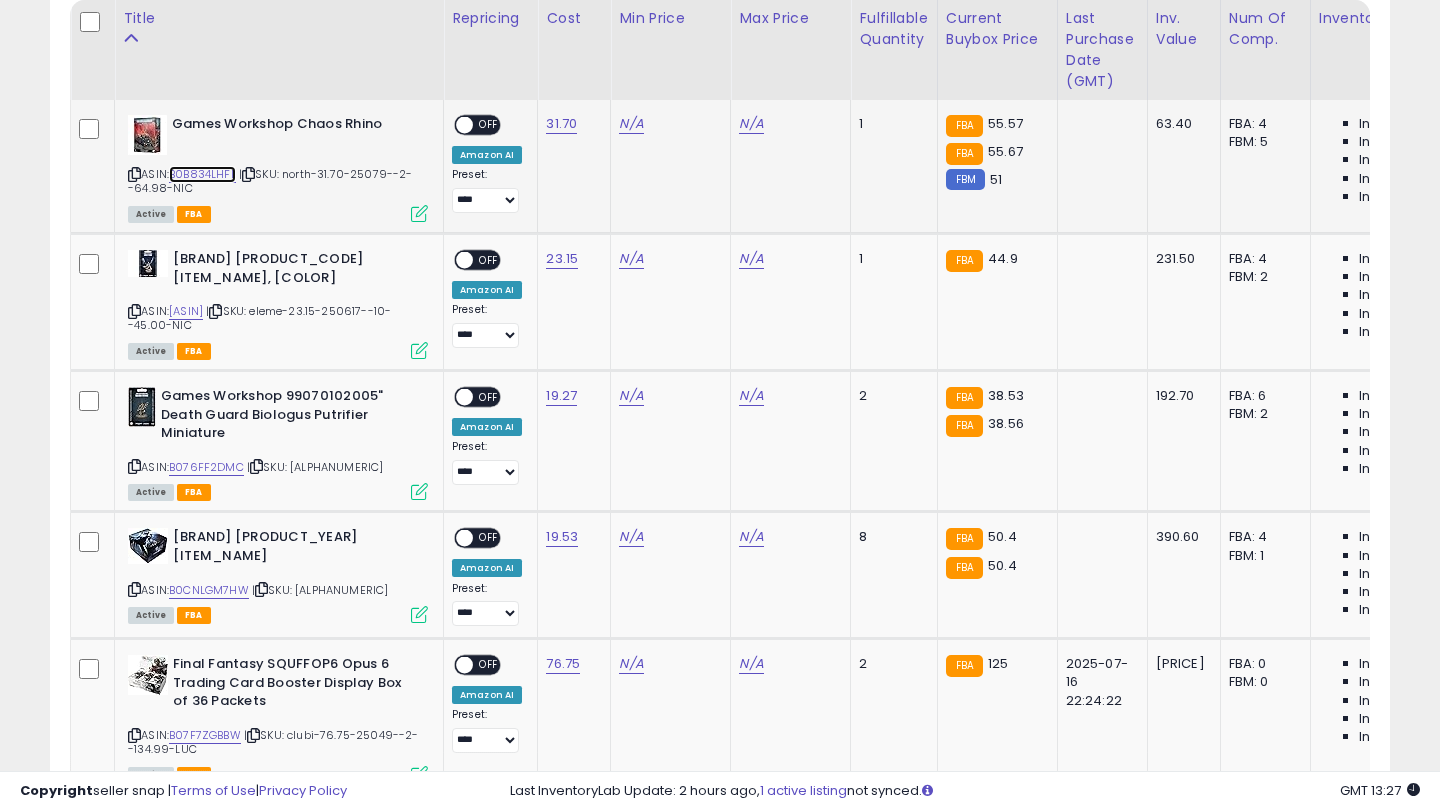 click on "B0B834LHFL" at bounding box center (202, 174) 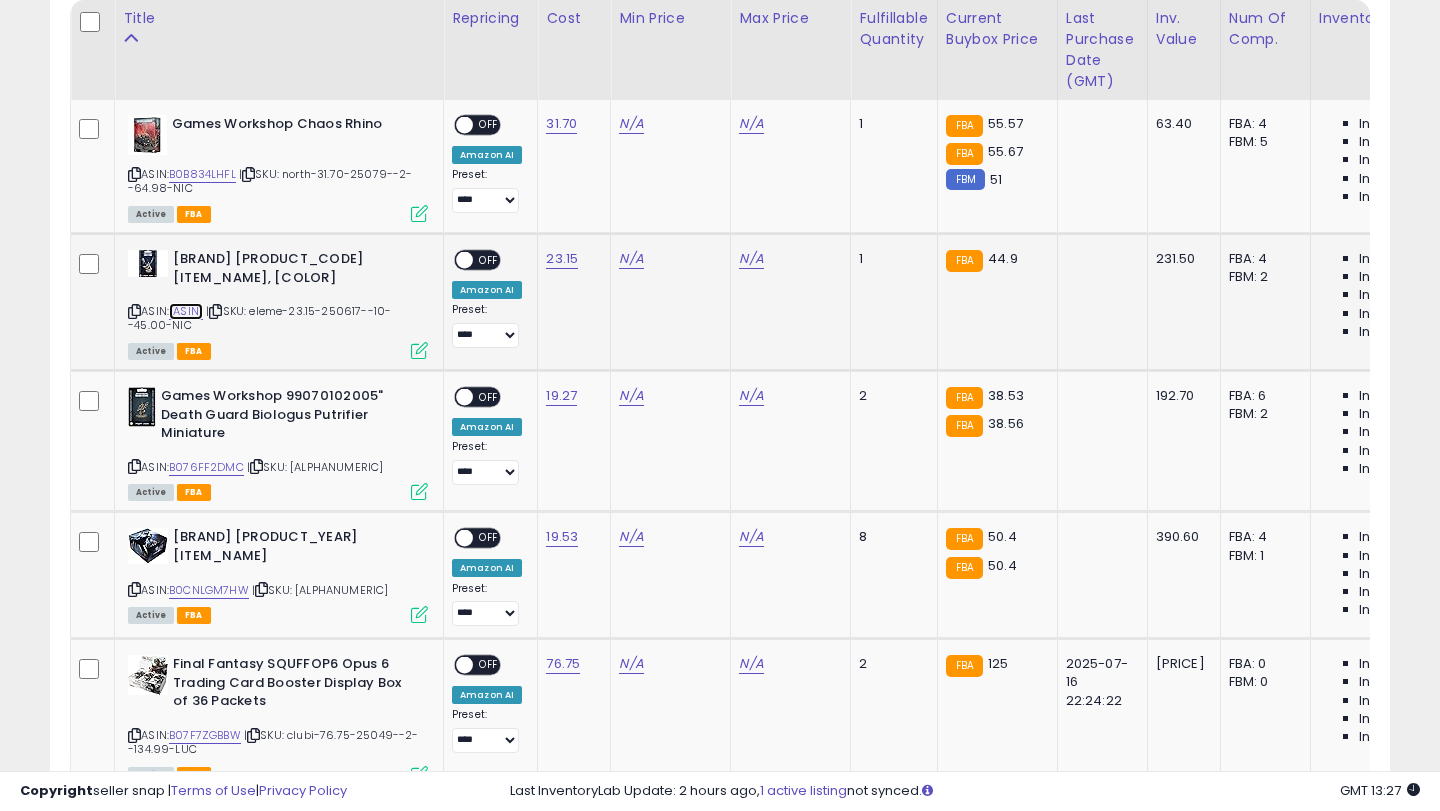 click on "[ASIN]" at bounding box center (186, 311) 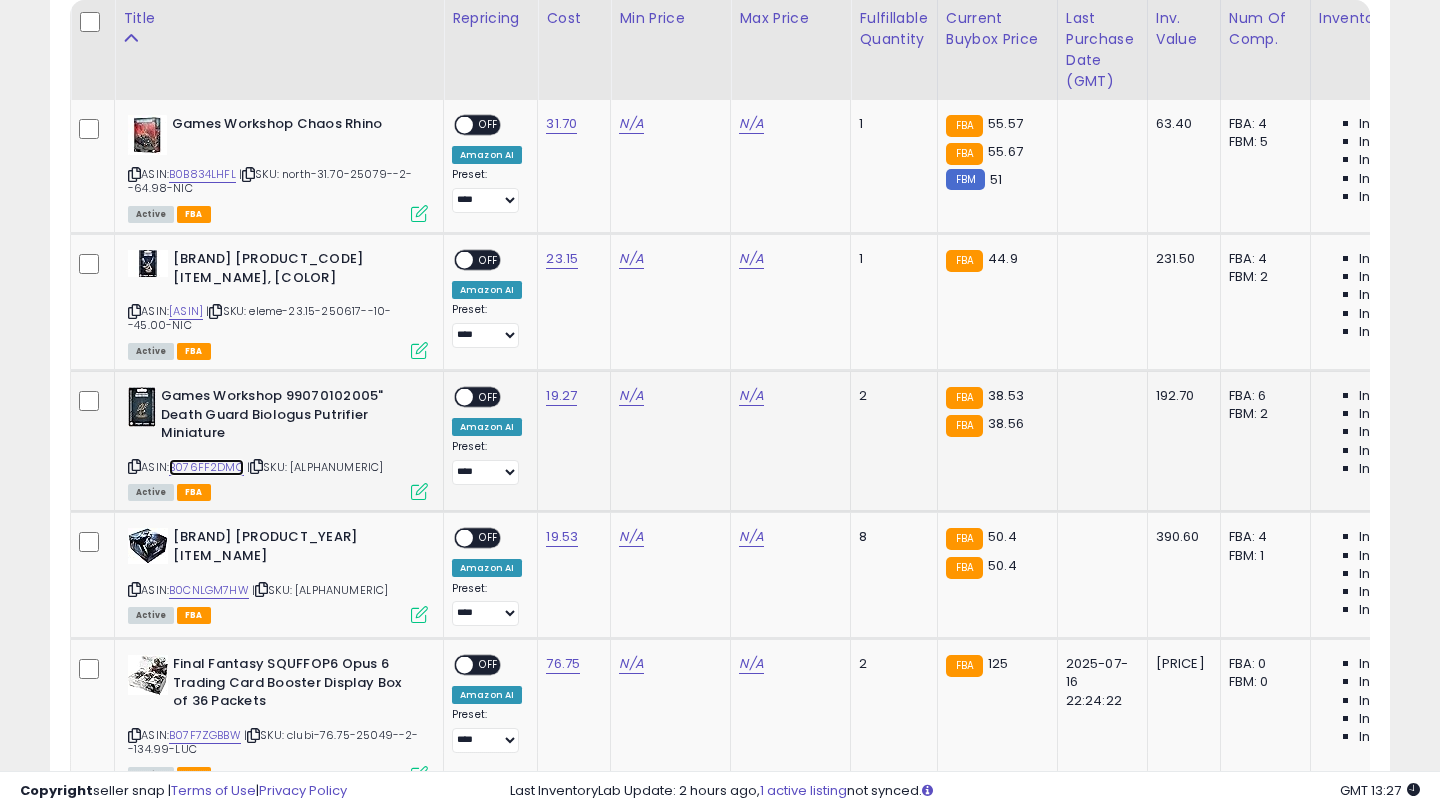 click on "B076FF2DMC" at bounding box center (206, 467) 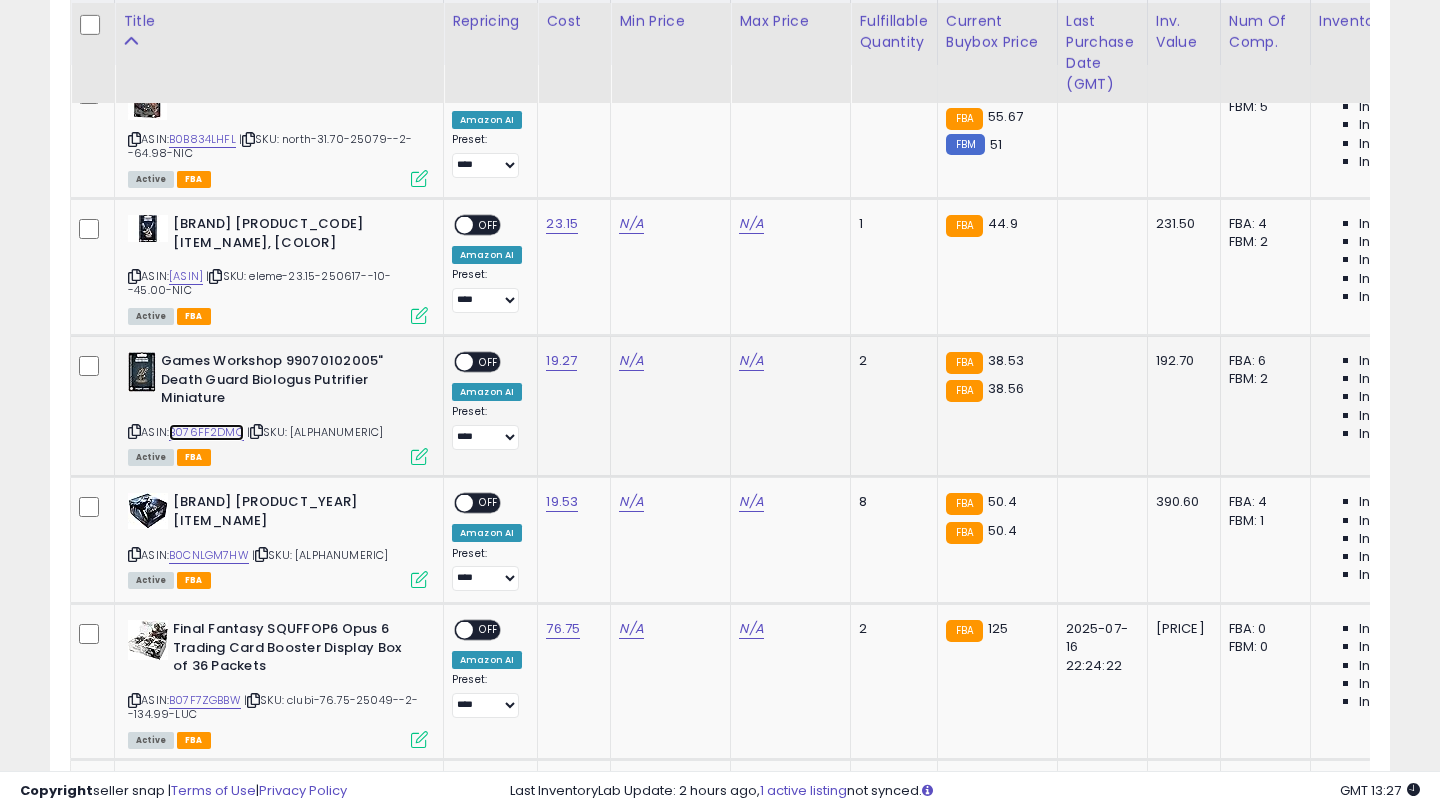 scroll, scrollTop: 1059, scrollLeft: 0, axis: vertical 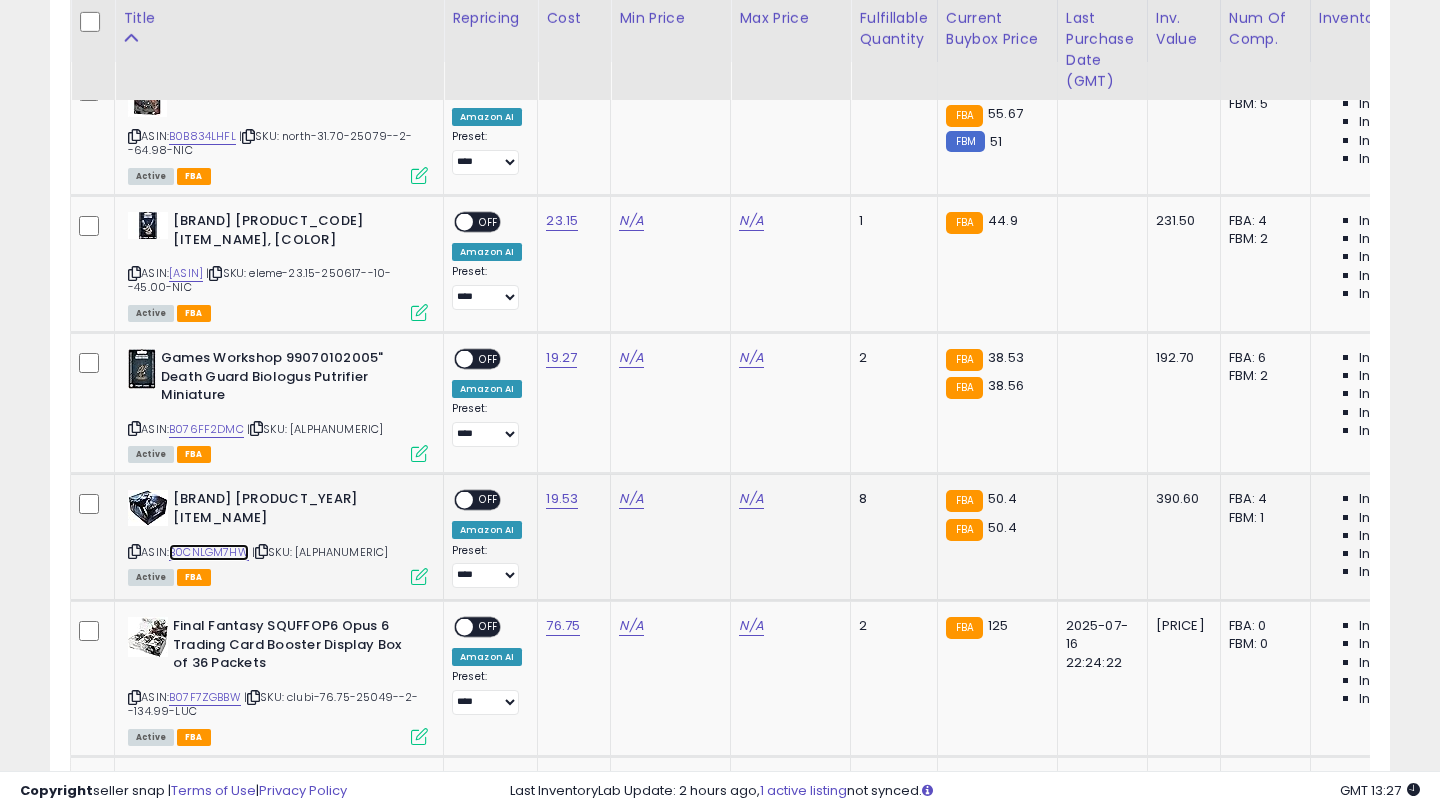 click on "B0CNLGM7HW" at bounding box center [209, 552] 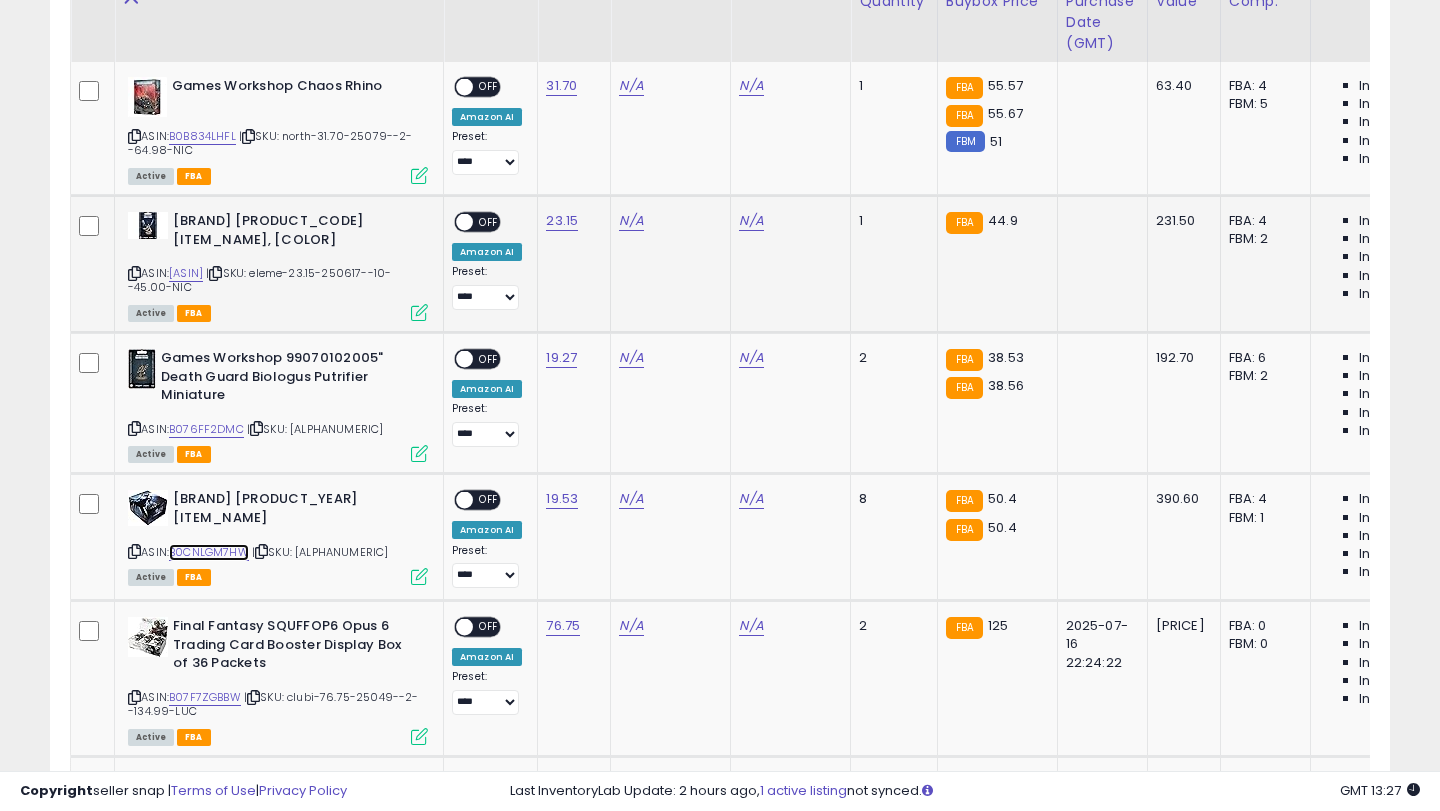 scroll, scrollTop: 945, scrollLeft: 0, axis: vertical 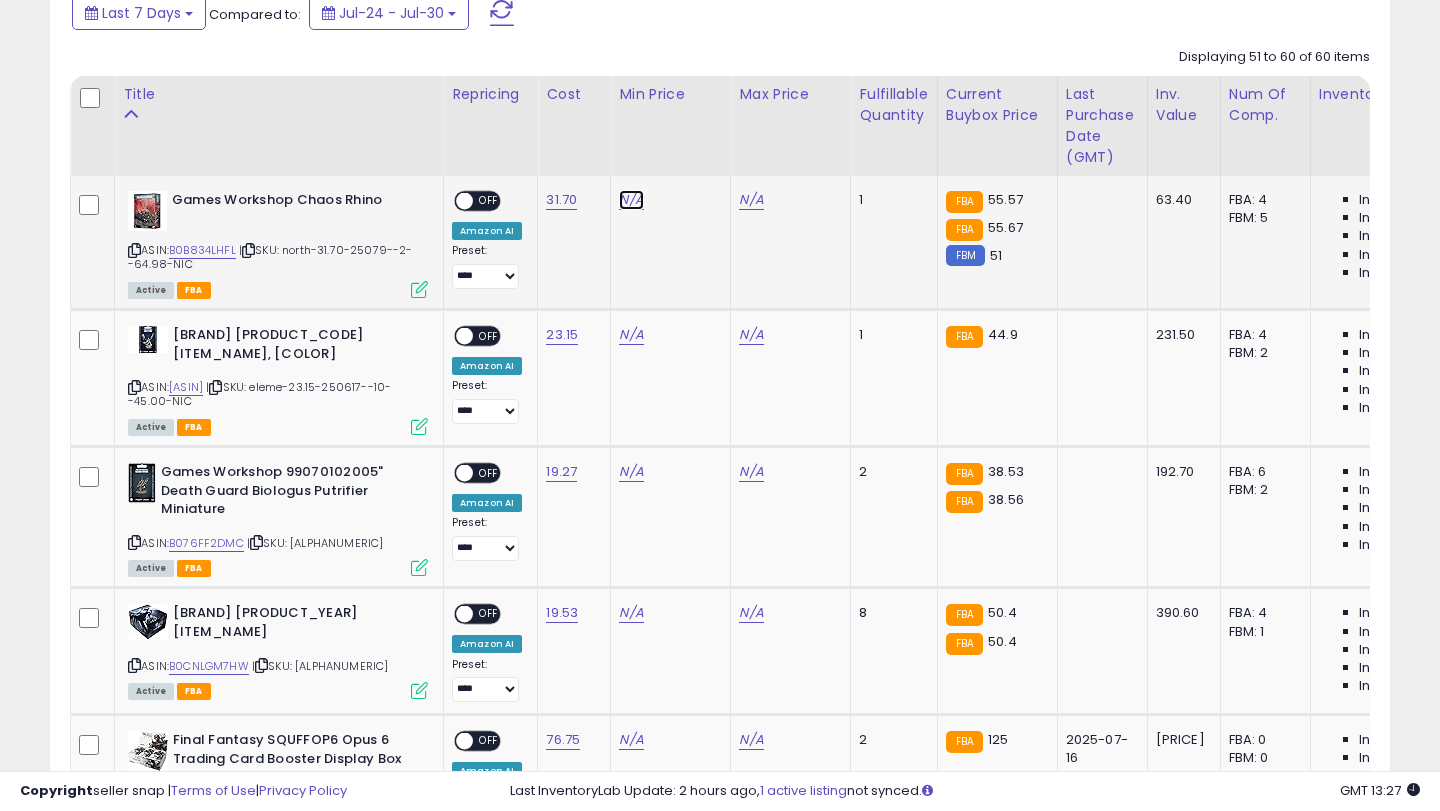 click on "N/A" at bounding box center (631, 200) 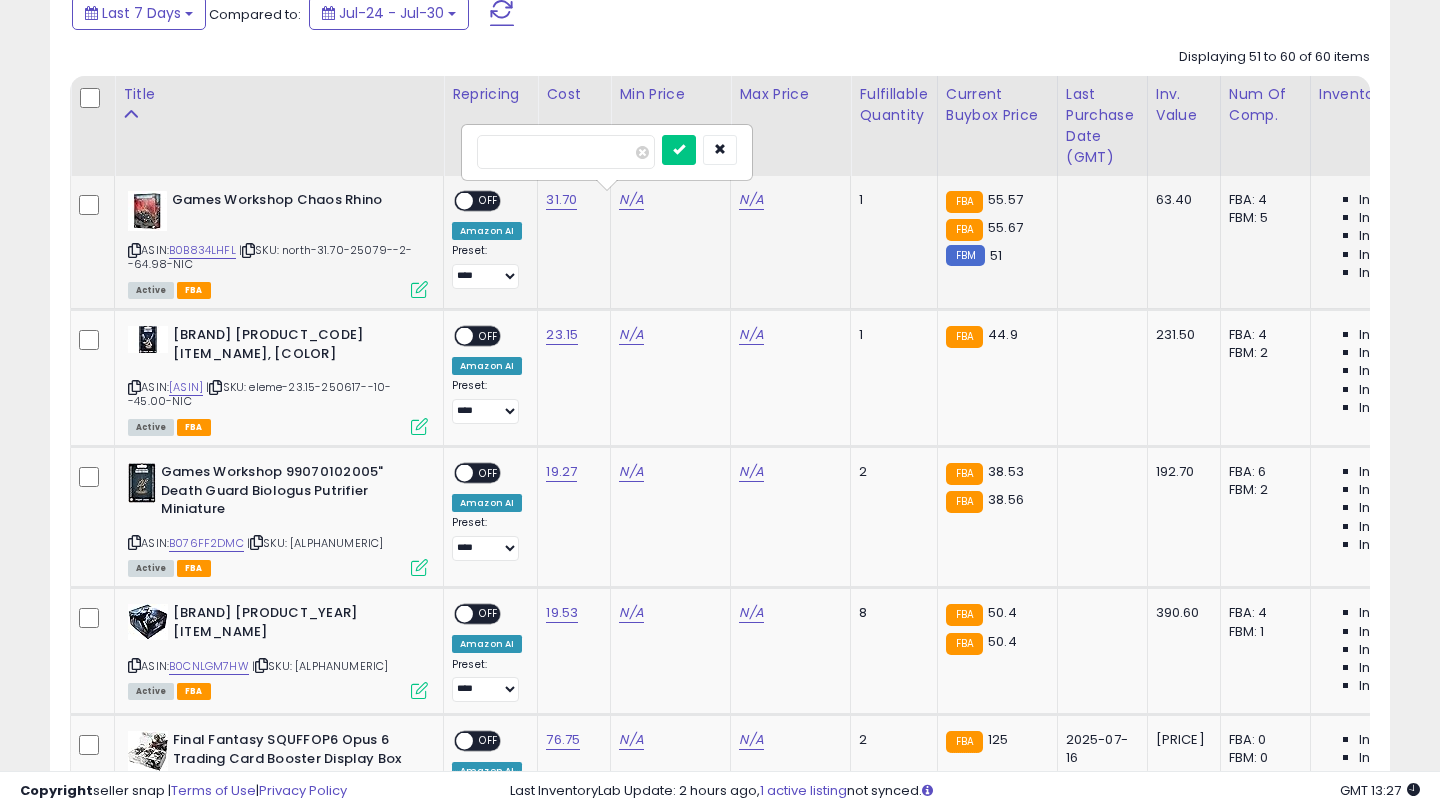 type on "**" 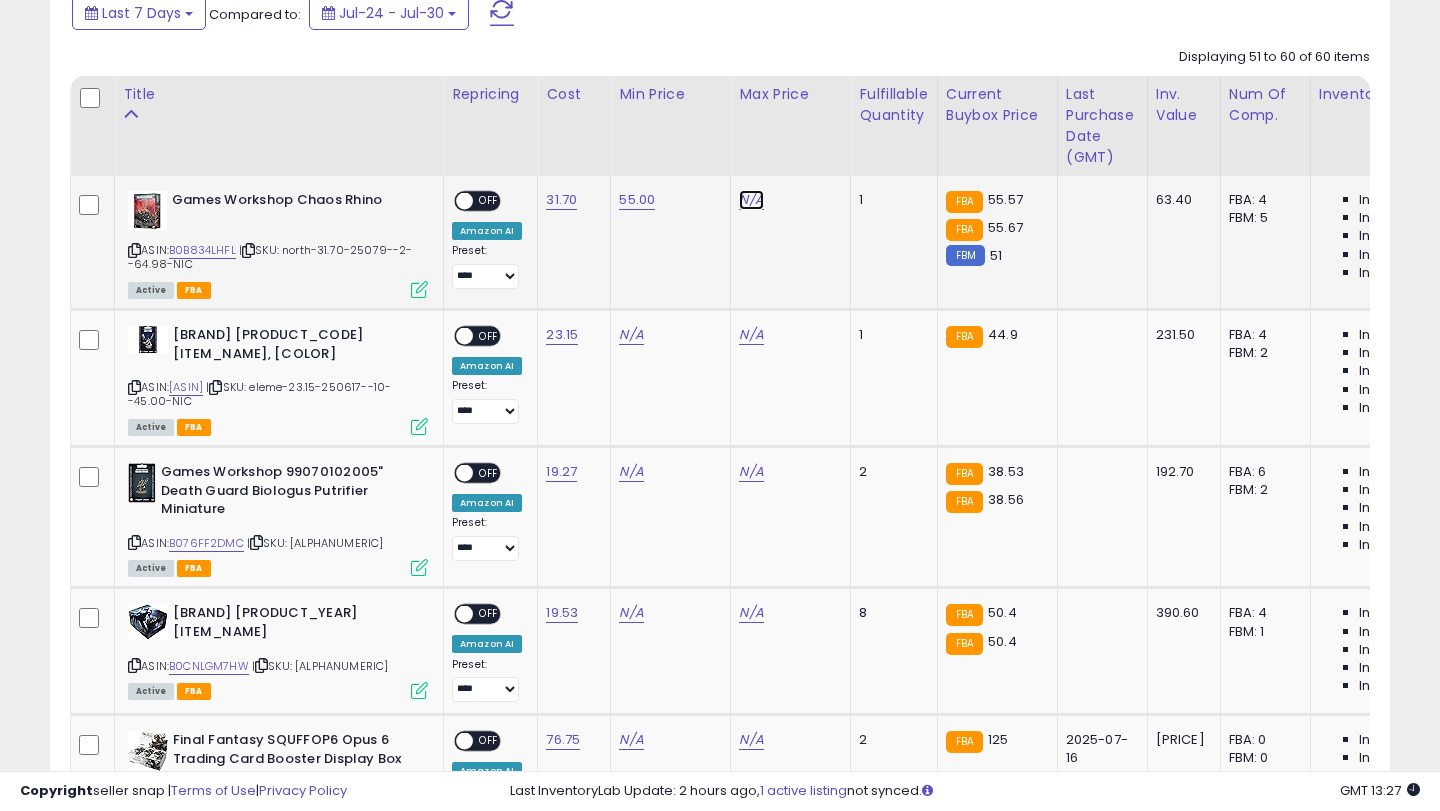 click on "N/A" at bounding box center [751, 200] 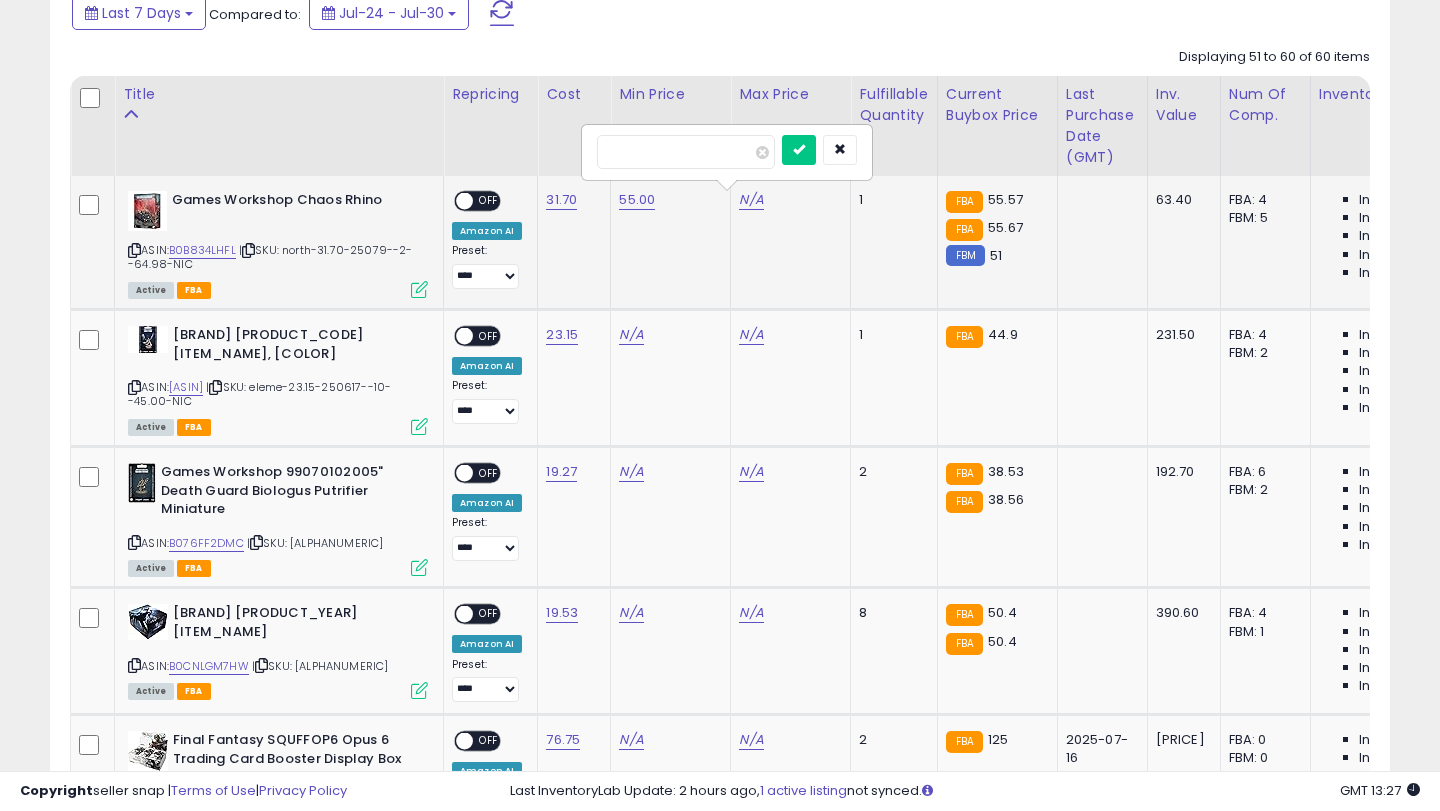 type on "**" 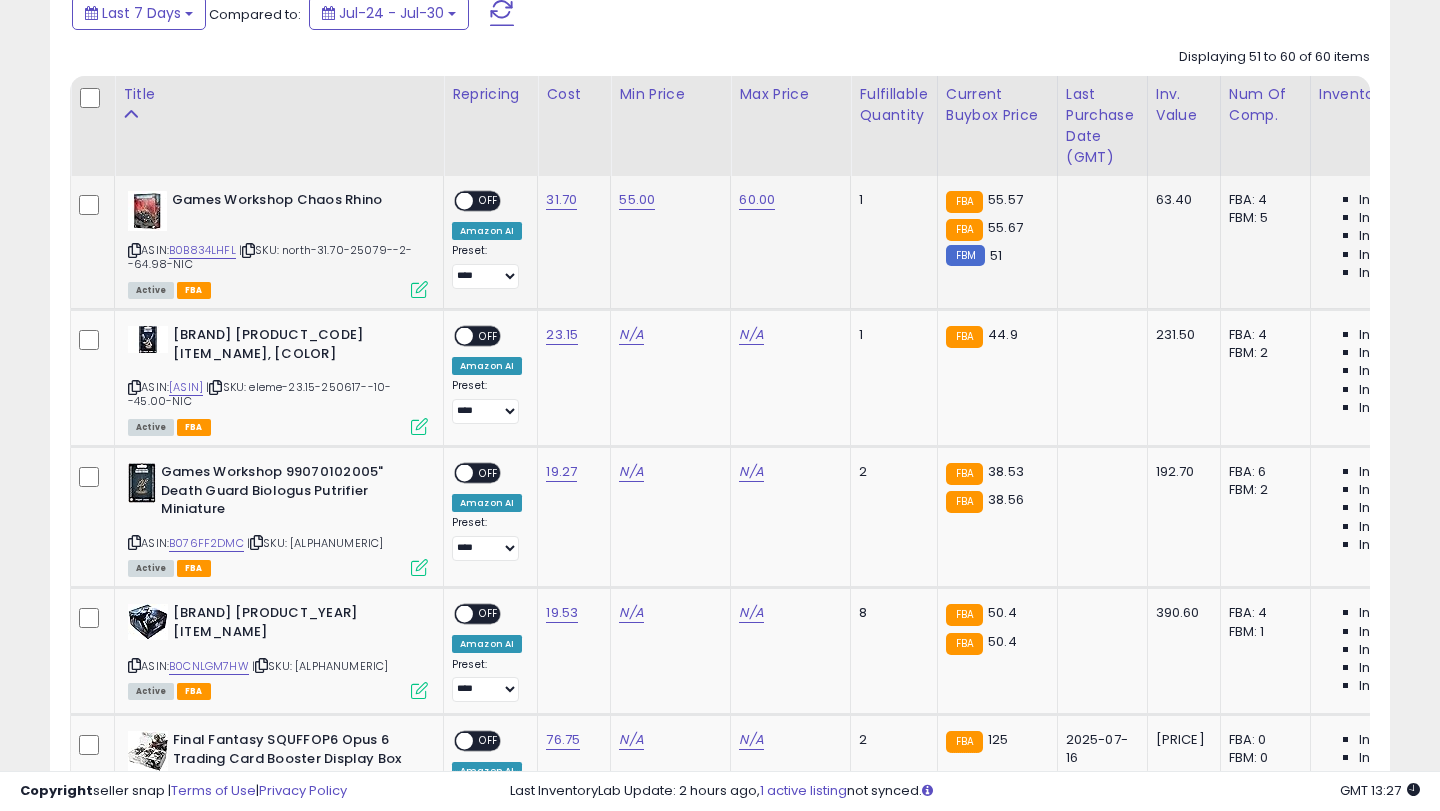 click on "OFF" at bounding box center [489, 201] 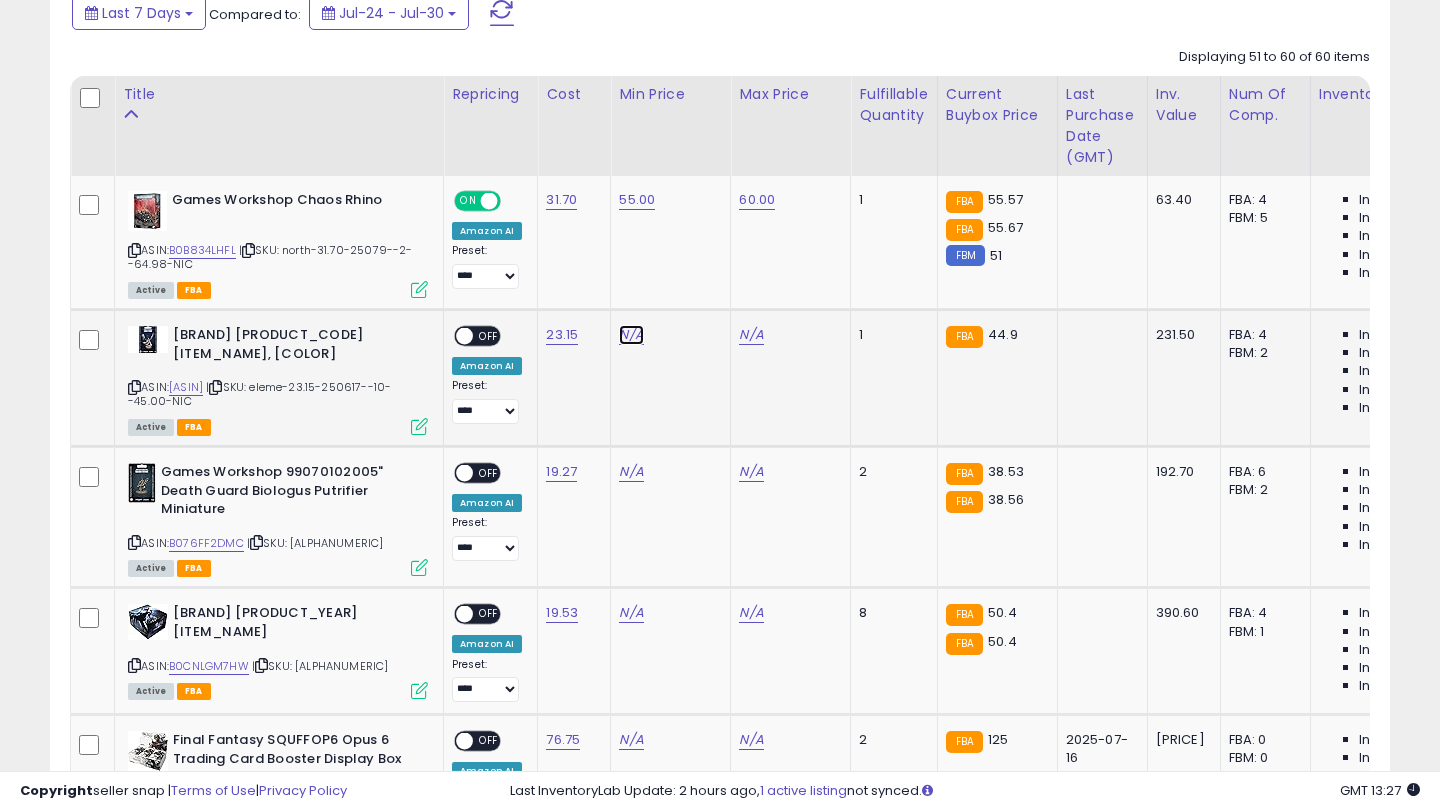 click on "N/A" at bounding box center (631, 335) 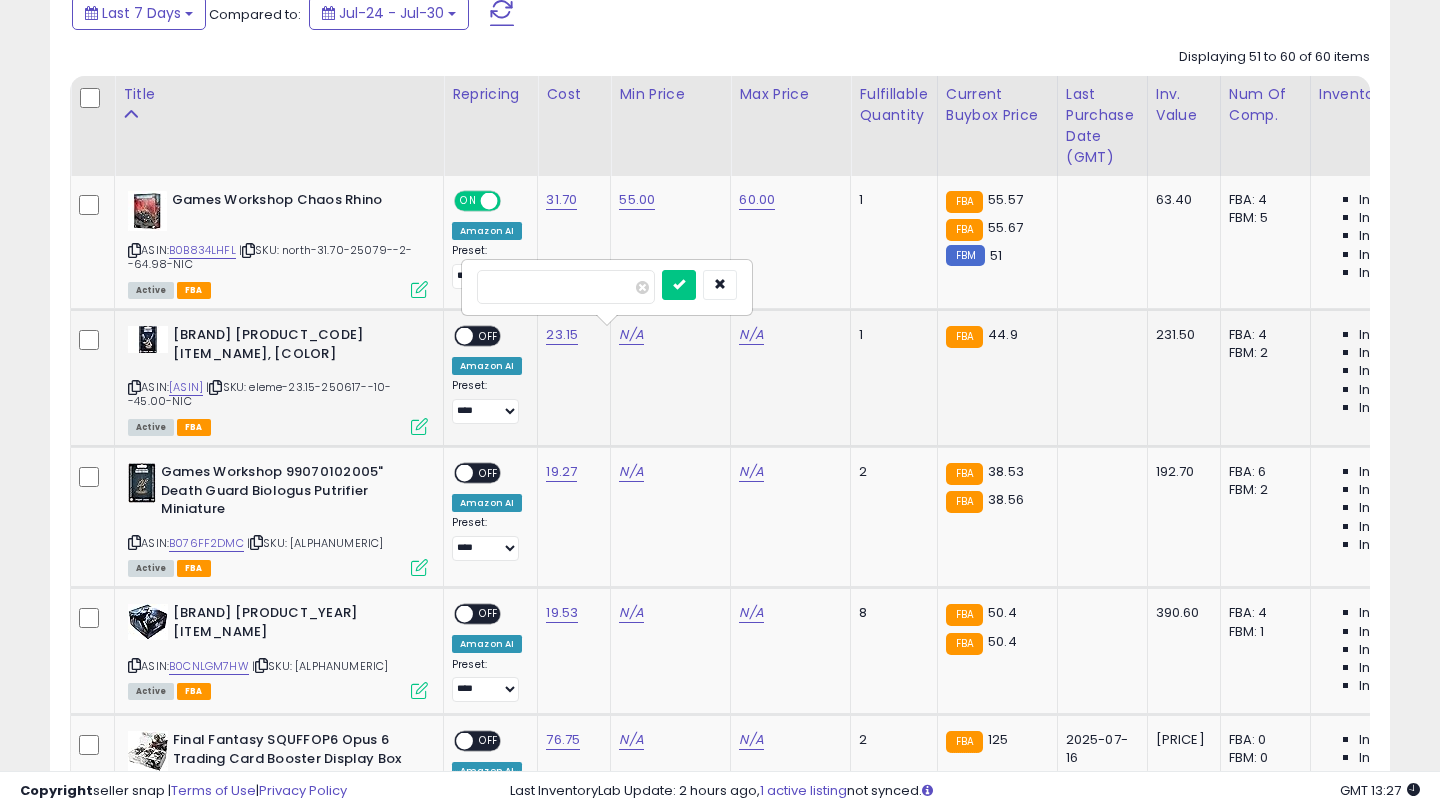 type on "**" 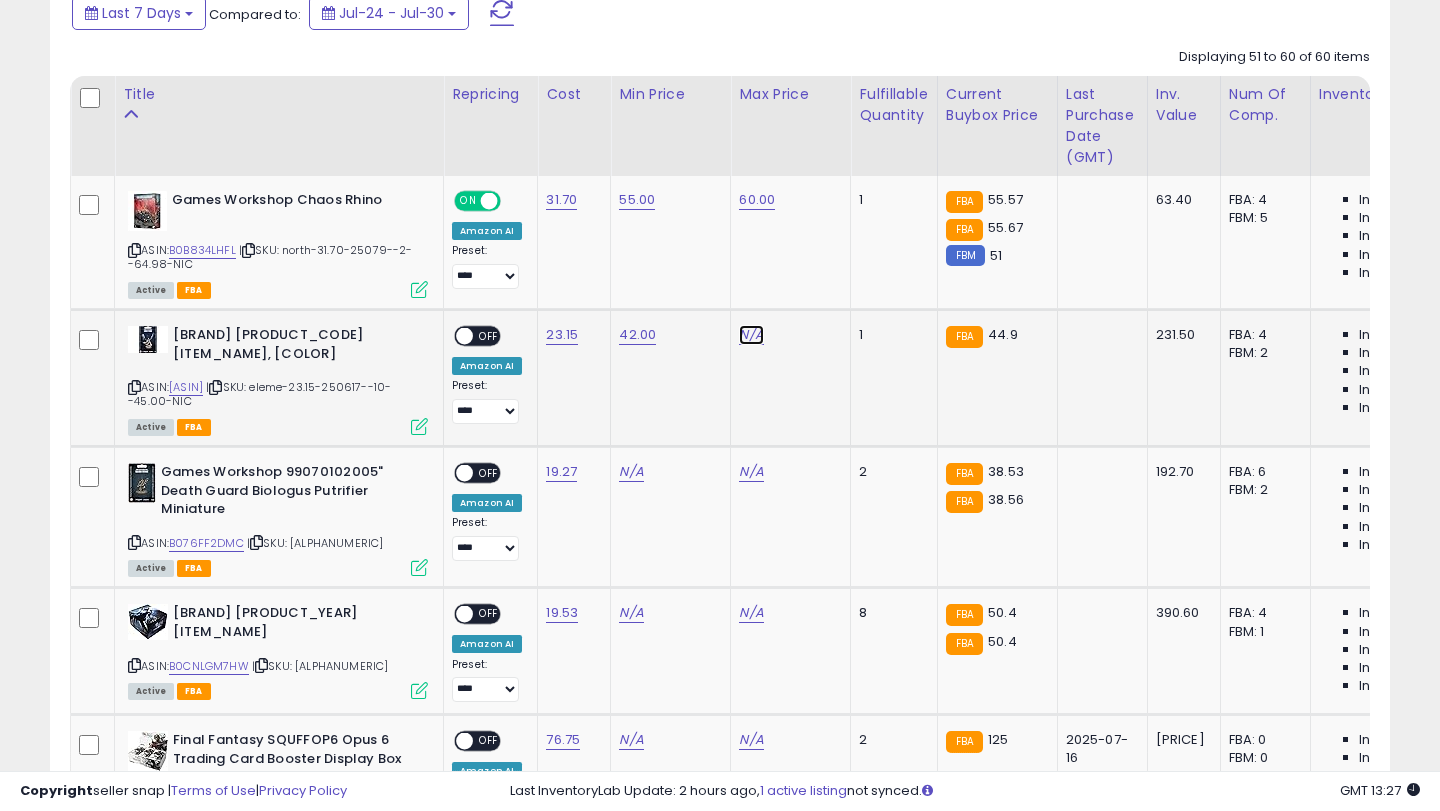 click on "N/A" at bounding box center [751, 335] 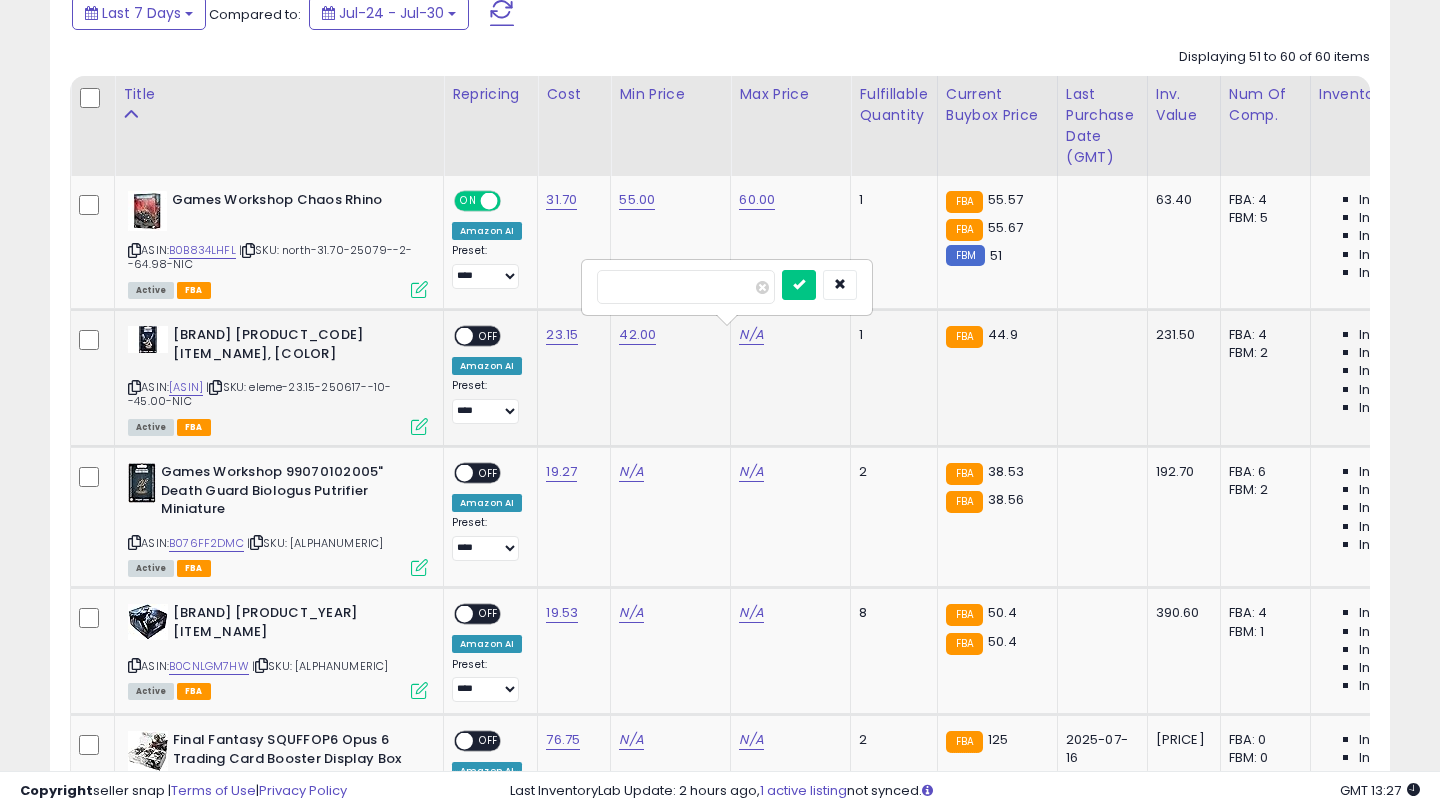 type on "**" 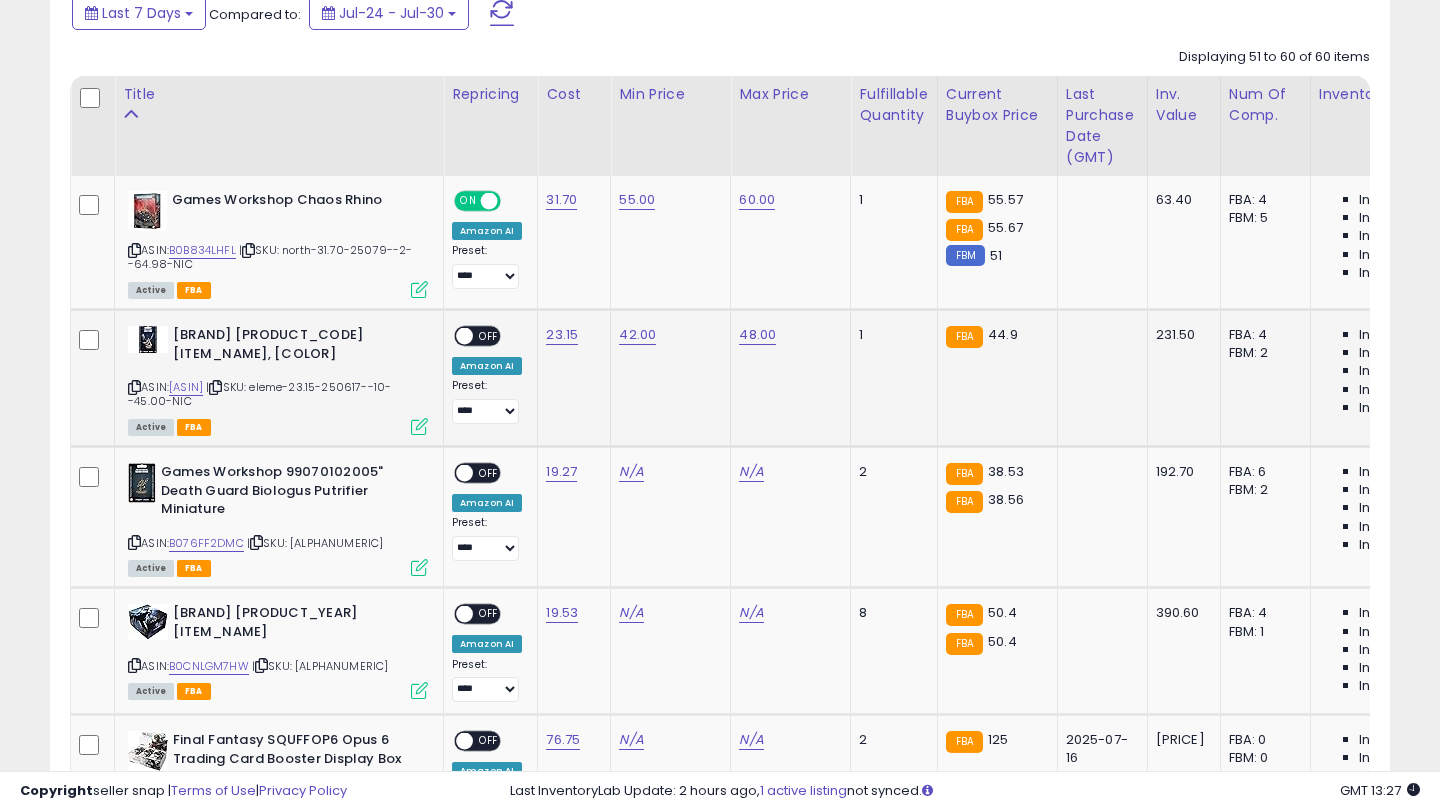 click on "OFF" at bounding box center [489, 336] 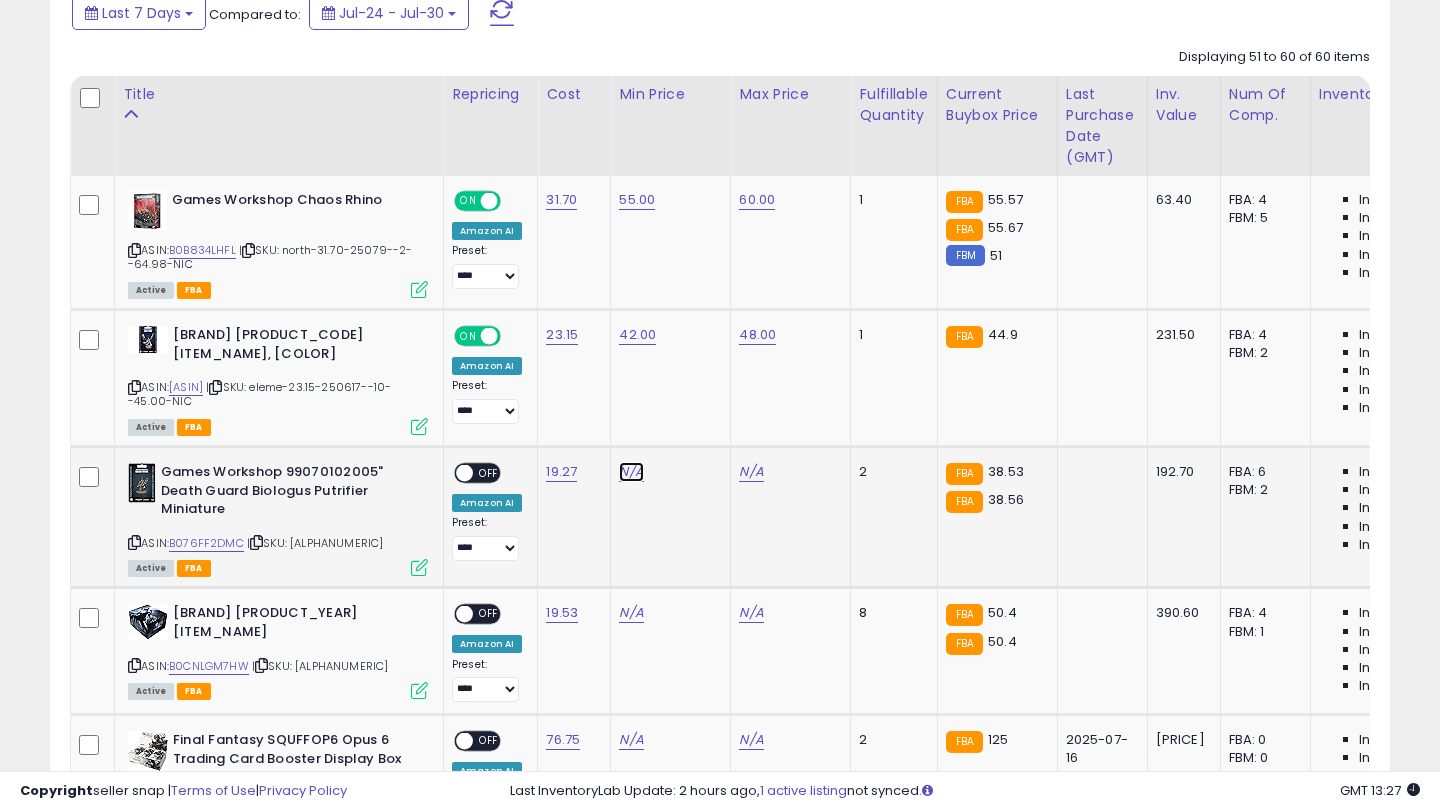 click on "N/A" at bounding box center [631, 472] 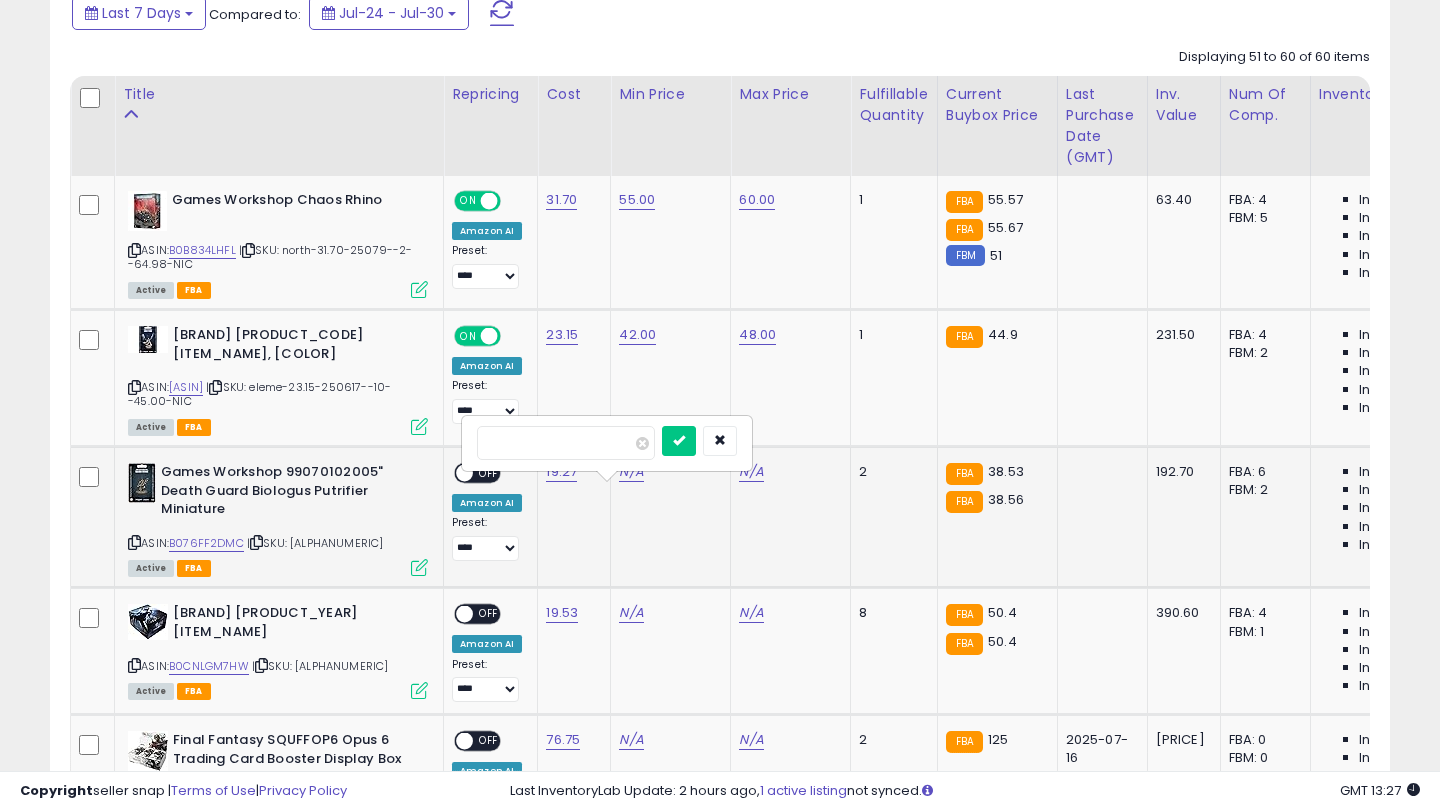 type on "**" 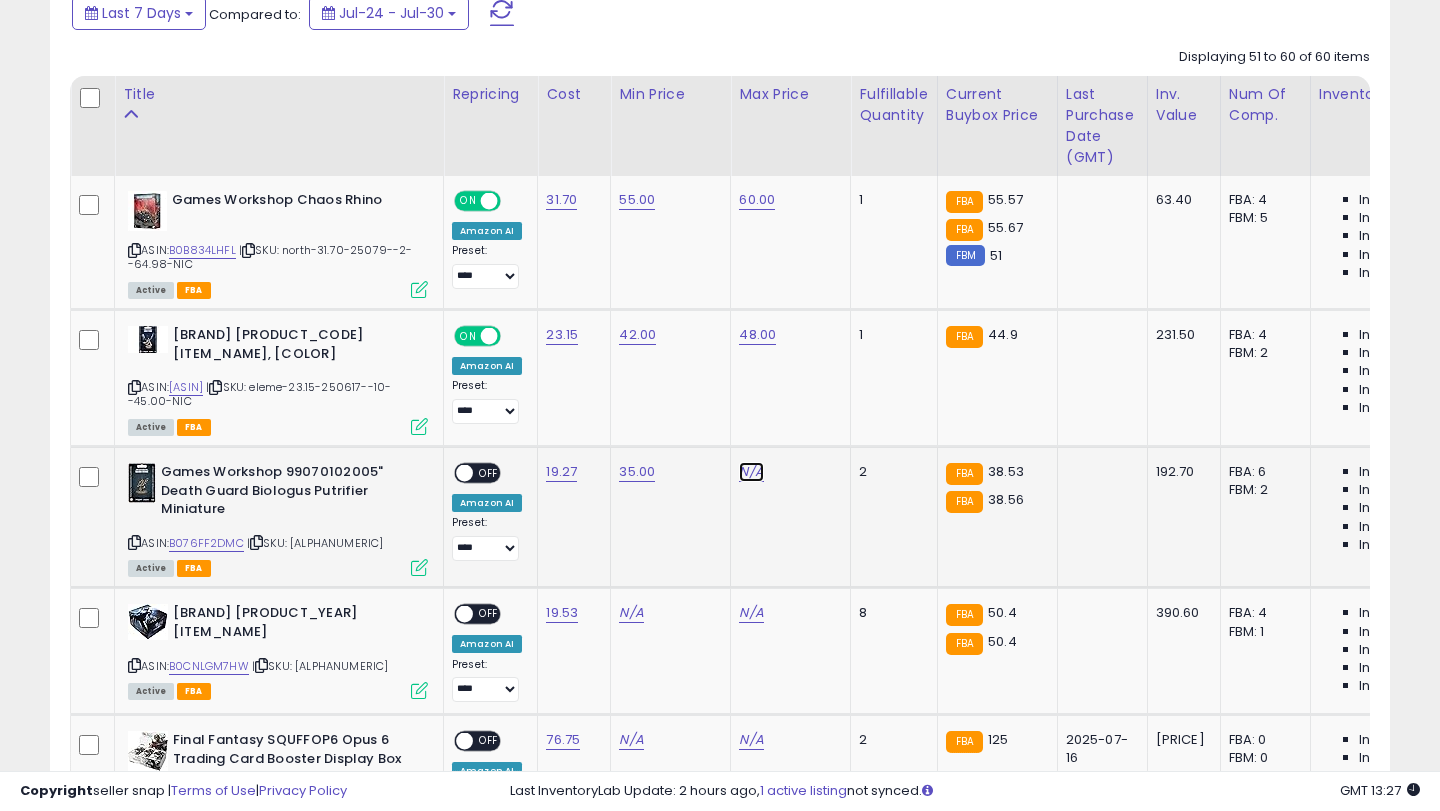 click on "N/A" at bounding box center [751, 472] 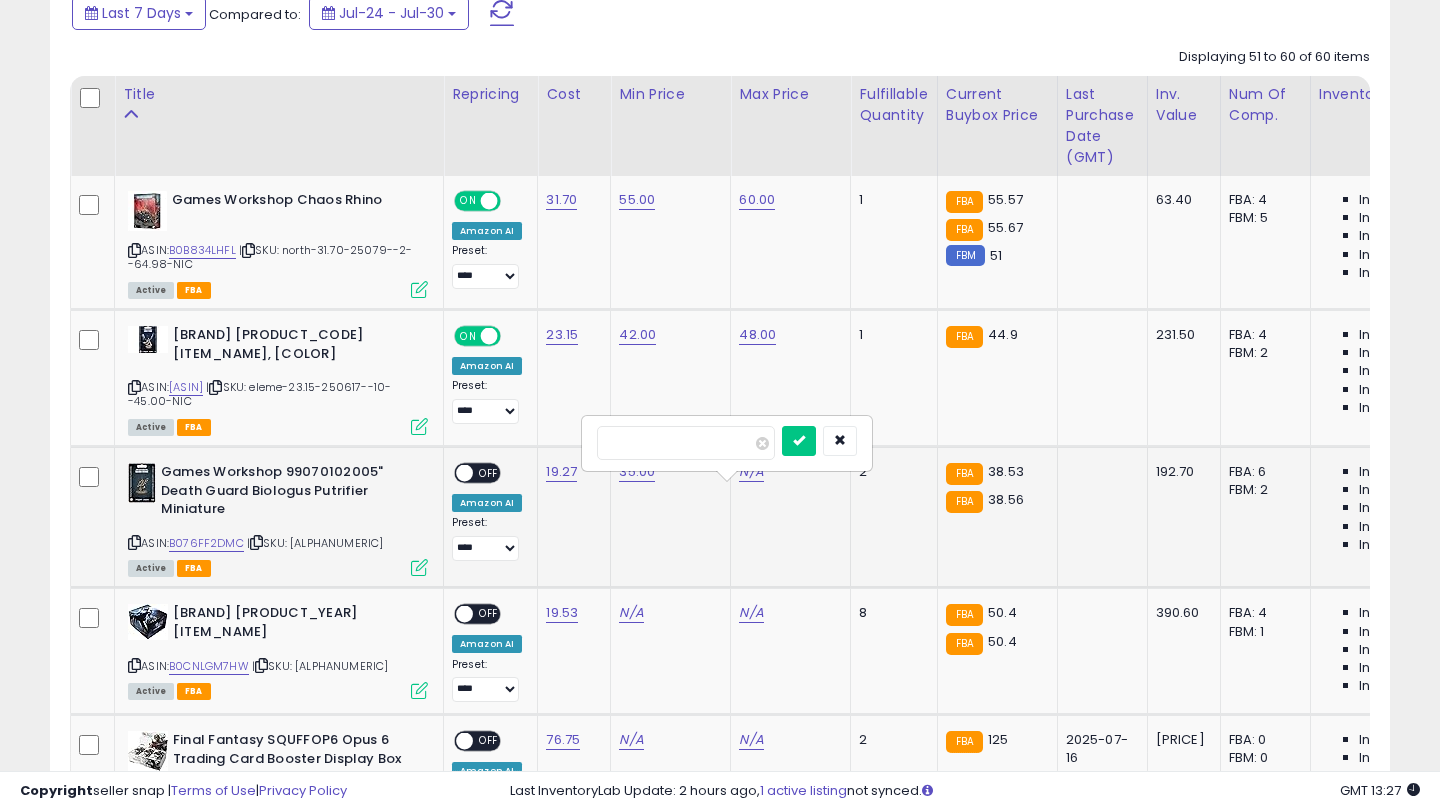 type on "**" 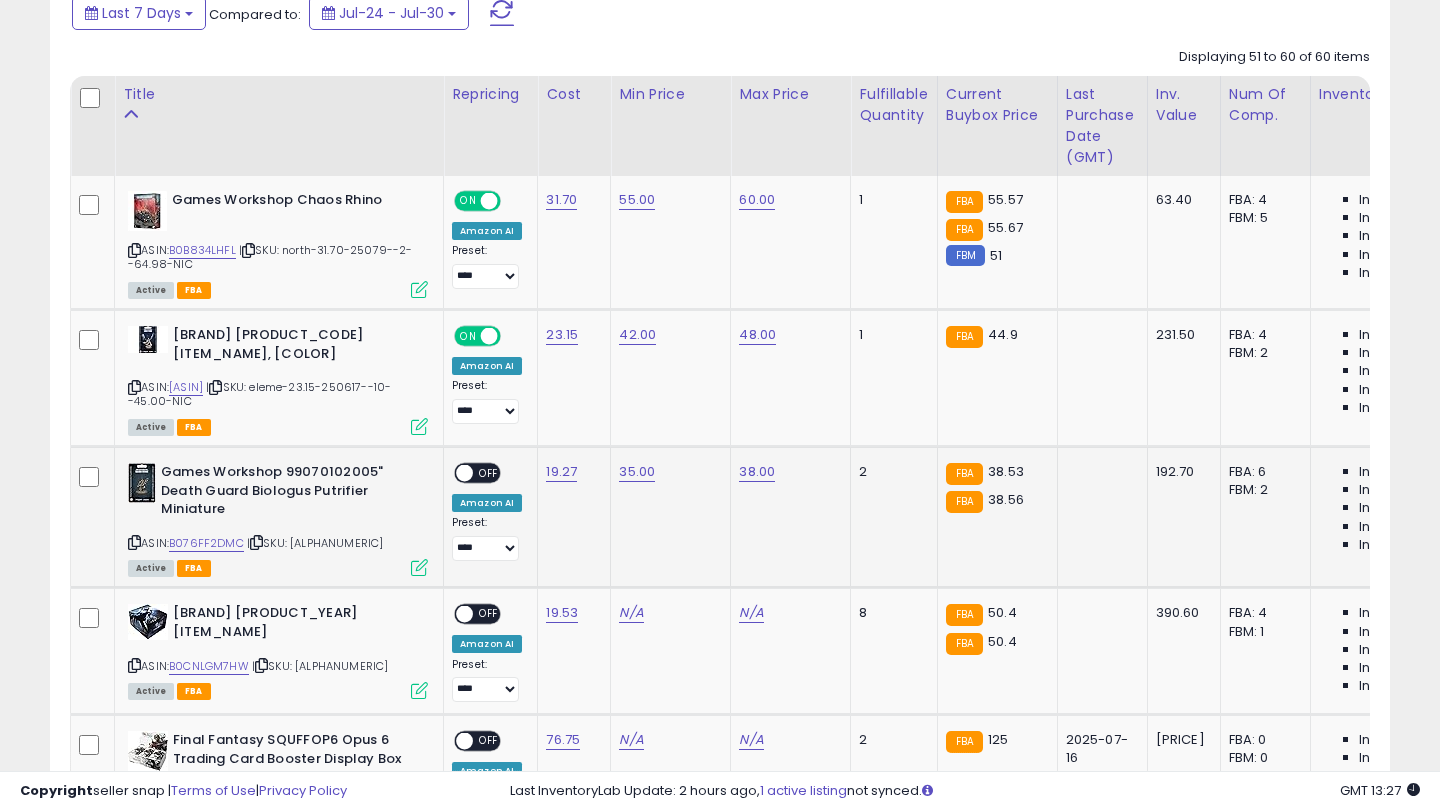 click on "OFF" at bounding box center (489, 473) 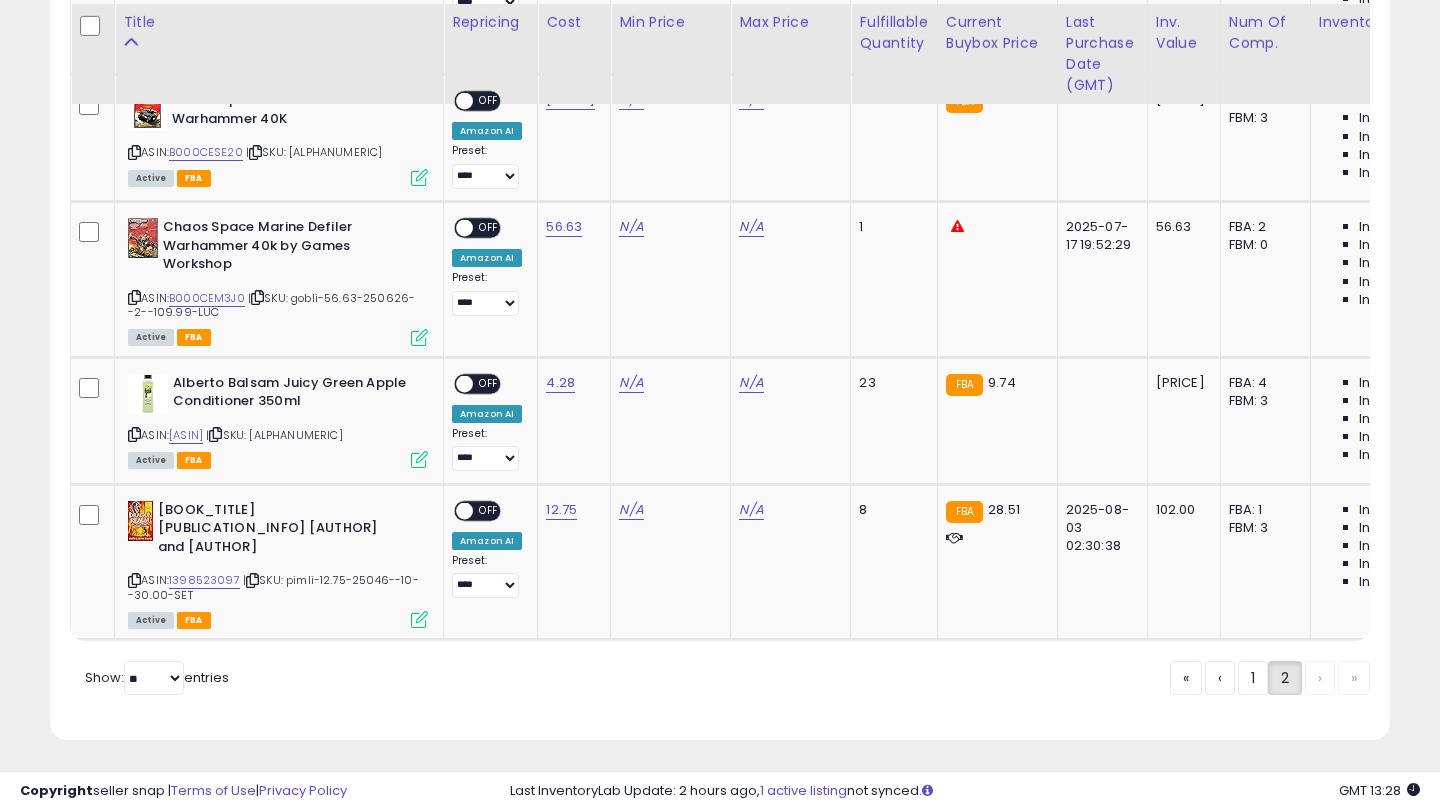 scroll, scrollTop: 1919, scrollLeft: 0, axis: vertical 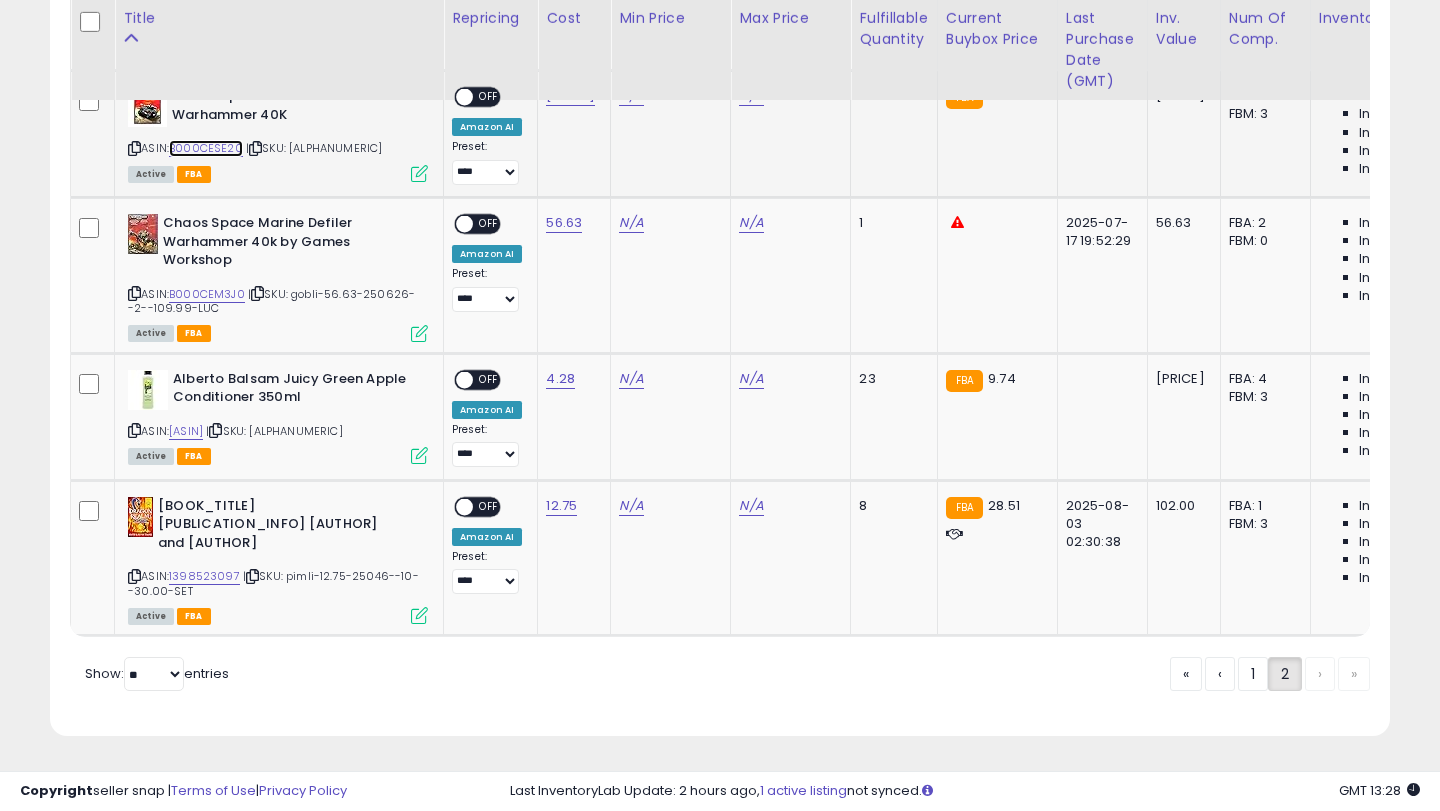 click on "B000CESE20" at bounding box center [206, 148] 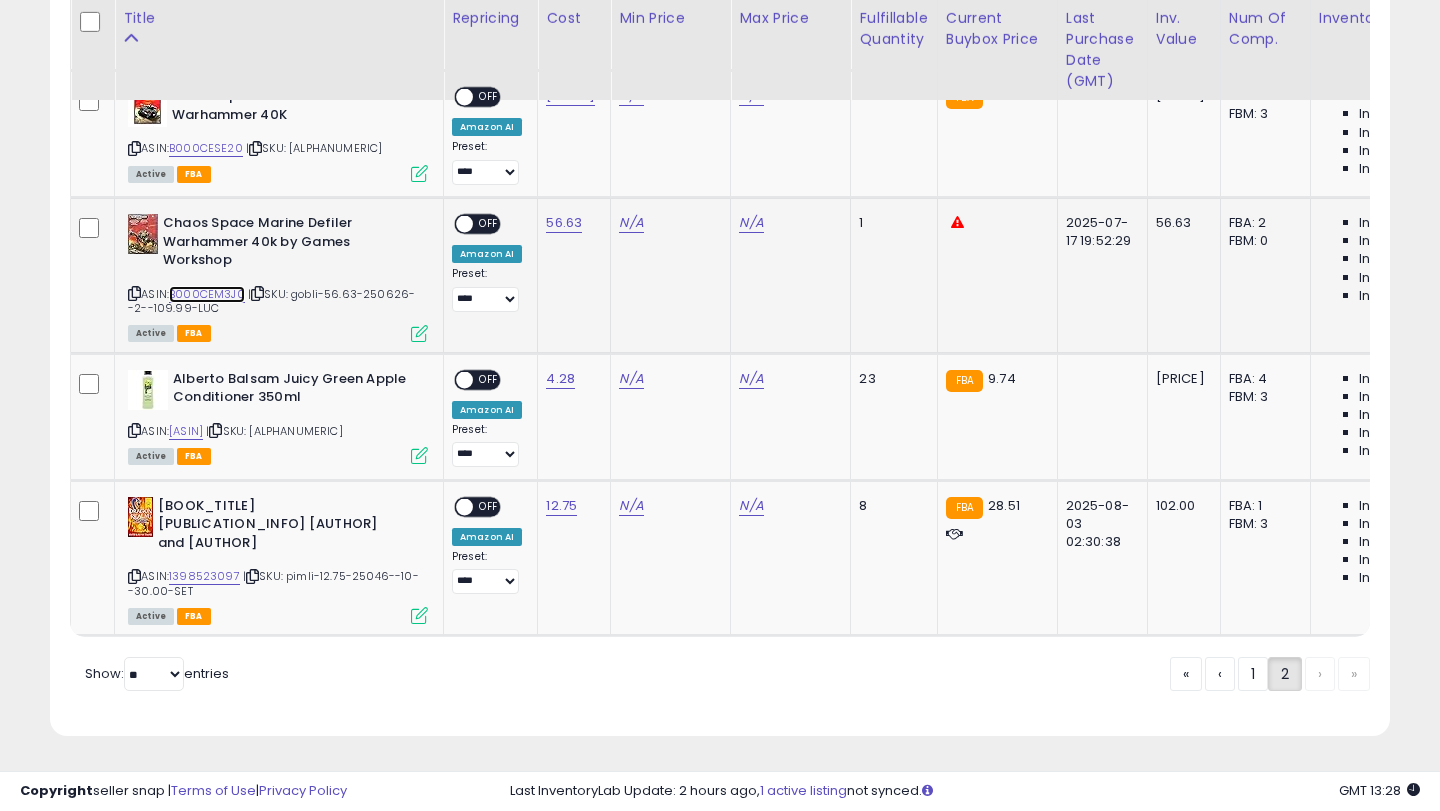 click on "B000CEM3J0" at bounding box center [207, 294] 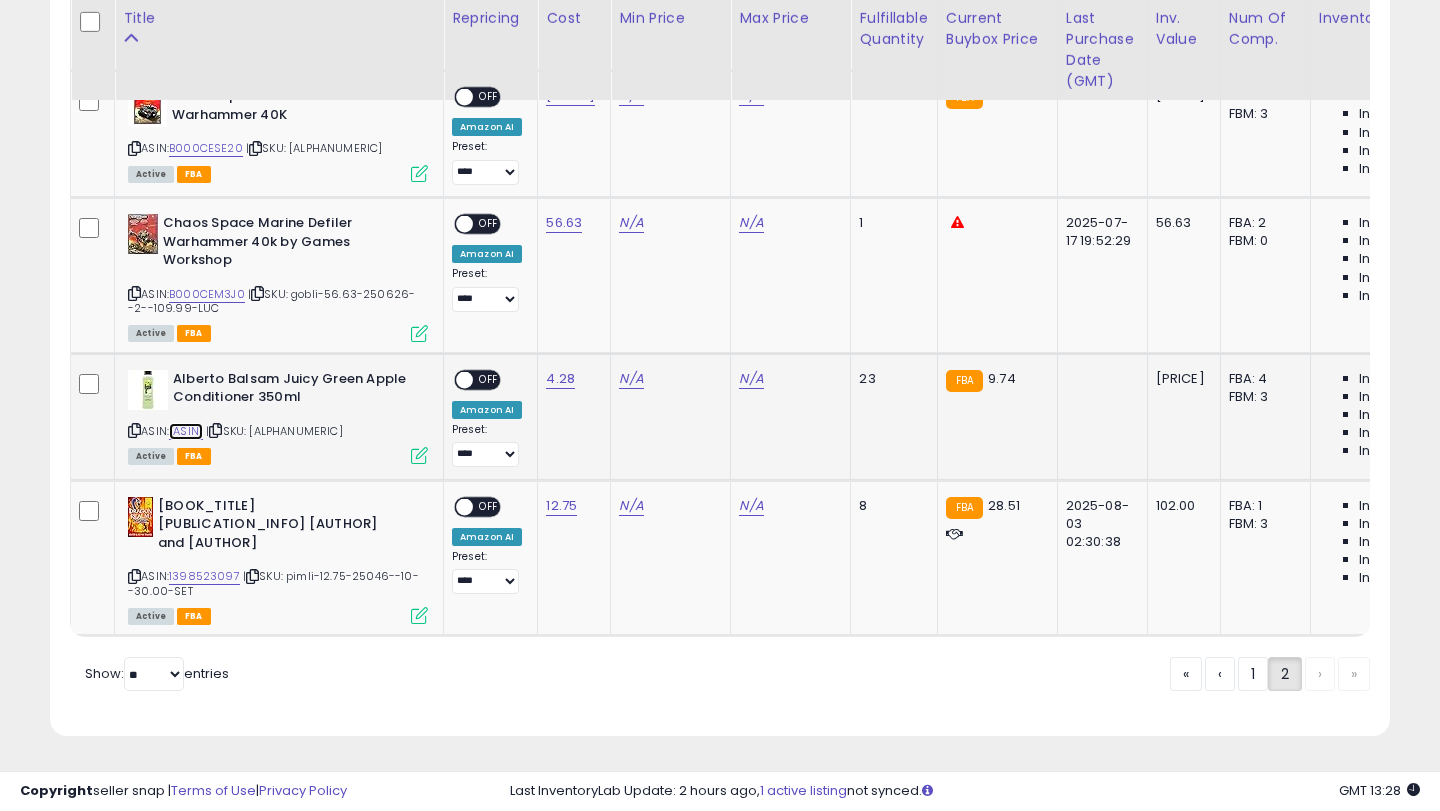 click on "[ASIN]" at bounding box center (186, 431) 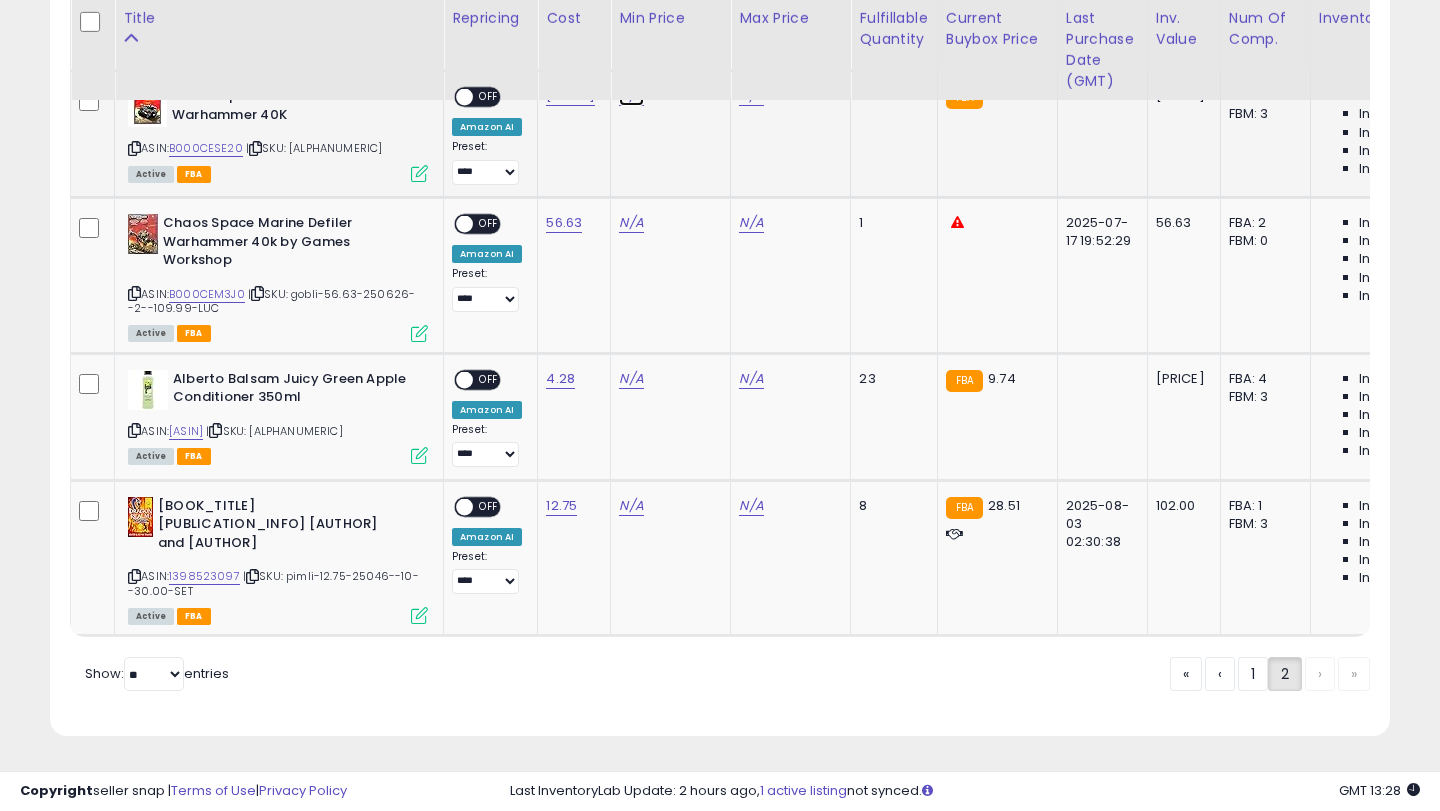 click on "N/A" at bounding box center (631, -361) 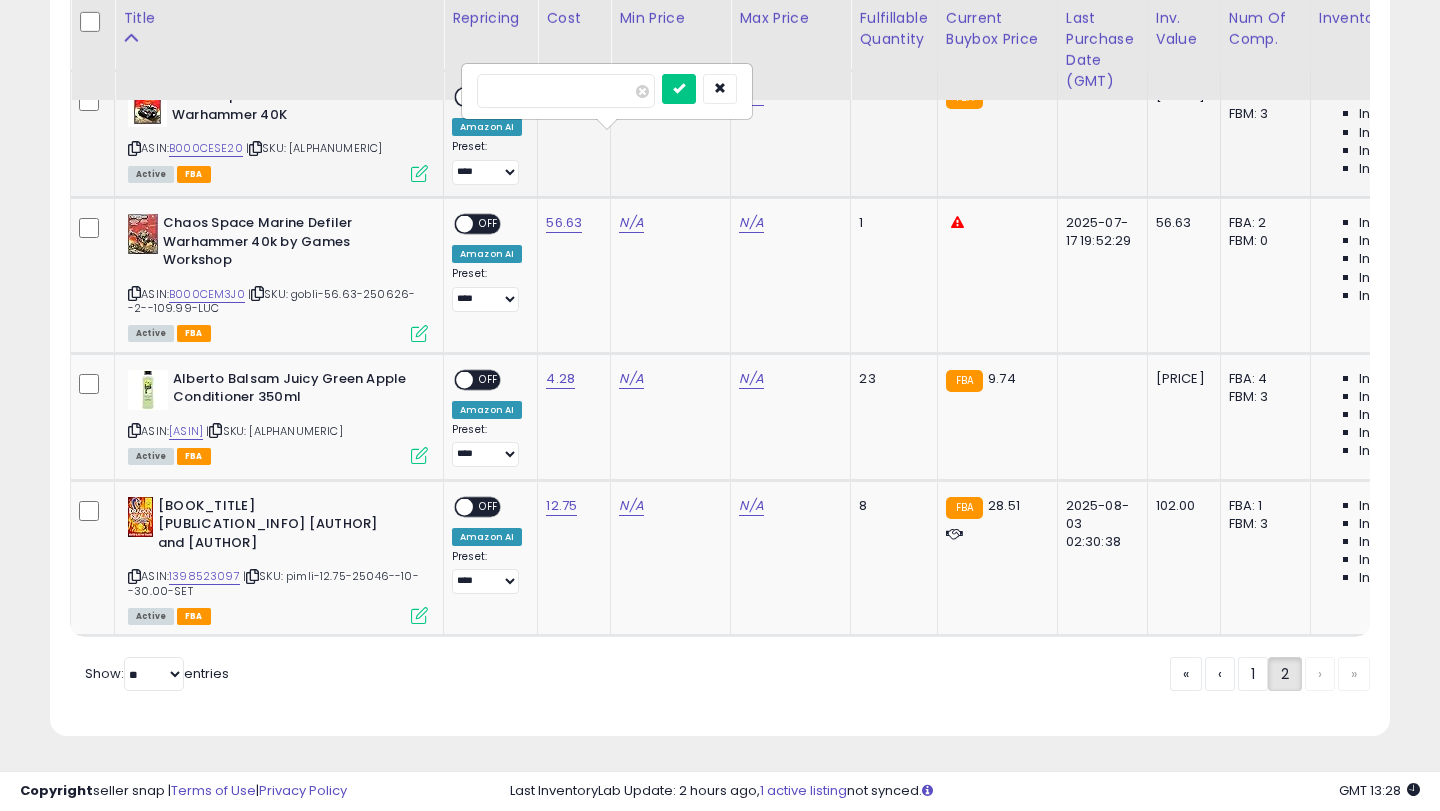 type on "**" 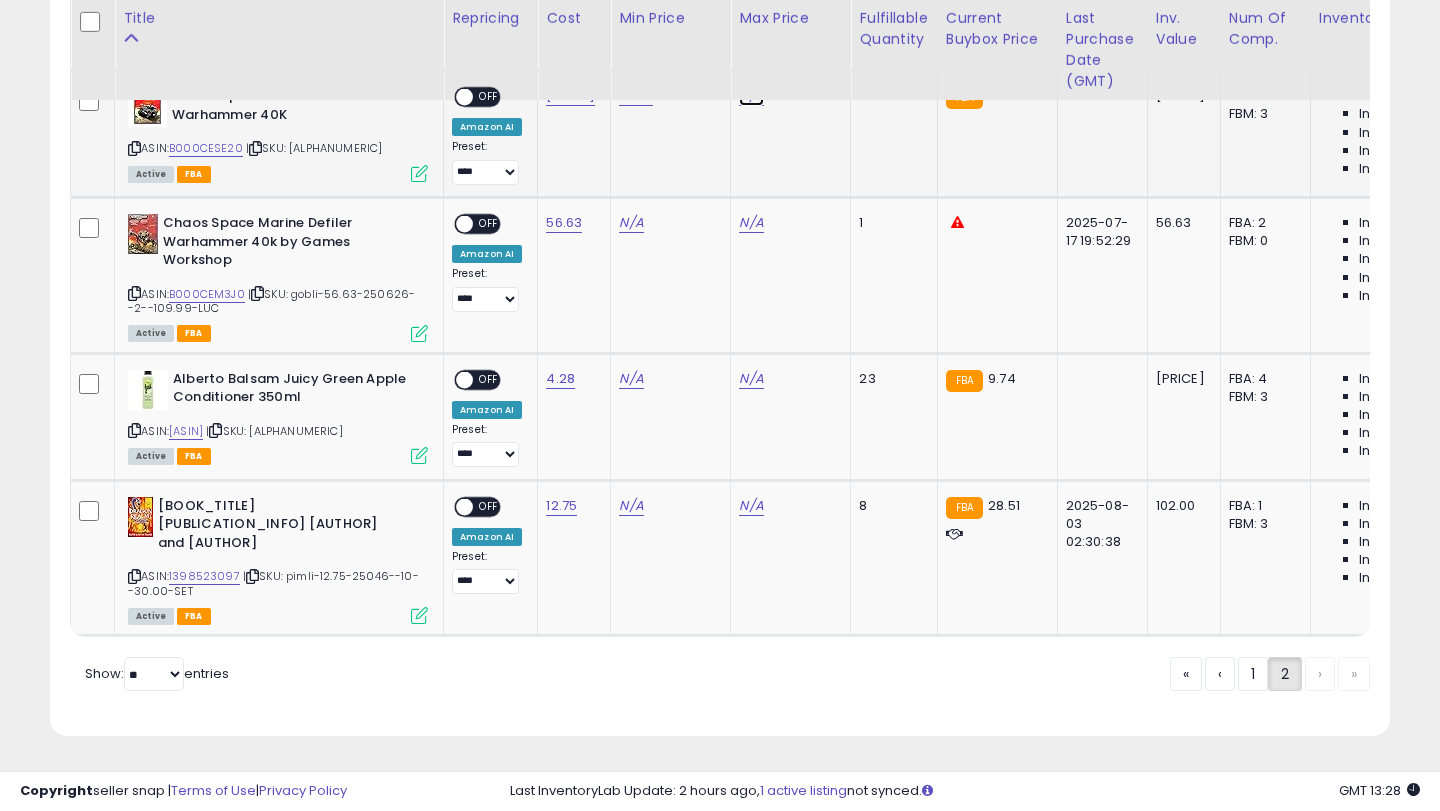 click on "N/A" at bounding box center [751, -361] 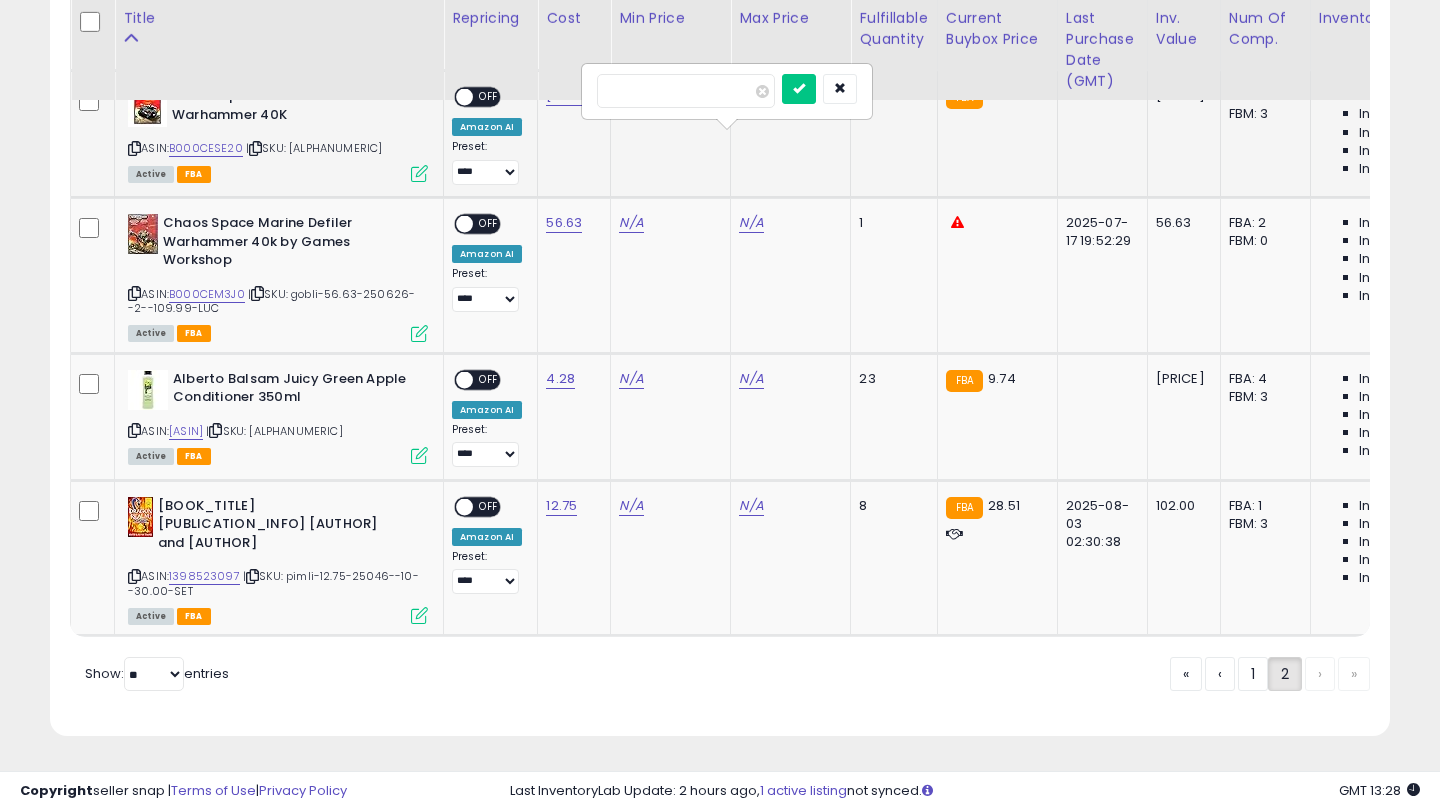 type on "**" 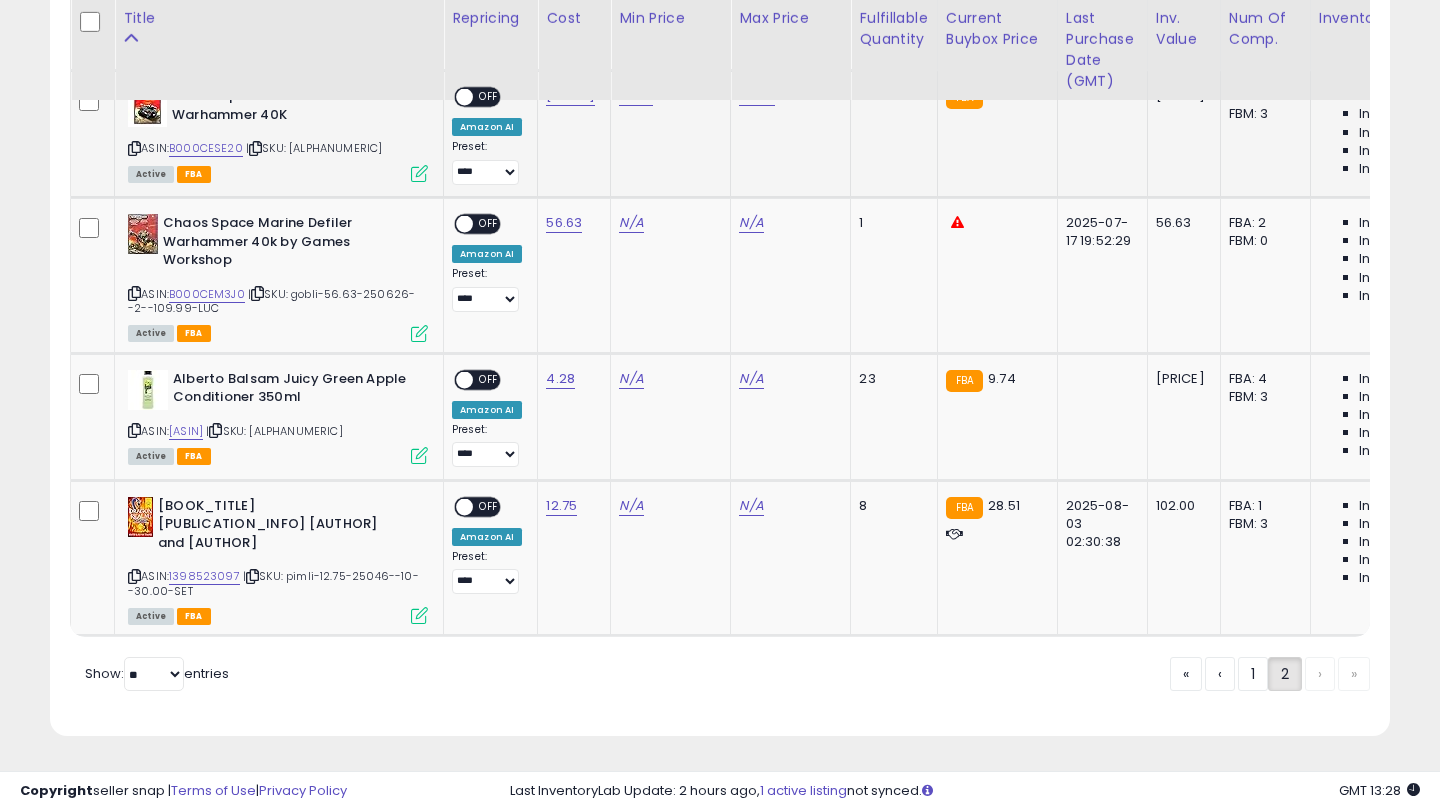 click on "OFF" at bounding box center [489, 97] 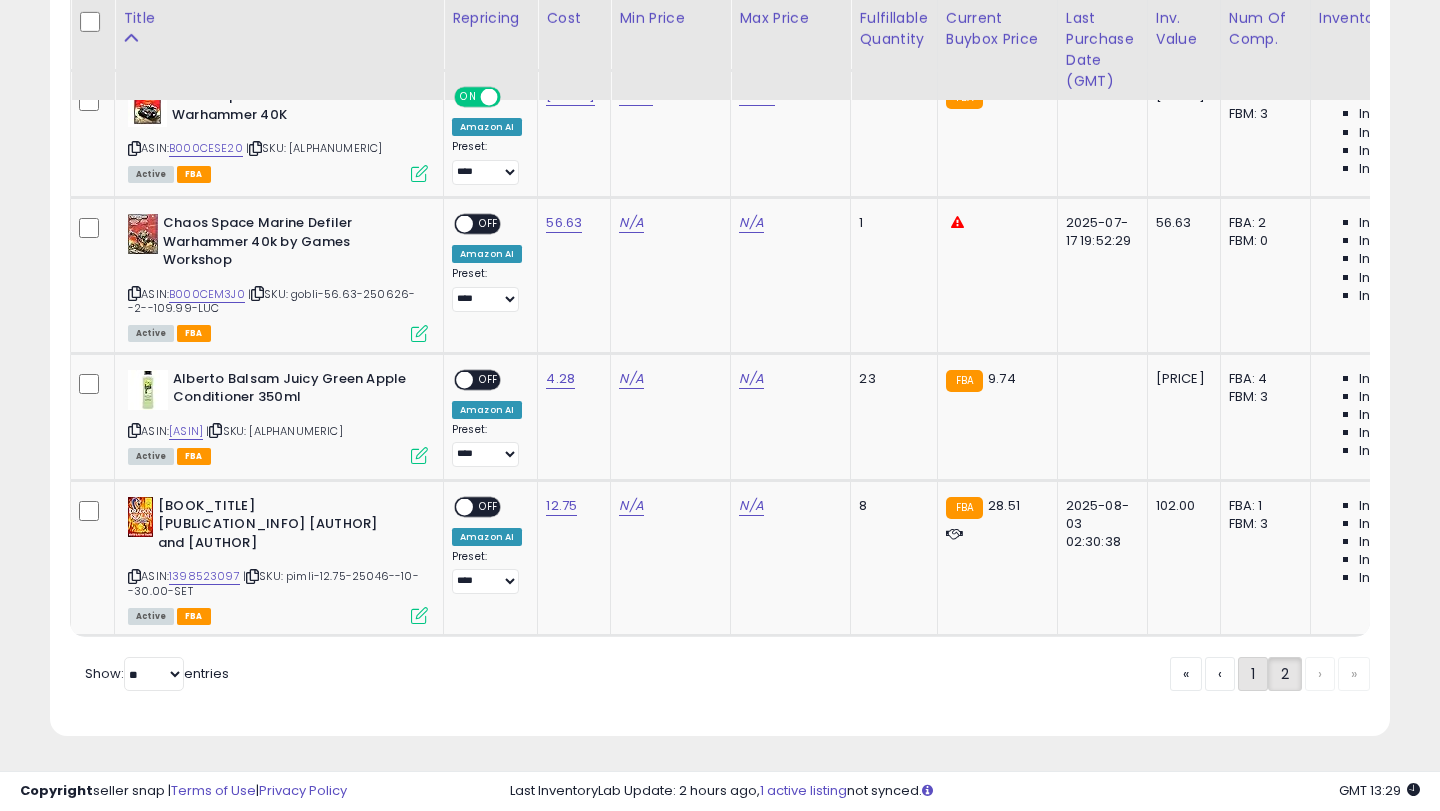 click on "1" 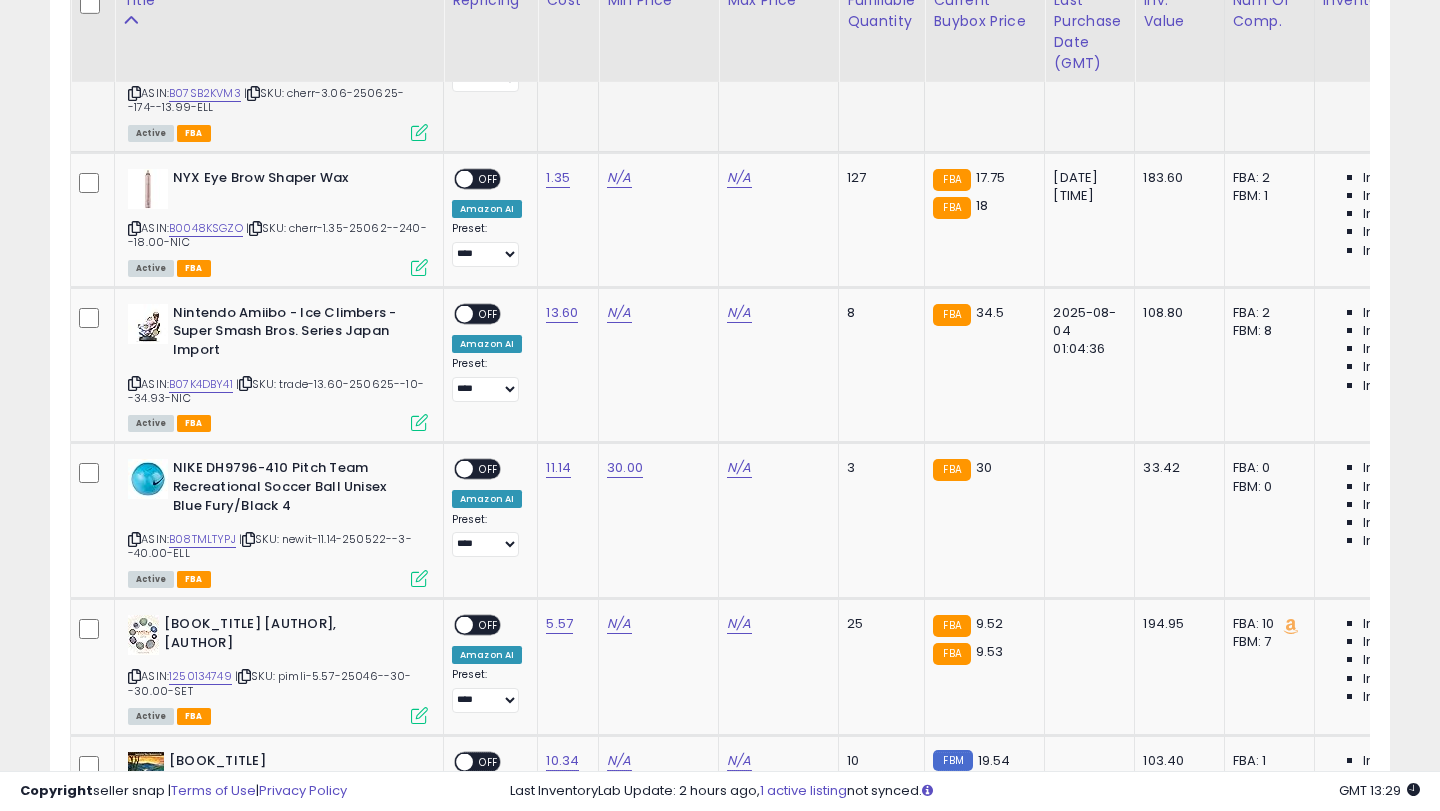 scroll, scrollTop: 5554, scrollLeft: 0, axis: vertical 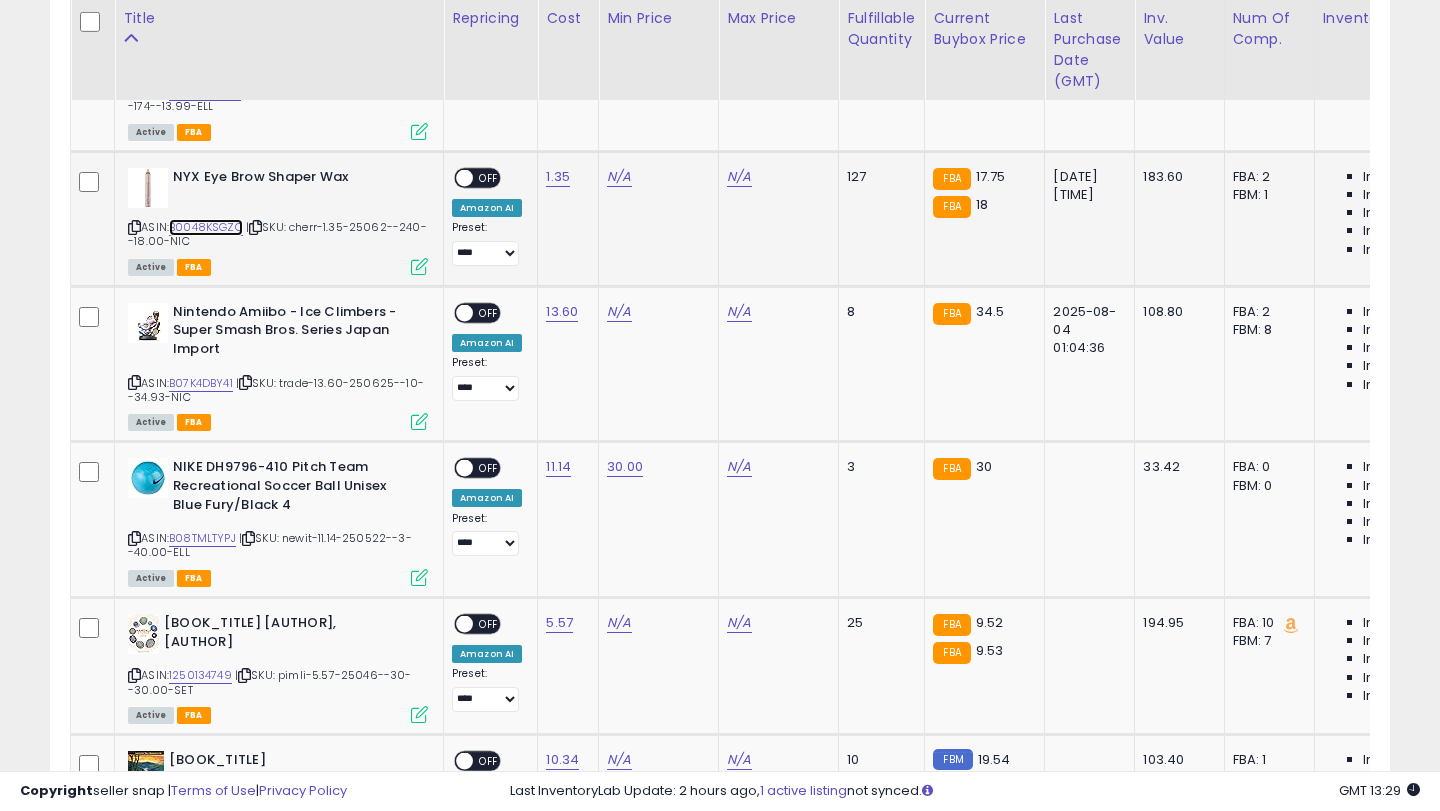 click on "B0048KSGZO" at bounding box center (206, 227) 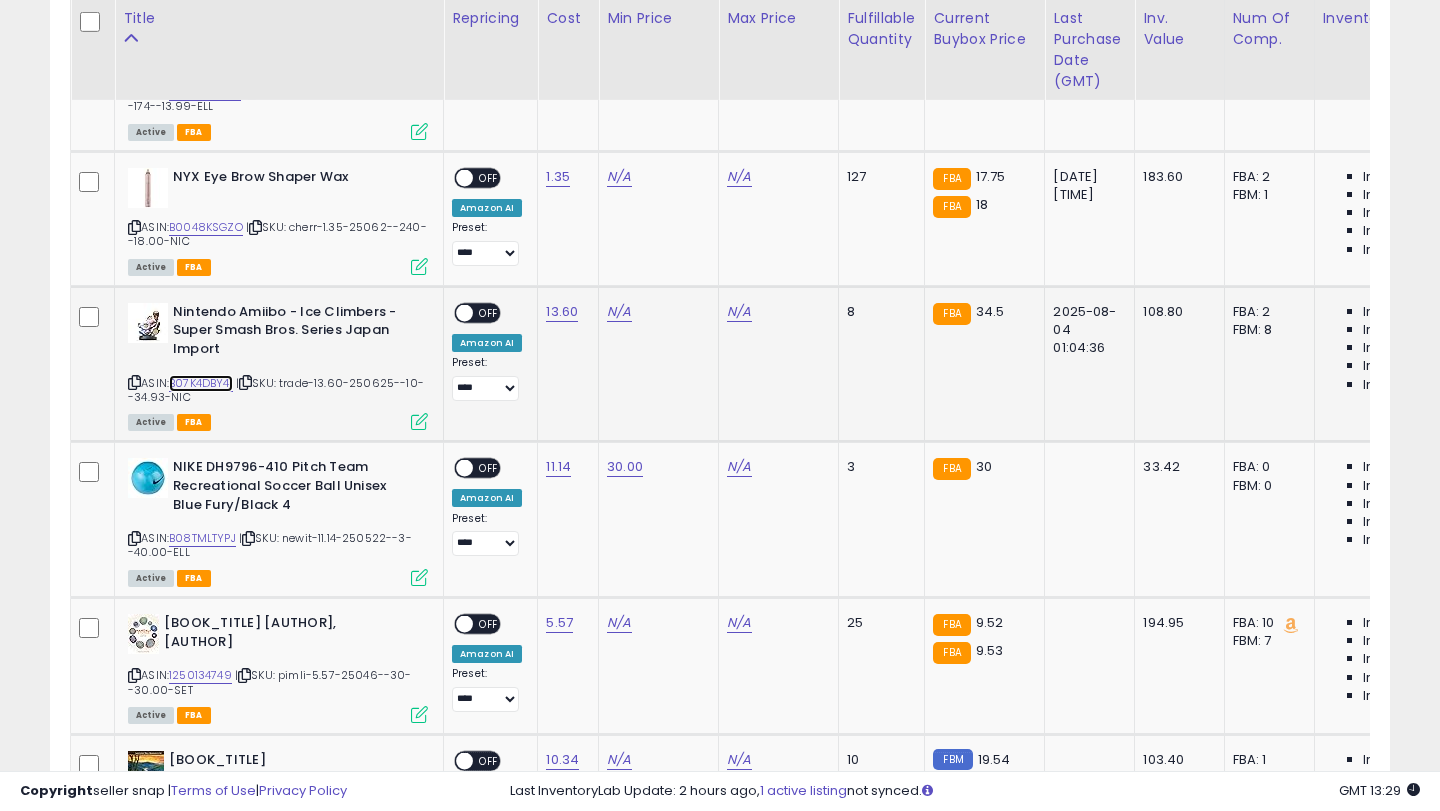 click on "B07K4DBY41" at bounding box center [201, 383] 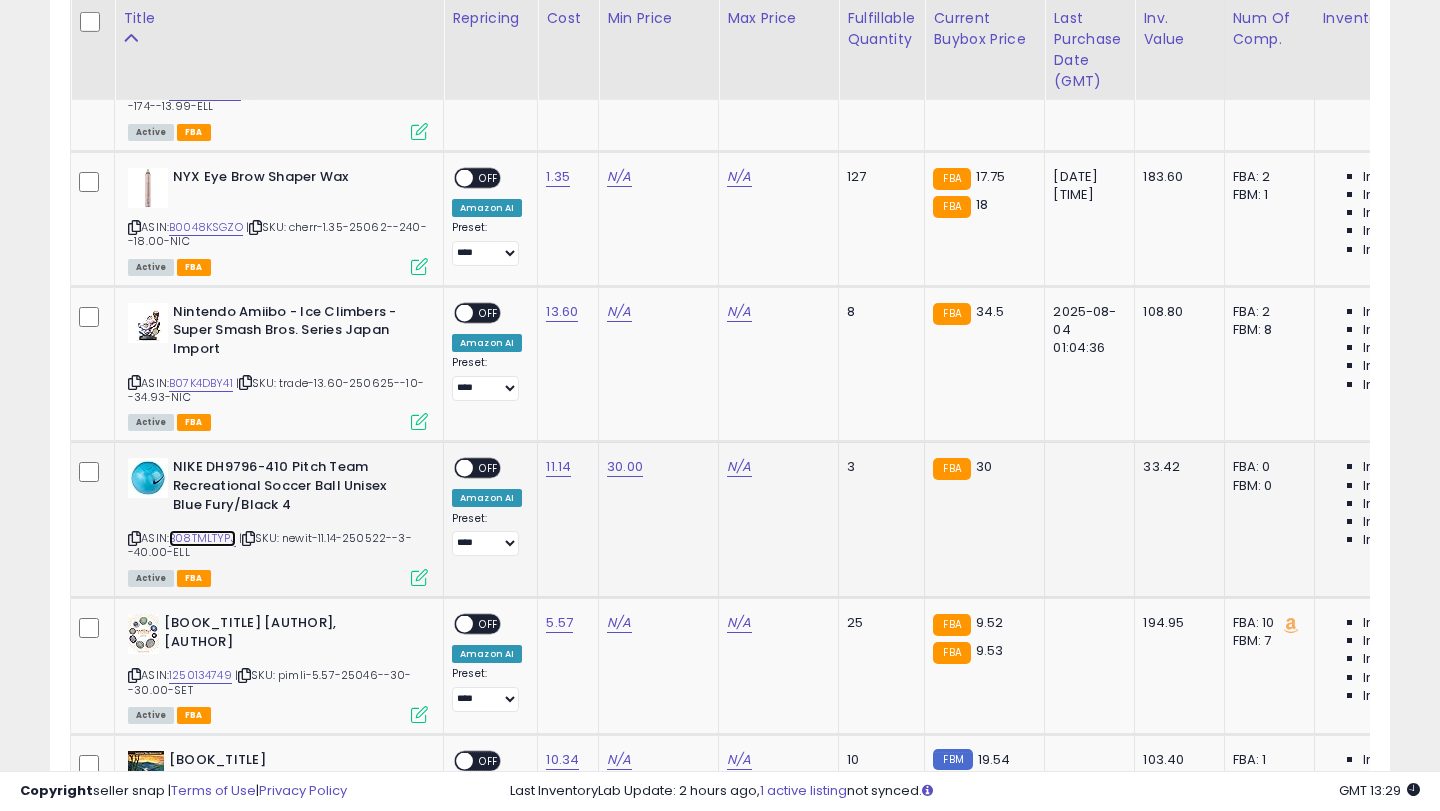 click on "B08TMLTYPJ" at bounding box center (202, 538) 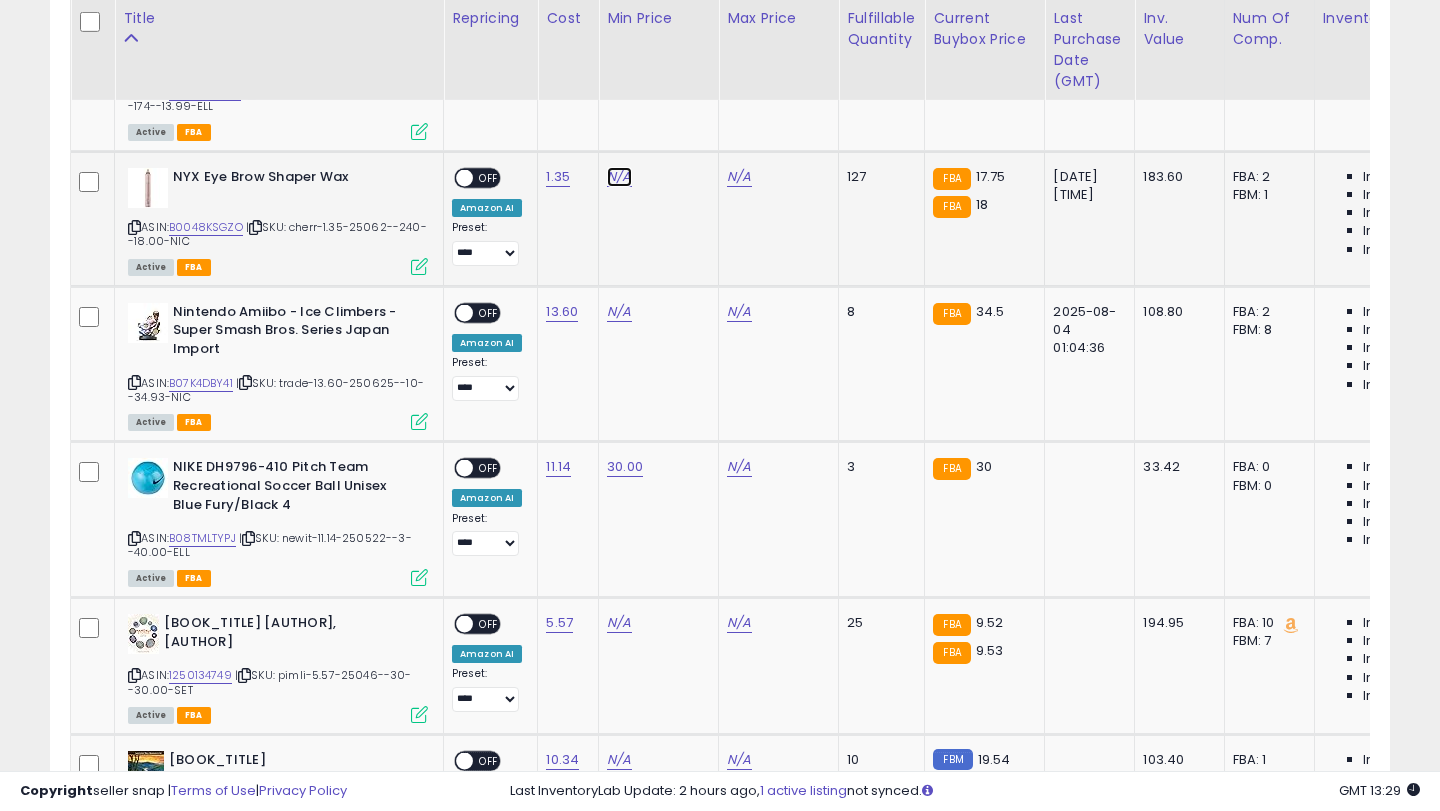click on "N/A" at bounding box center (619, -4409) 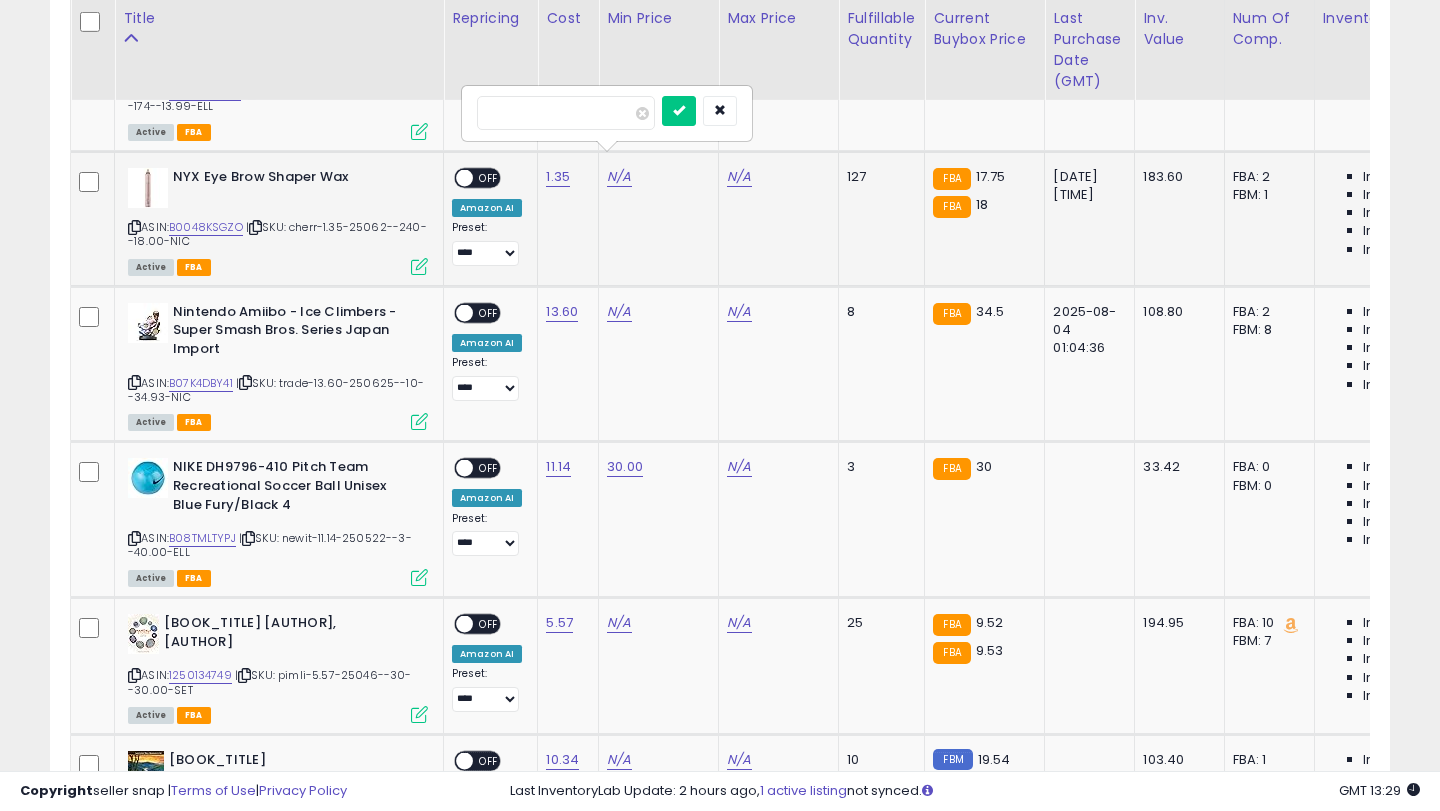type on "**" 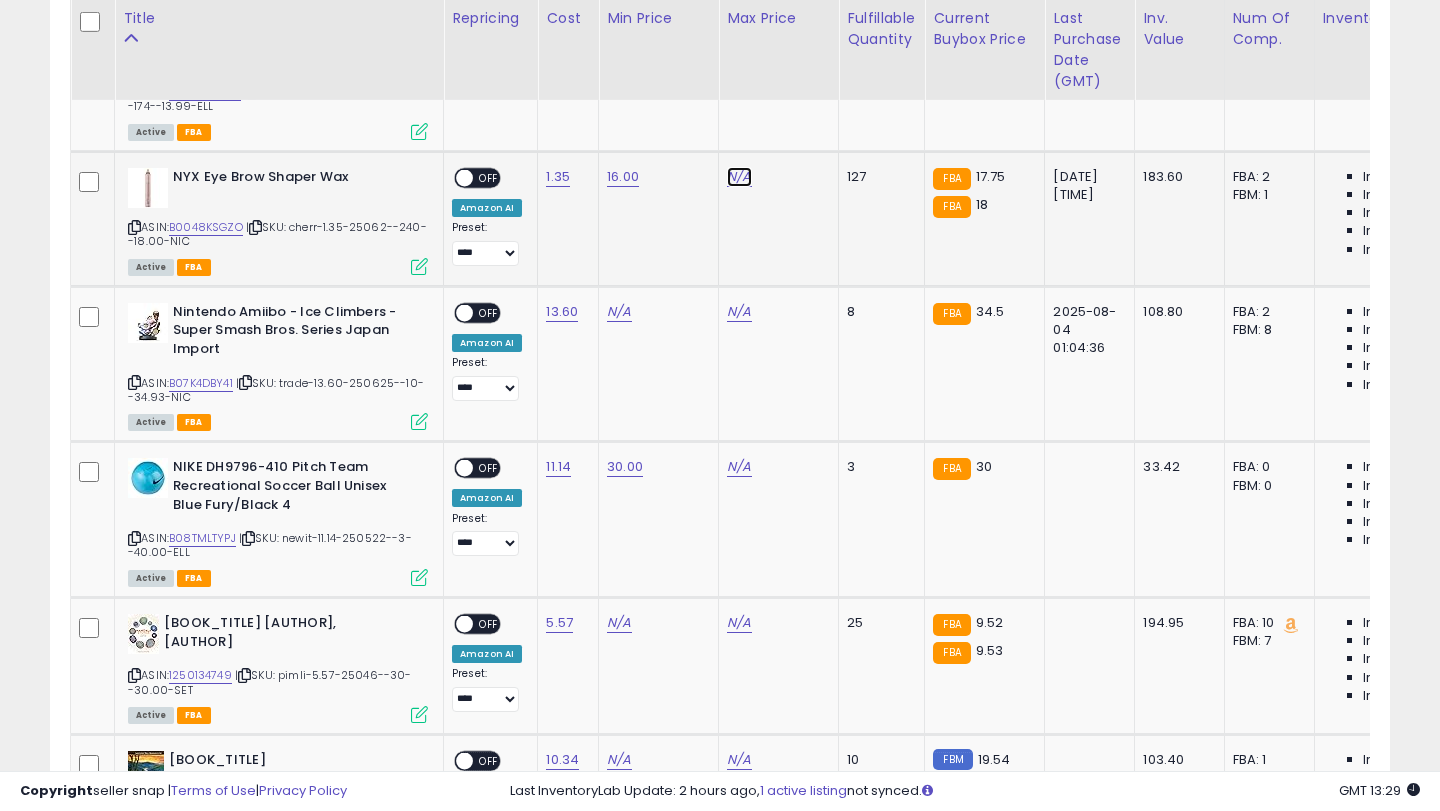 click on "N/A" at bounding box center (739, -4409) 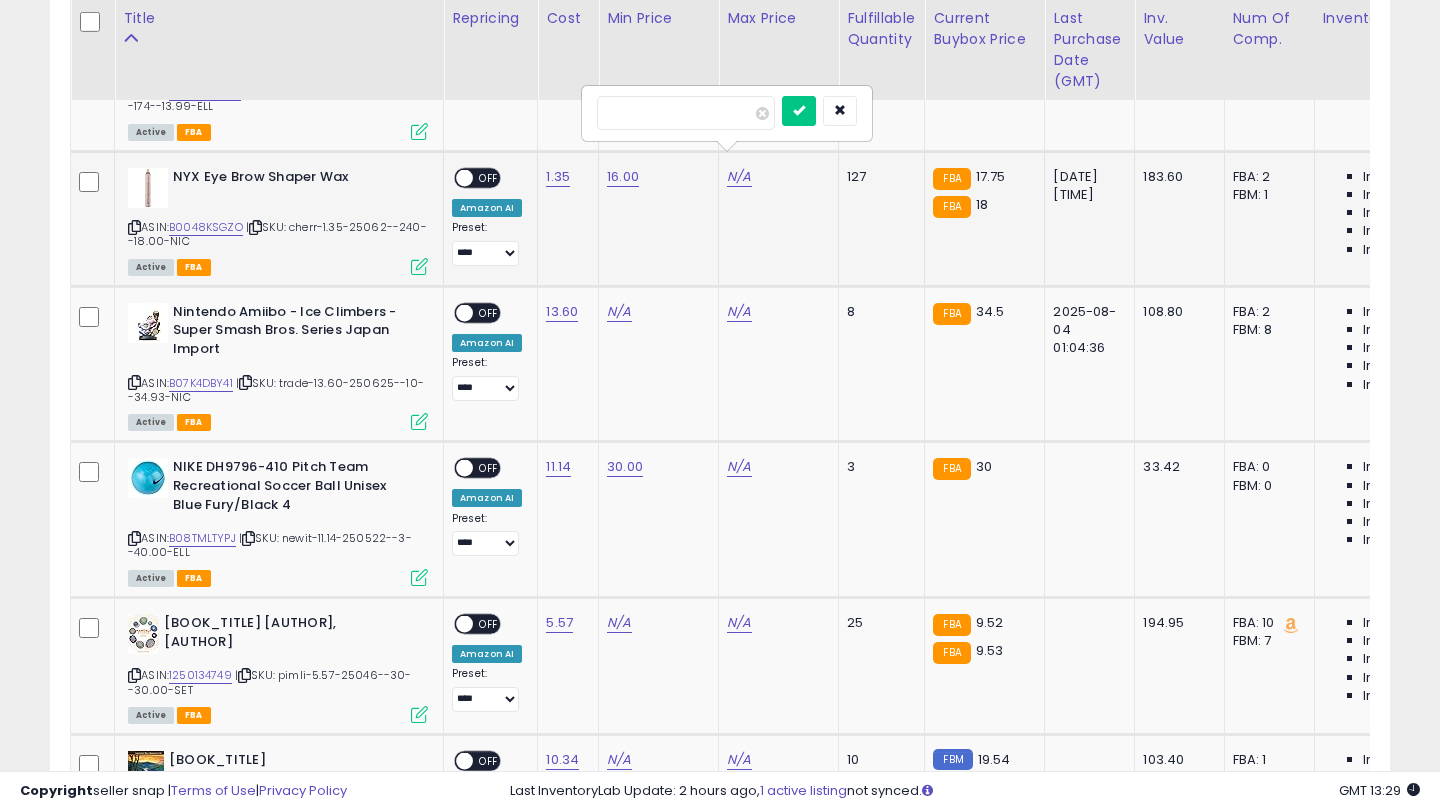 type on "**" 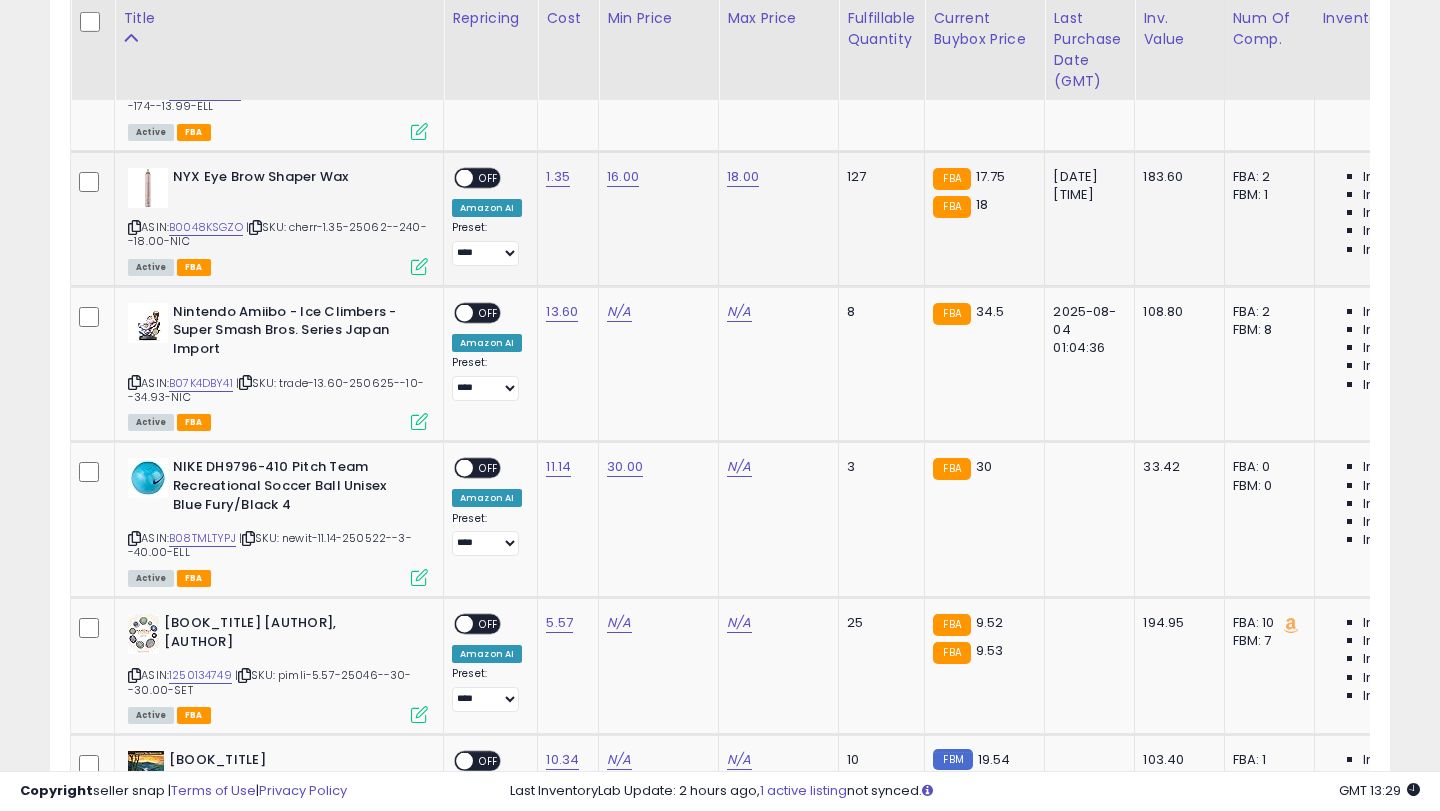 click on "OFF" at bounding box center [489, 178] 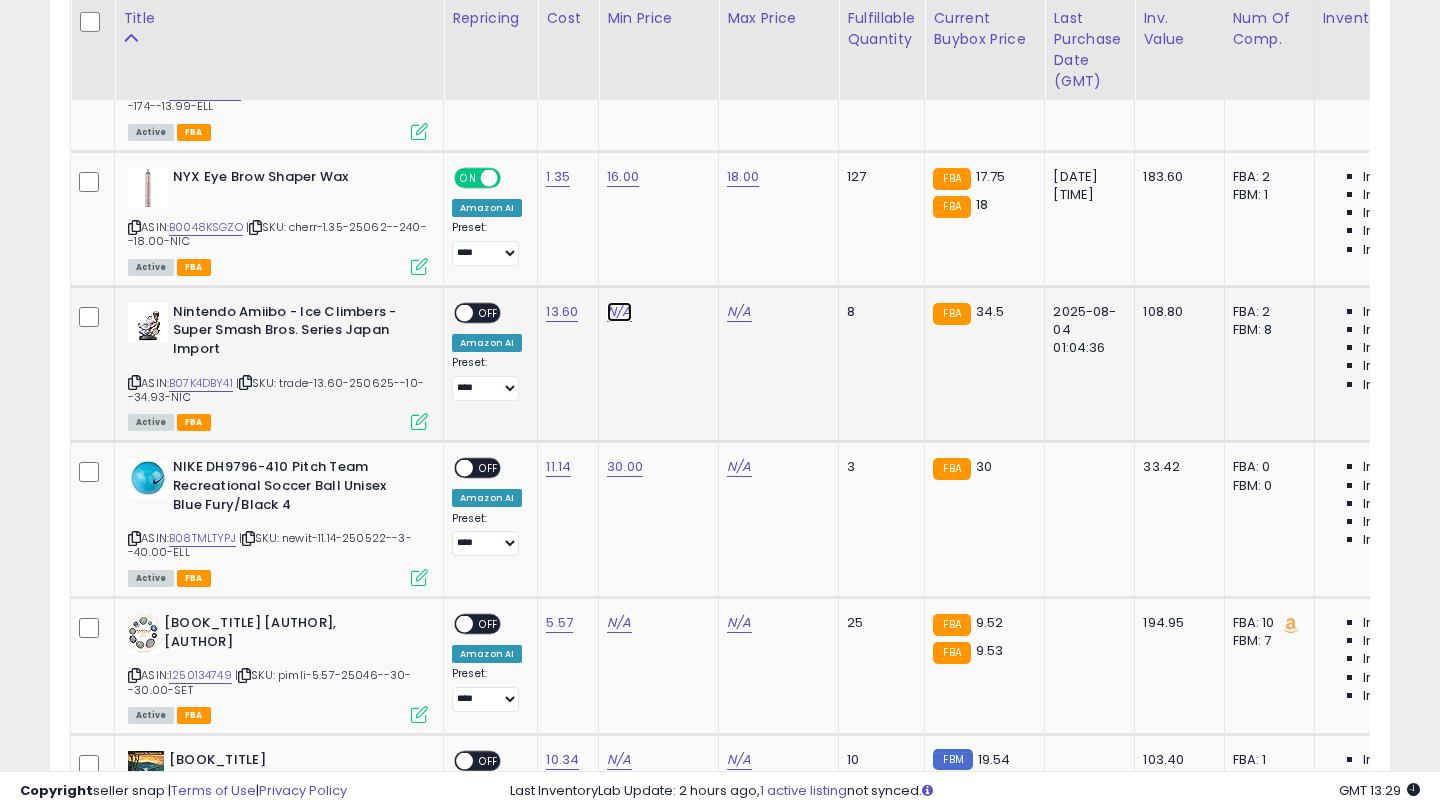 click on "N/A" at bounding box center (619, -4409) 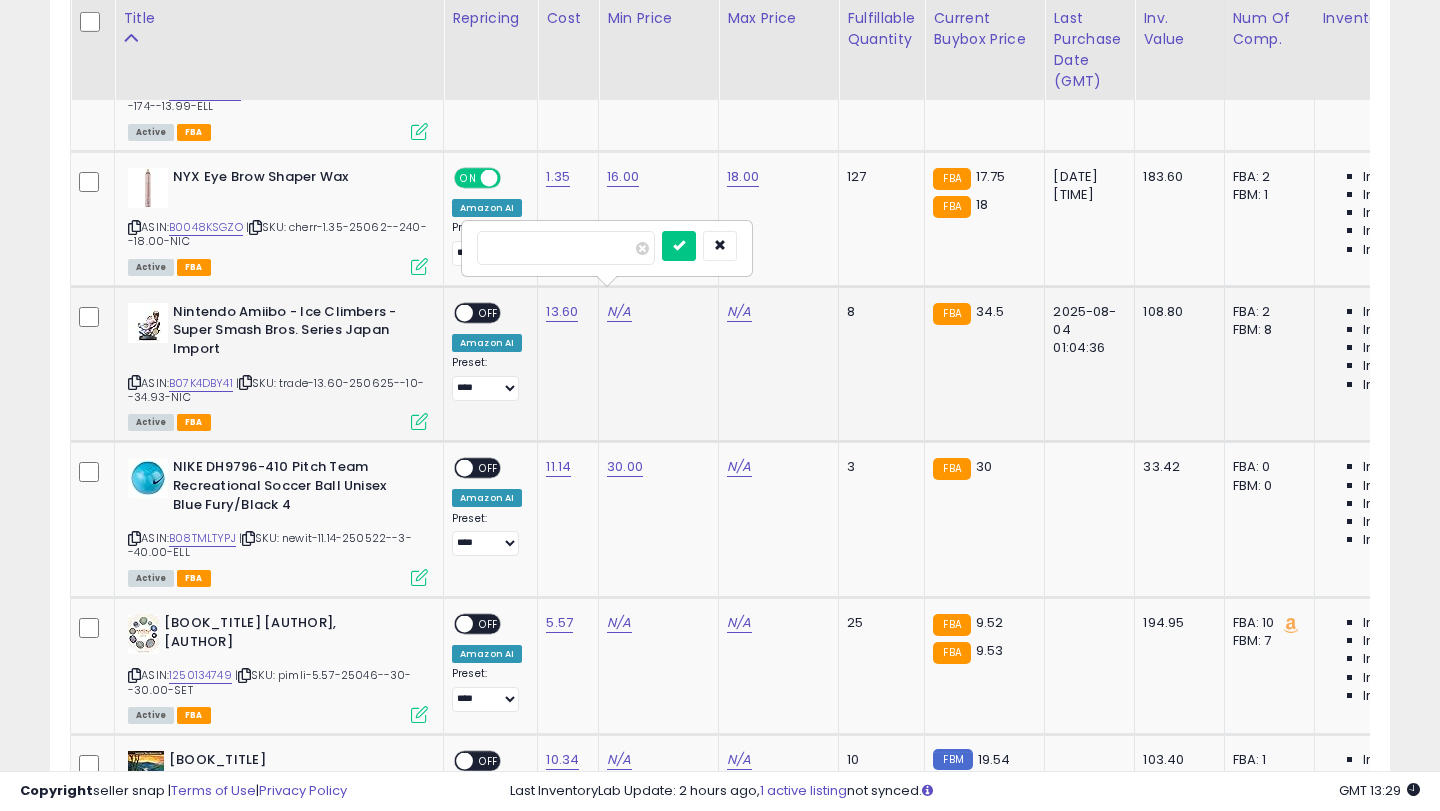 type on "**" 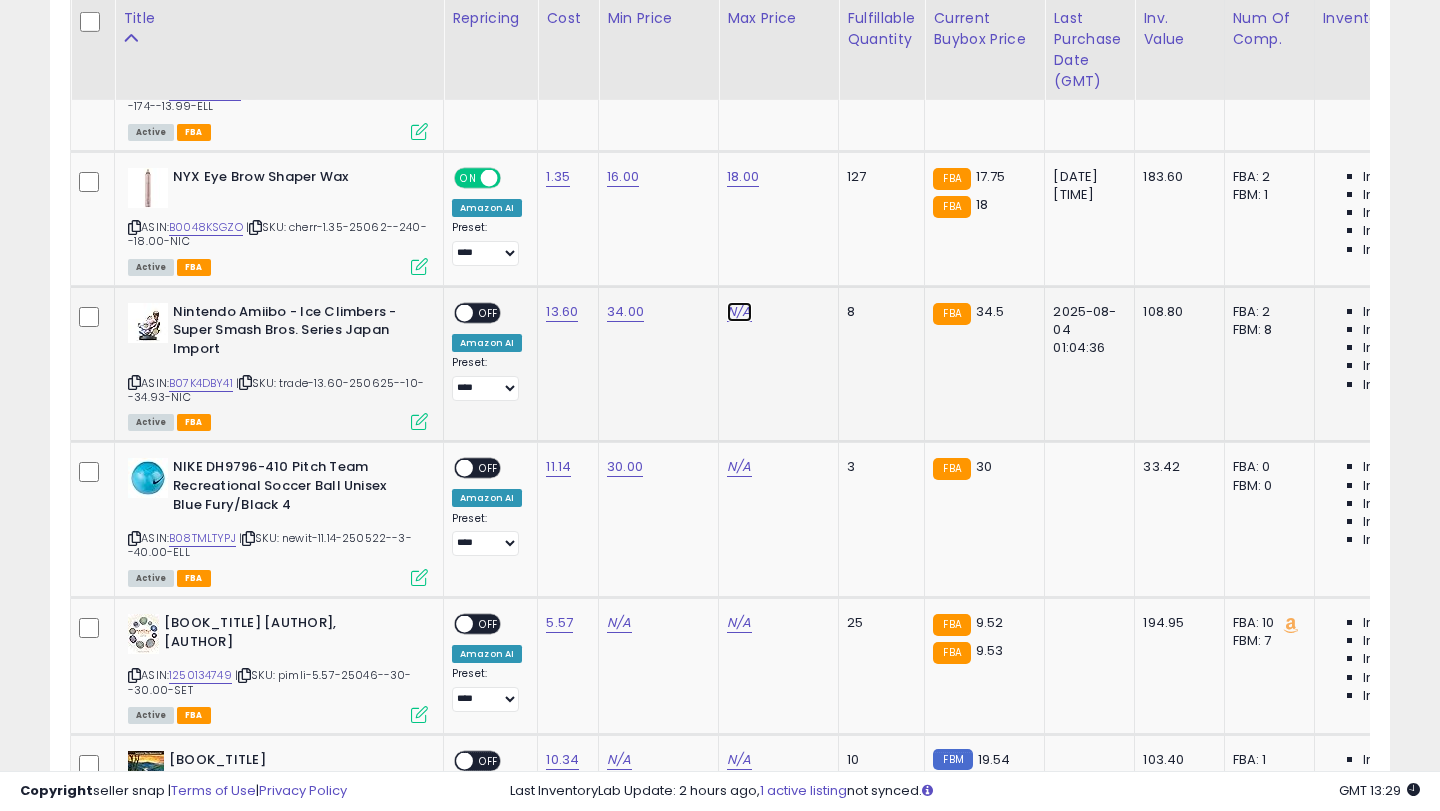 click on "N/A" at bounding box center (739, -4409) 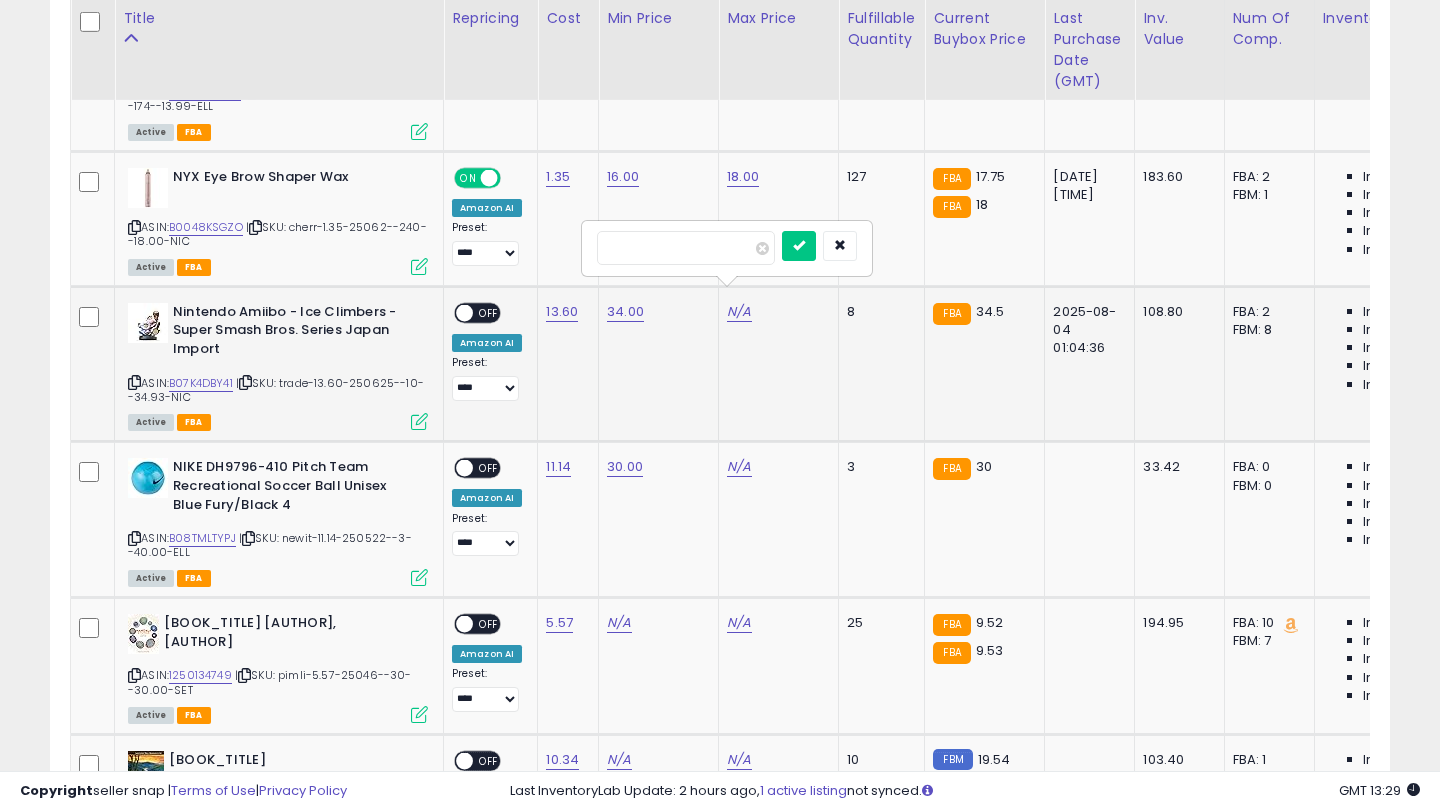 type on "**" 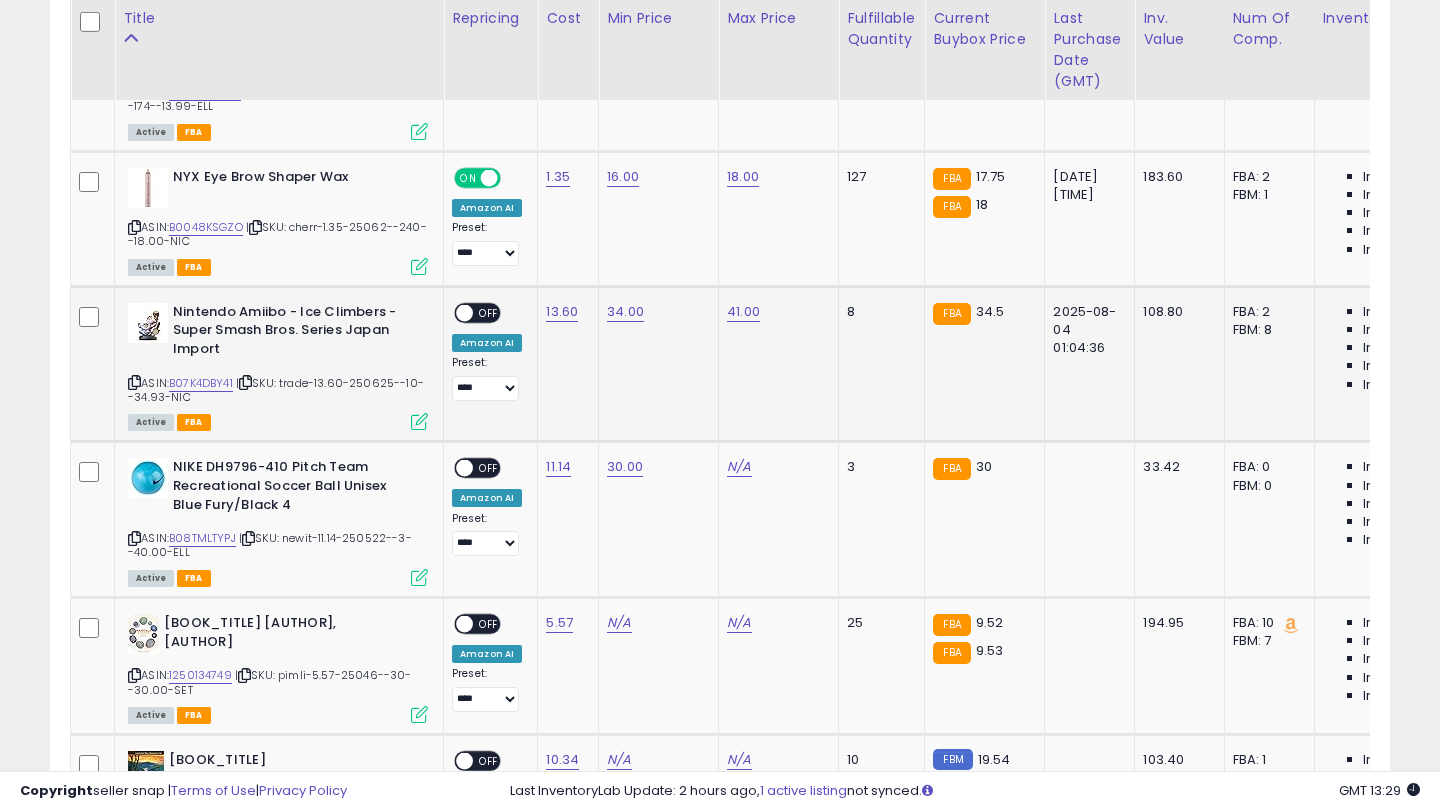click on "OFF" at bounding box center [489, 312] 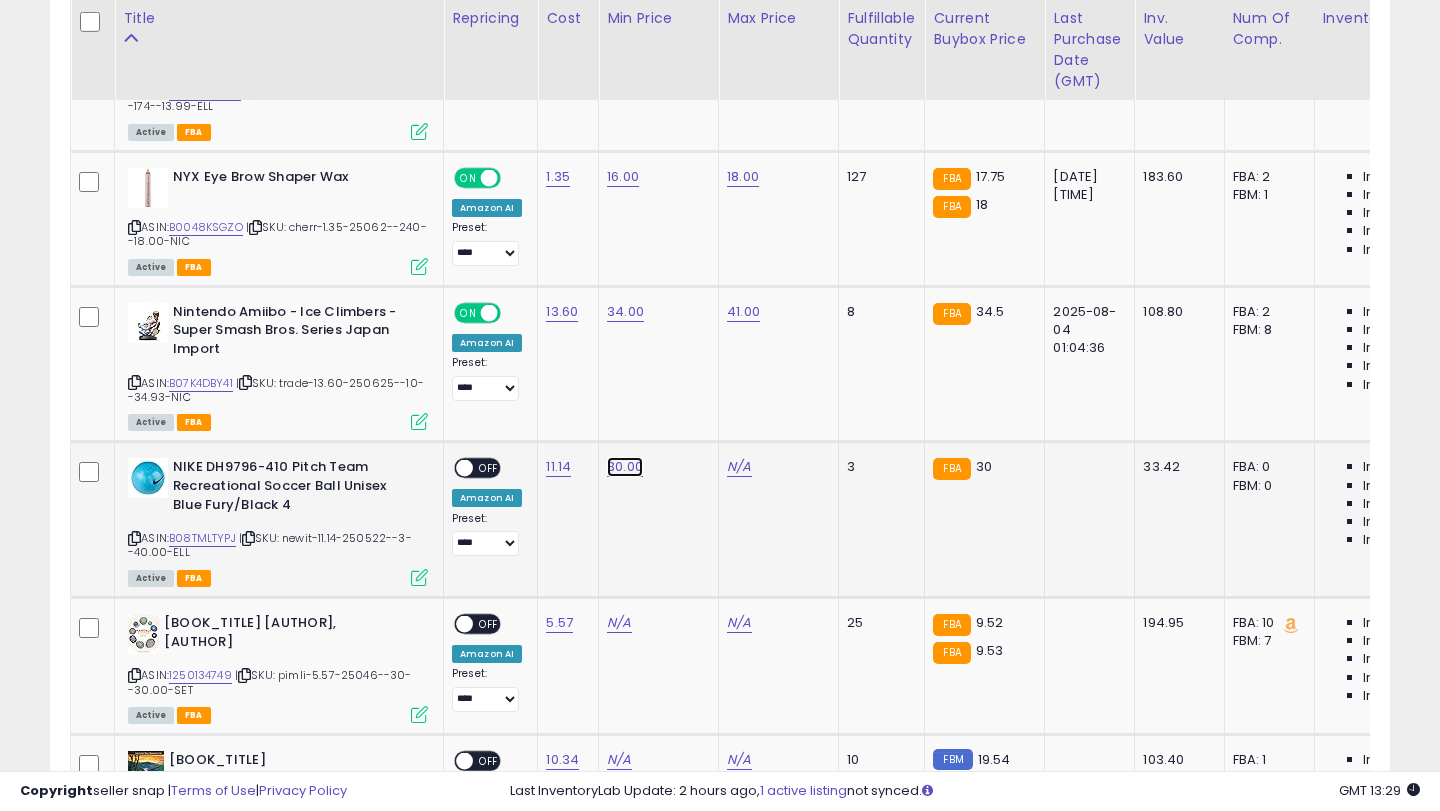 click on "30.00" at bounding box center (619, -4409) 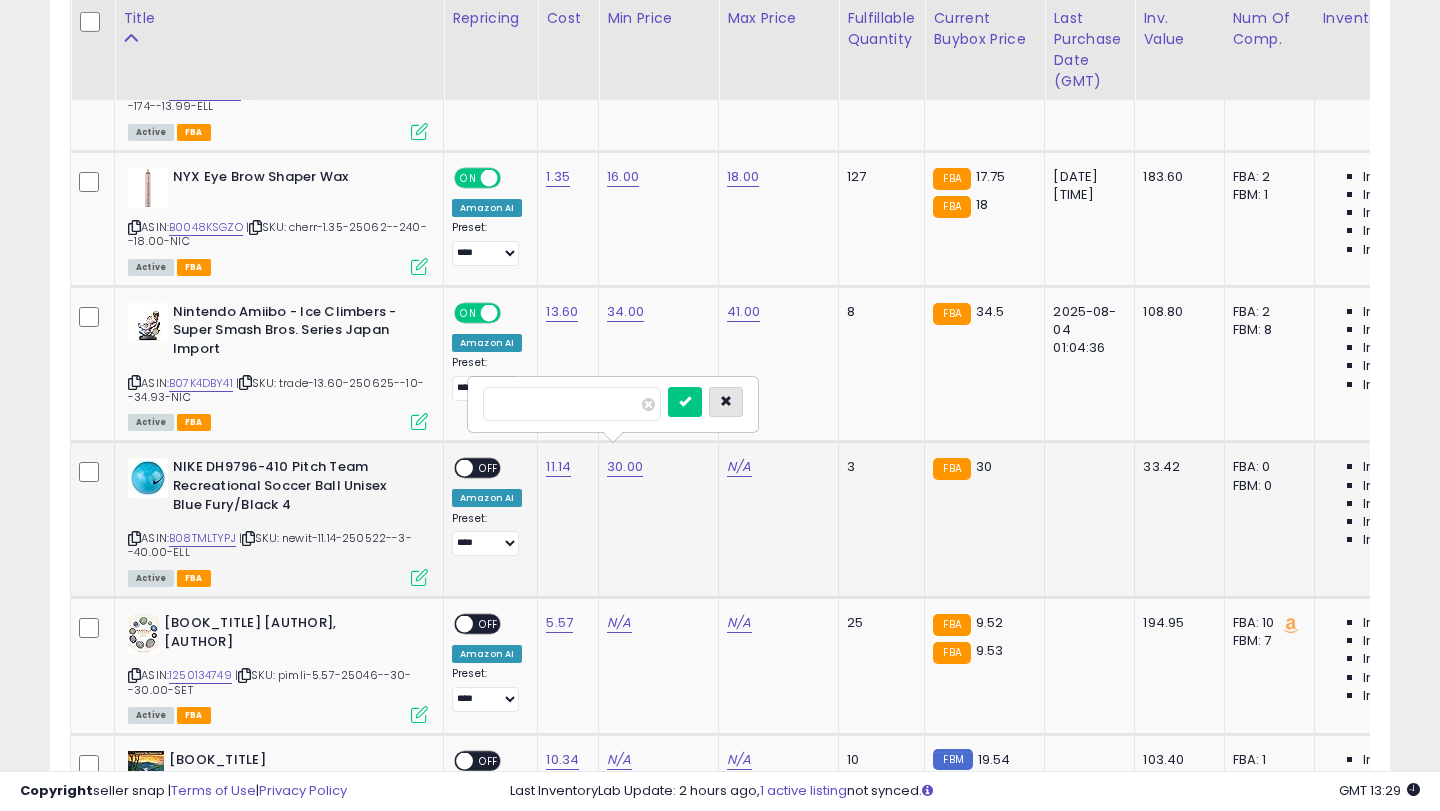 click at bounding box center [726, 401] 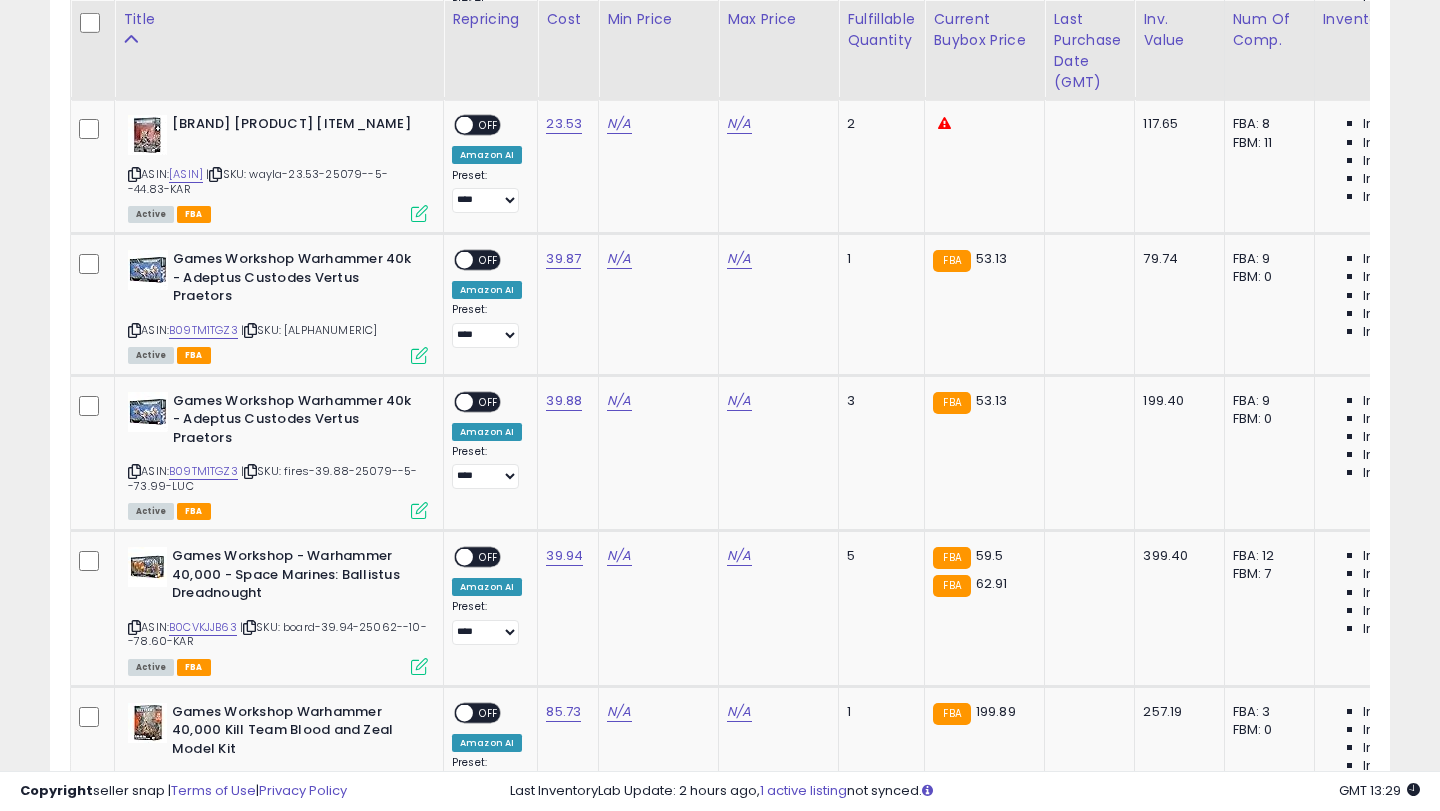 scroll, scrollTop: 7385, scrollLeft: 0, axis: vertical 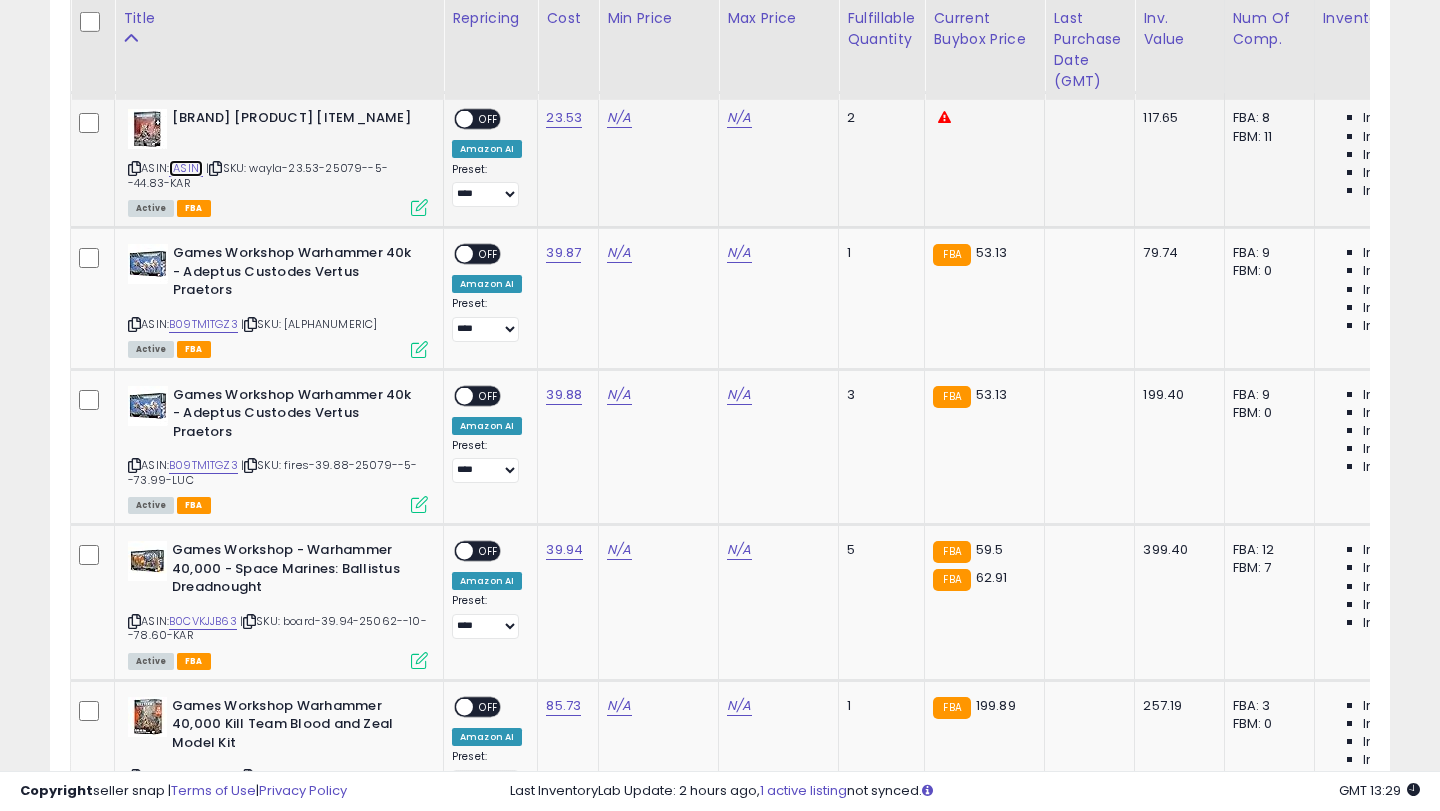 click on "[ASIN]" at bounding box center (186, 168) 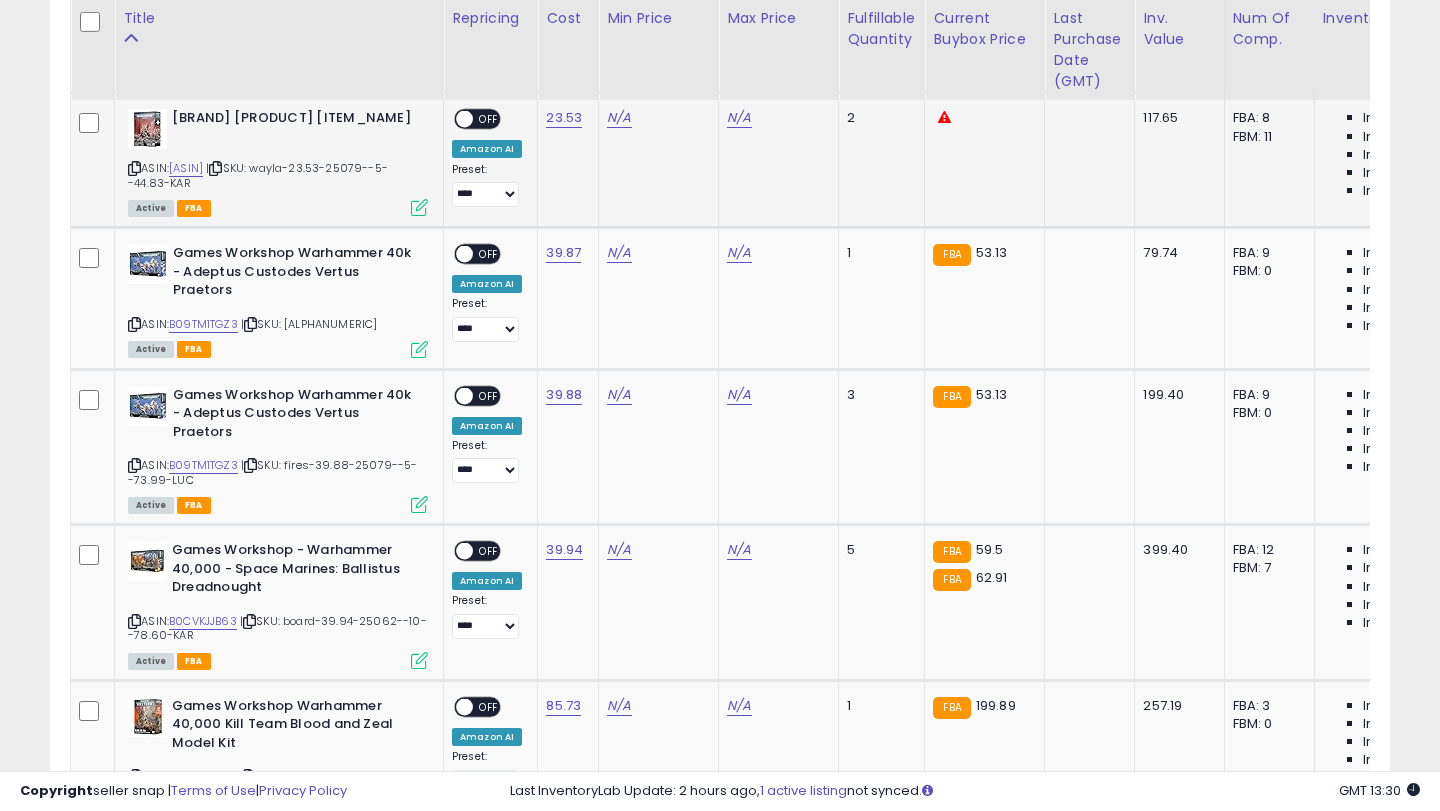 click on "N/A" 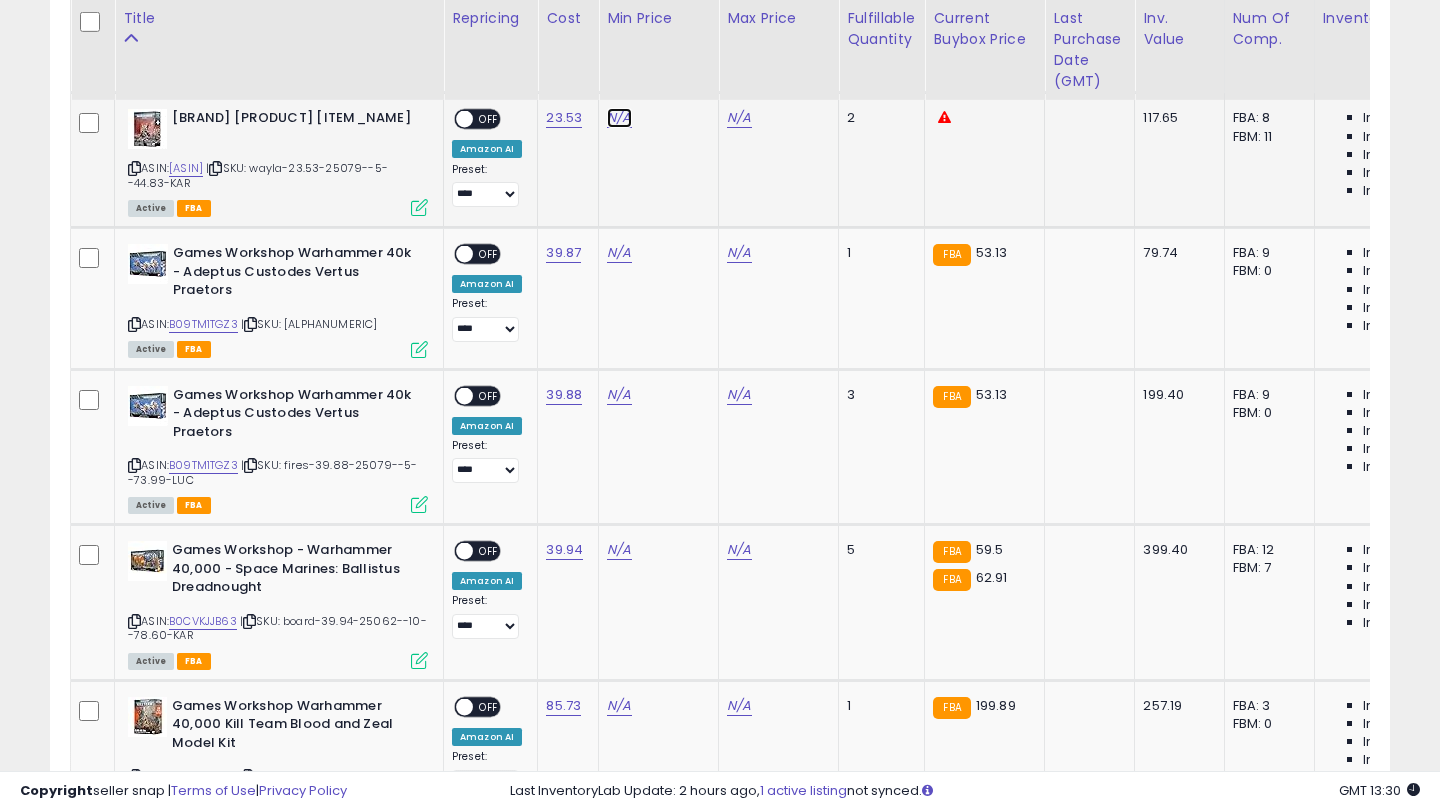 click on "N/A" at bounding box center (619, -6240) 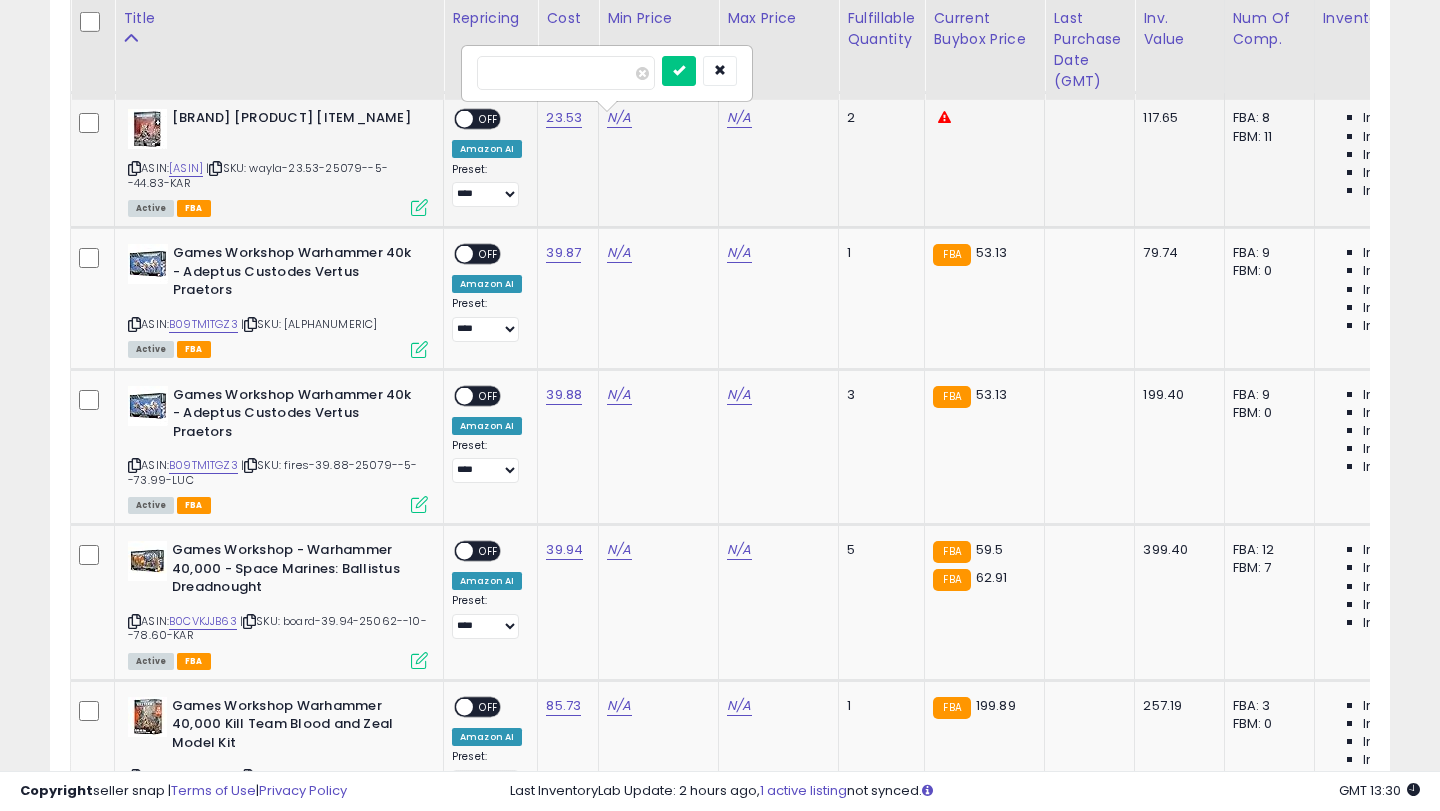 type on "**" 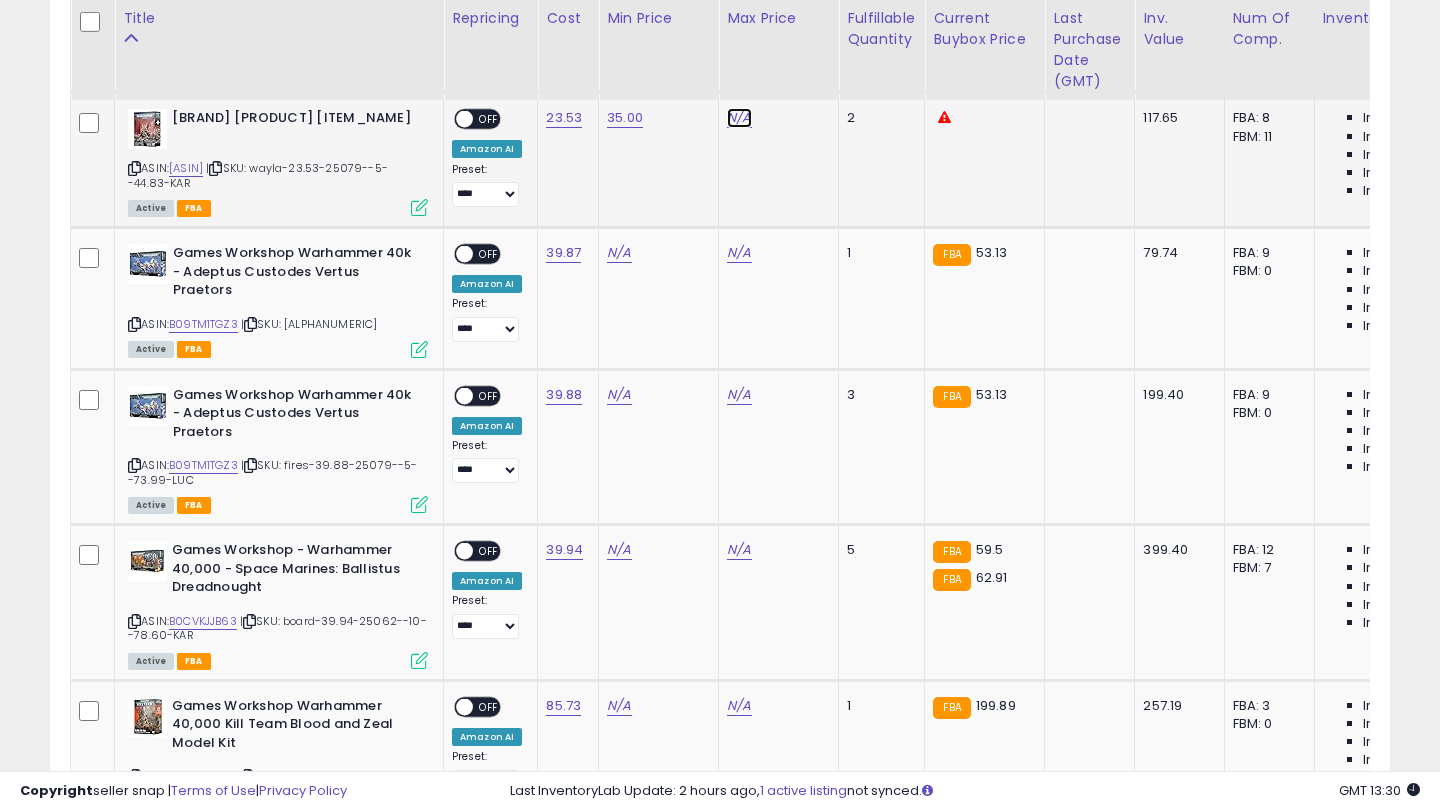 click on "N/A" at bounding box center [739, -6240] 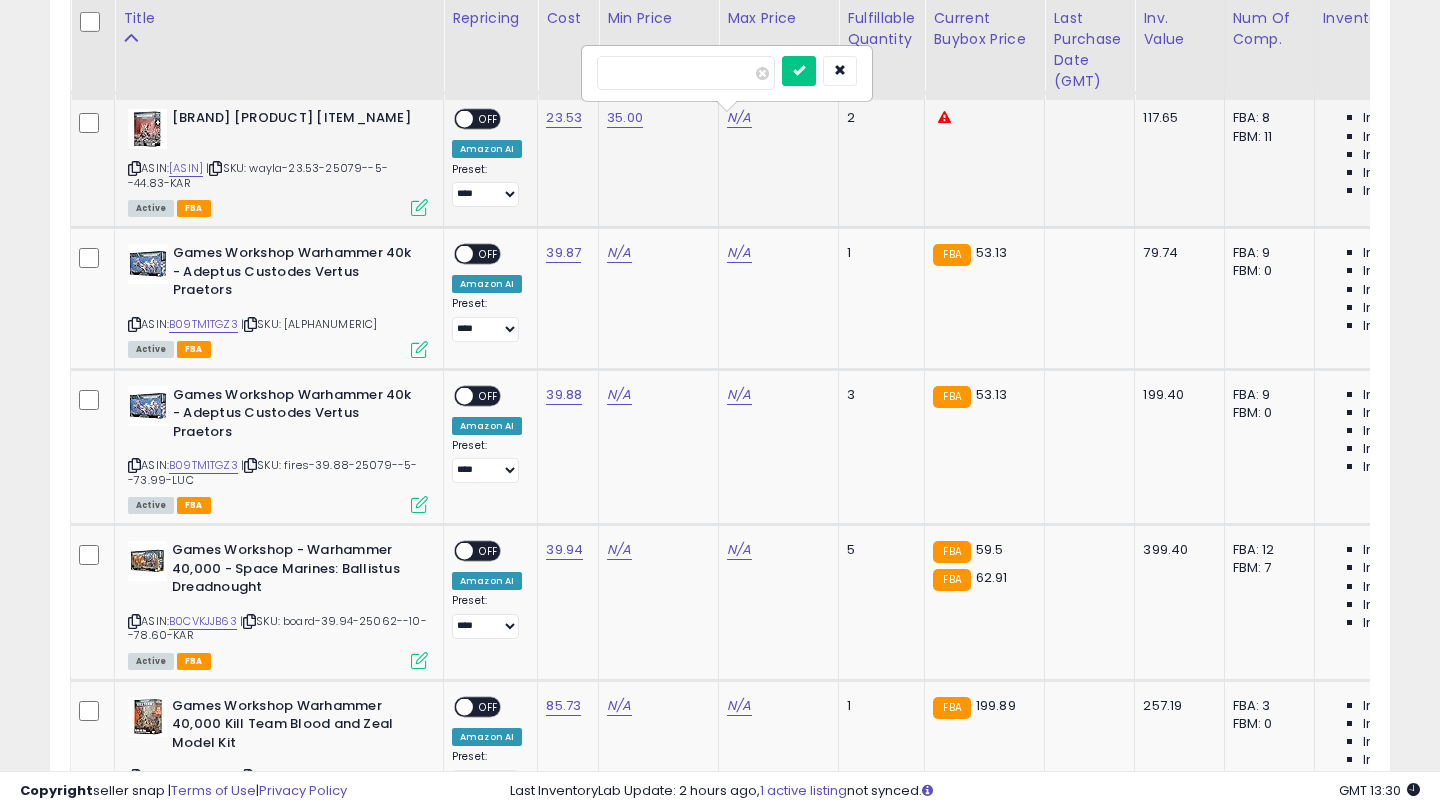 type on "**" 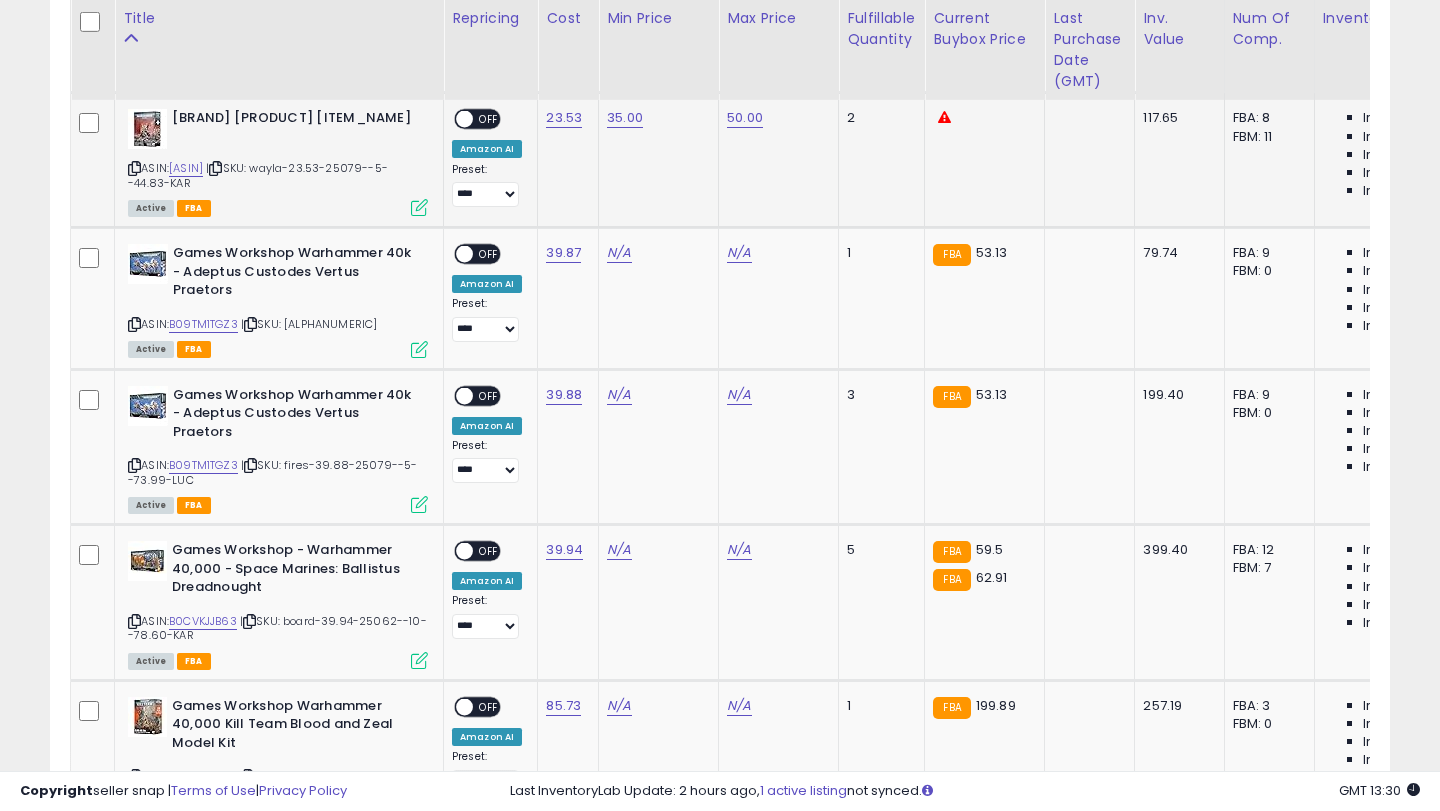 click on "OFF" at bounding box center (489, 119) 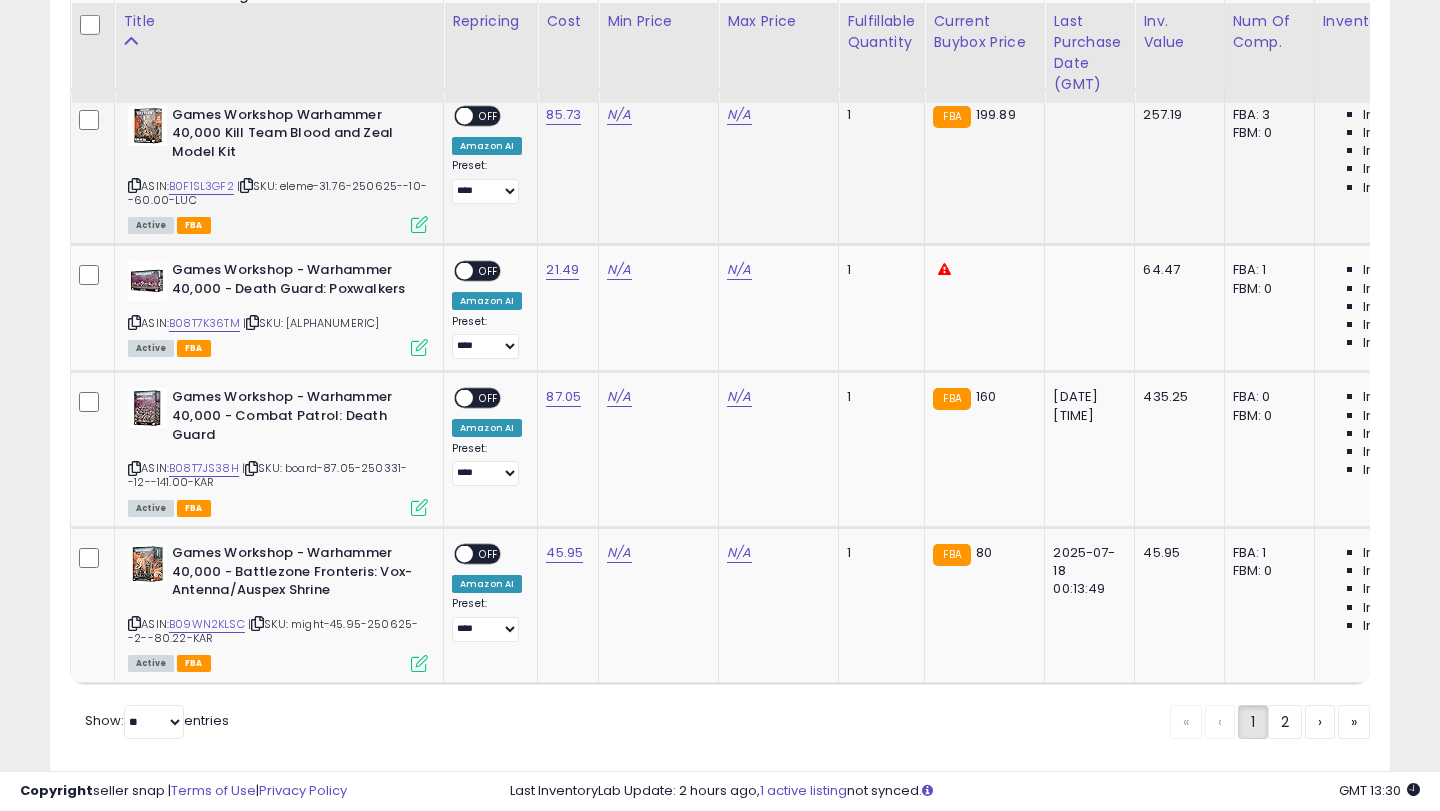 scroll, scrollTop: 7980, scrollLeft: 0, axis: vertical 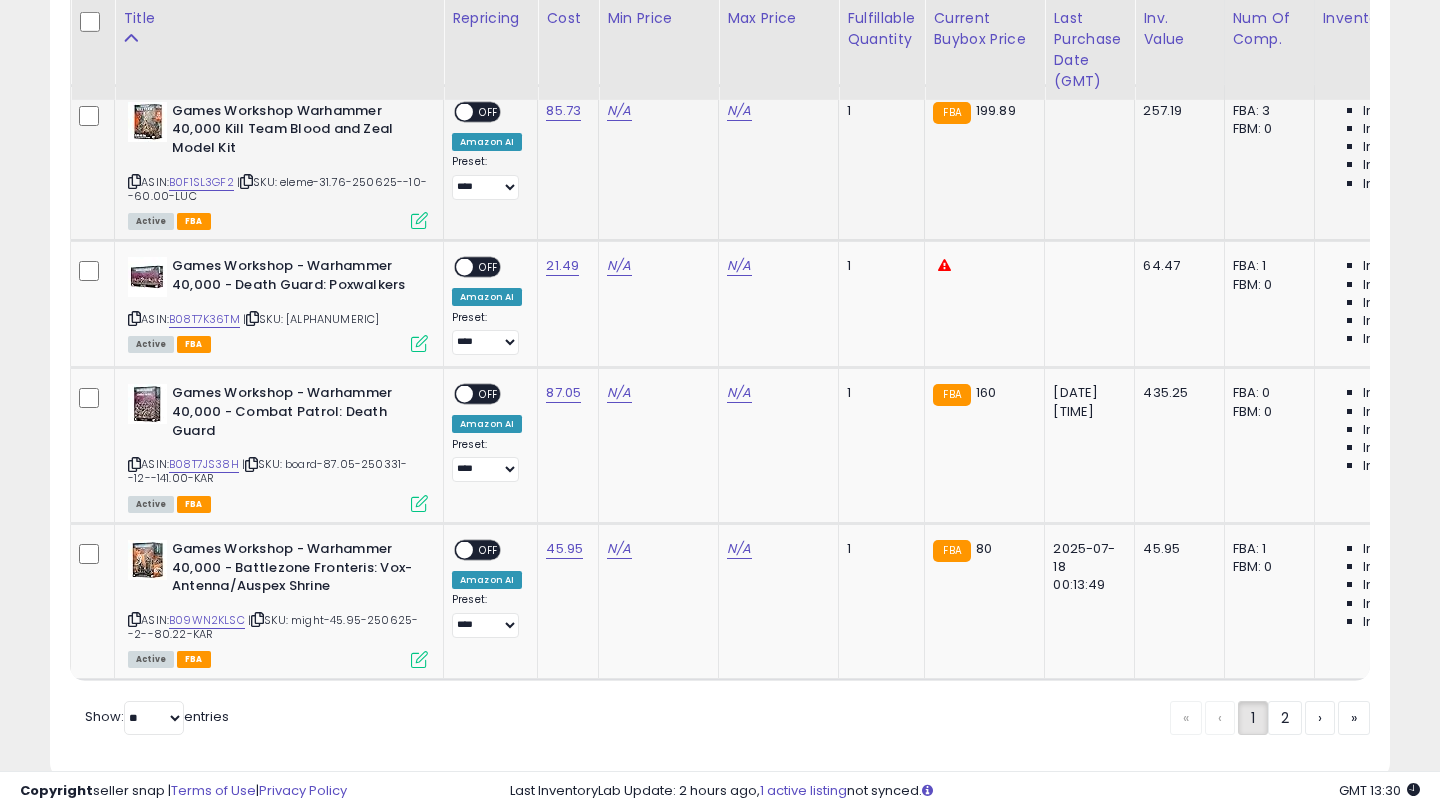 click on "ASIN: [ASIN] | SKU: [ALPHANUMERIC] Active FBA" at bounding box center (278, 165) 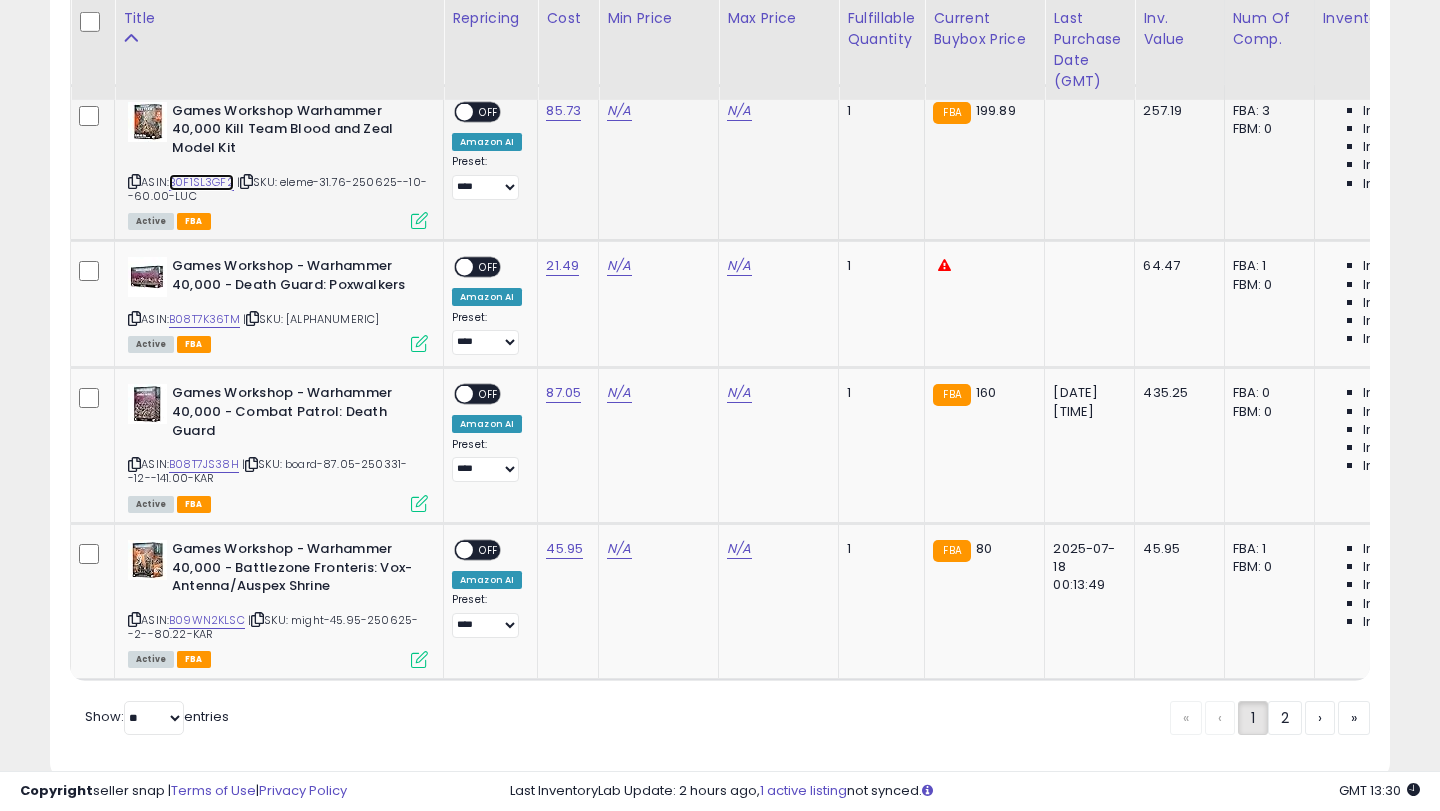 click on "B0F1SL3GF2" at bounding box center [201, 182] 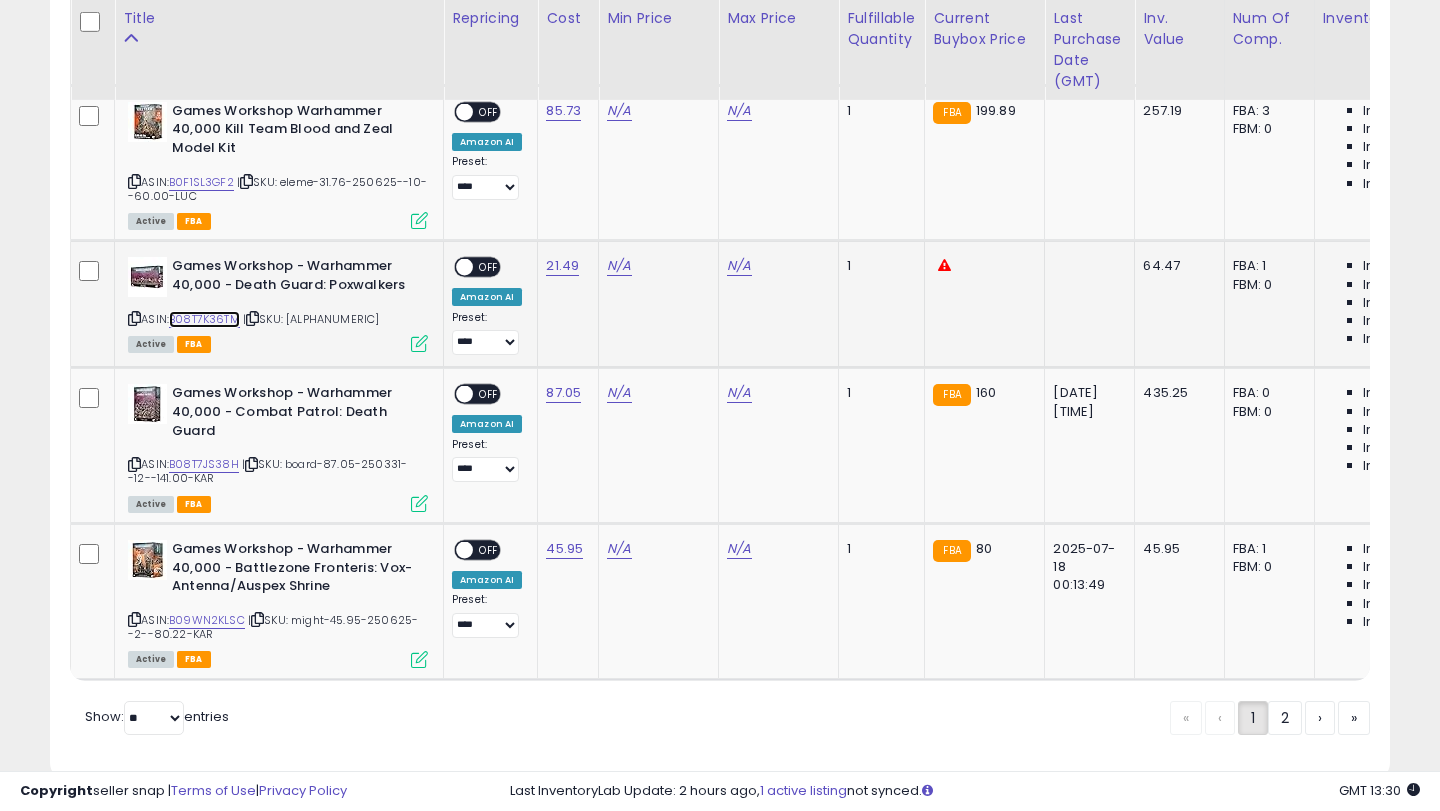 click on "B08T7K36TM" at bounding box center (204, 319) 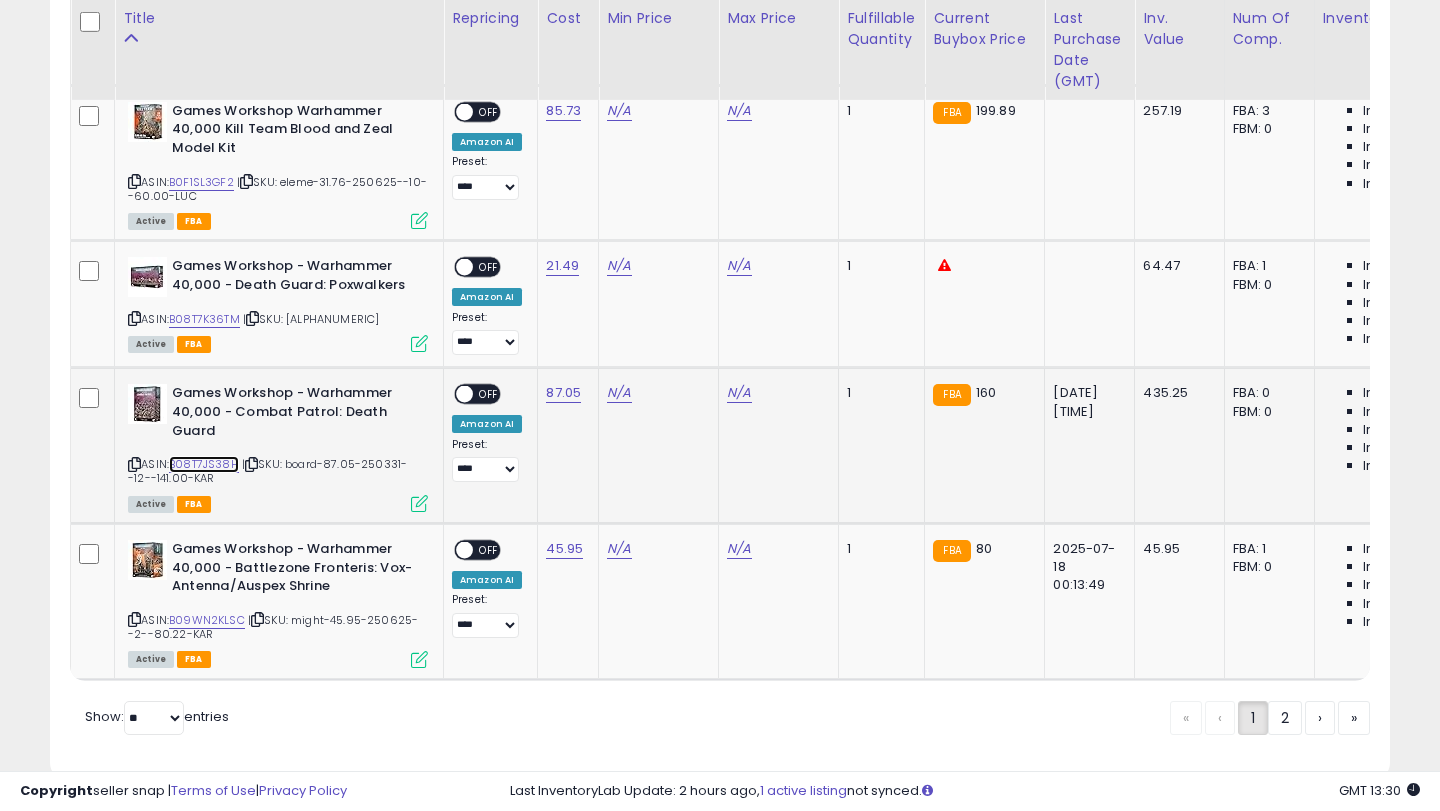 click on "B08T7JS38H" at bounding box center (204, 464) 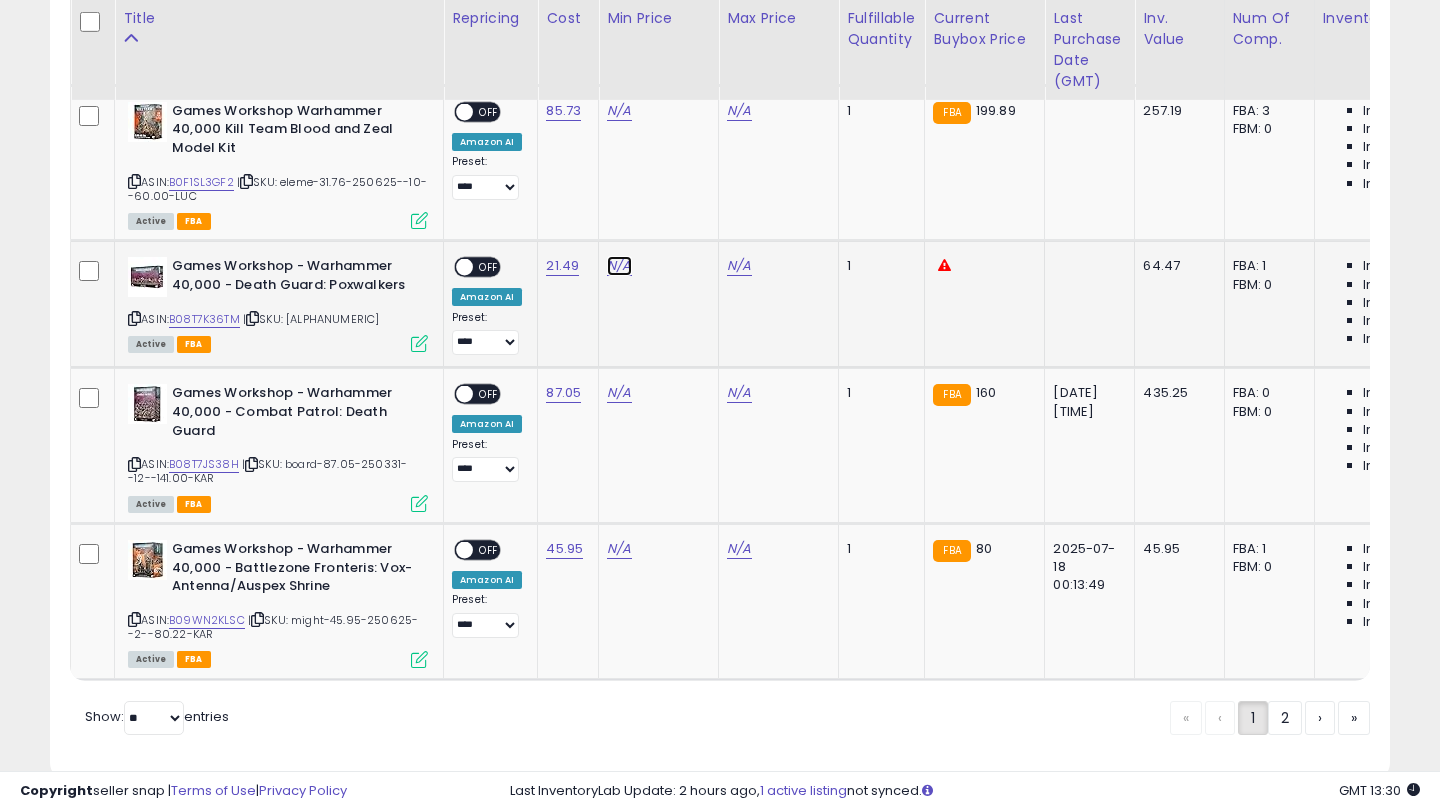 click on "N/A" at bounding box center [619, -6835] 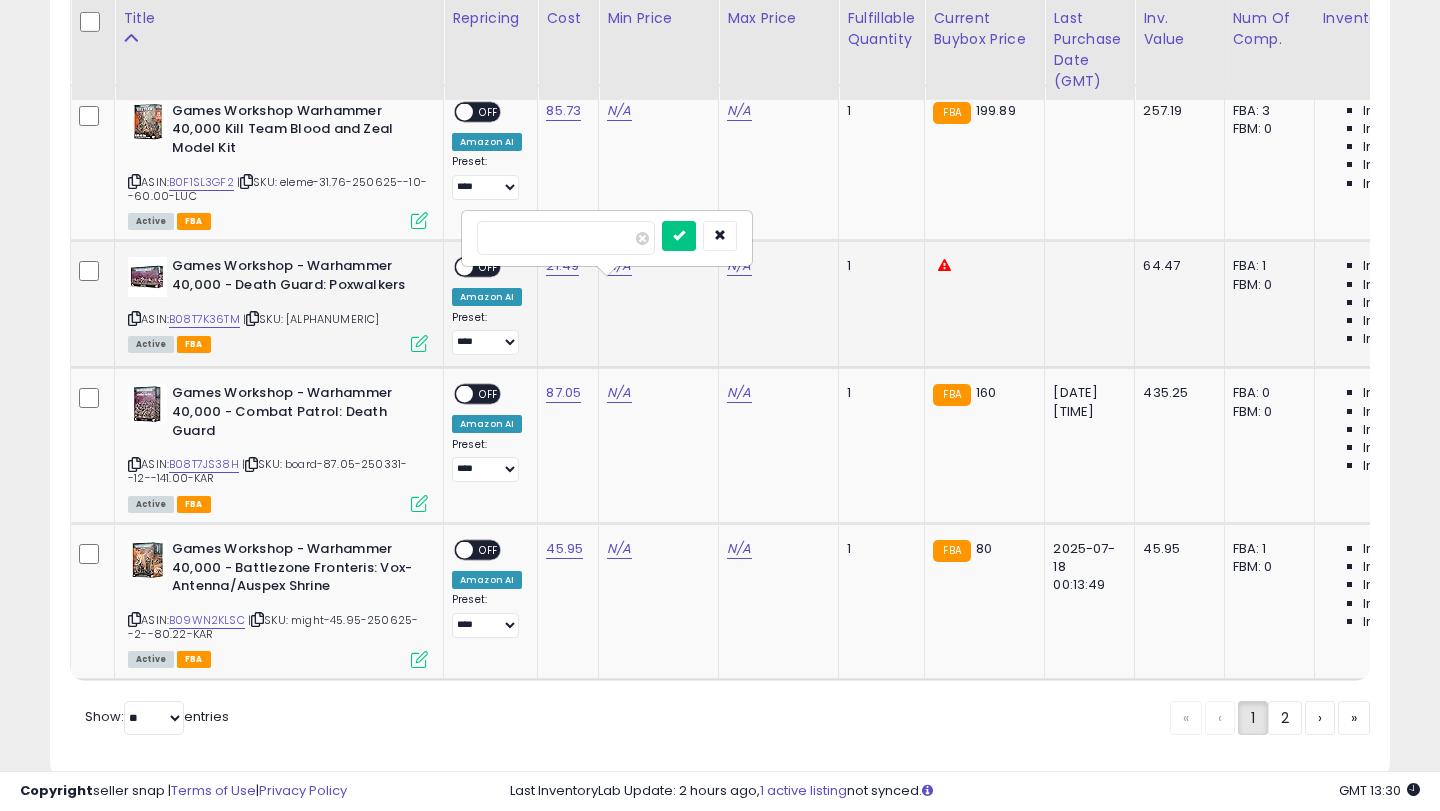 type on "**" 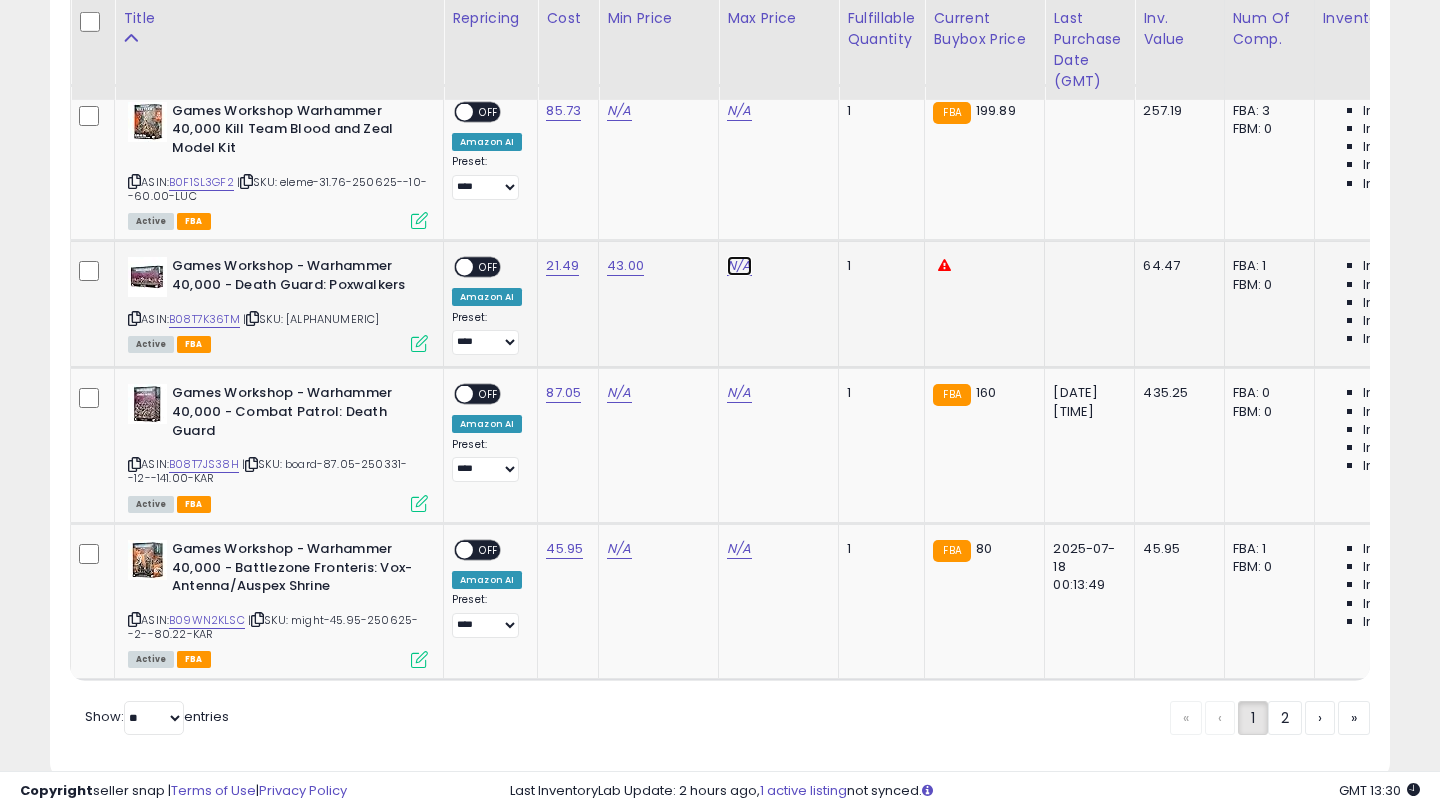 click on "N/A" at bounding box center [739, -6835] 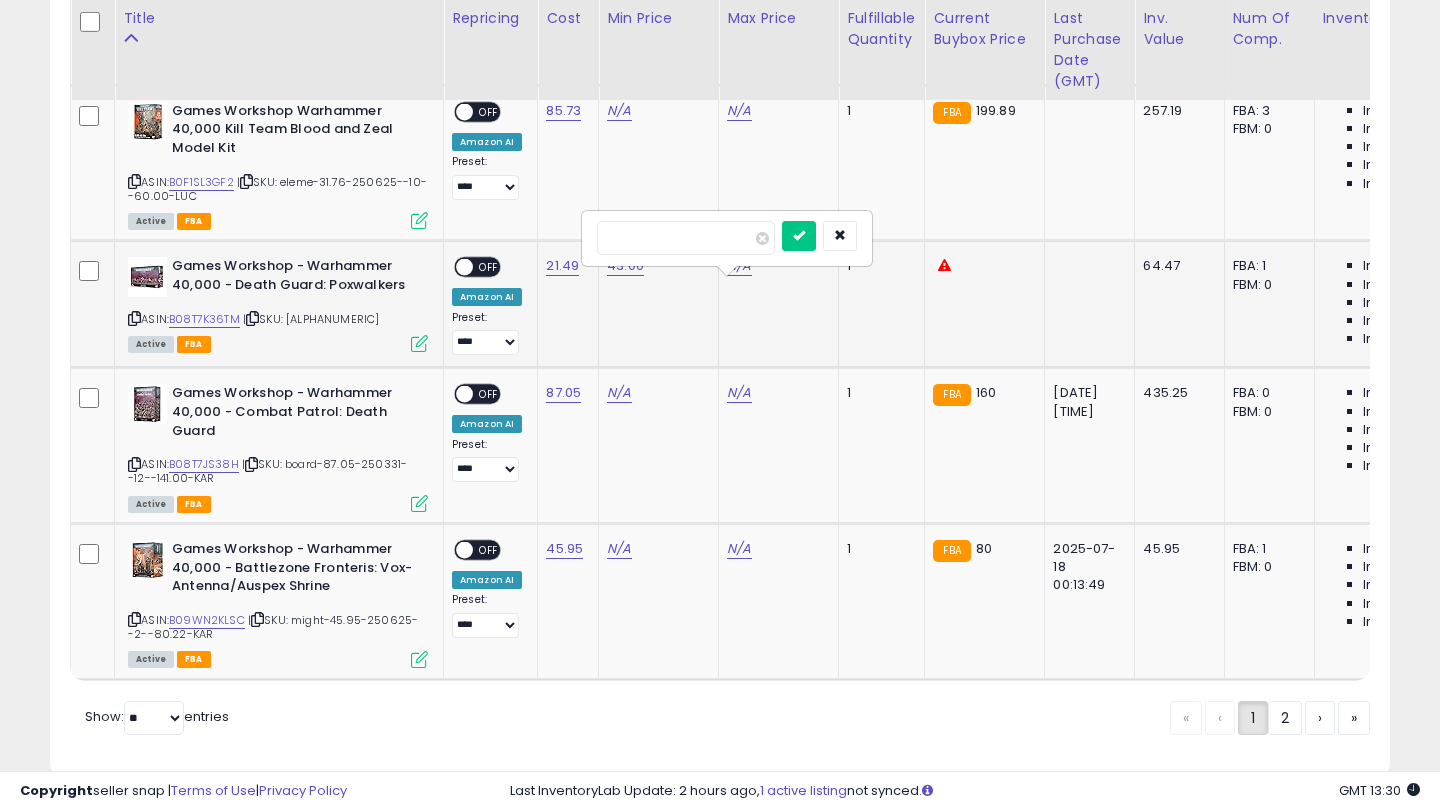 type on "**" 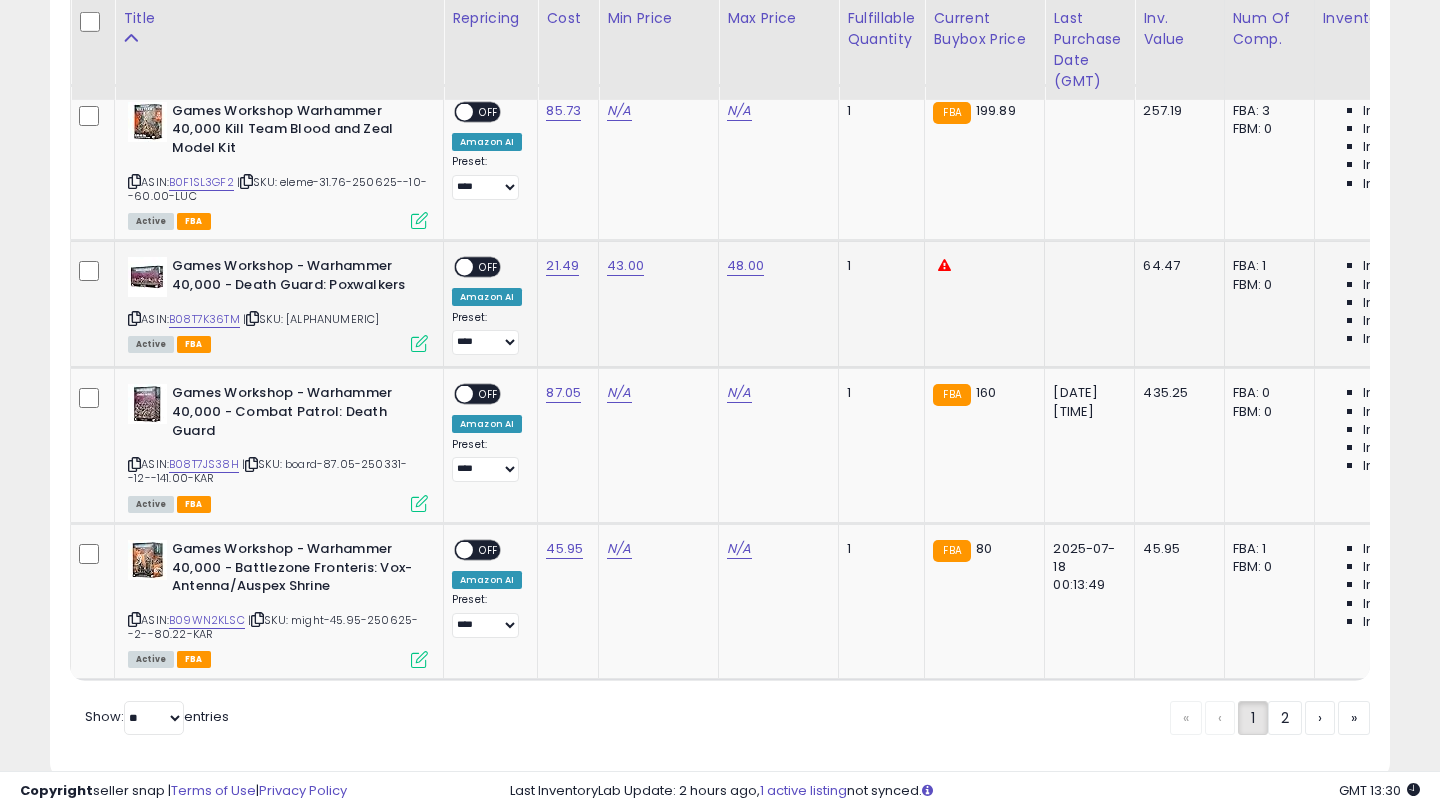 click on "OFF" at bounding box center (489, 267) 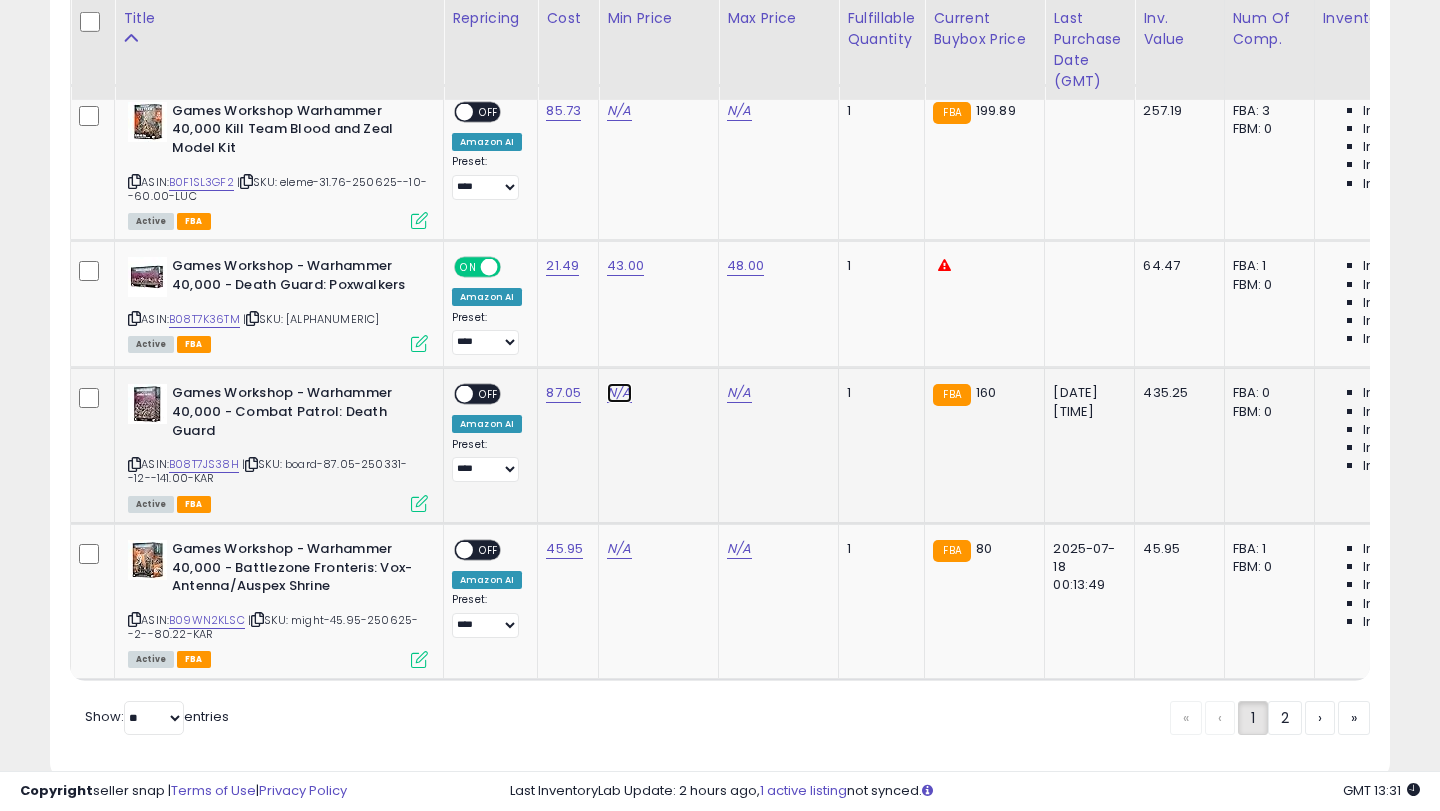 click on "N/A" at bounding box center [619, -6835] 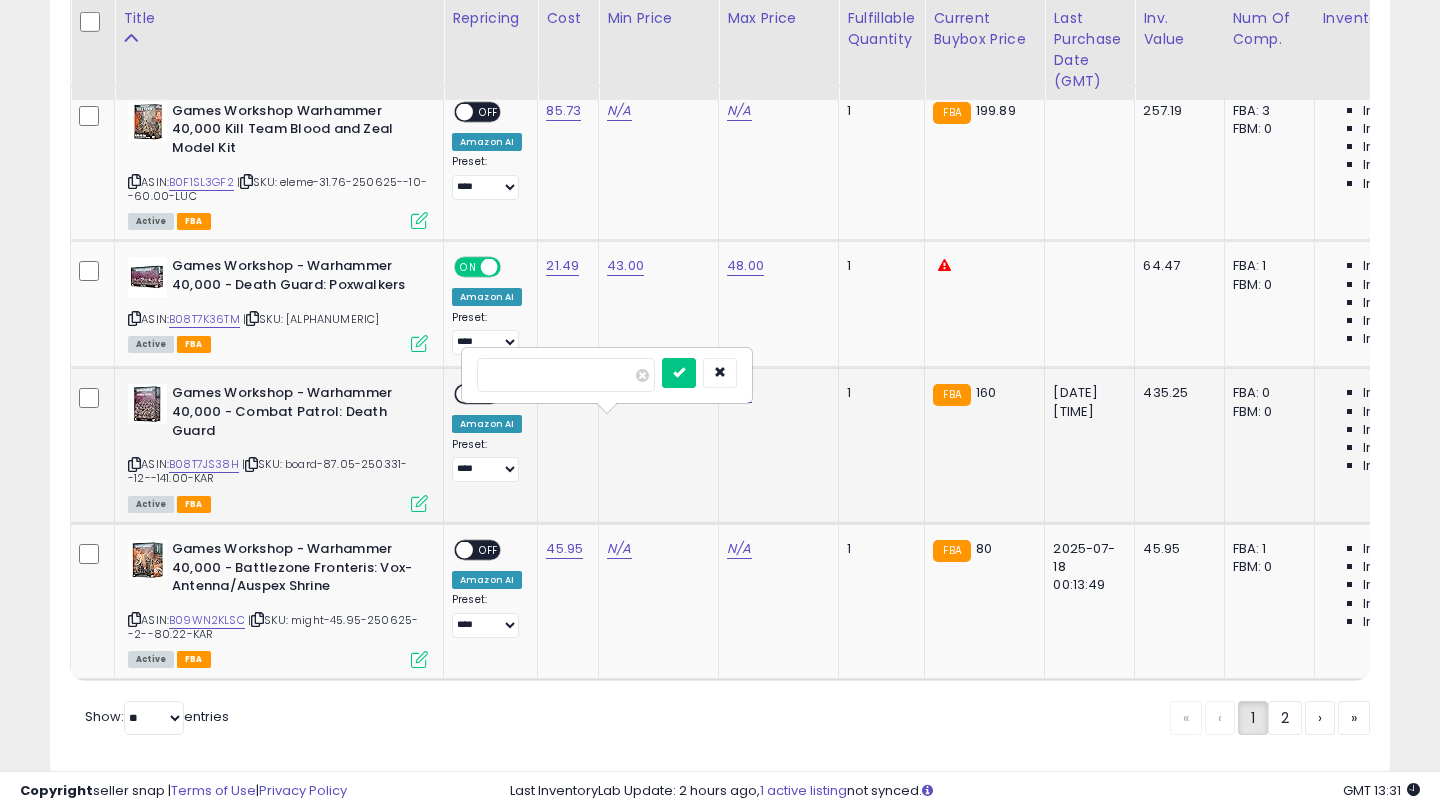 type on "***" 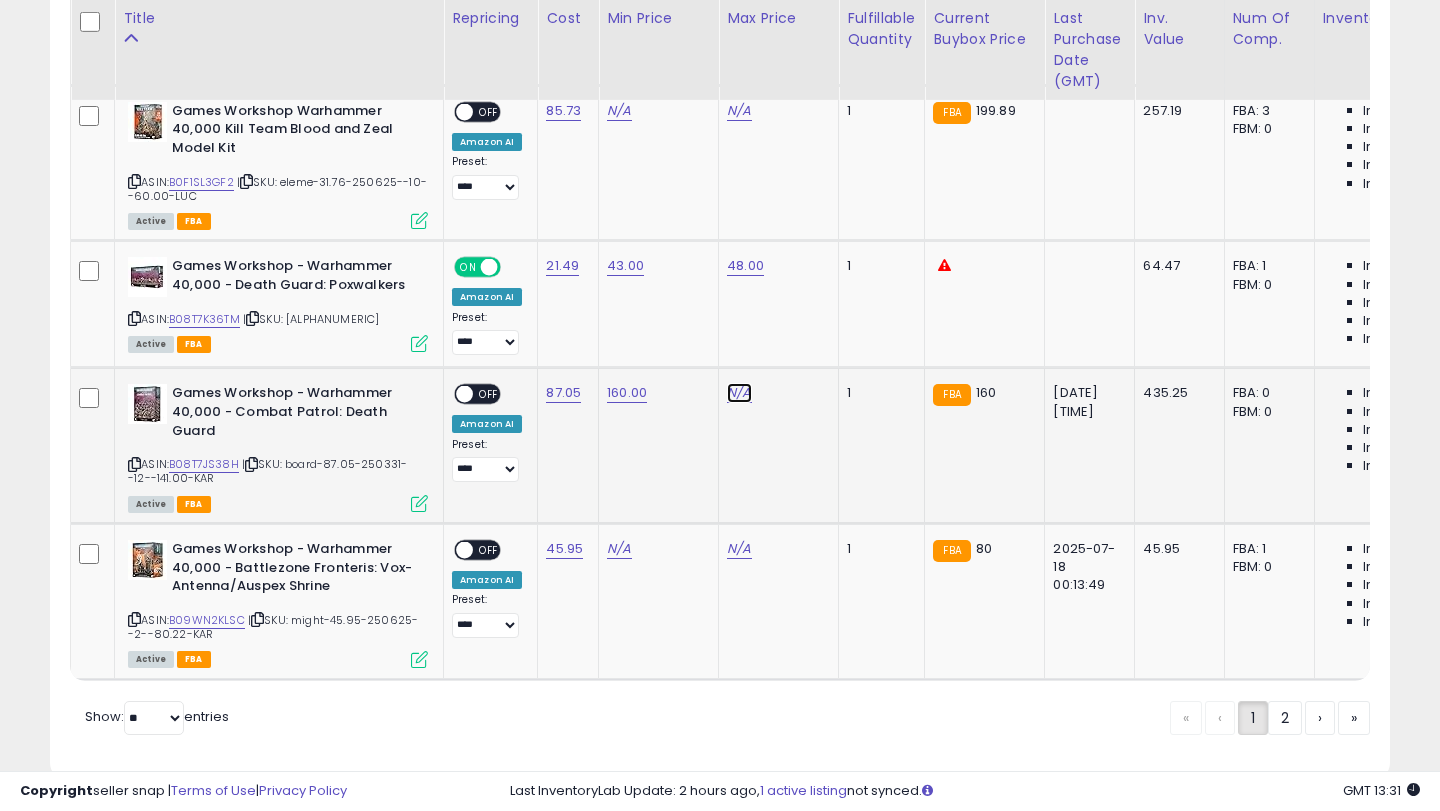 click on "N/A" at bounding box center [739, -6835] 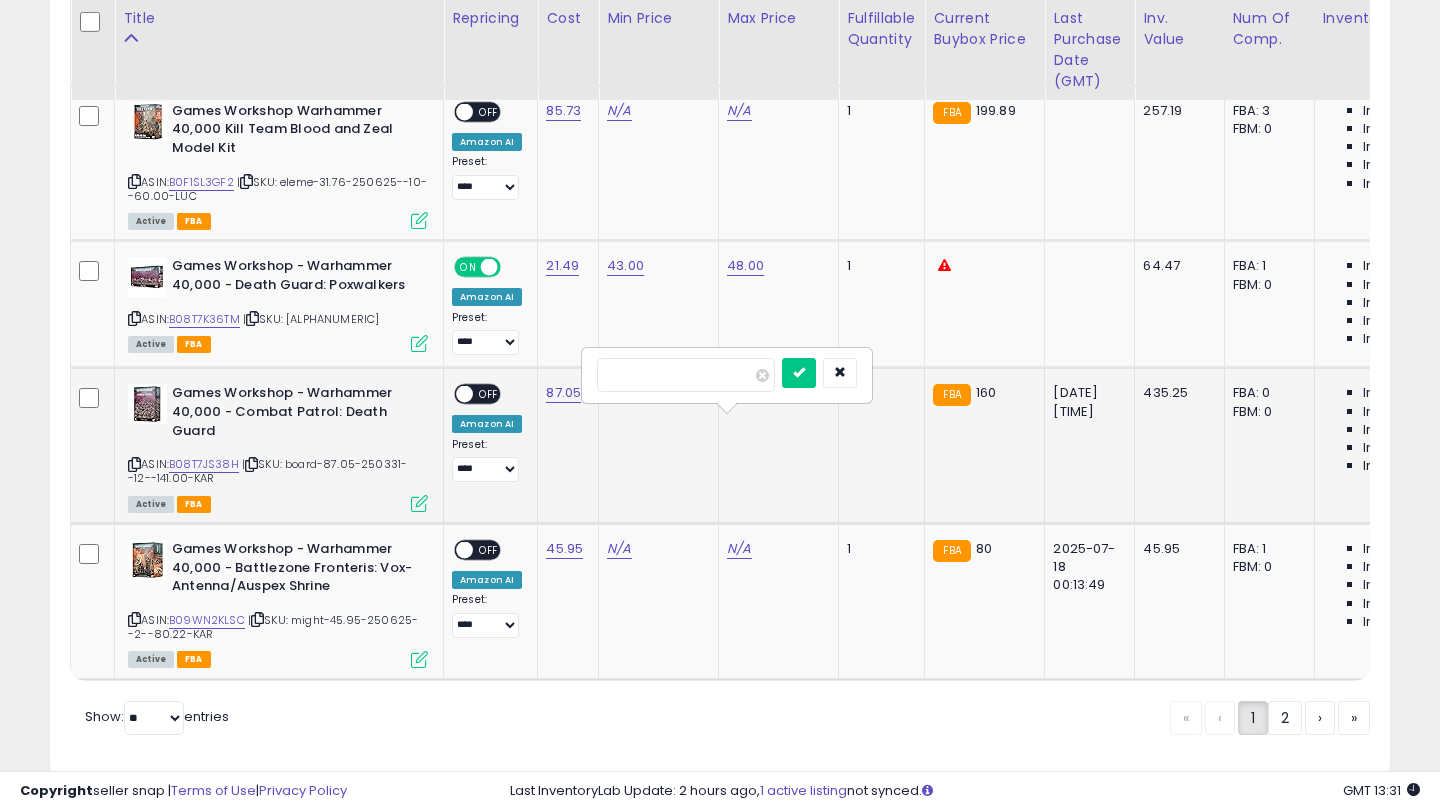 type on "***" 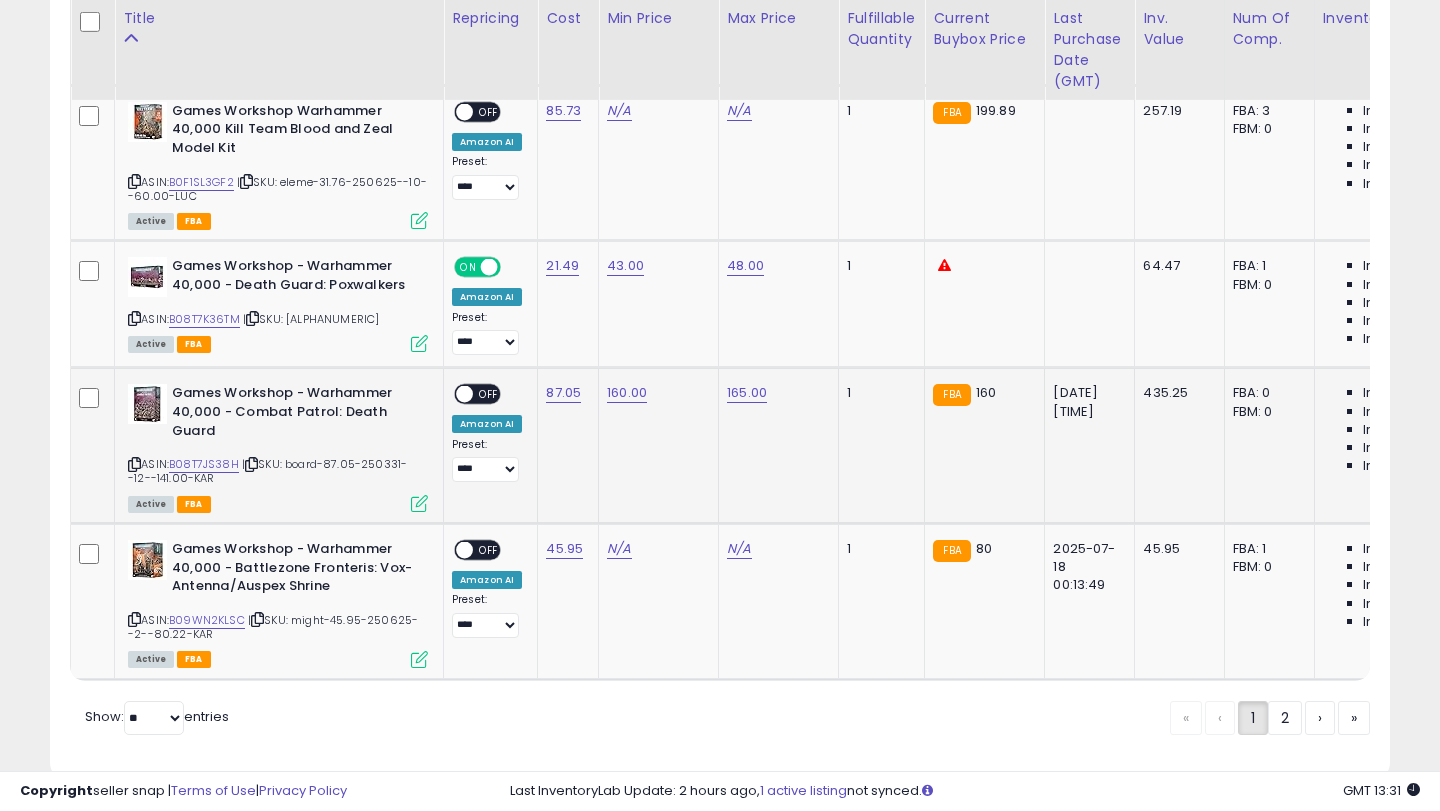 click on "OFF" at bounding box center (489, 394) 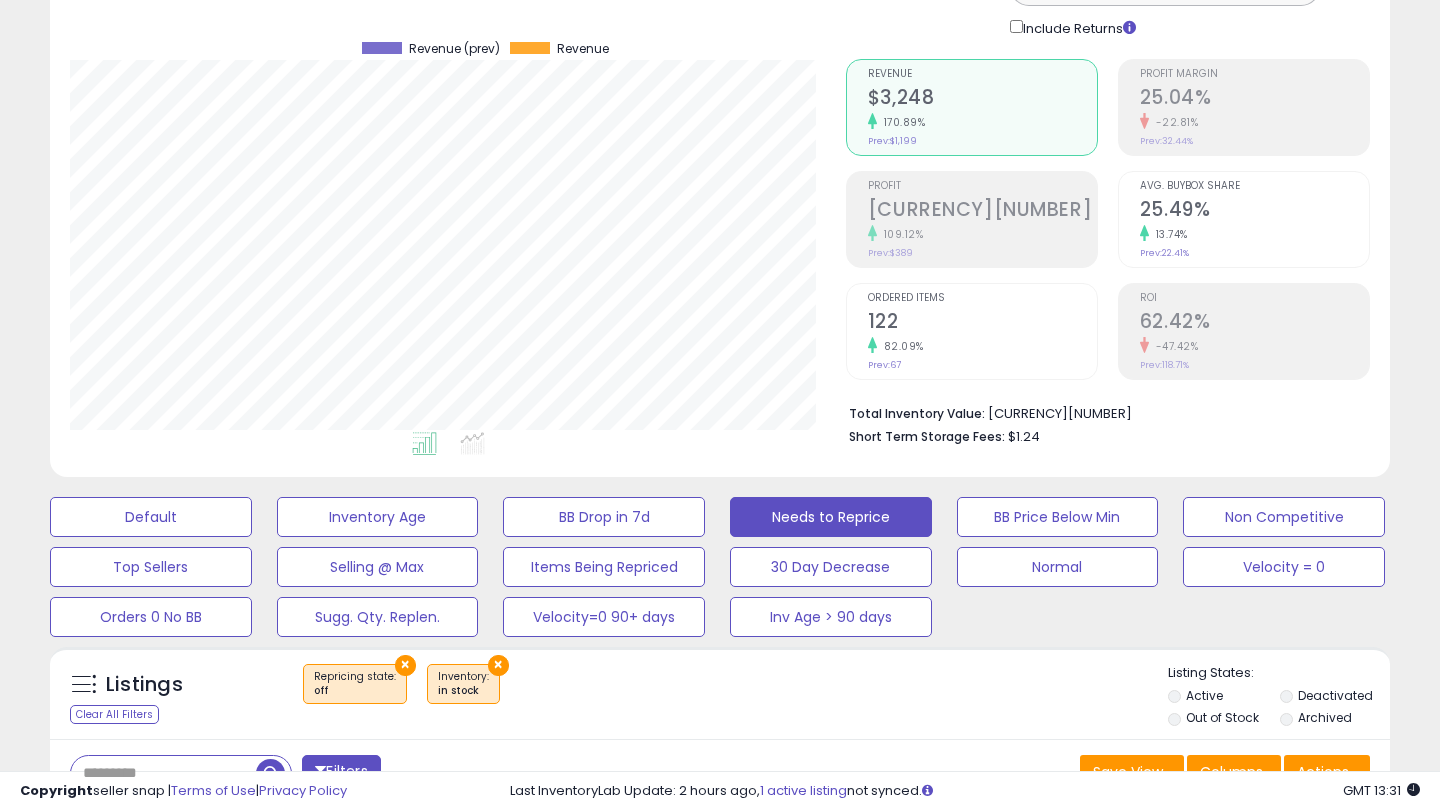scroll, scrollTop: 313, scrollLeft: 0, axis: vertical 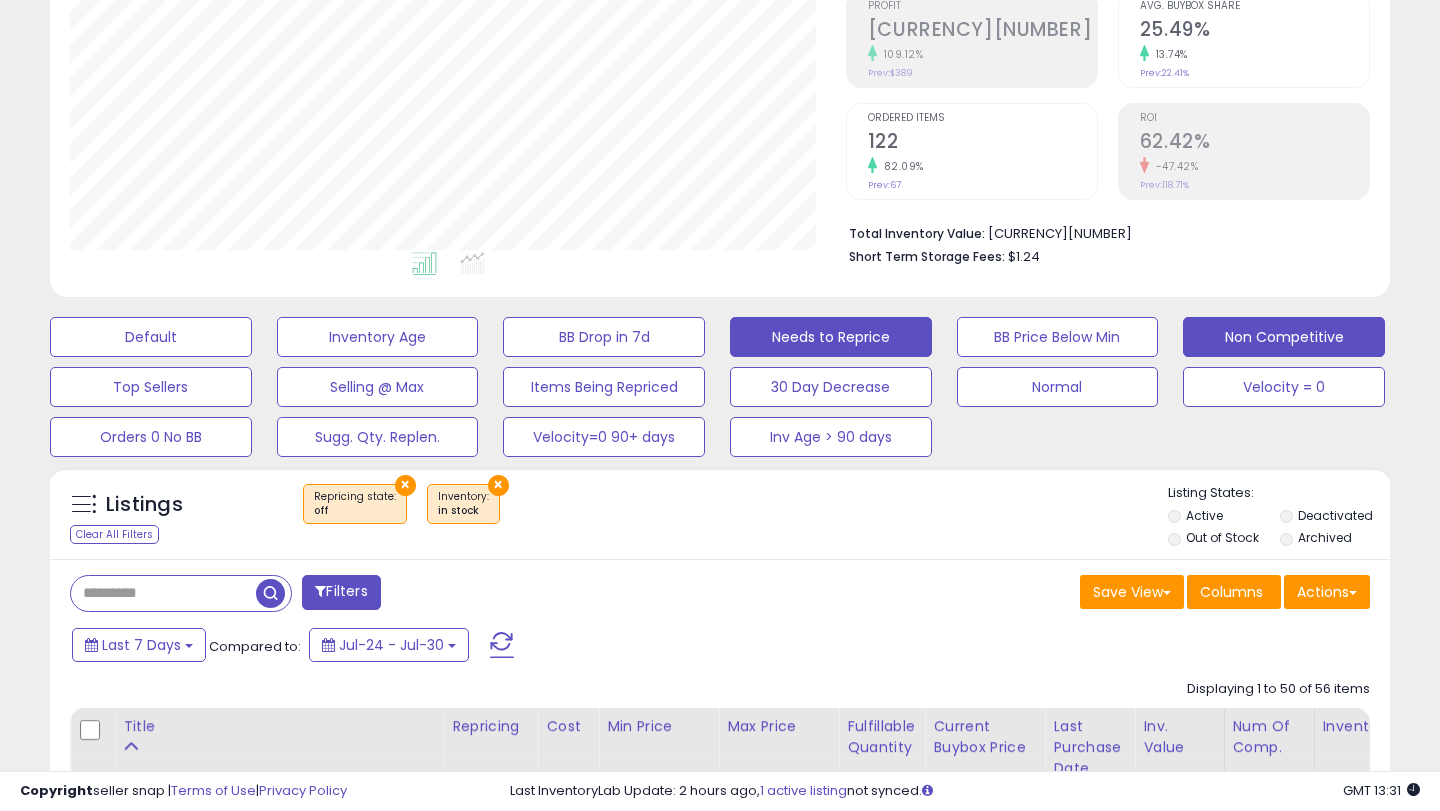 click on "Non Competitive" at bounding box center (151, 337) 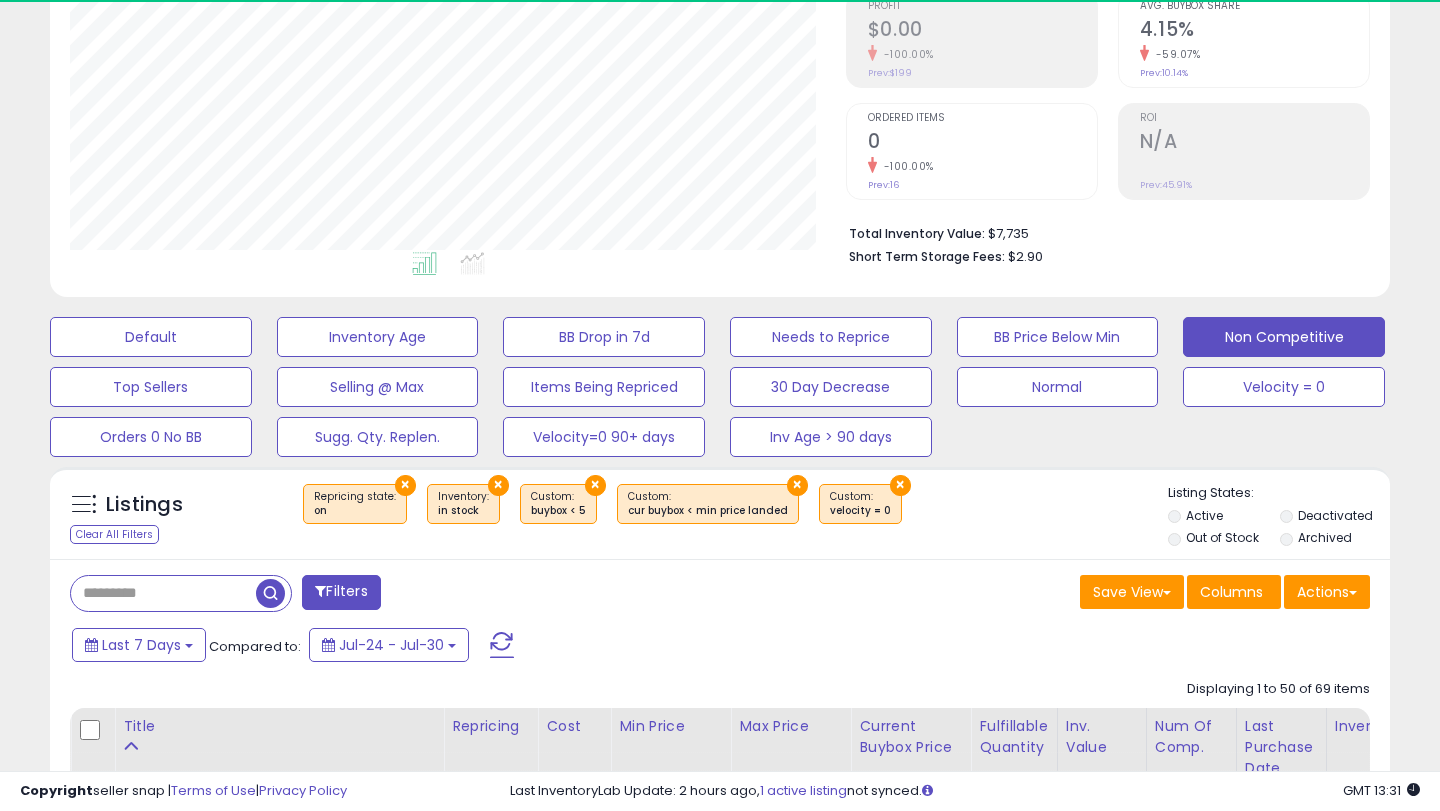 scroll, scrollTop: 999590, scrollLeft: 999224, axis: both 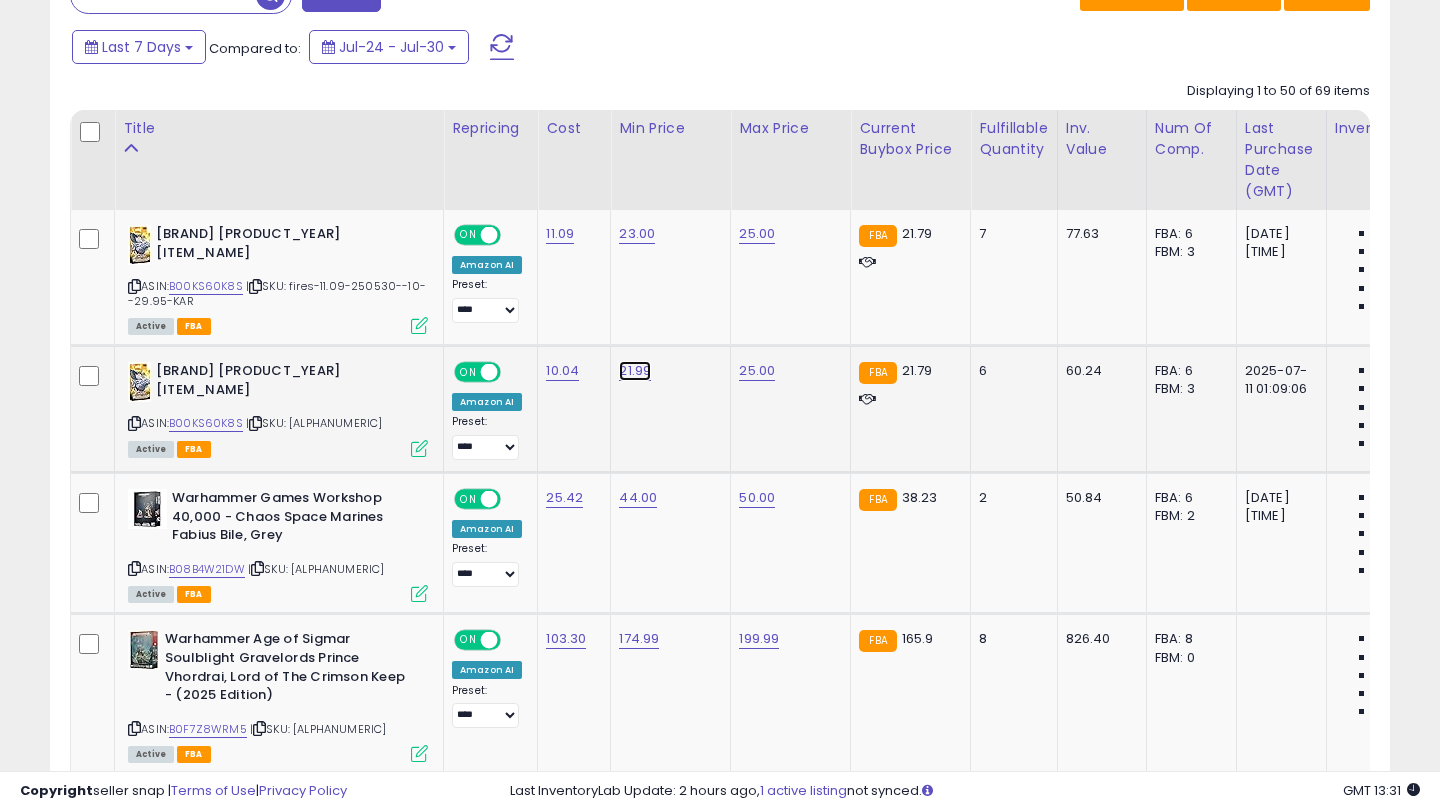 click on "21.99" at bounding box center (637, 234) 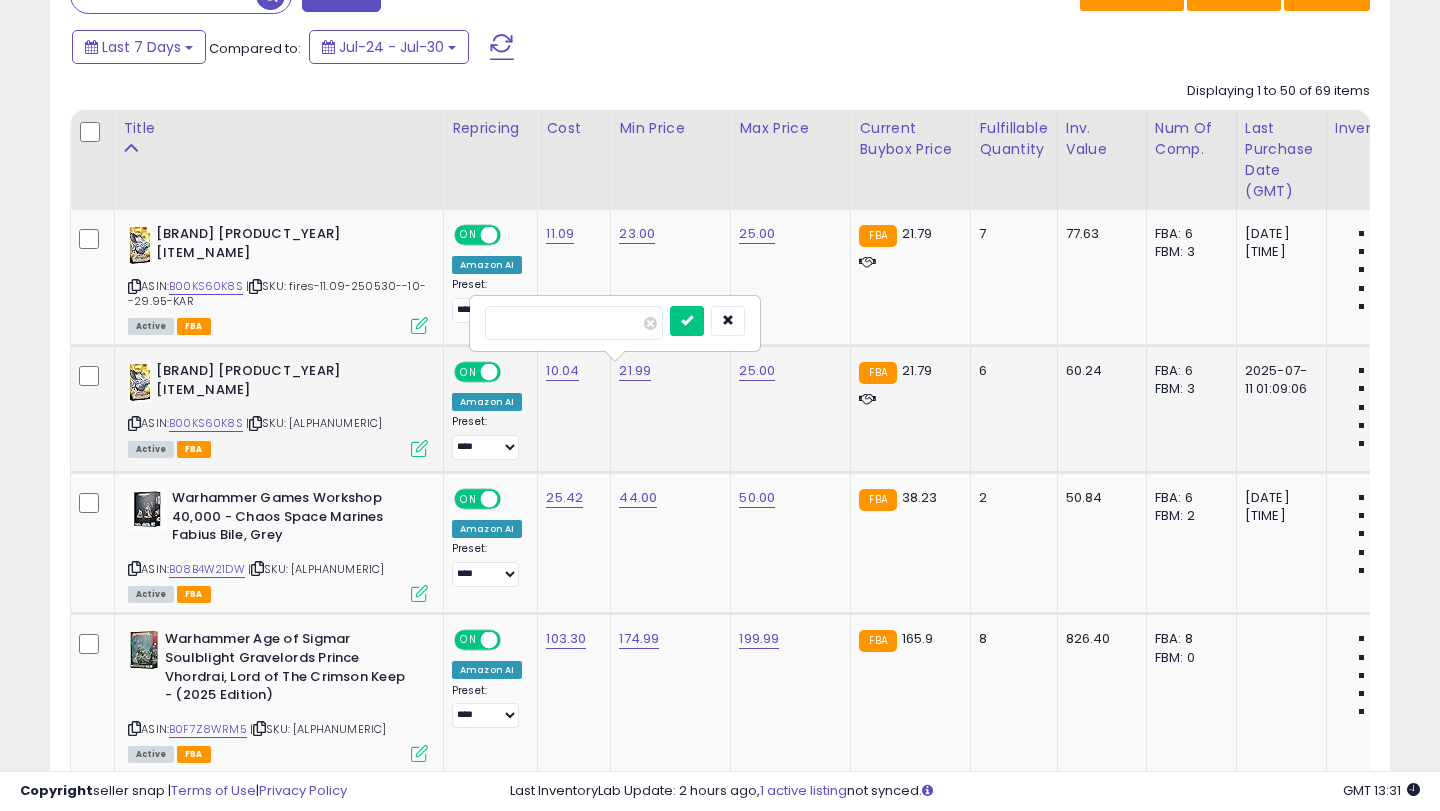 type on "*****" 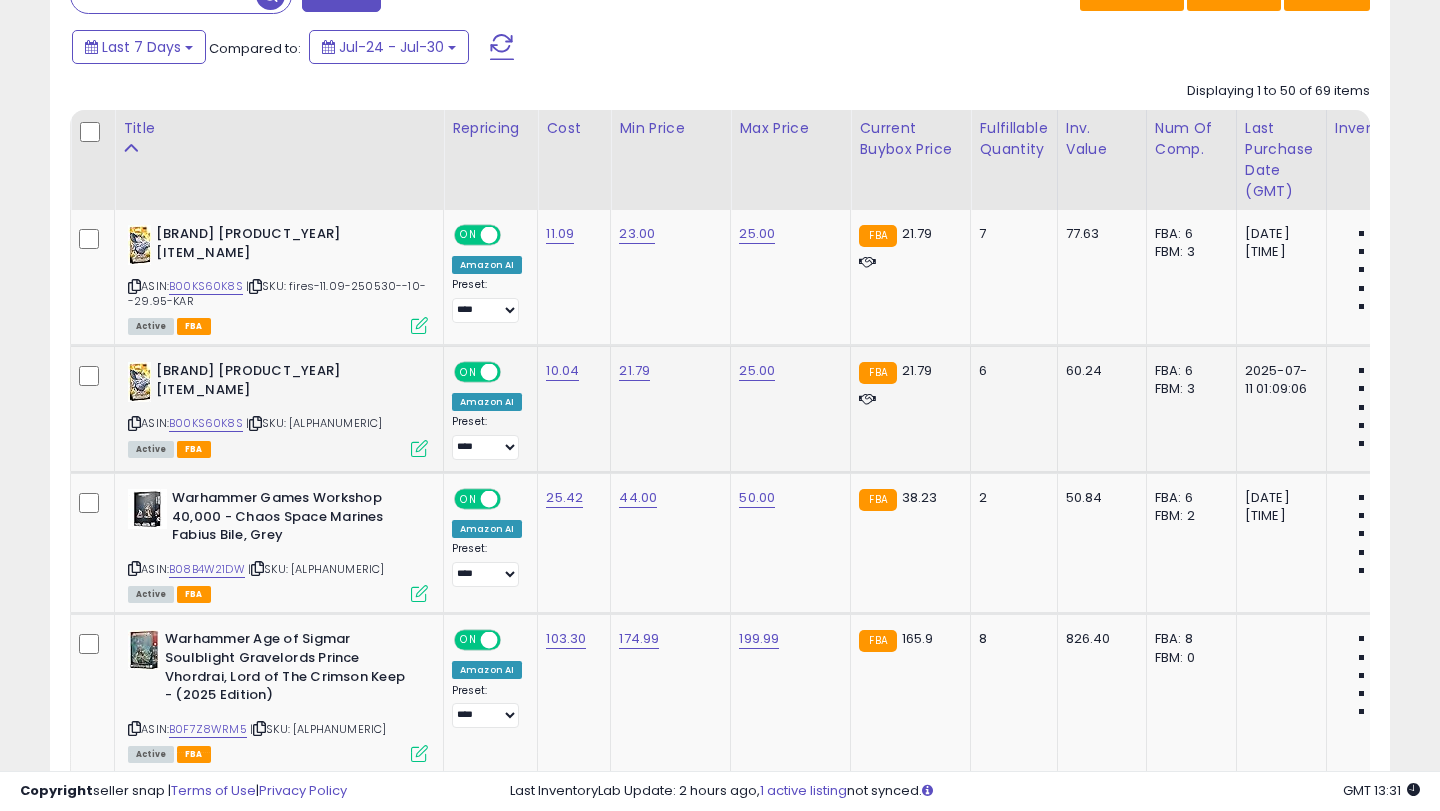 scroll, scrollTop: 1000, scrollLeft: 0, axis: vertical 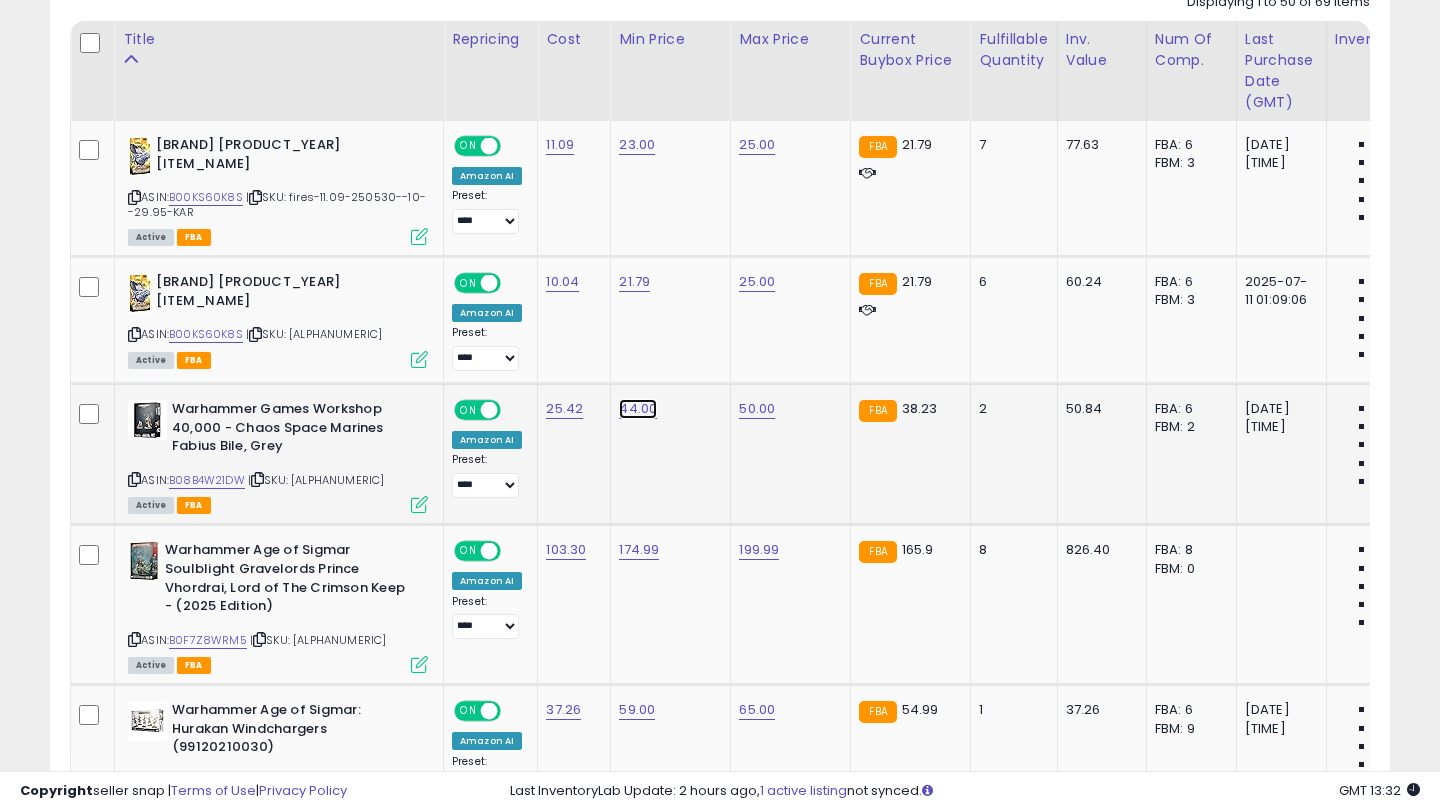 click on "44.00" at bounding box center (637, 145) 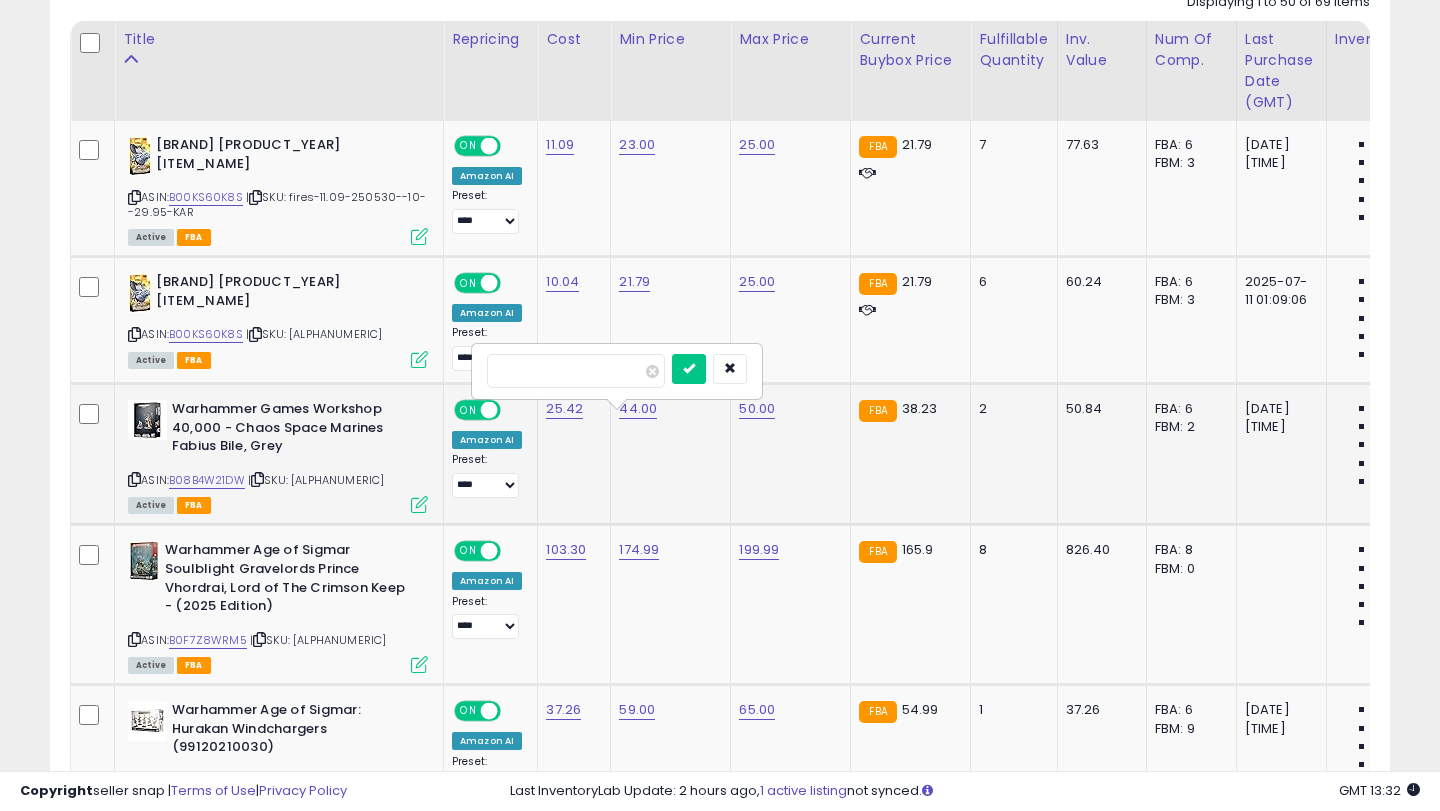 type on "**" 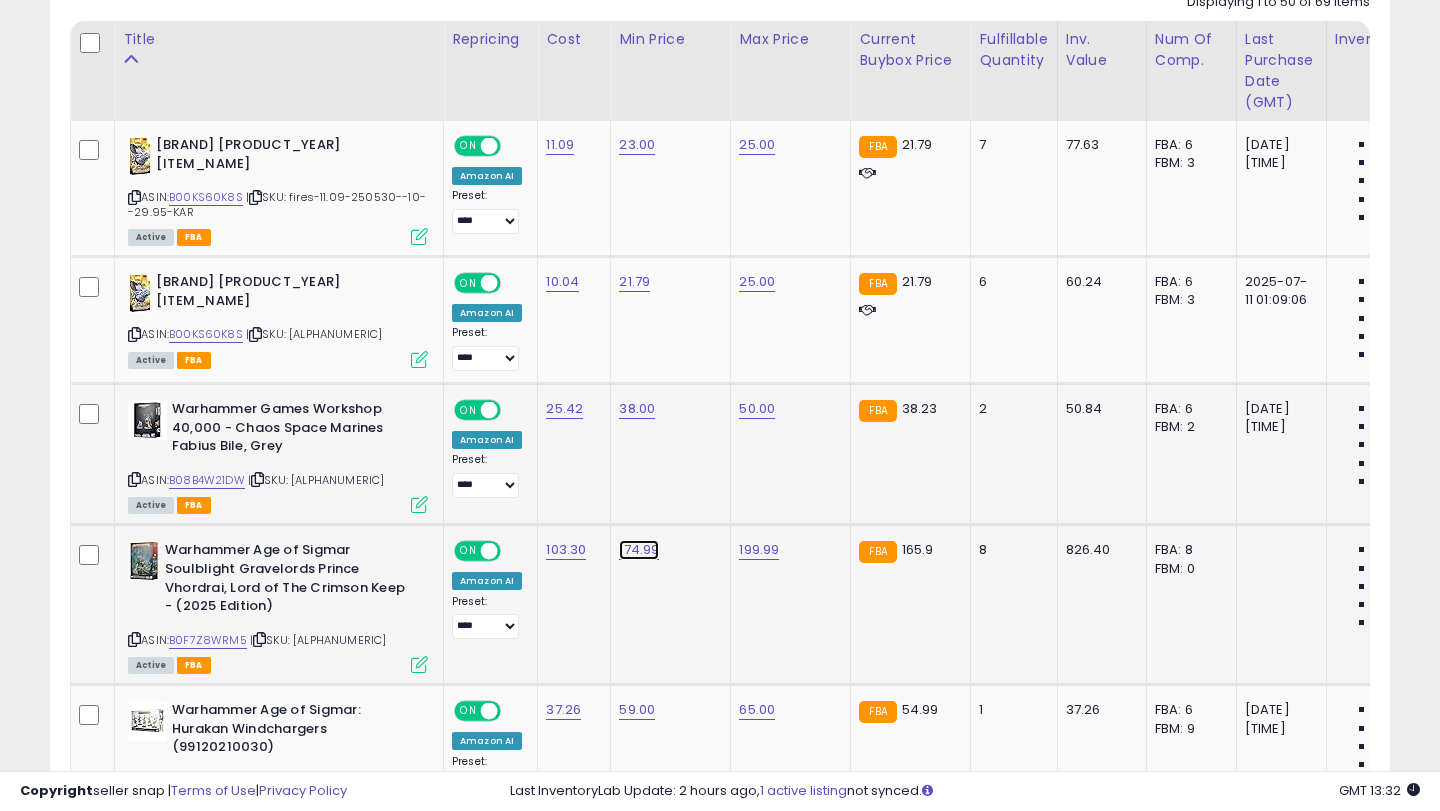 click on "174.99" at bounding box center [637, 145] 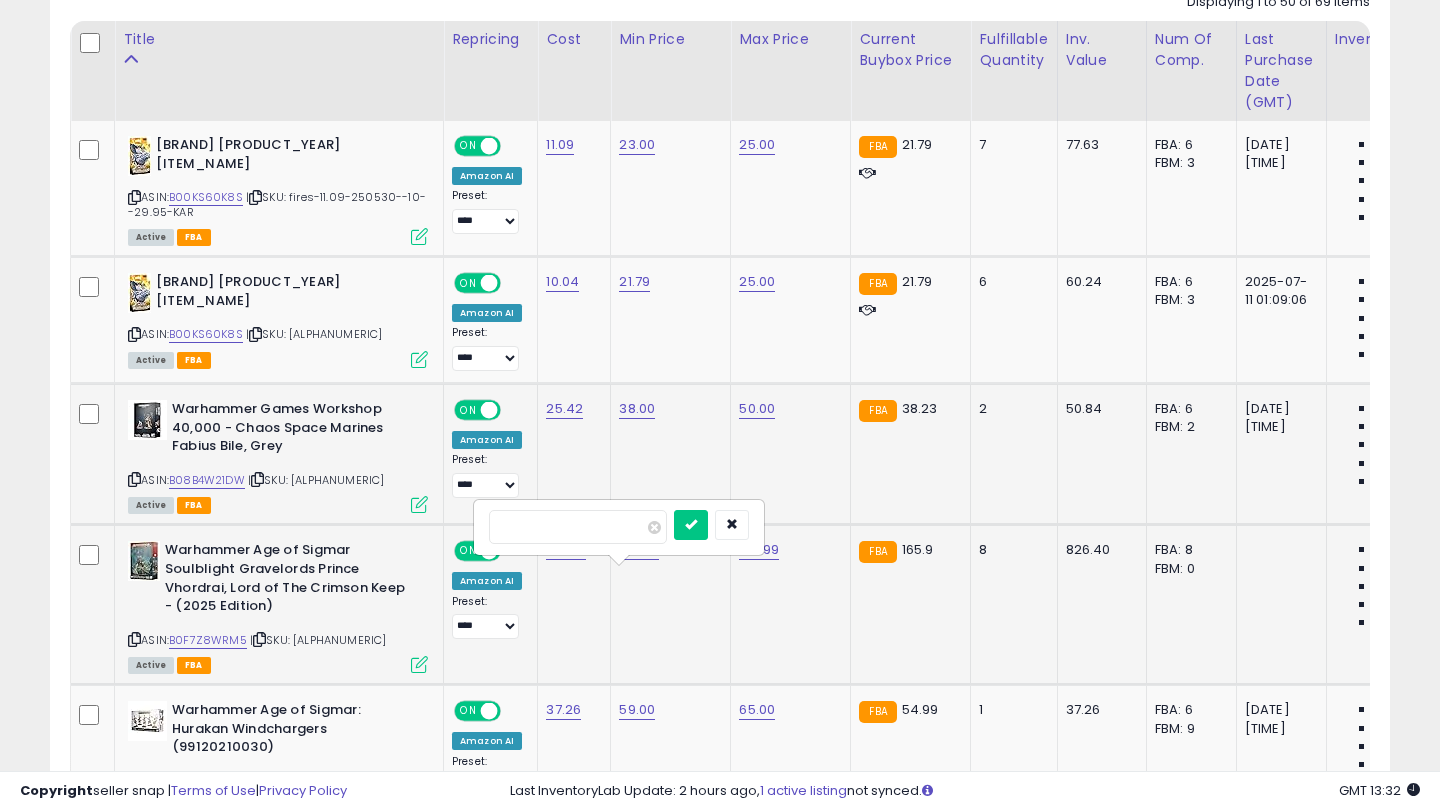 type on "***" 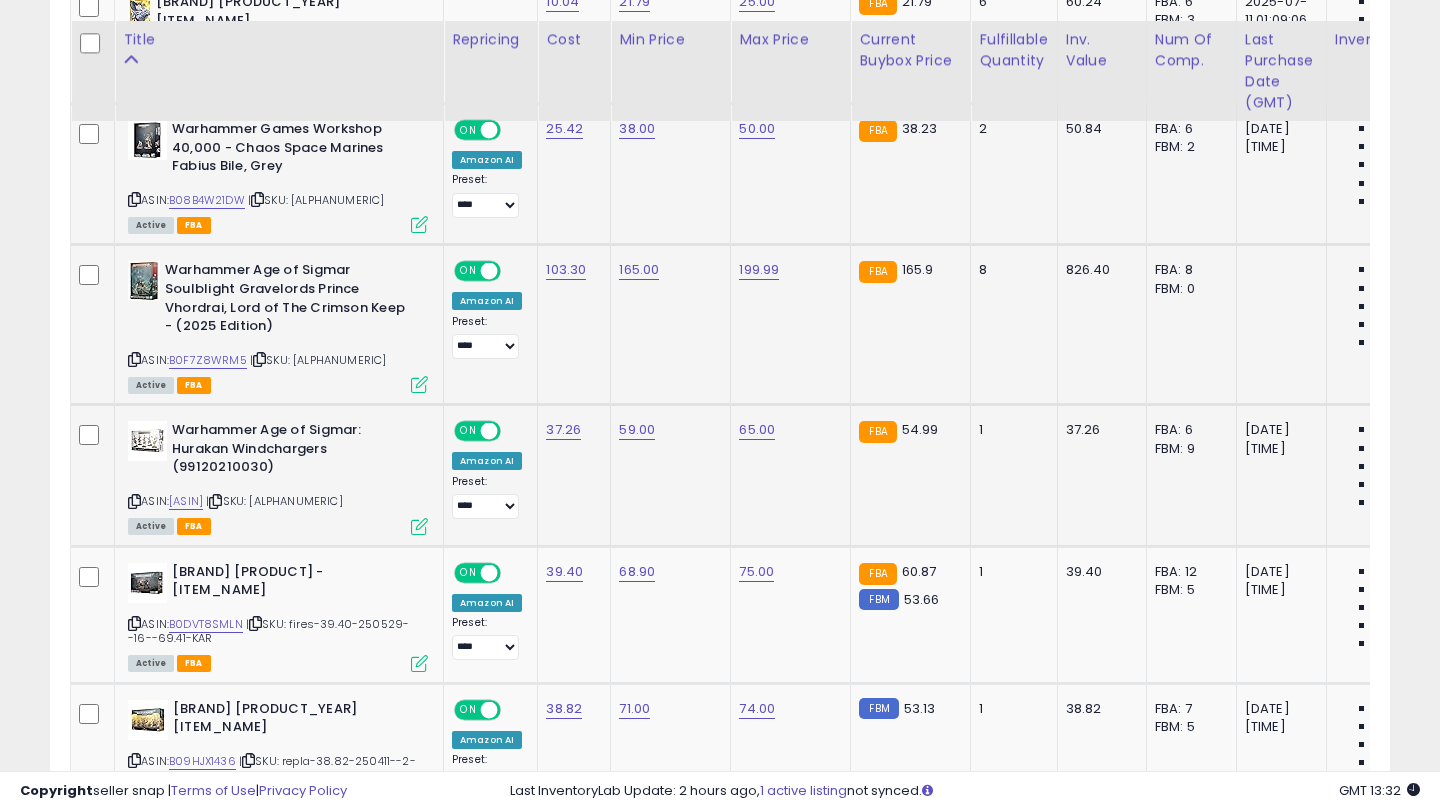 scroll, scrollTop: 1302, scrollLeft: 0, axis: vertical 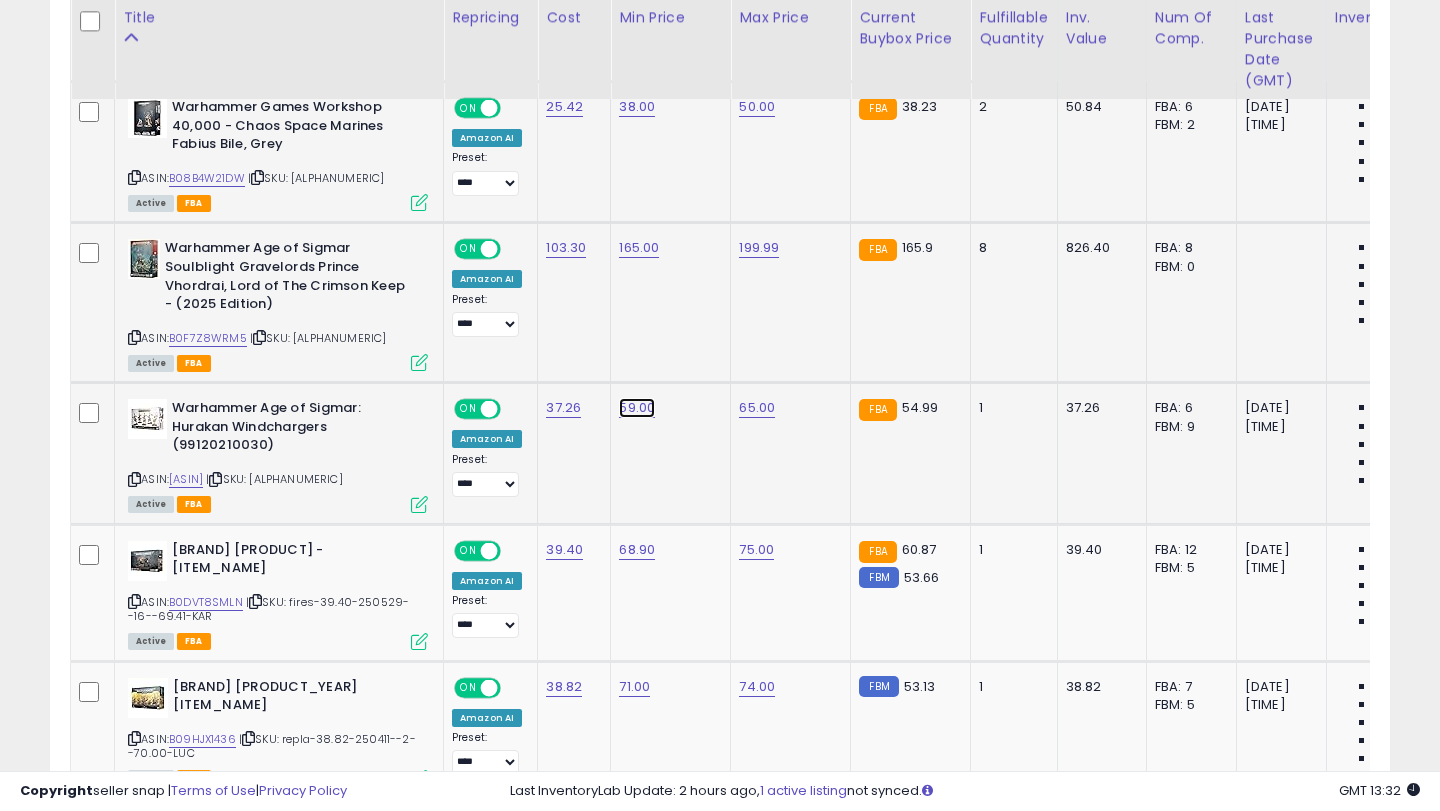 click on "59.00" at bounding box center (637, -157) 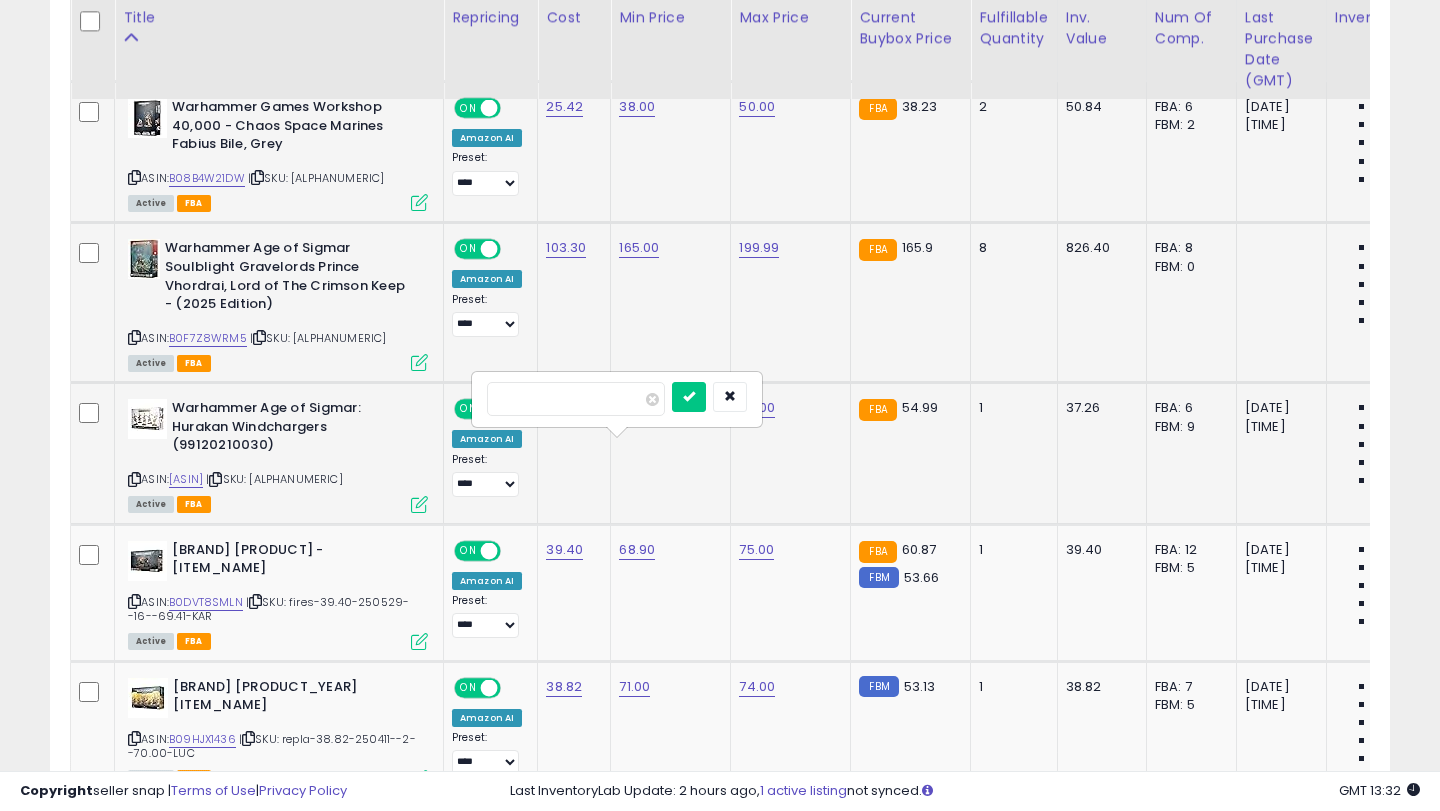 type on "**" 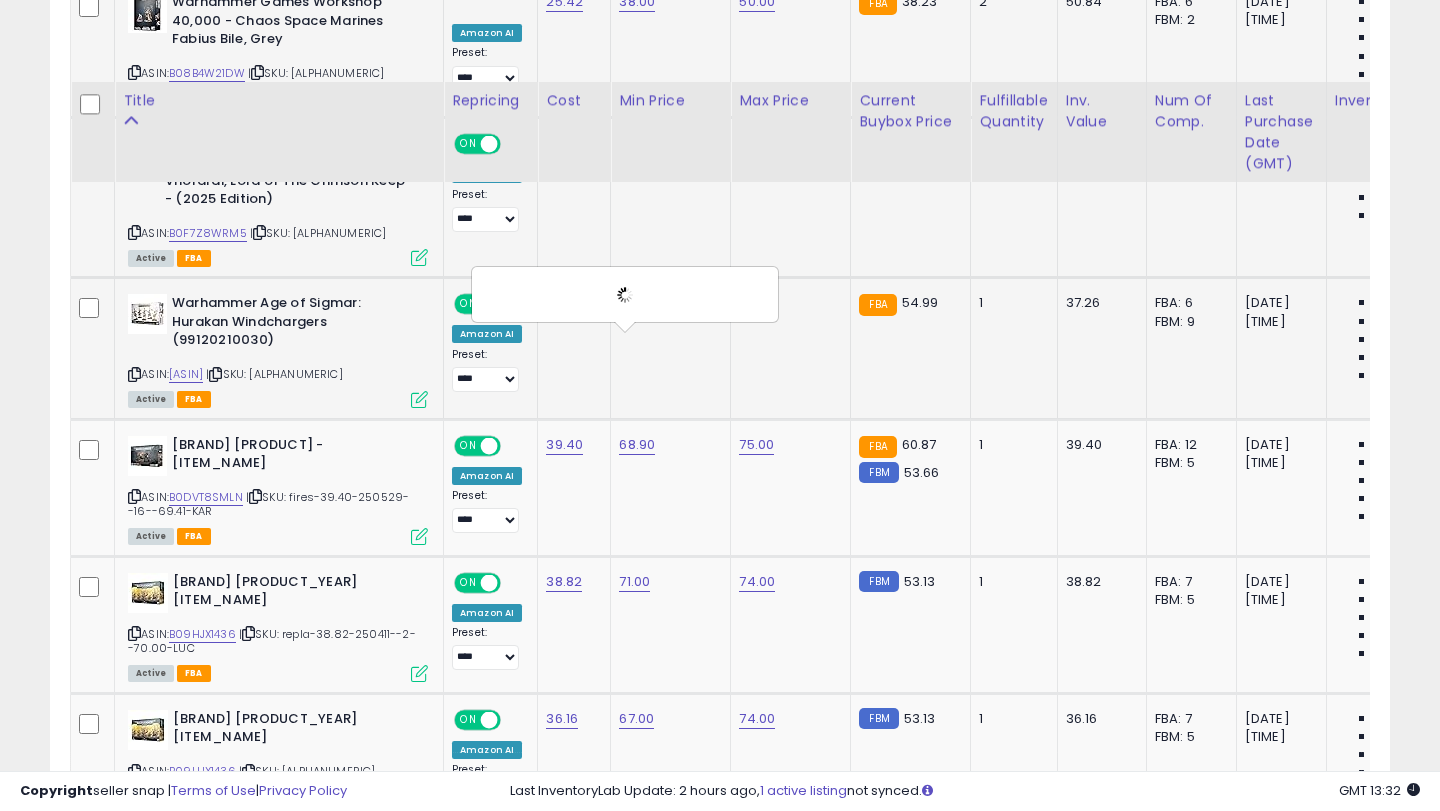 scroll, scrollTop: 1517, scrollLeft: 0, axis: vertical 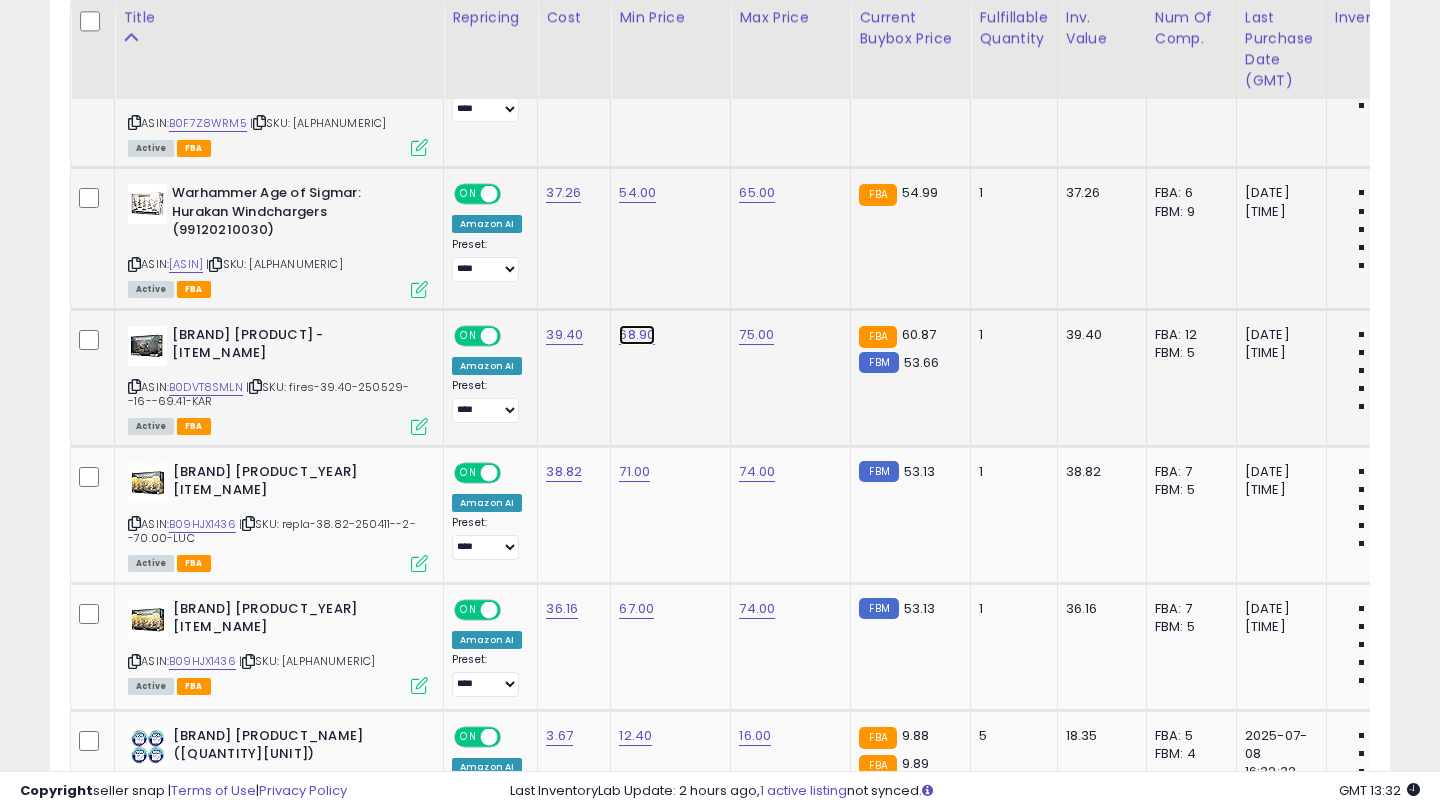 click on "68.90" at bounding box center [637, -372] 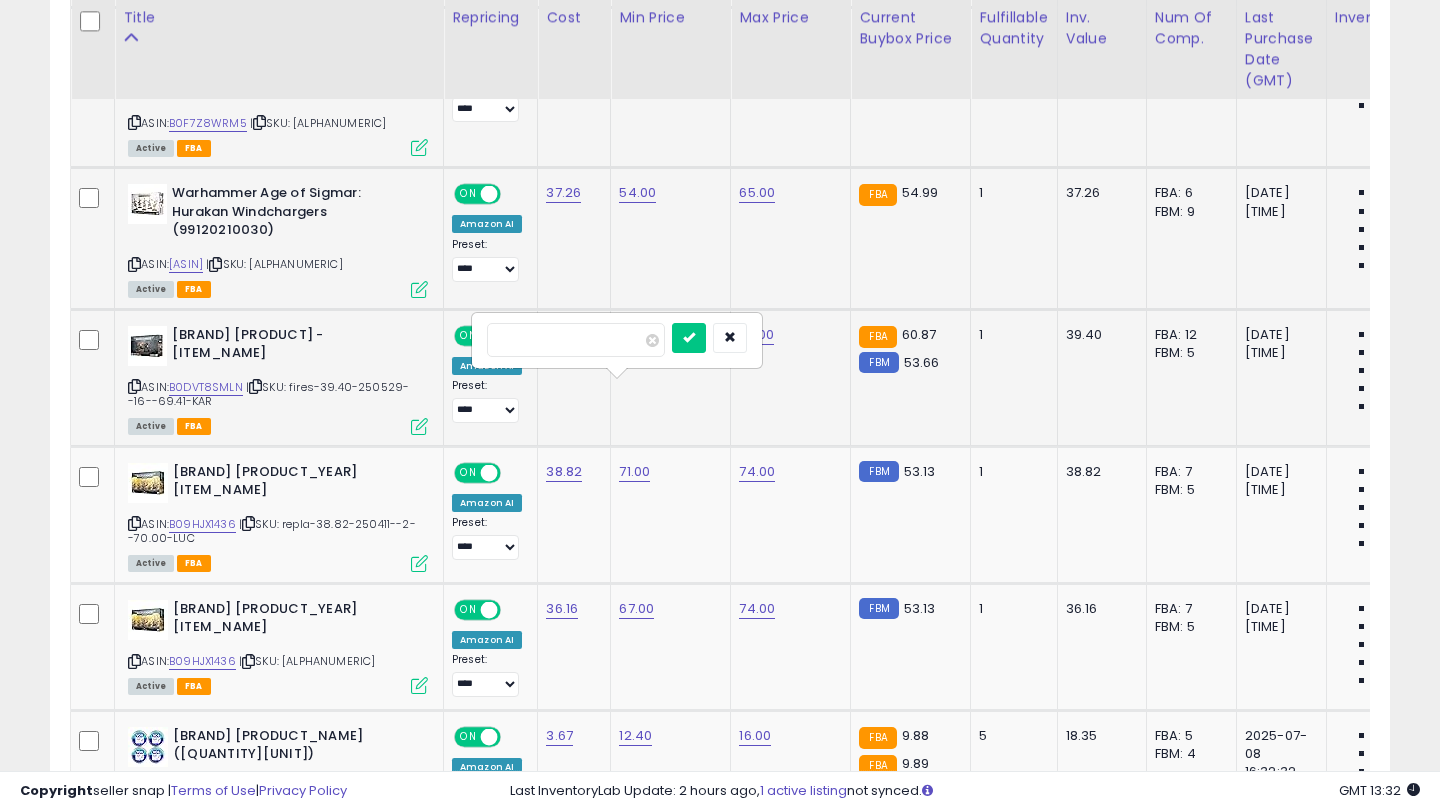 type on "*" 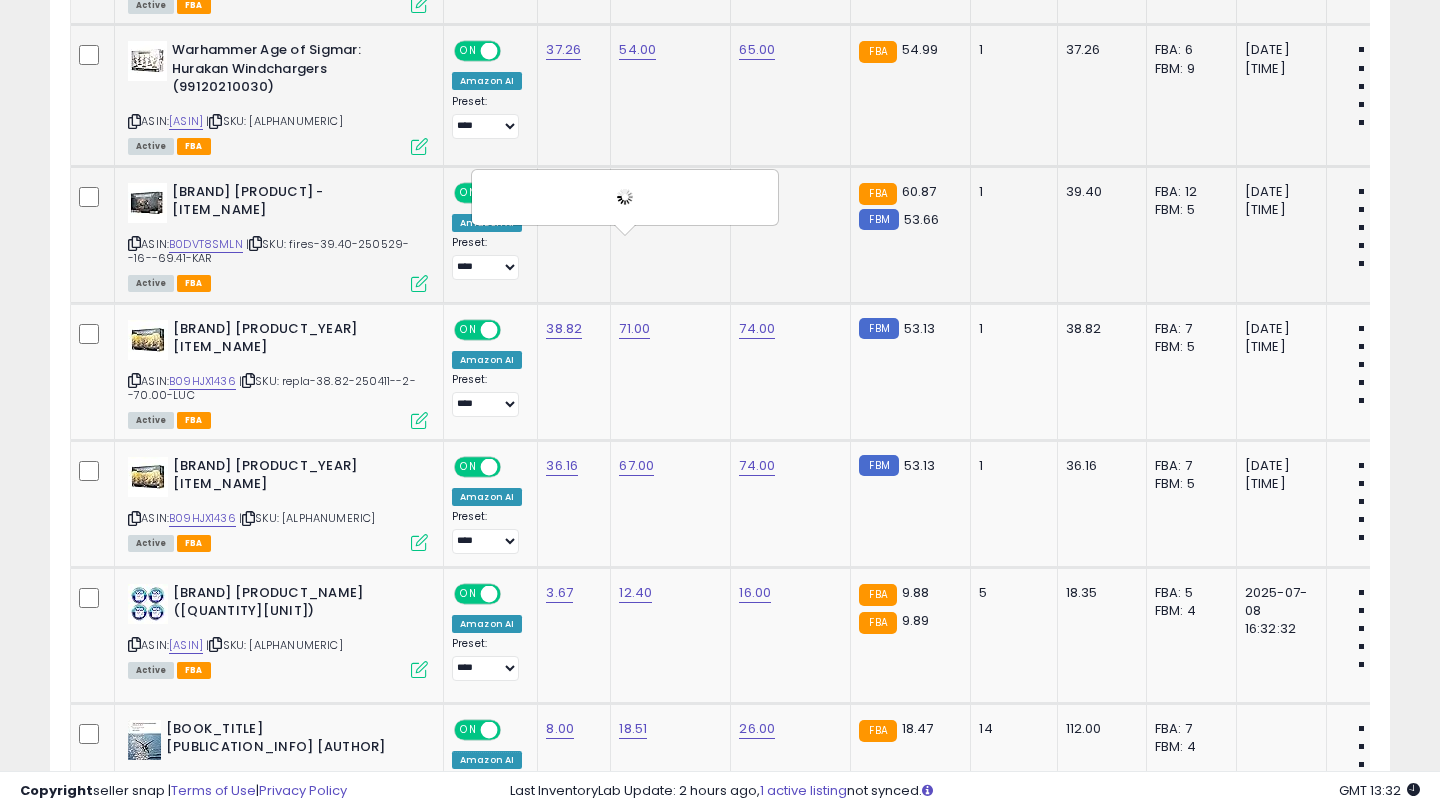 scroll, scrollTop: 1714, scrollLeft: 0, axis: vertical 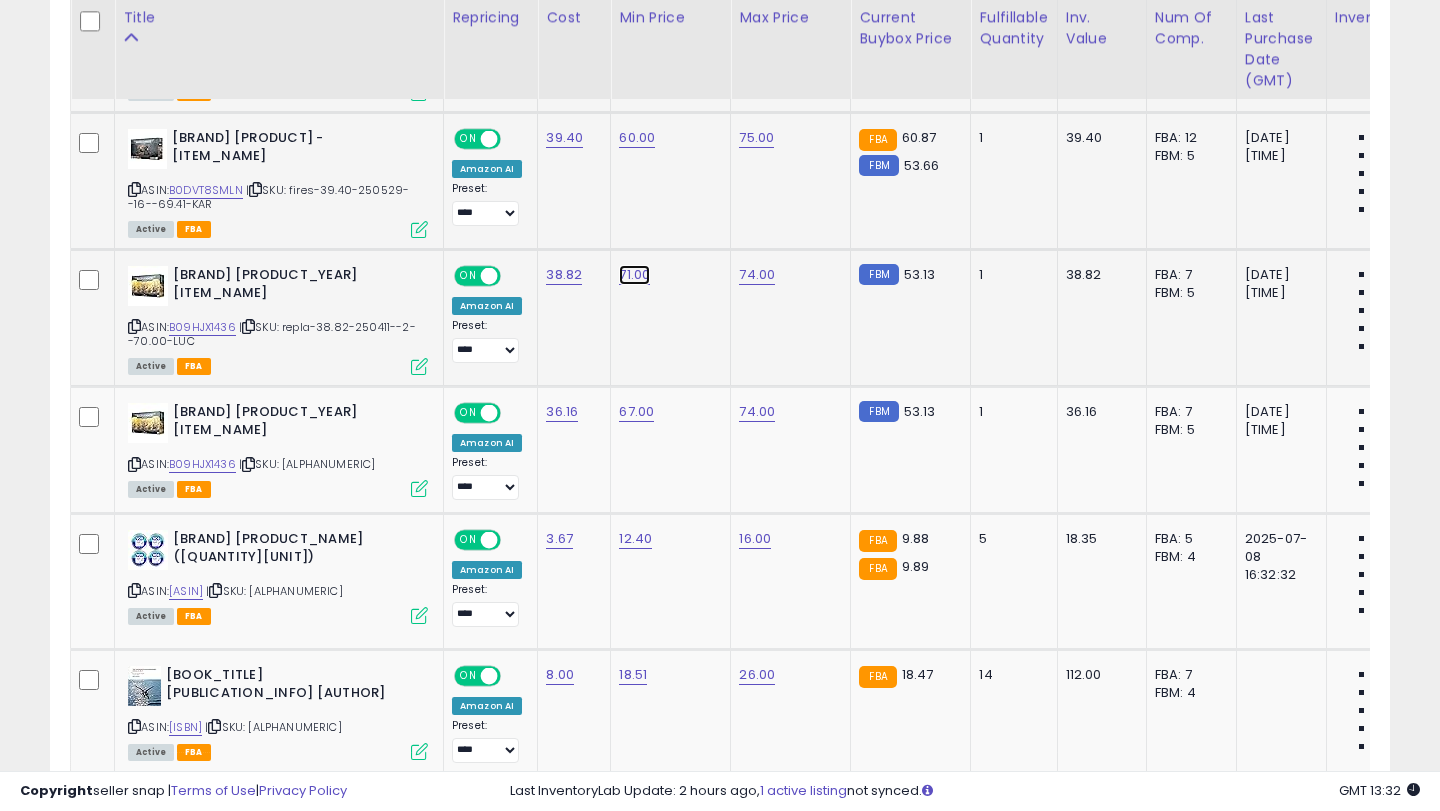 click on "71.00" at bounding box center [637, -569] 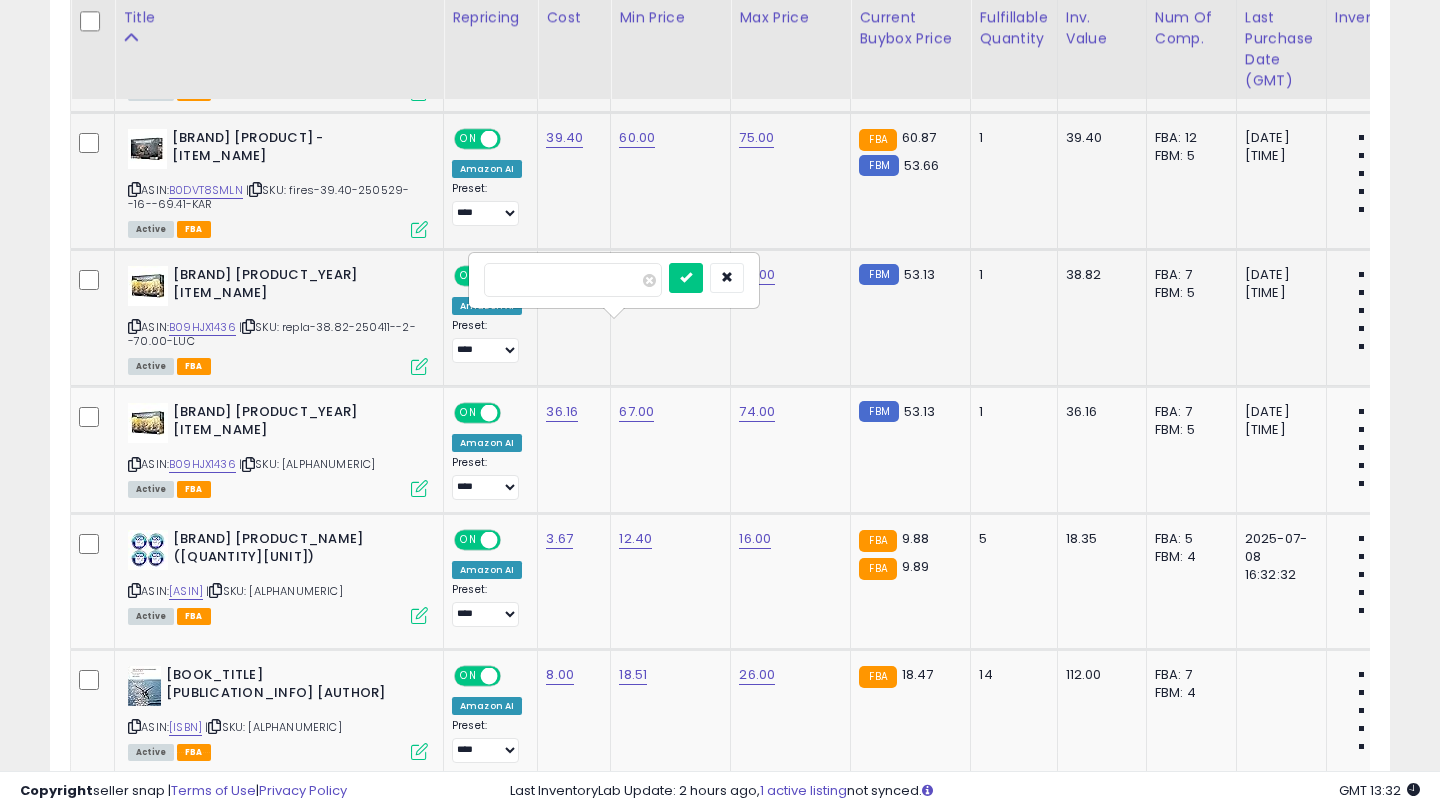 type on "**" 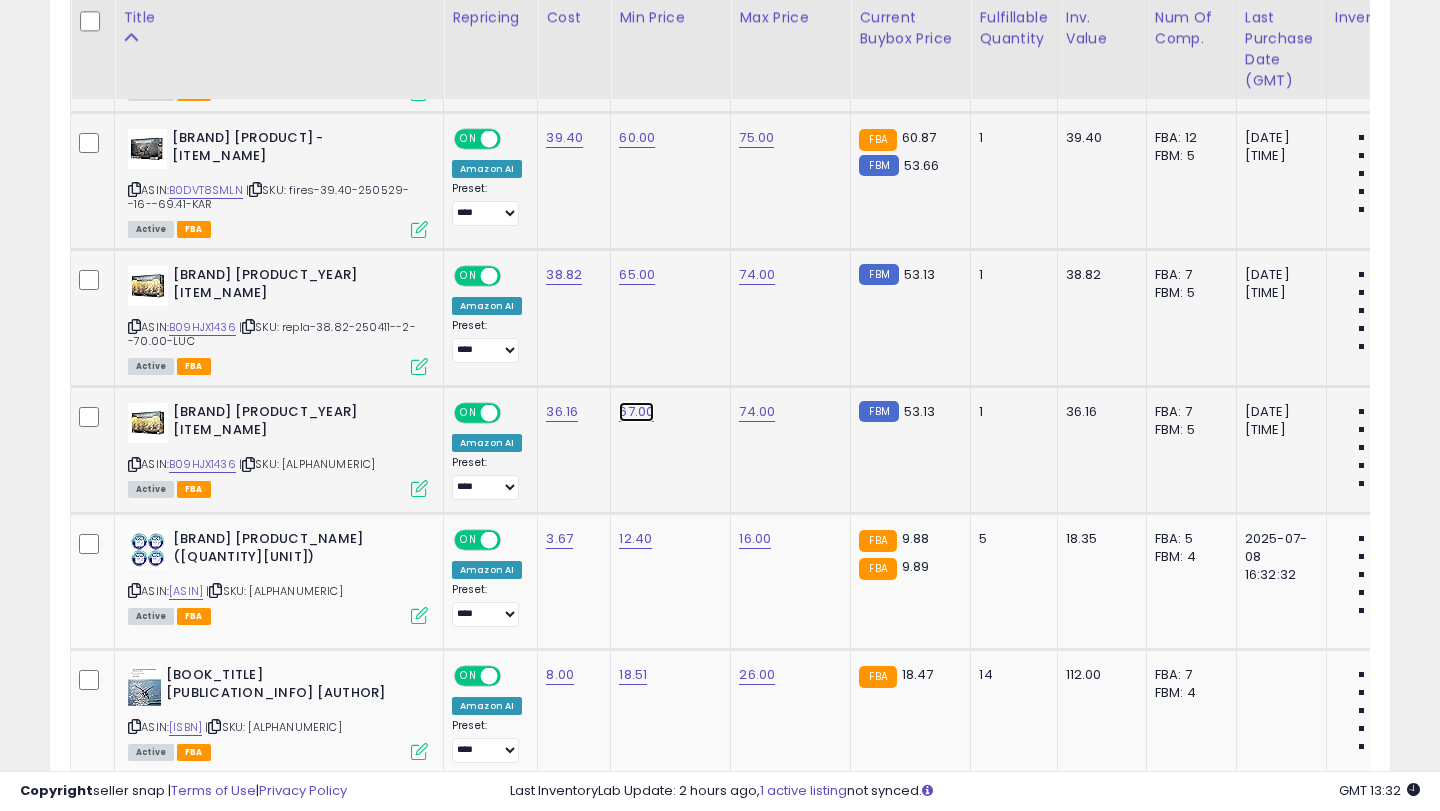 click on "67.00" at bounding box center (637, -569) 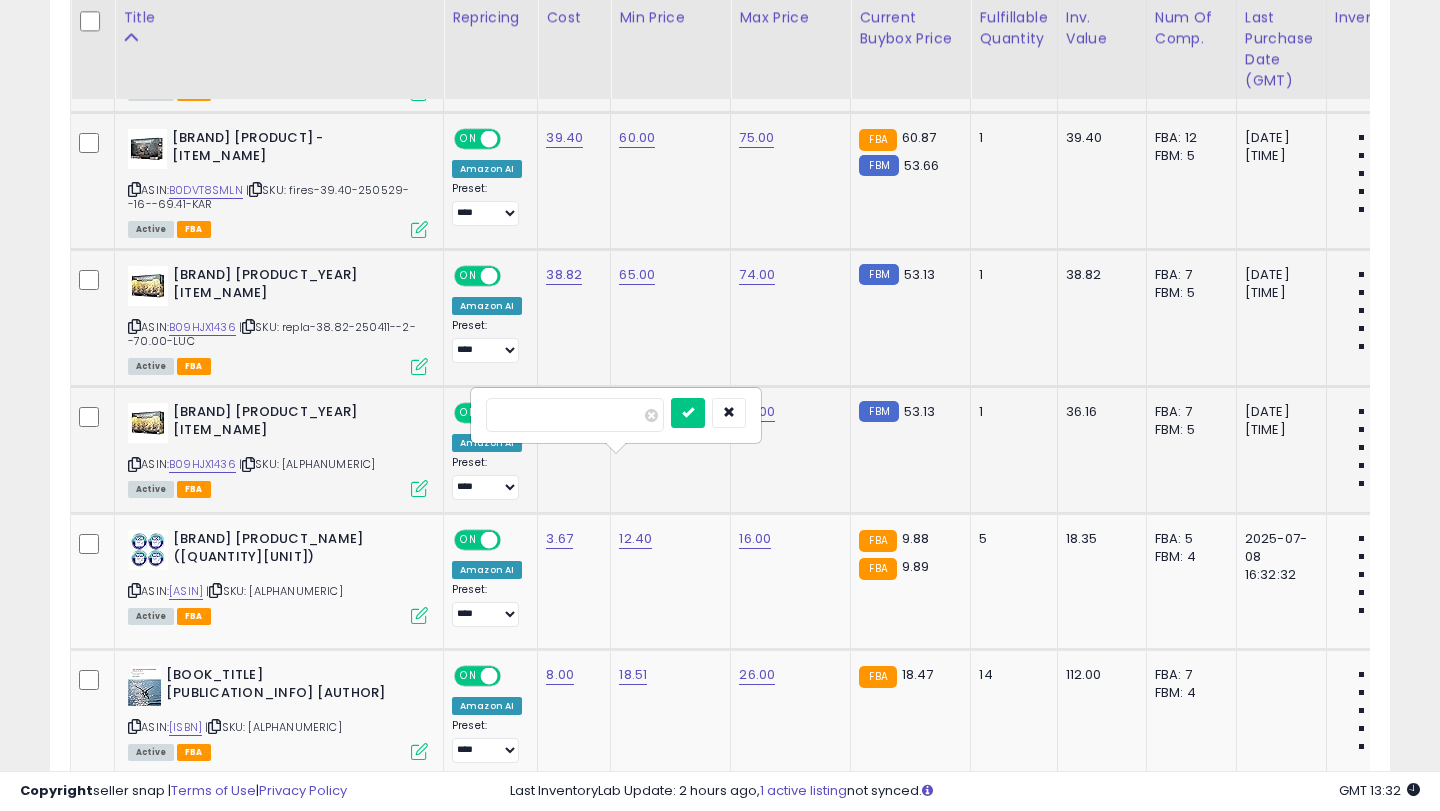 type on "**" 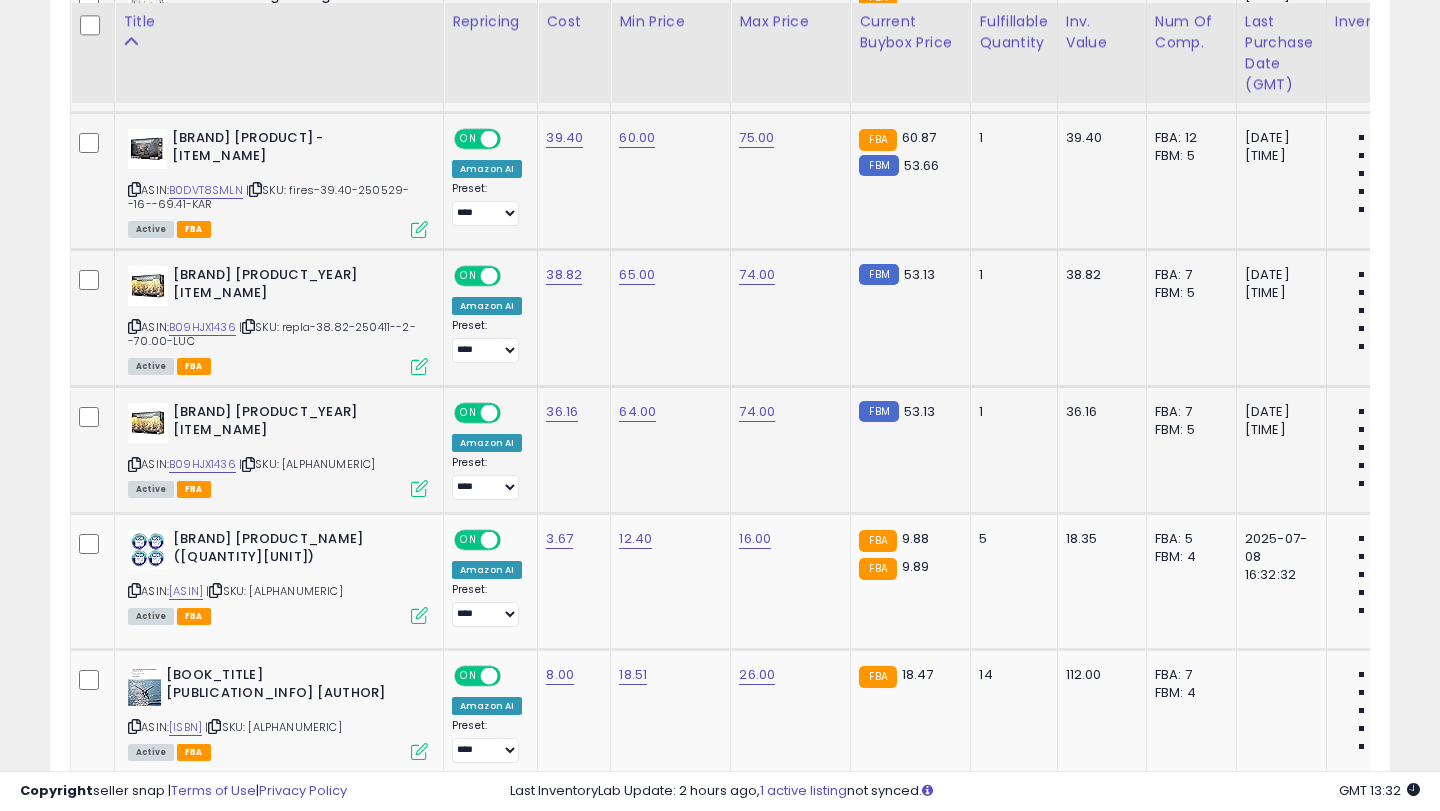 scroll, scrollTop: 1964, scrollLeft: 0, axis: vertical 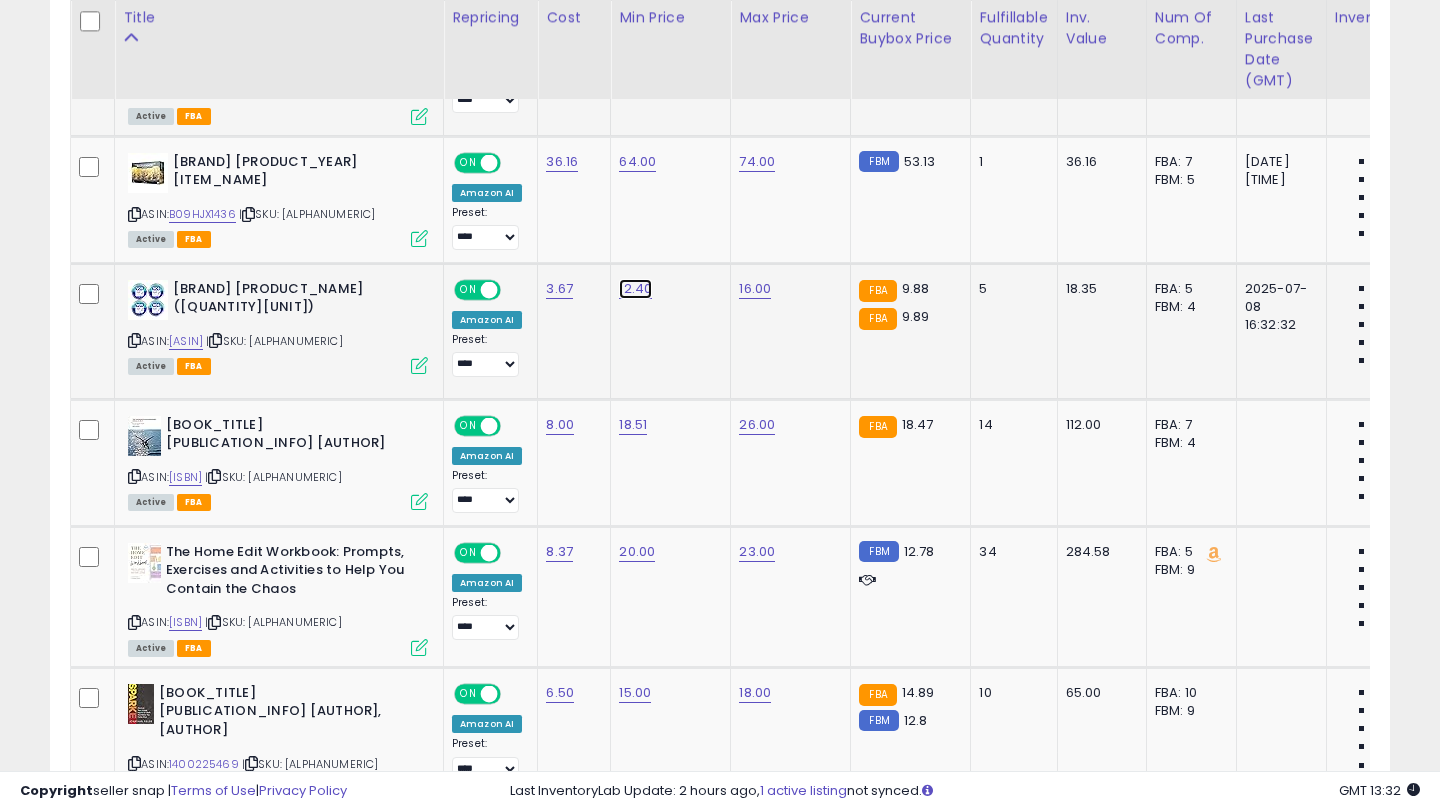 click on "12.40" at bounding box center [637, -819] 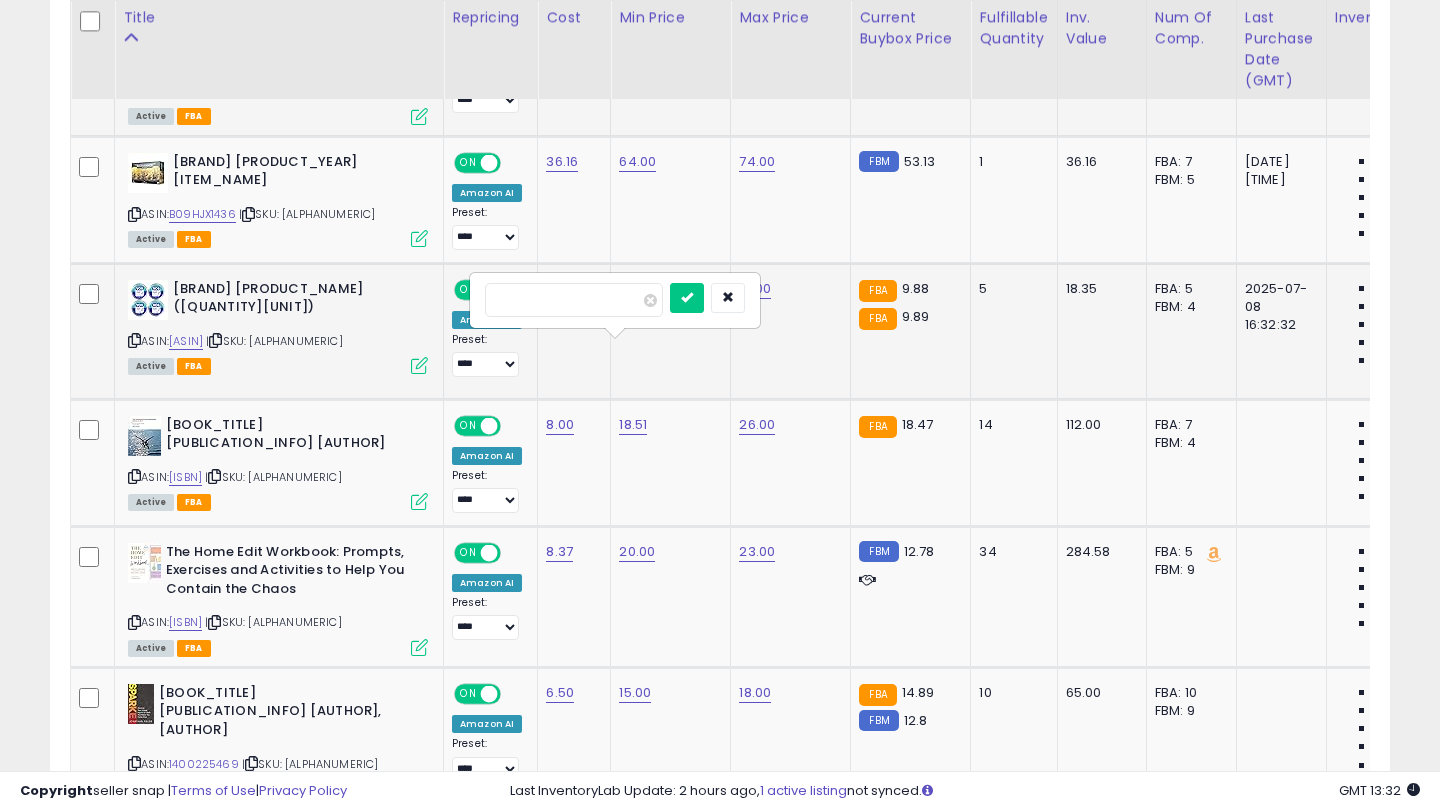 type on "****" 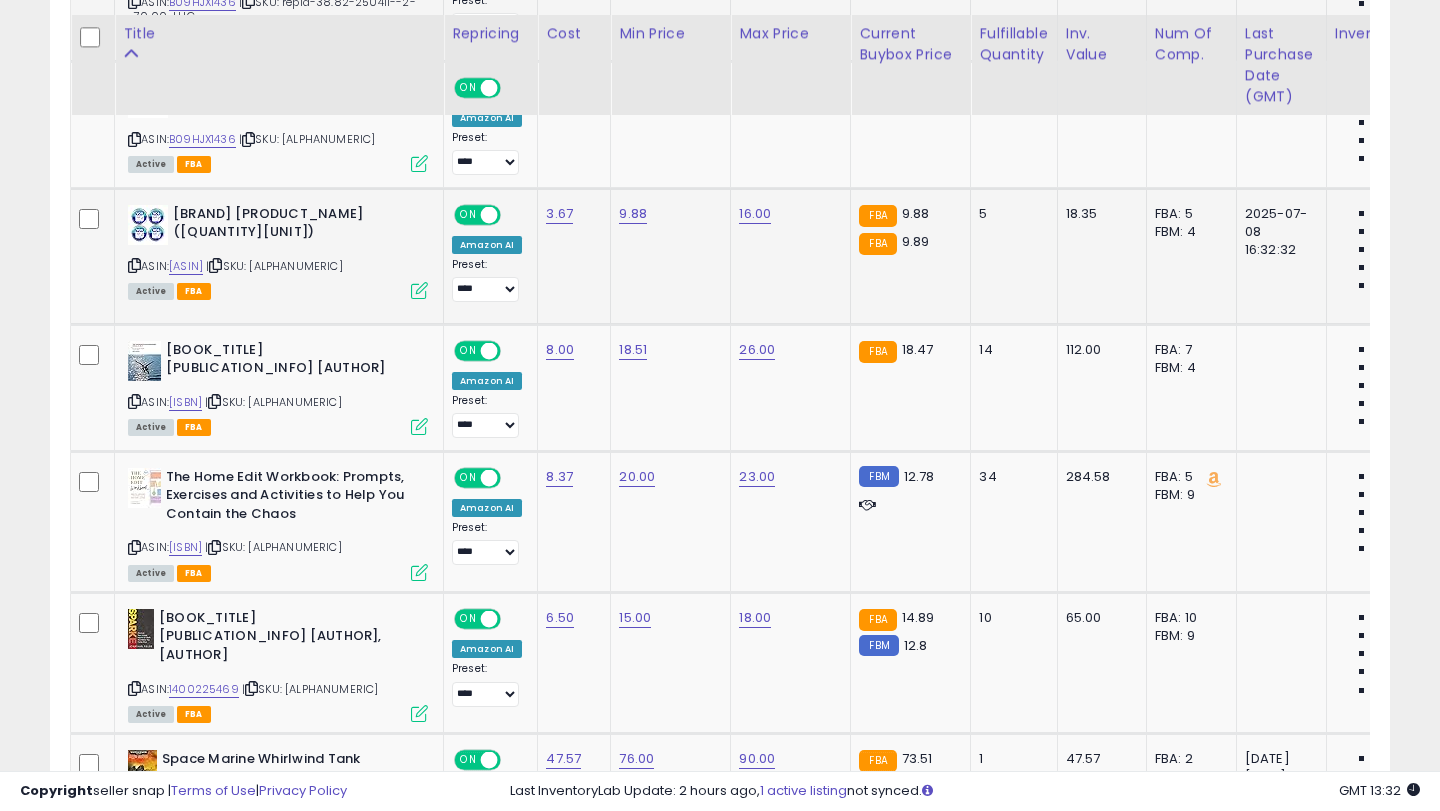 scroll, scrollTop: 2055, scrollLeft: 0, axis: vertical 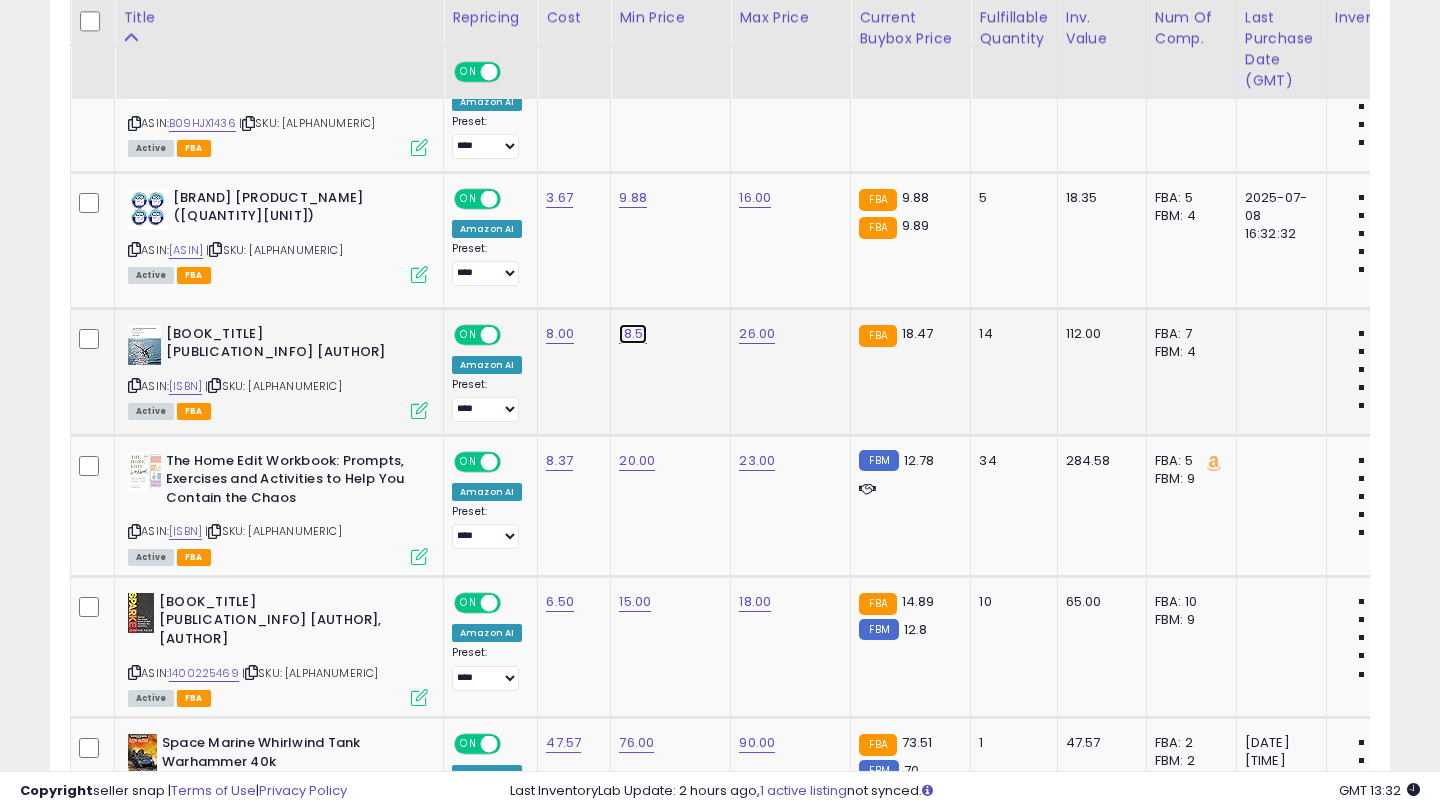 click on "18.51" at bounding box center [637, -910] 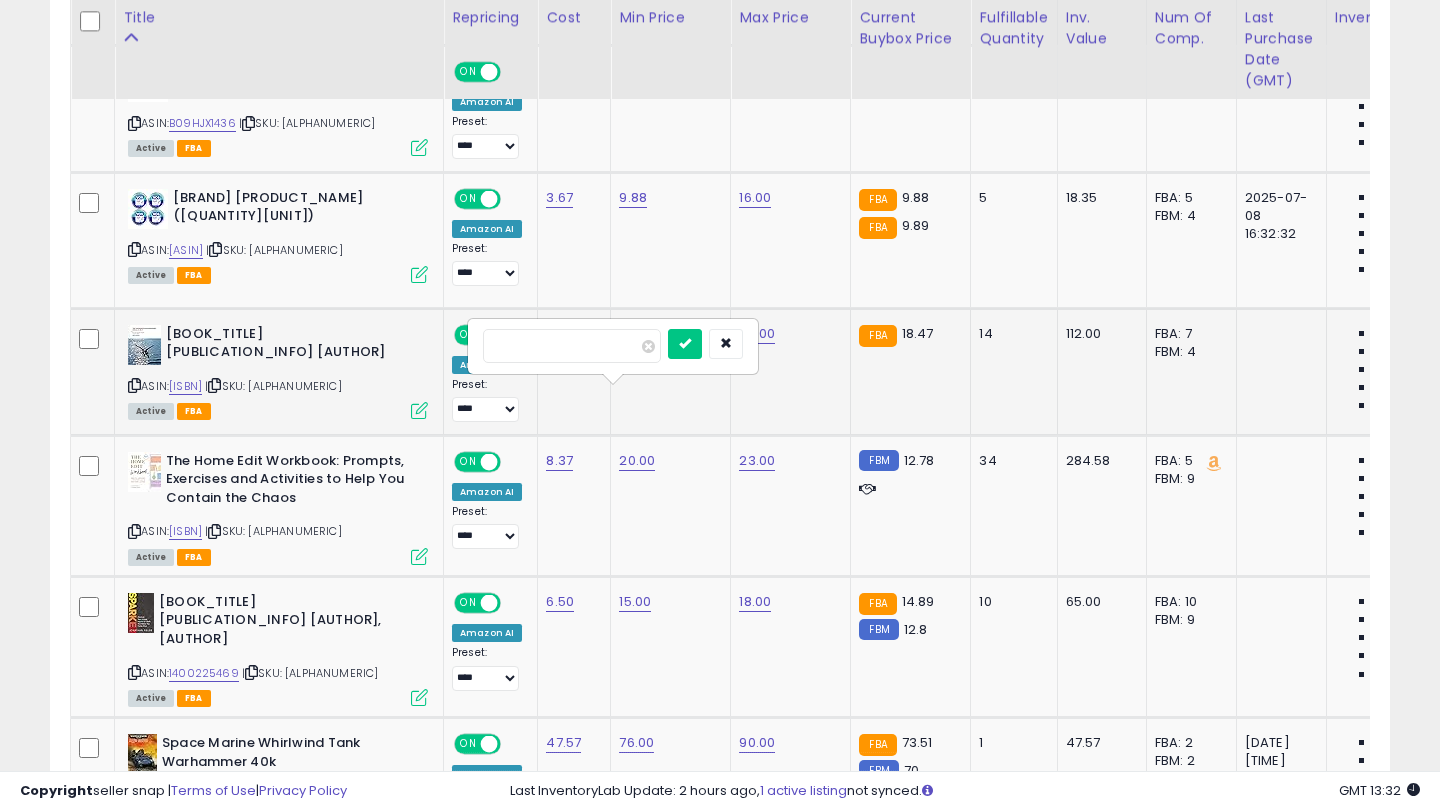 type on "****" 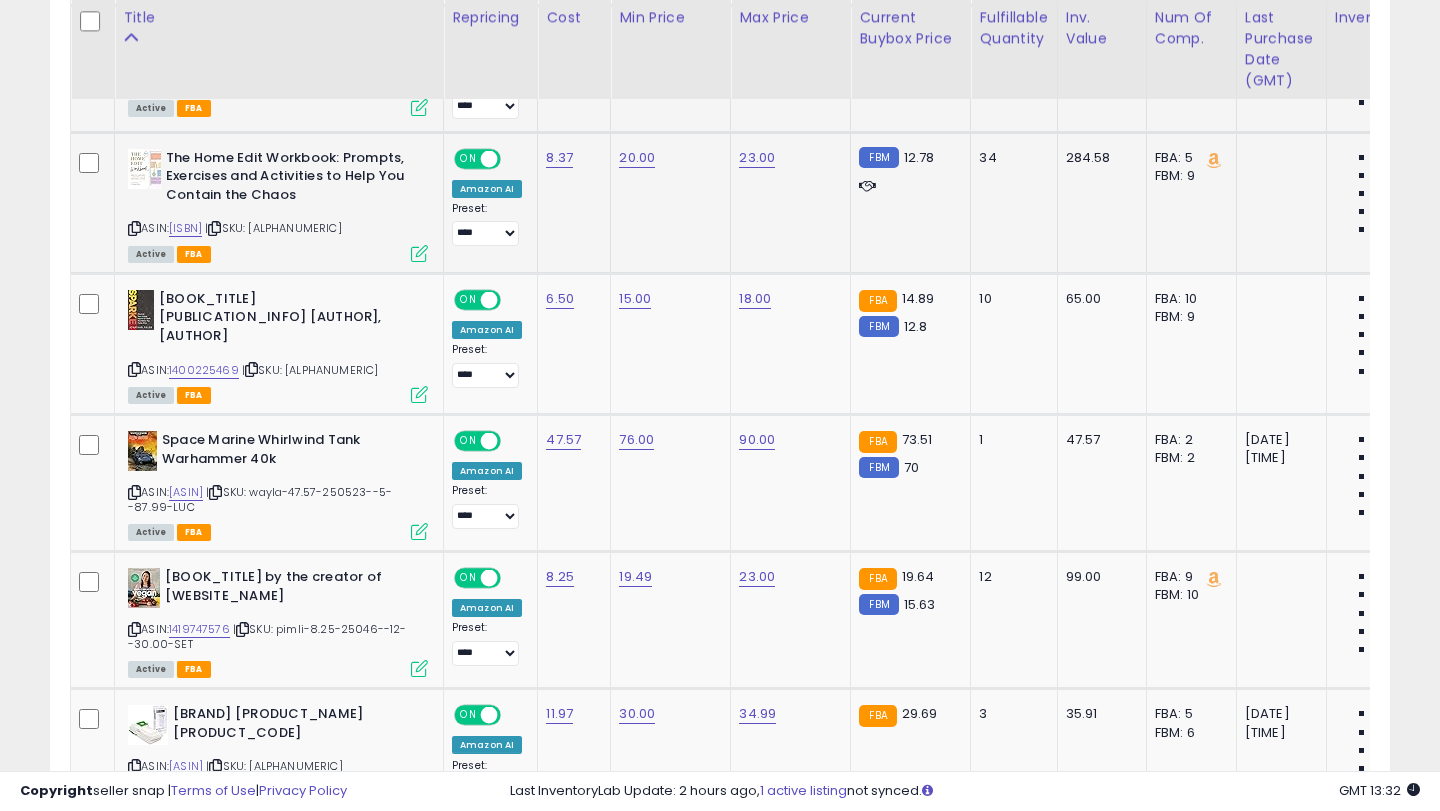 scroll, scrollTop: 2455, scrollLeft: 0, axis: vertical 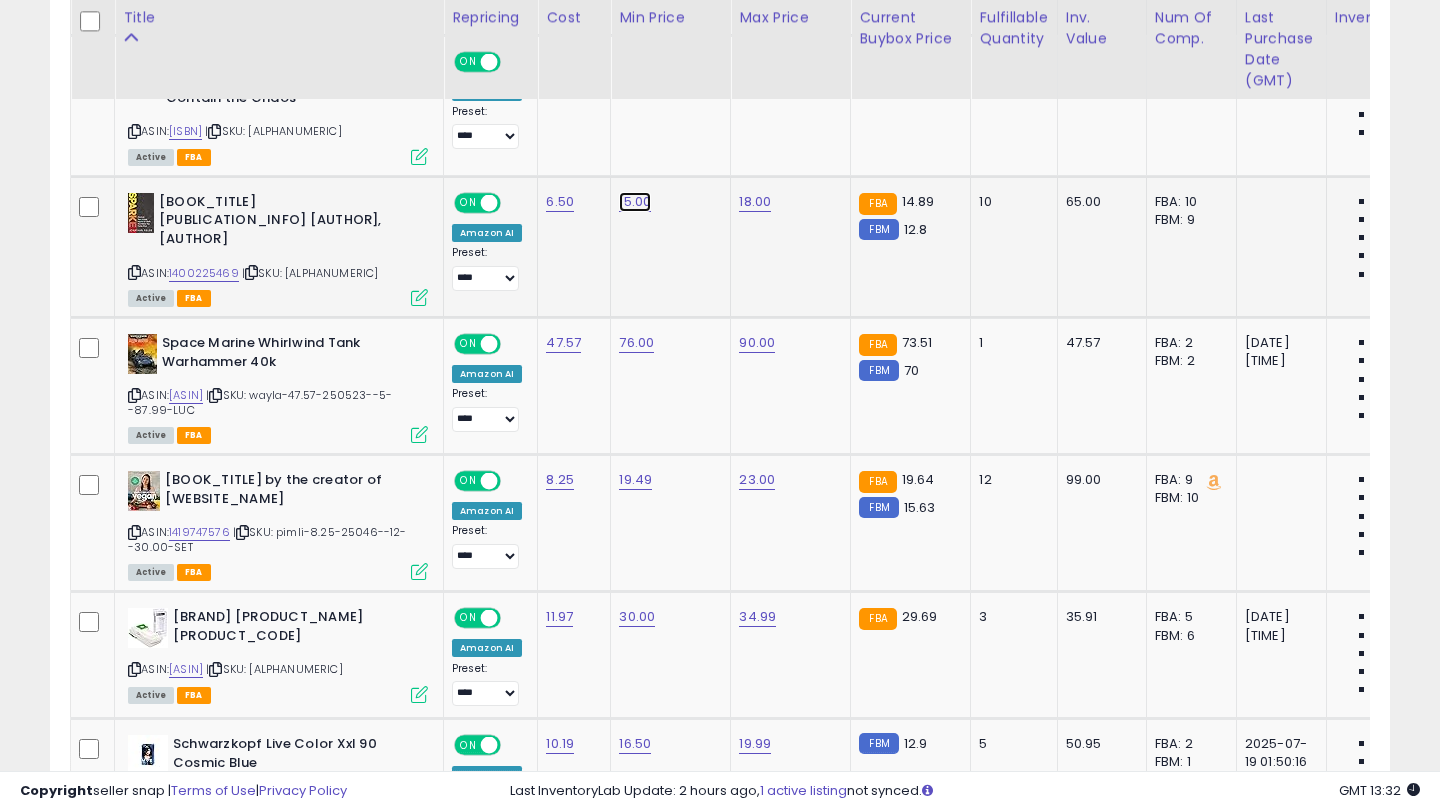 click on "15.00" at bounding box center [637, -1310] 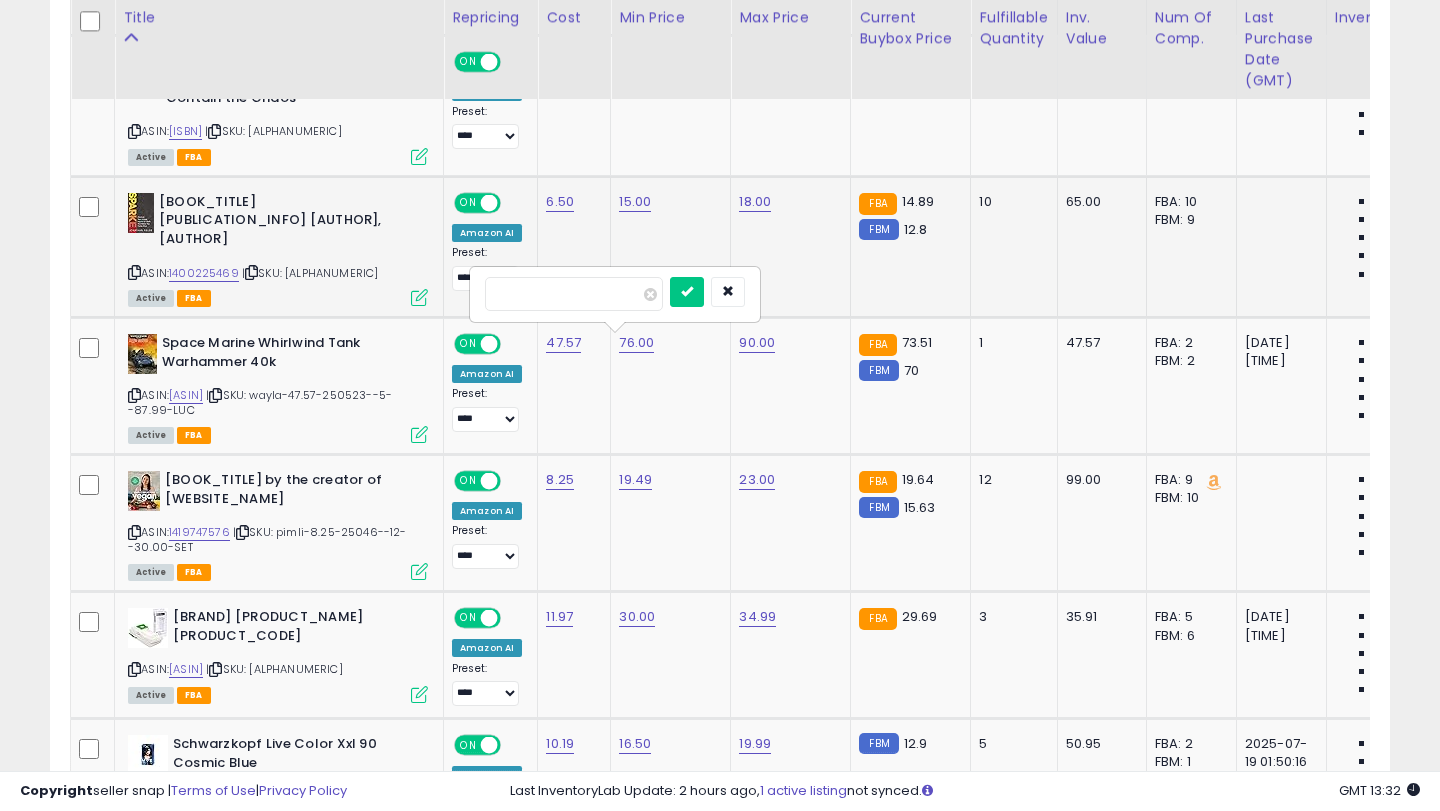 type on "*****" 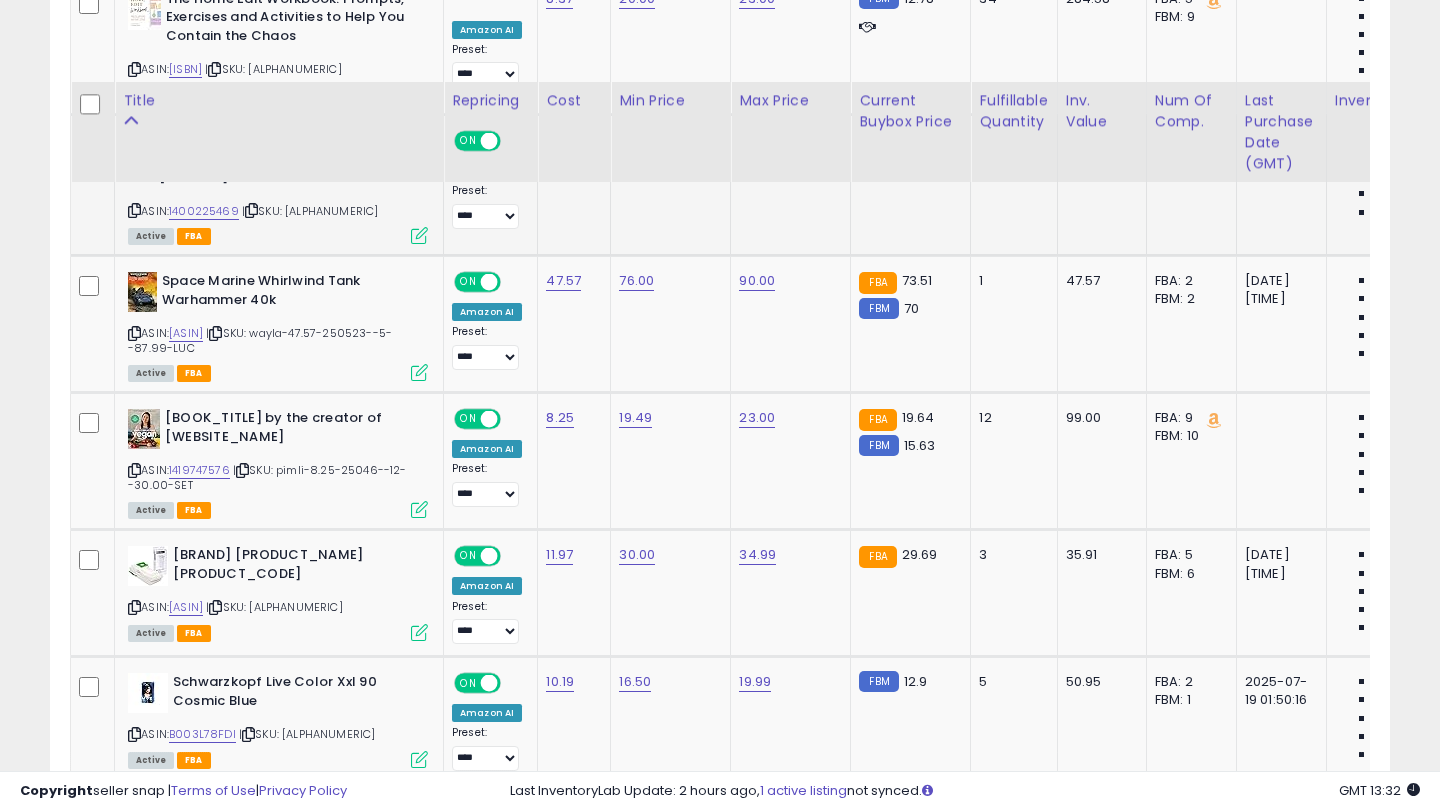 scroll, scrollTop: 2600, scrollLeft: 0, axis: vertical 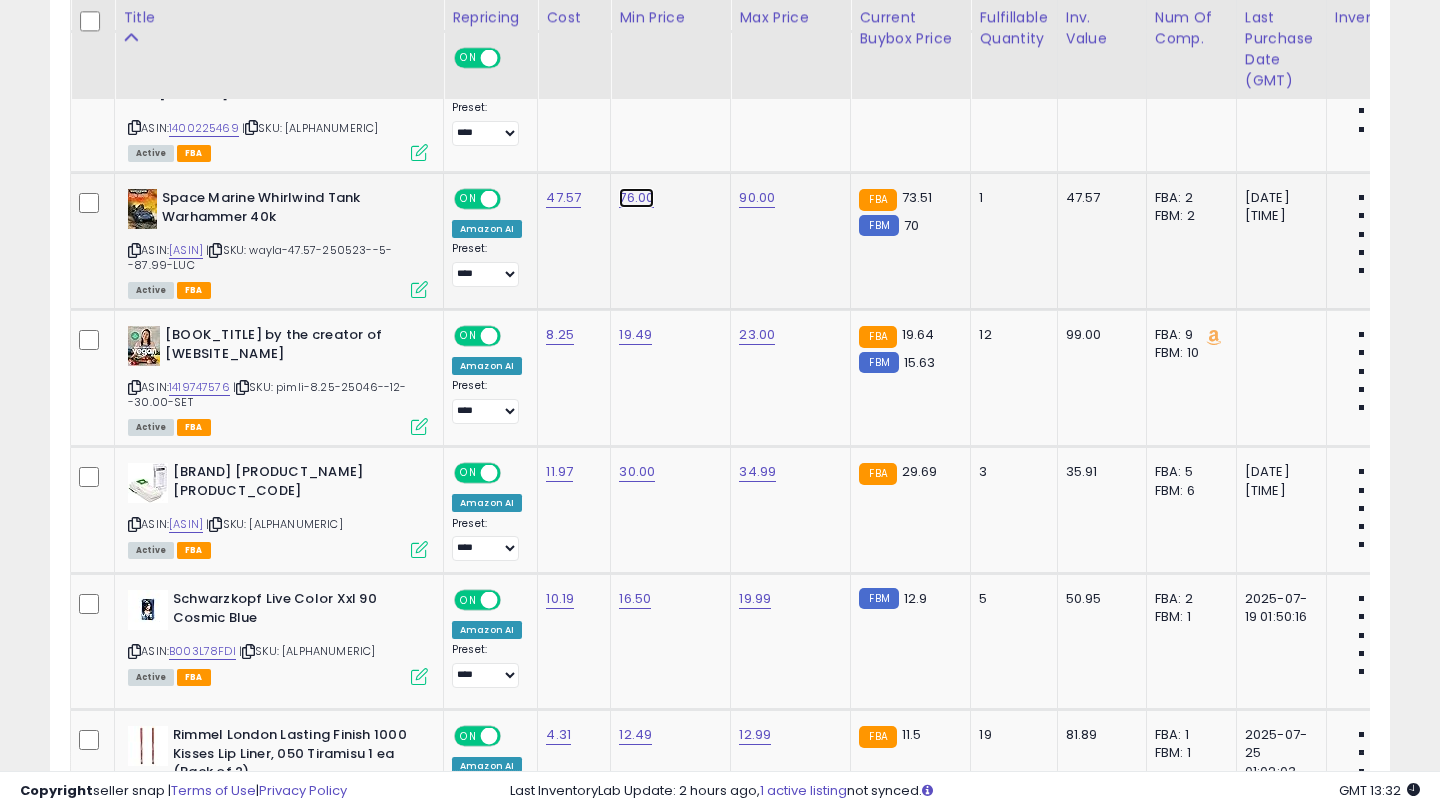 click on "76.00" at bounding box center [637, -1455] 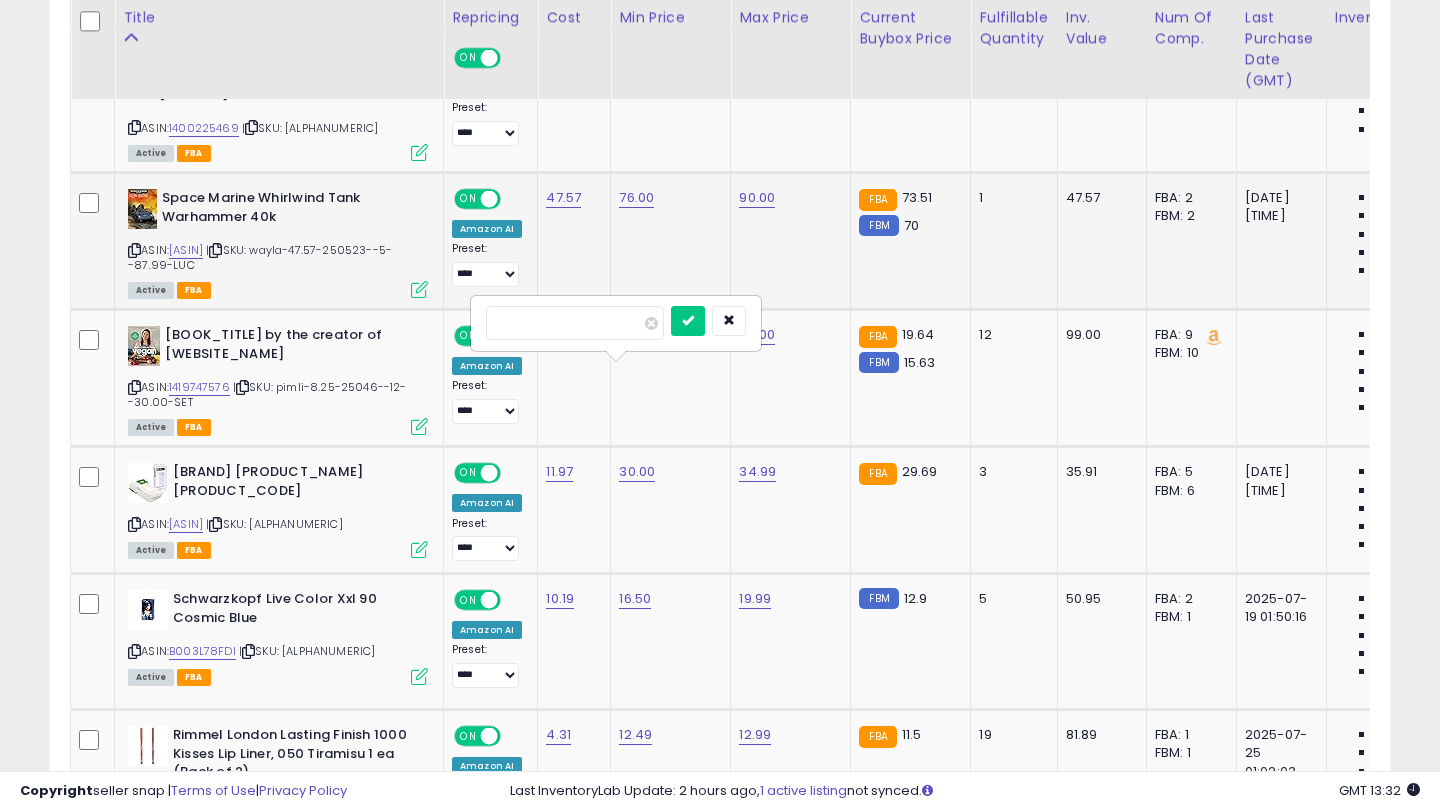 type on "**" 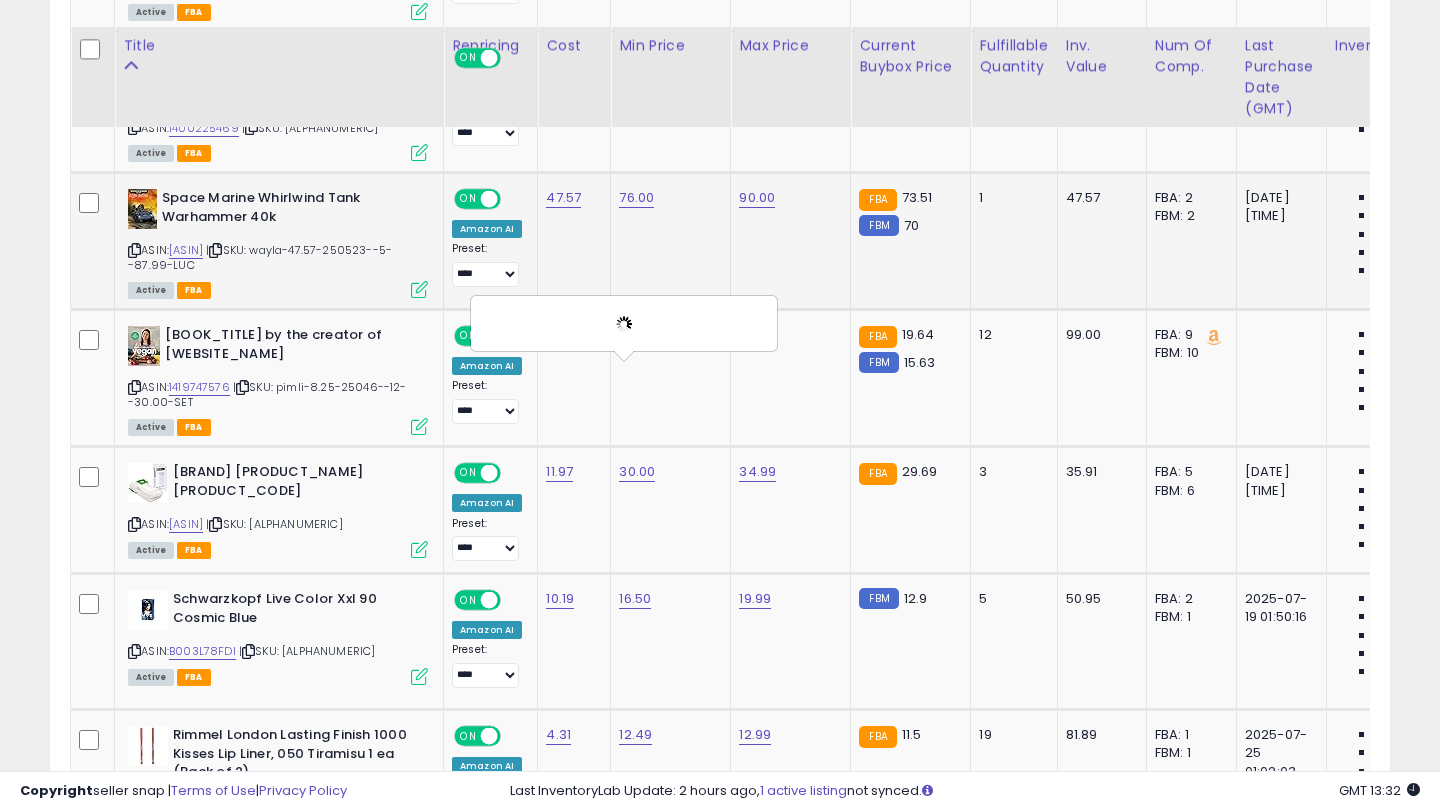 scroll, scrollTop: 2648, scrollLeft: 0, axis: vertical 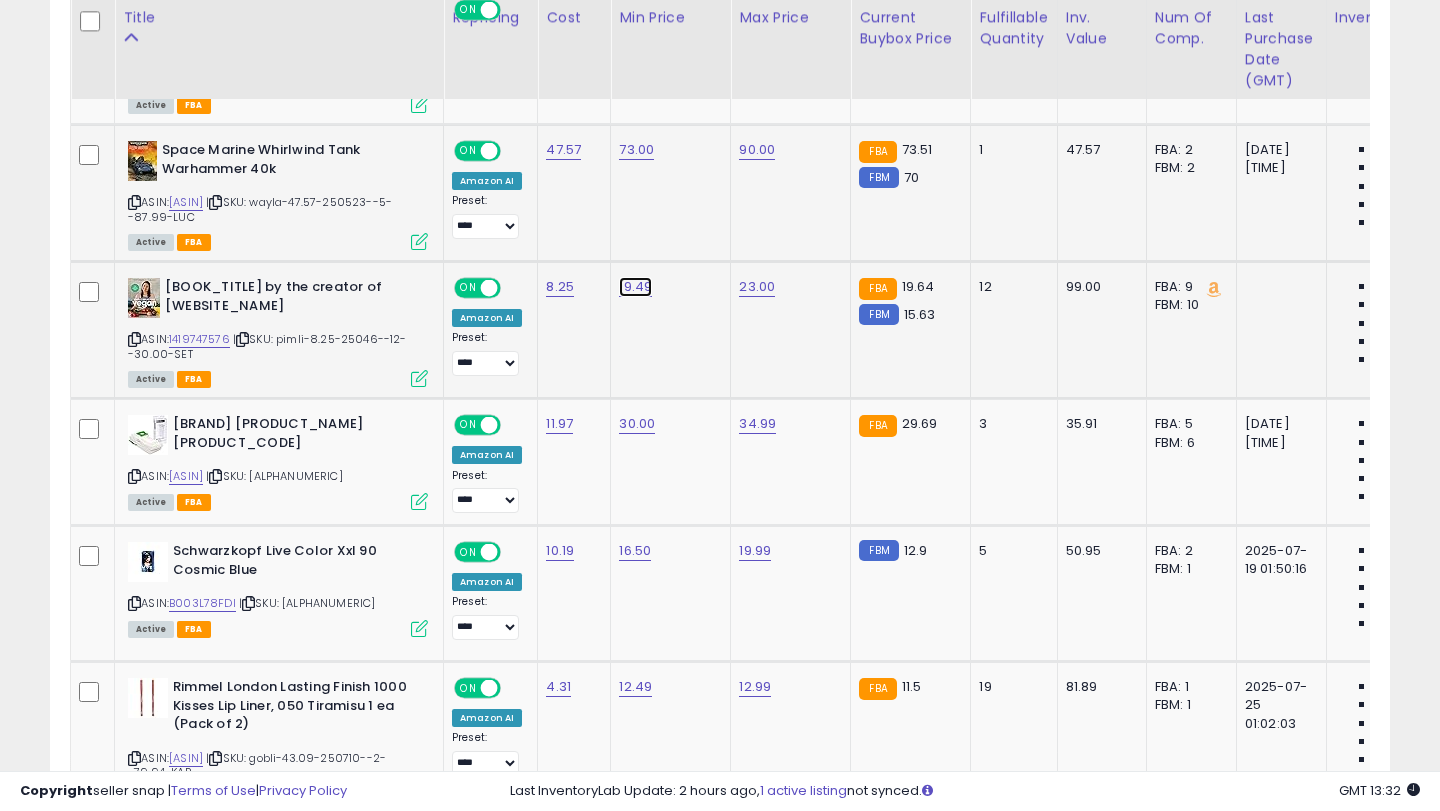 click on "19.49" at bounding box center [637, -1503] 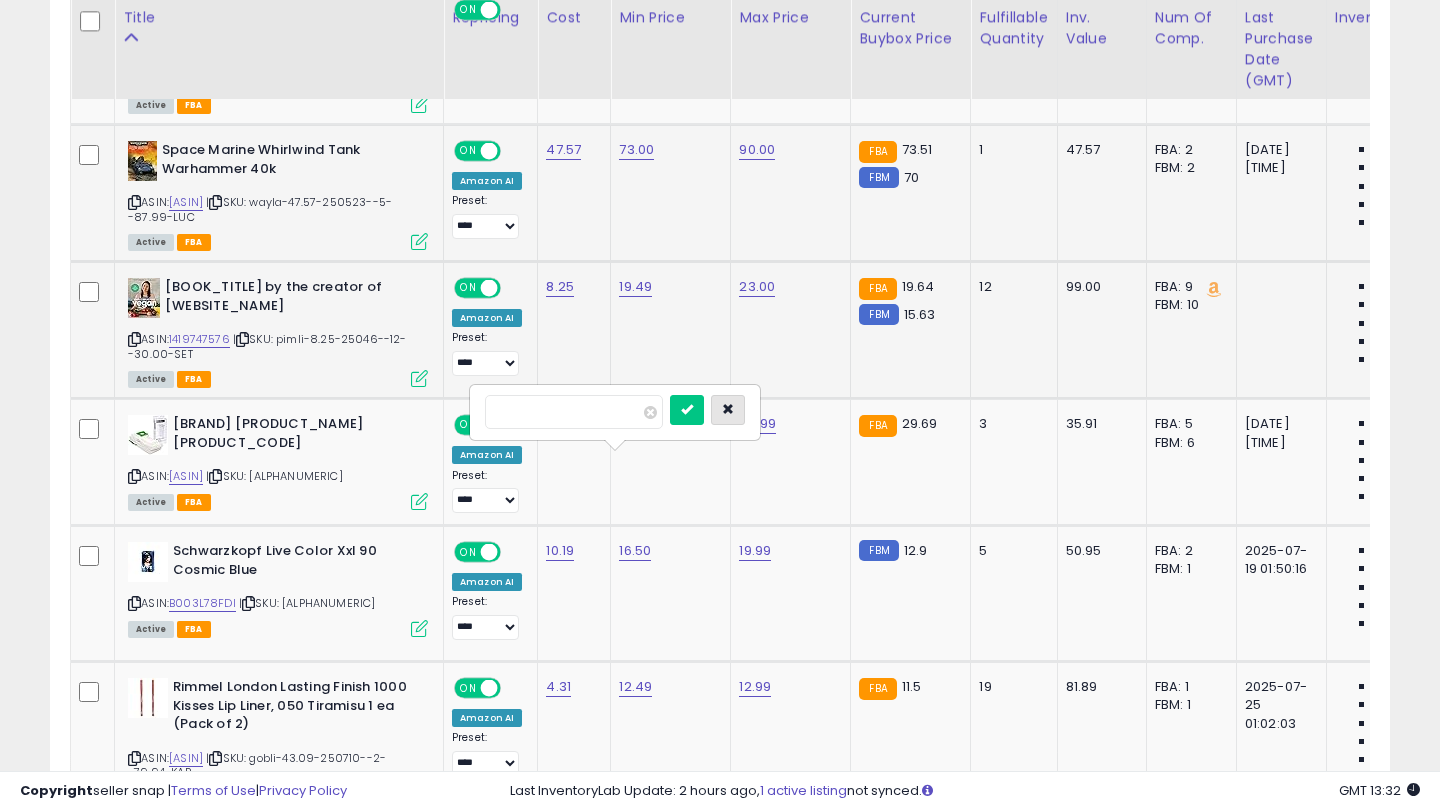 click at bounding box center [728, 410] 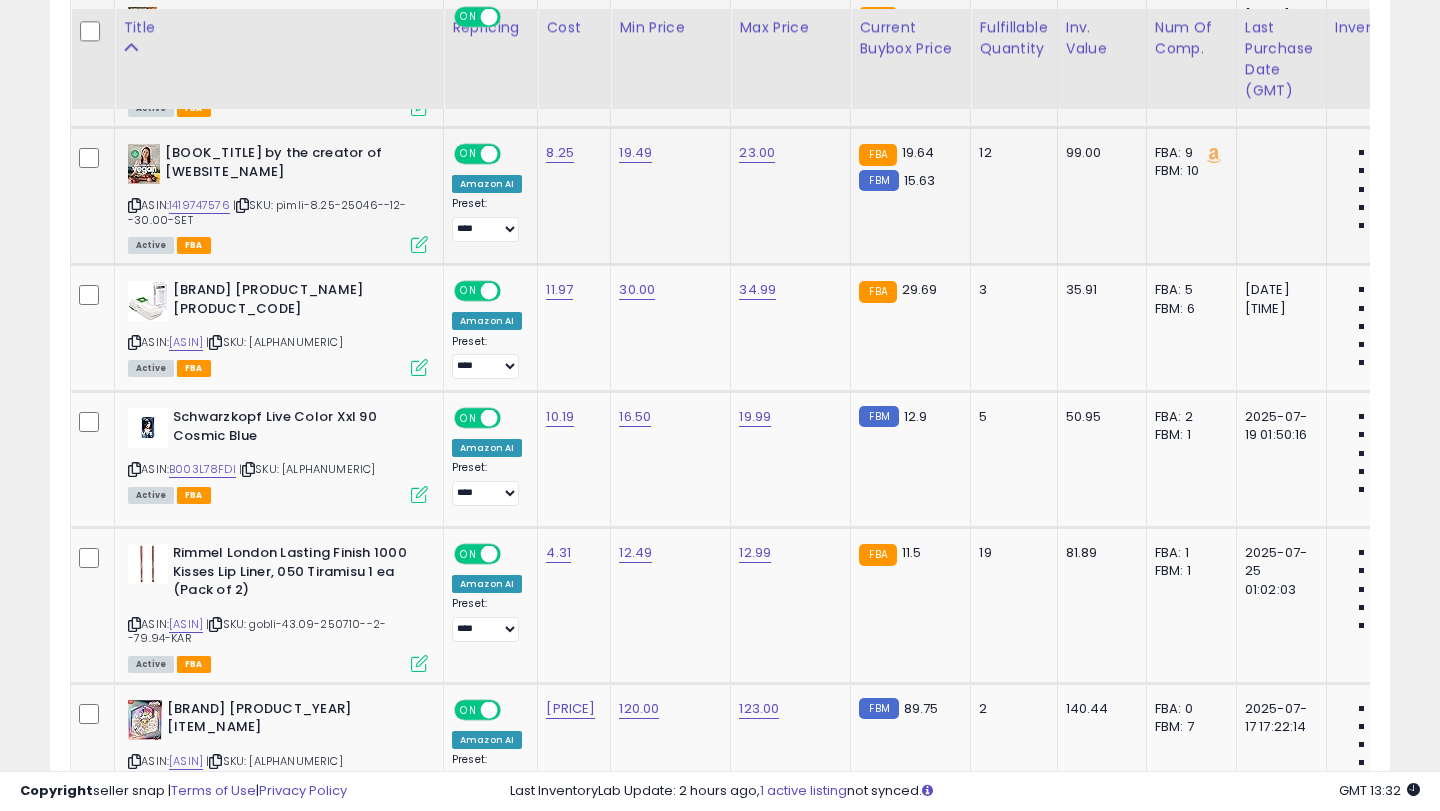 scroll, scrollTop: 2792, scrollLeft: 0, axis: vertical 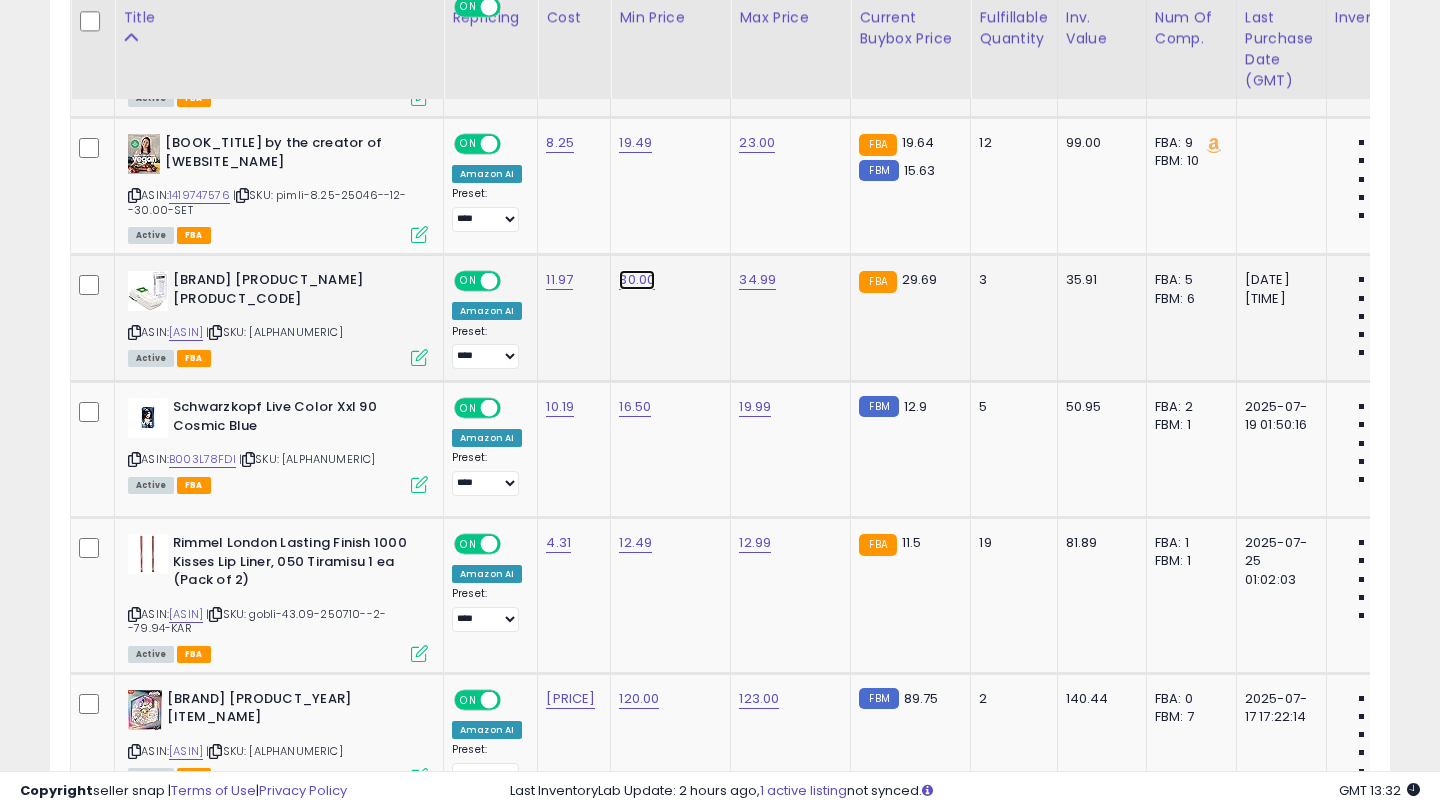 click on "30.00" at bounding box center [637, -1647] 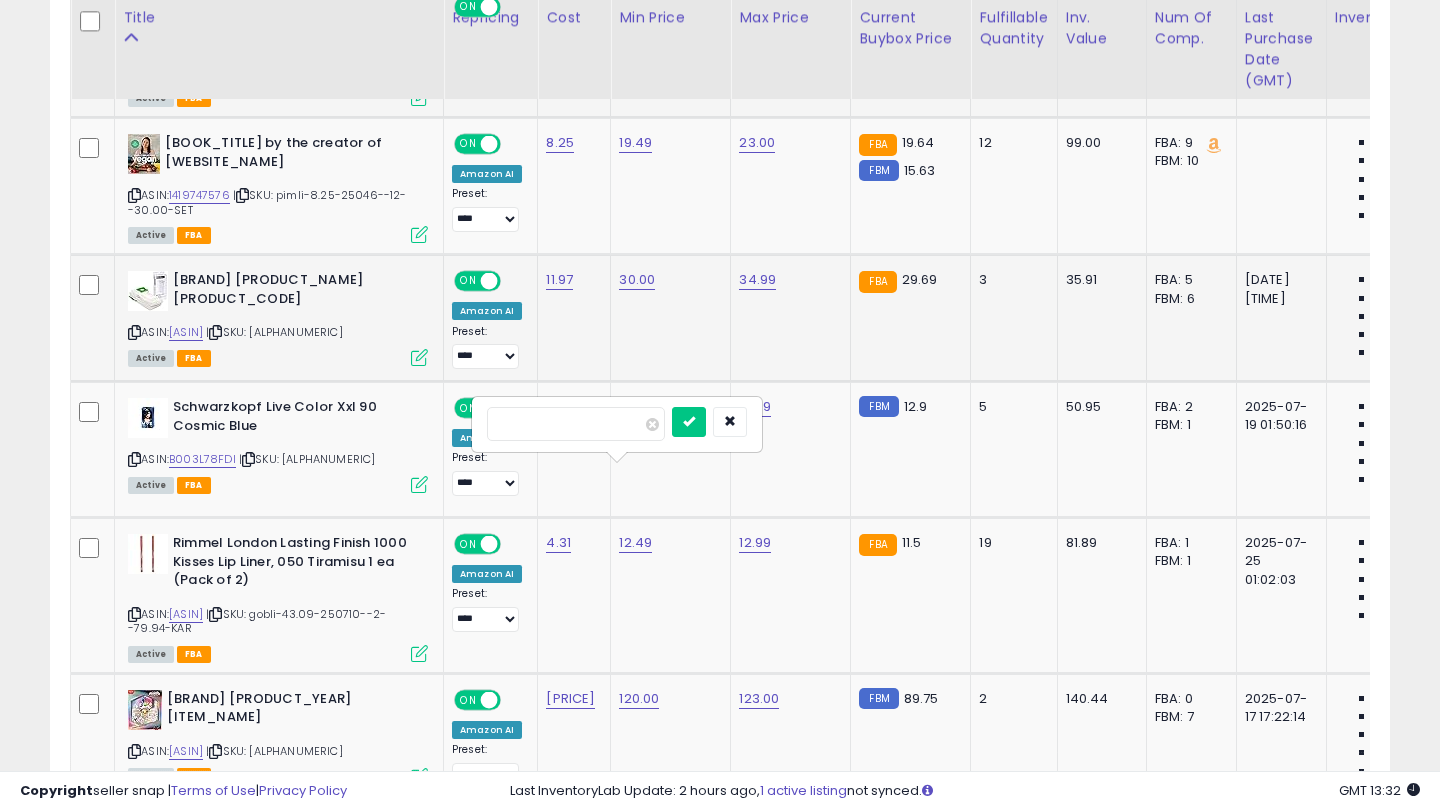 type on "*****" 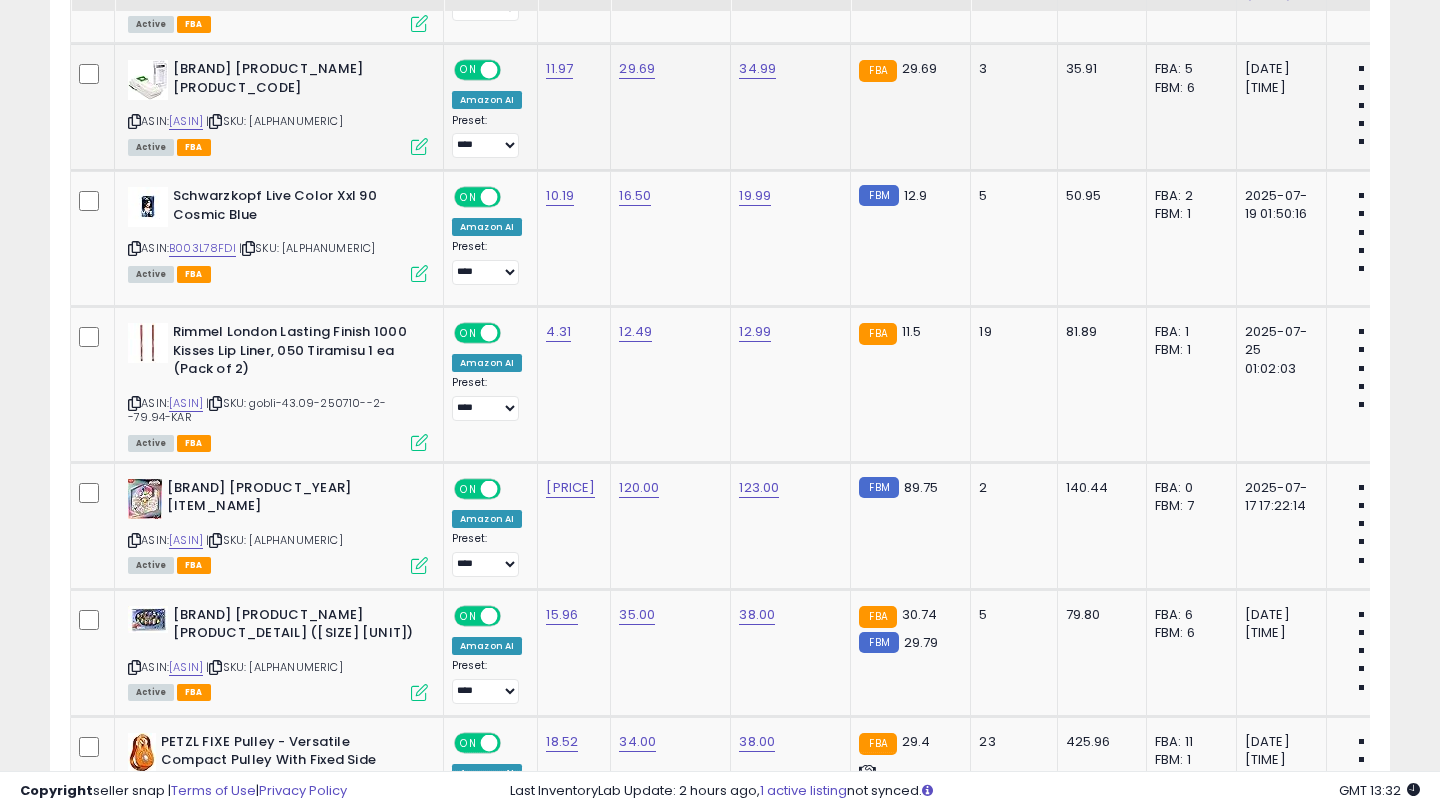 scroll, scrollTop: 3044, scrollLeft: 0, axis: vertical 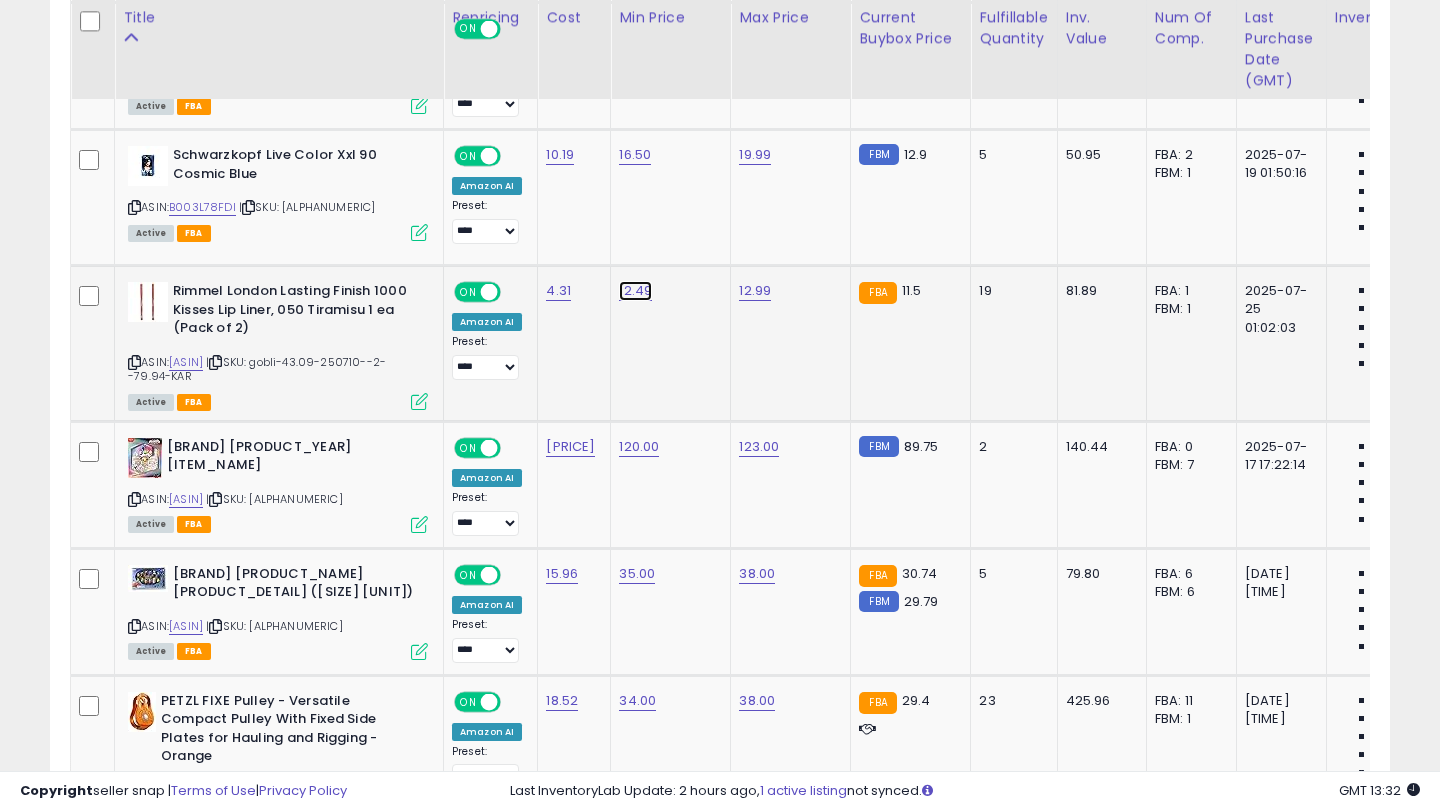 click on "12.49" at bounding box center [637, -1899] 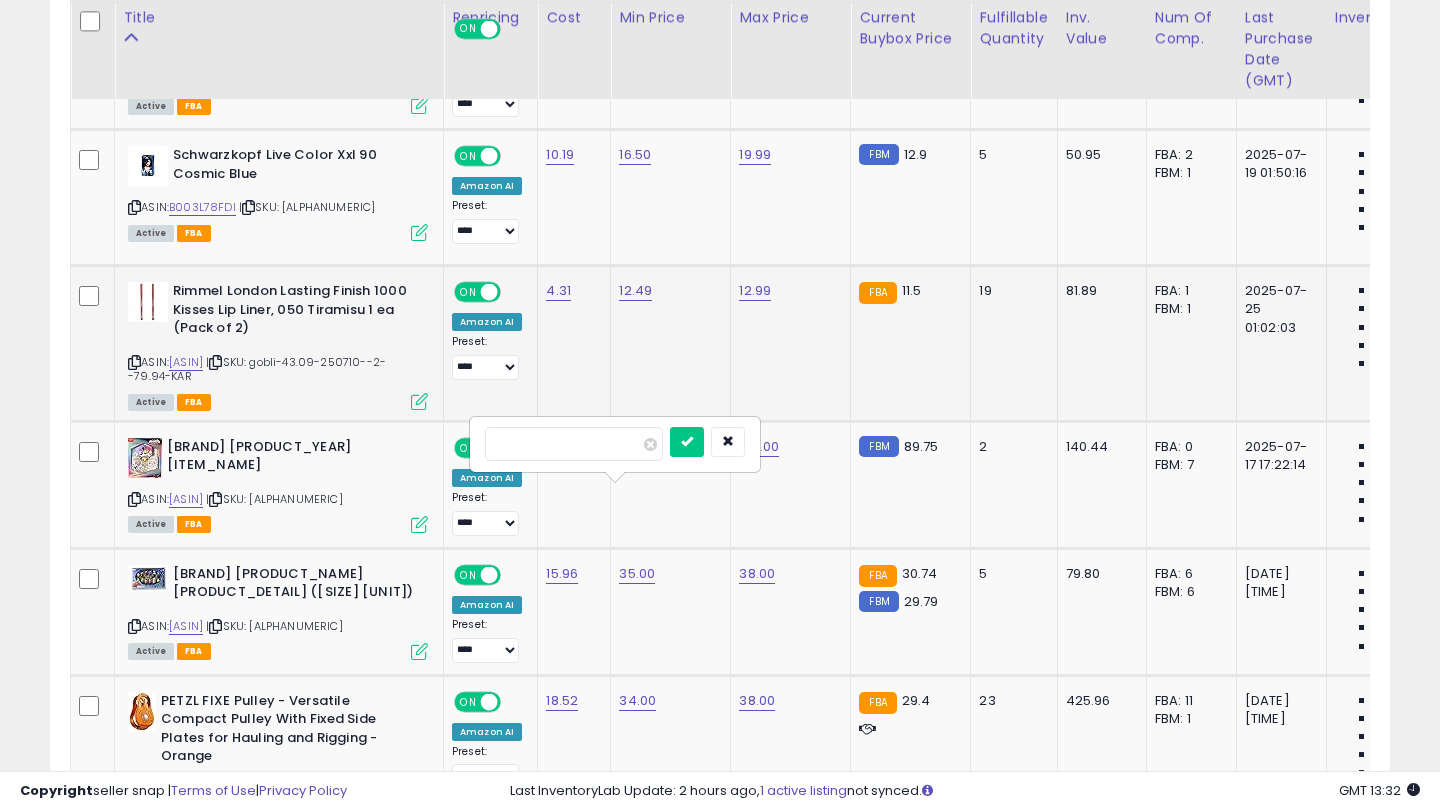 type on "****" 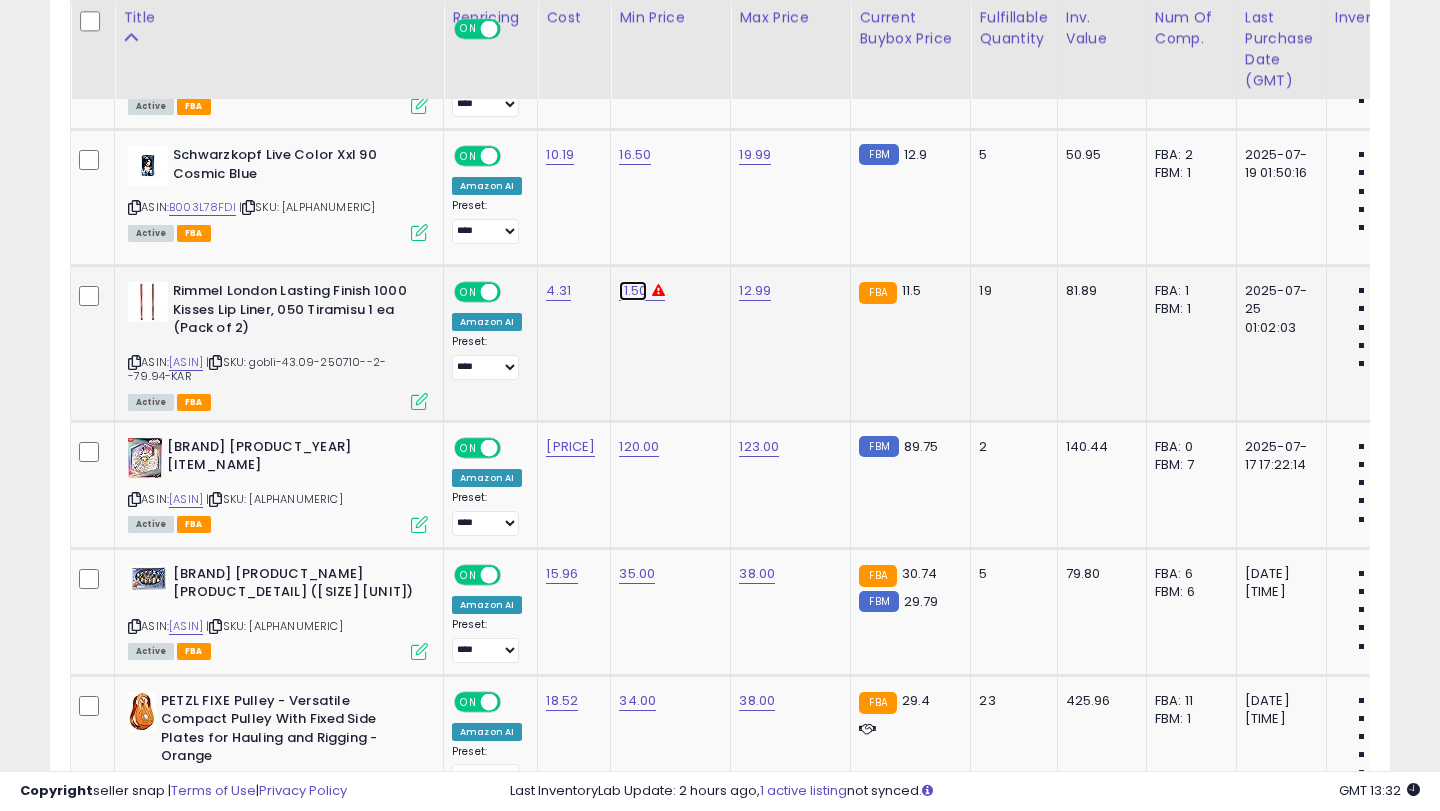click on "11.50" at bounding box center [637, -1899] 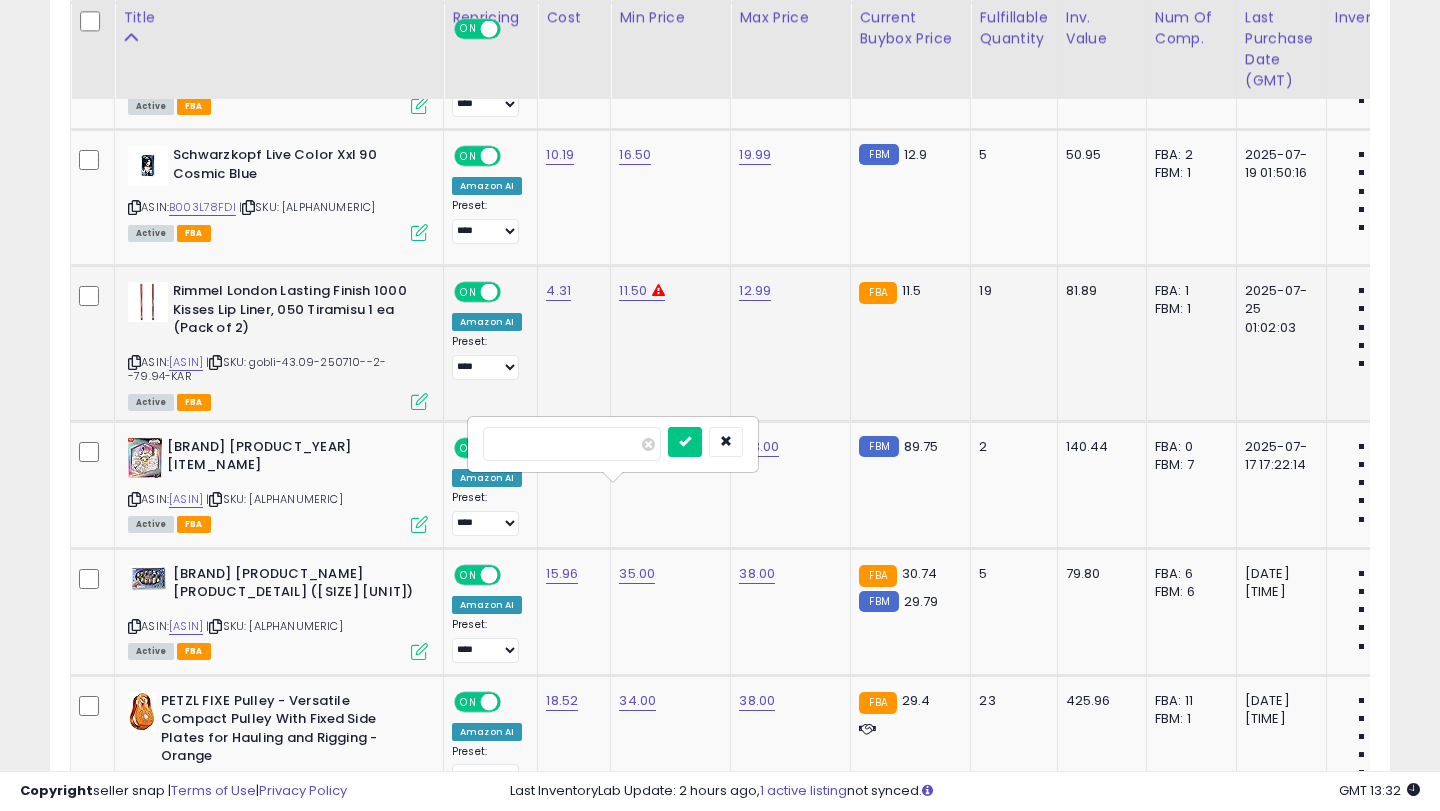 type on "***" 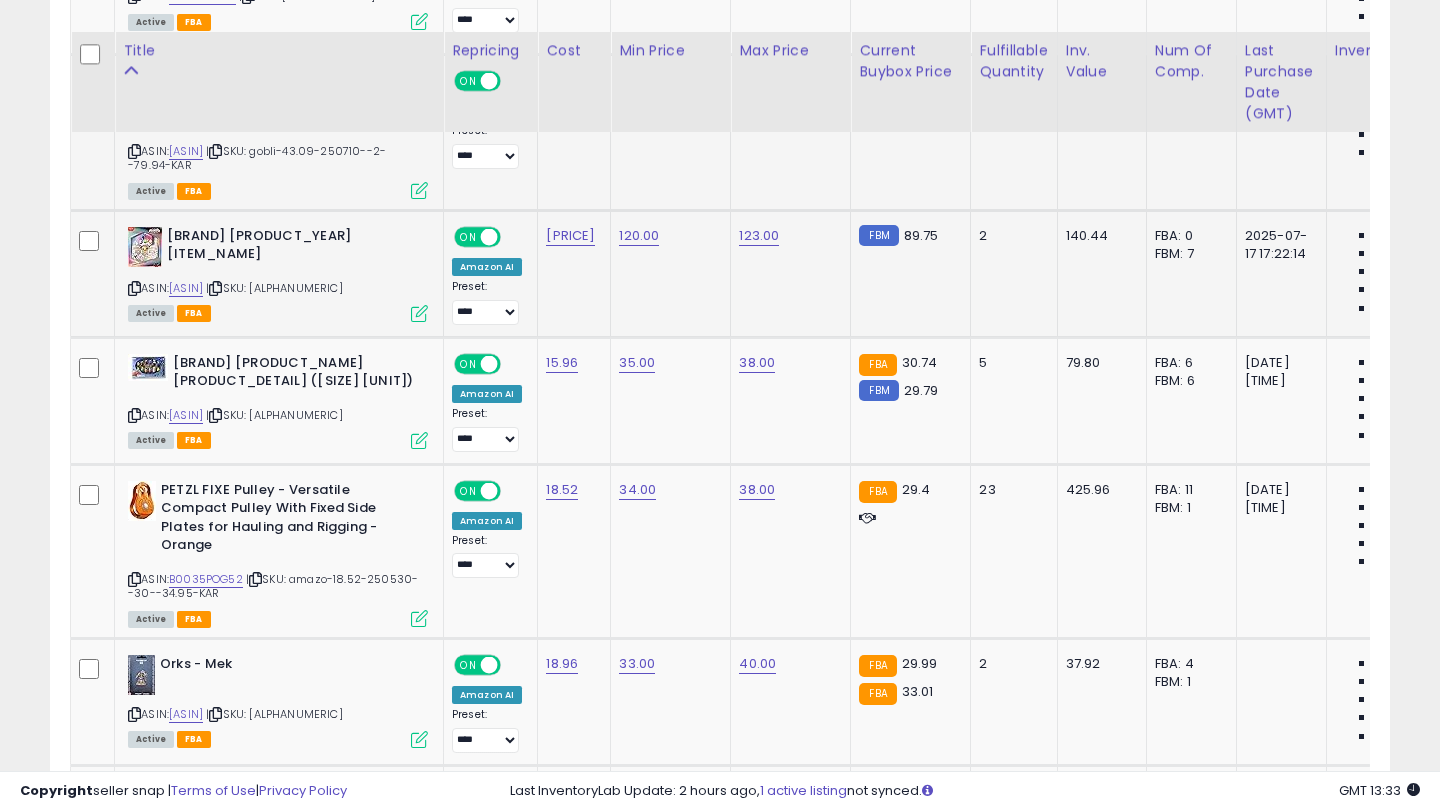 scroll, scrollTop: 3412, scrollLeft: 0, axis: vertical 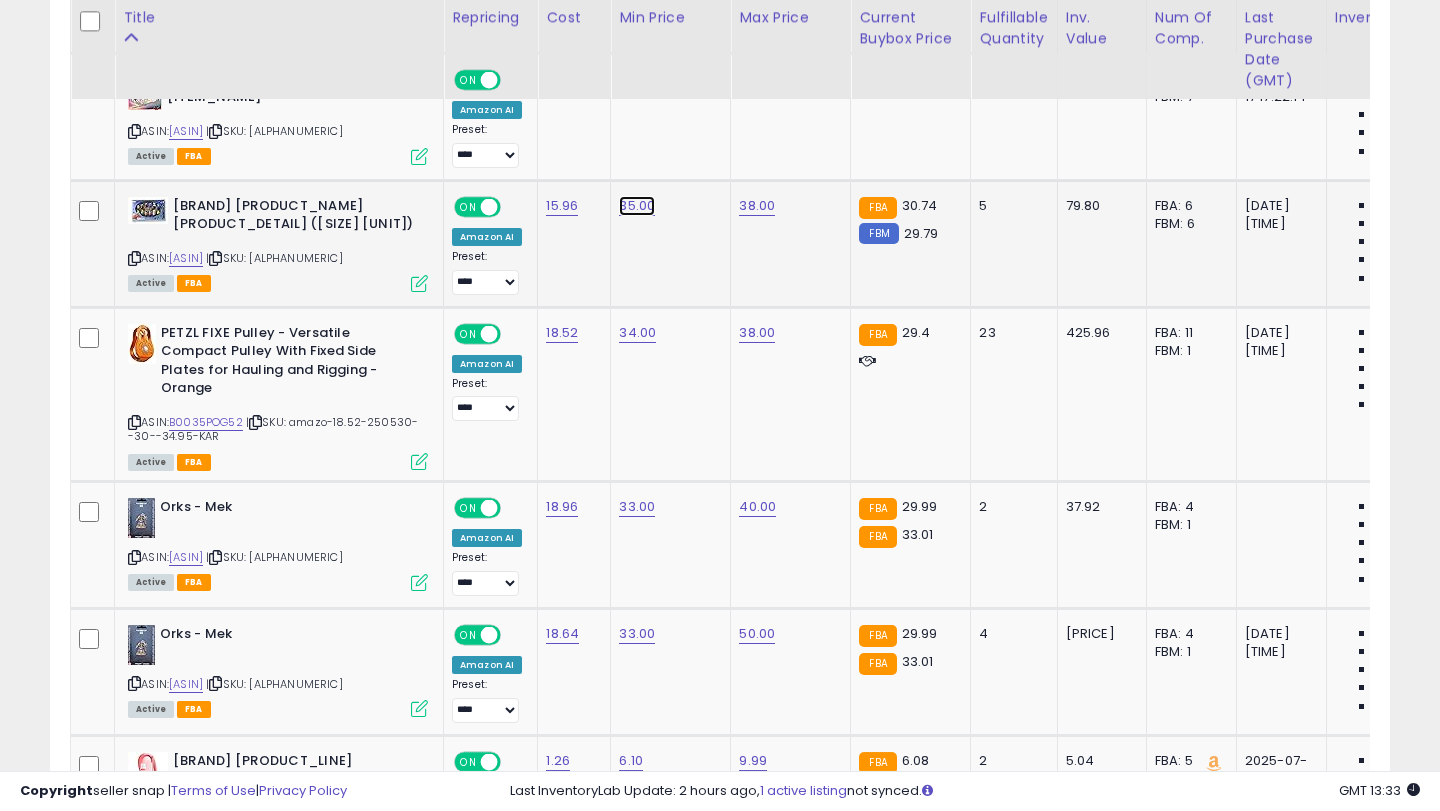 click on "35.00" at bounding box center [637, -2267] 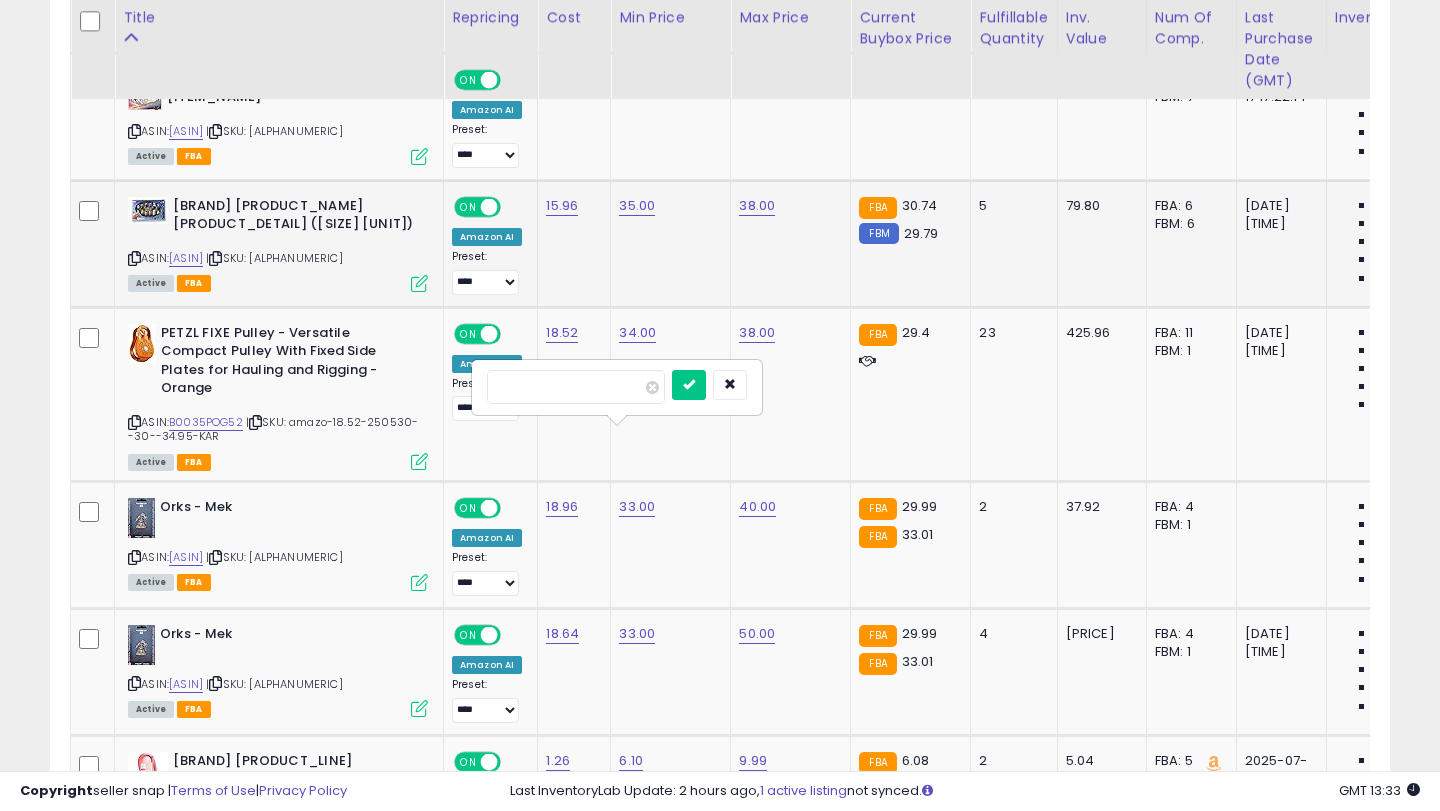 type on "**" 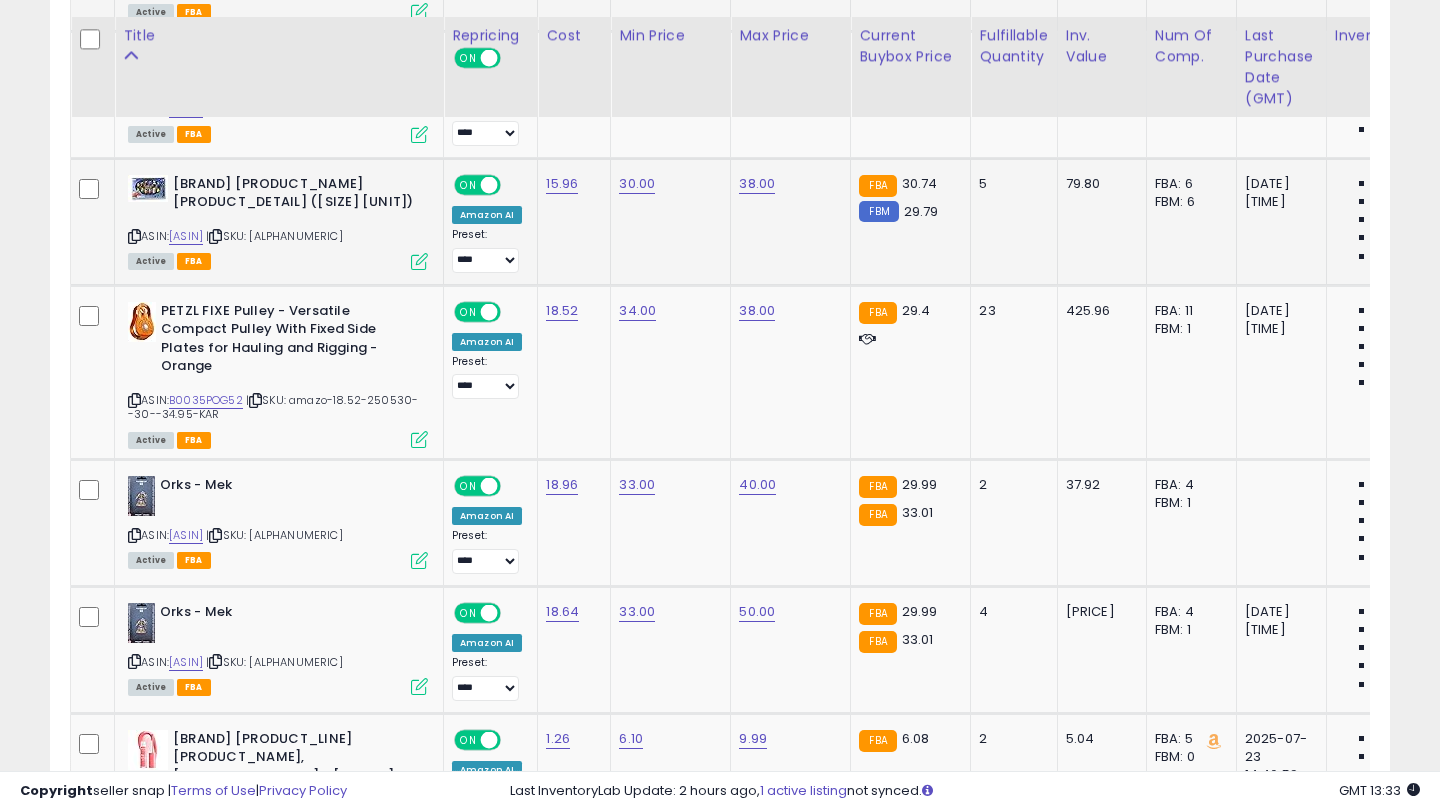 scroll, scrollTop: 3456, scrollLeft: 0, axis: vertical 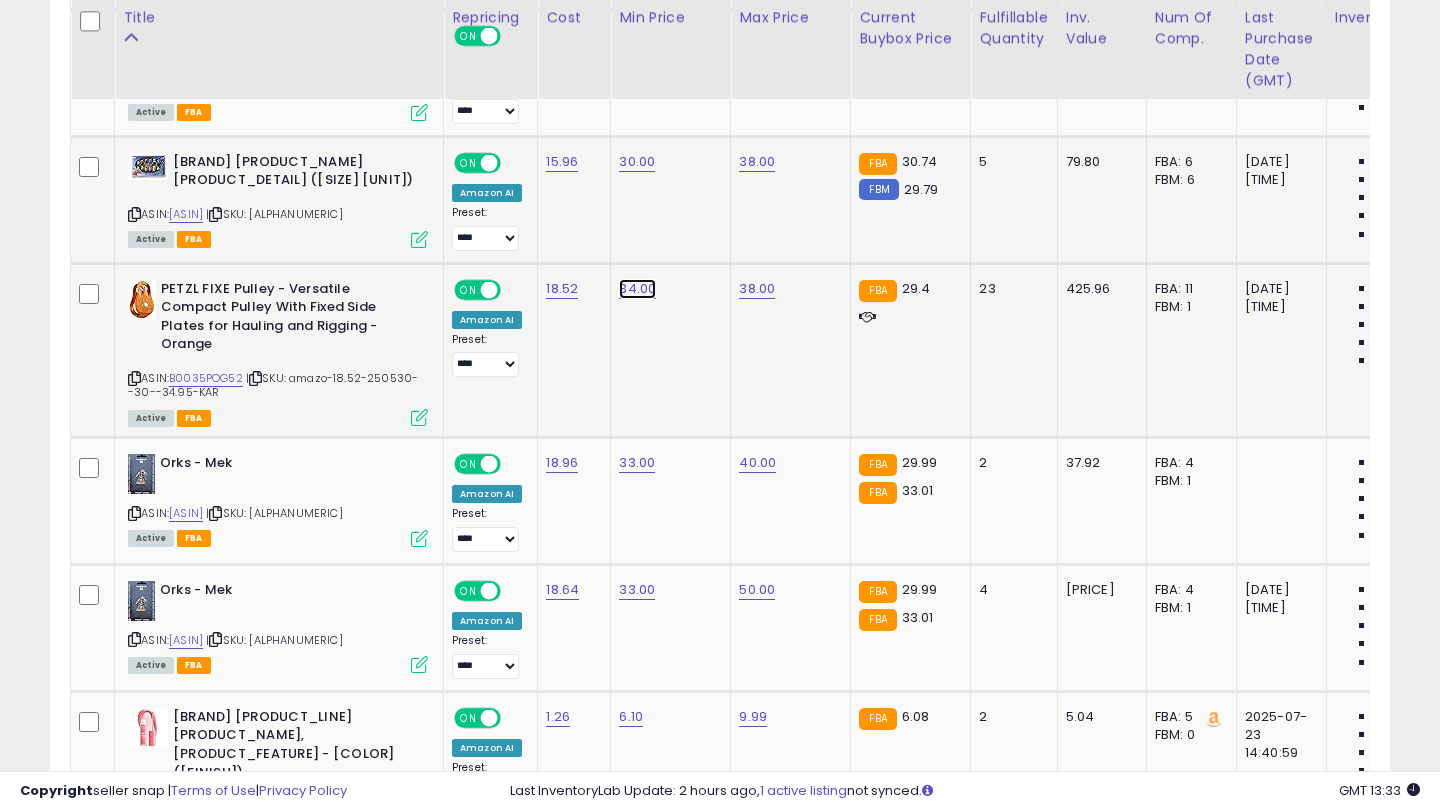 click on "34.00" at bounding box center [637, -2311] 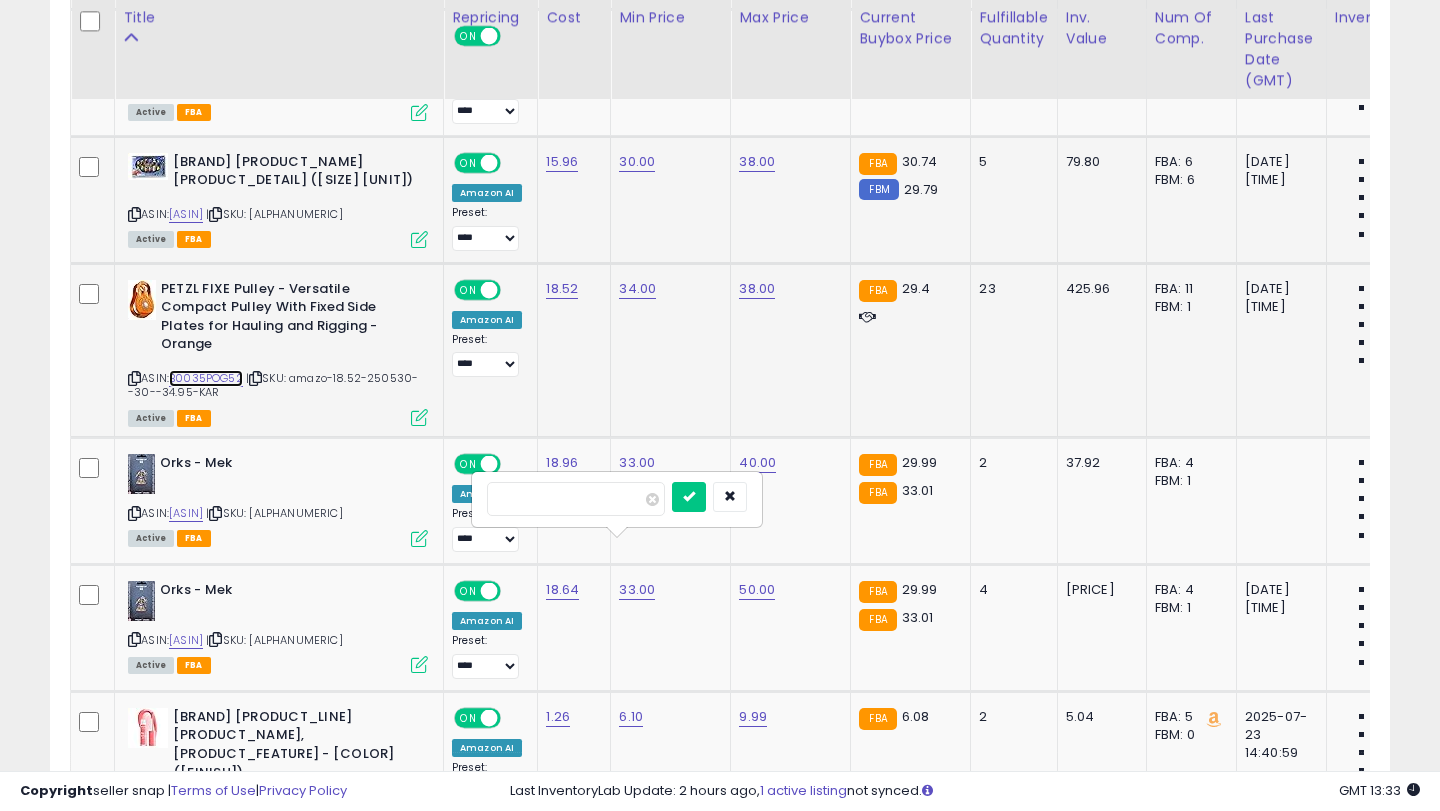 click on "B0035POG52" at bounding box center [206, 378] 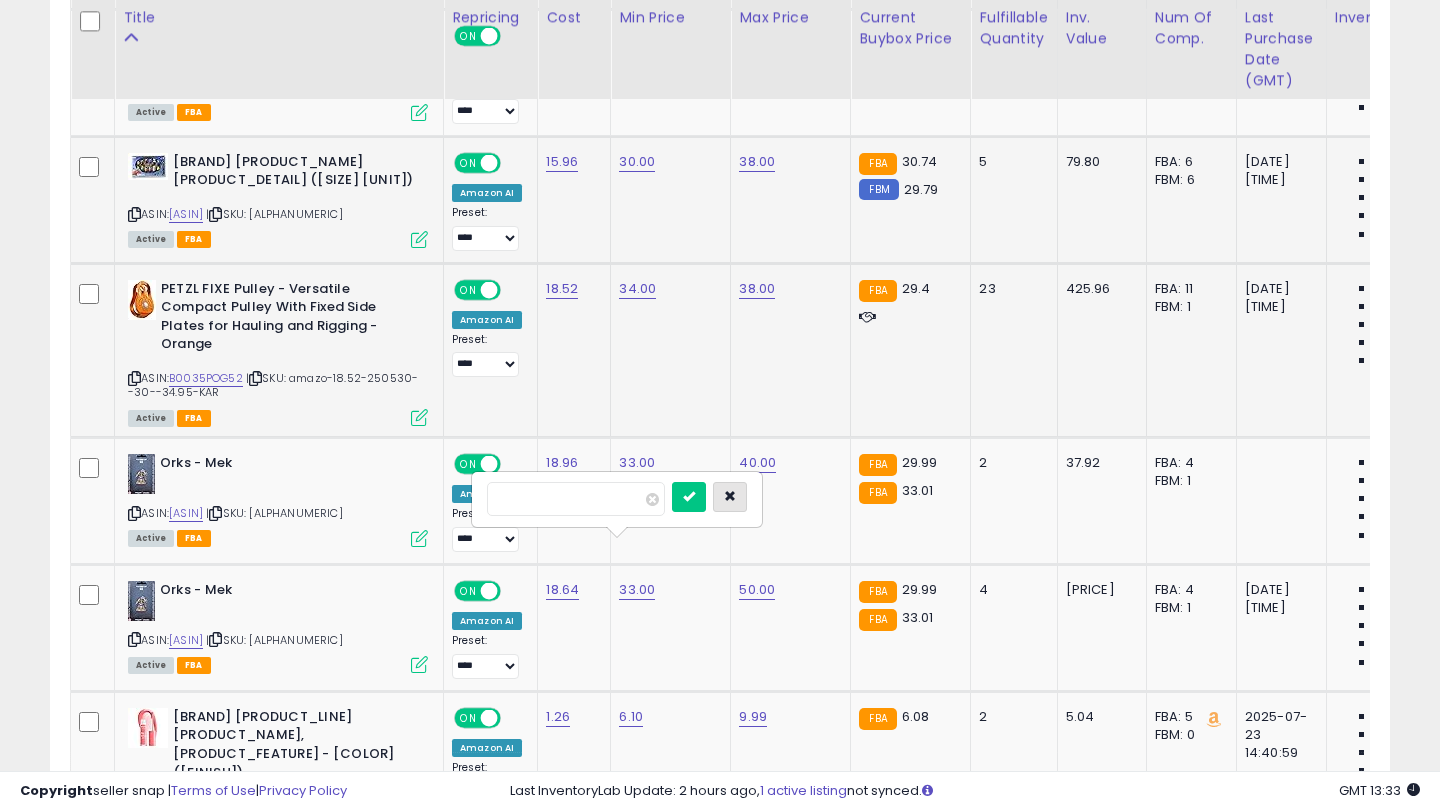 click at bounding box center (730, 497) 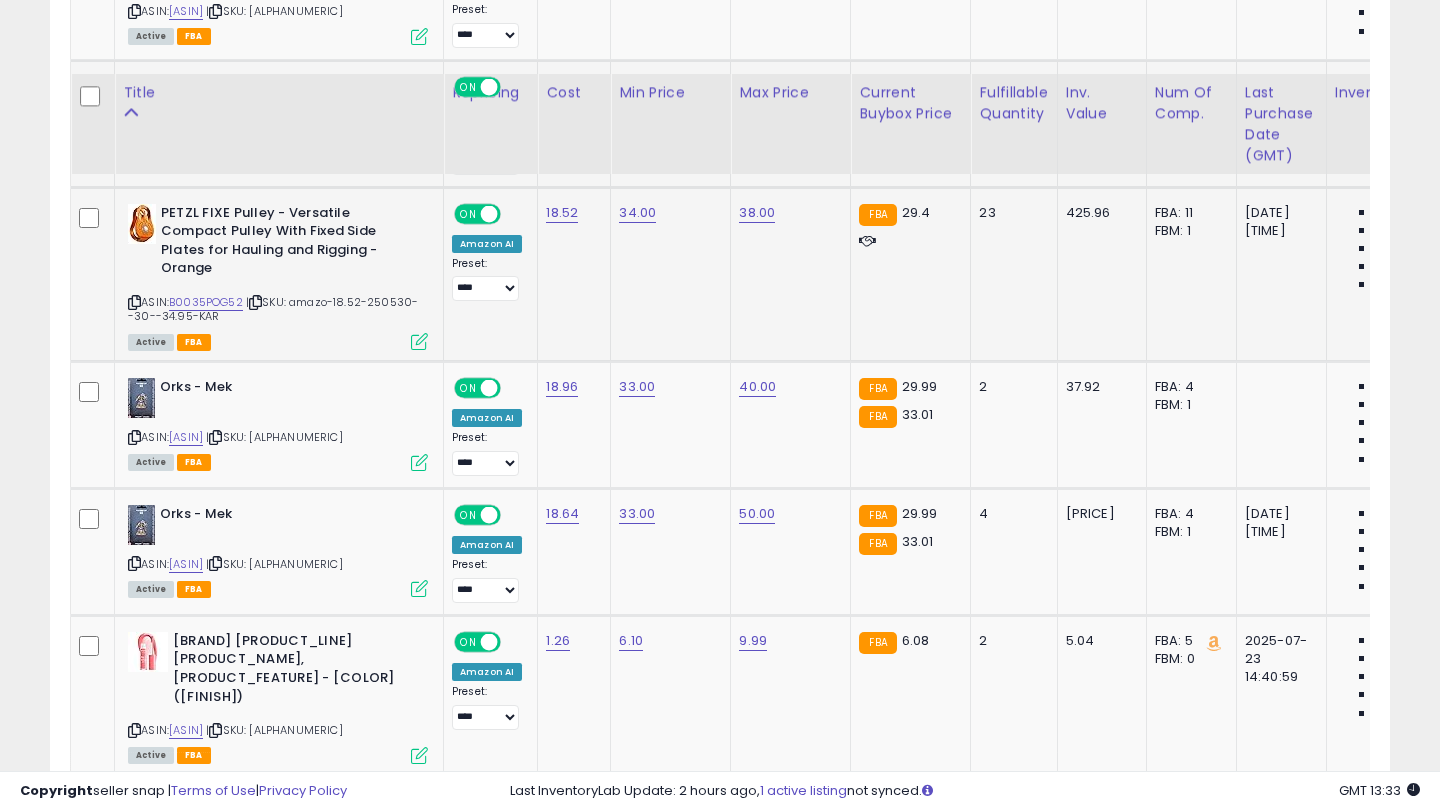 scroll, scrollTop: 3607, scrollLeft: 0, axis: vertical 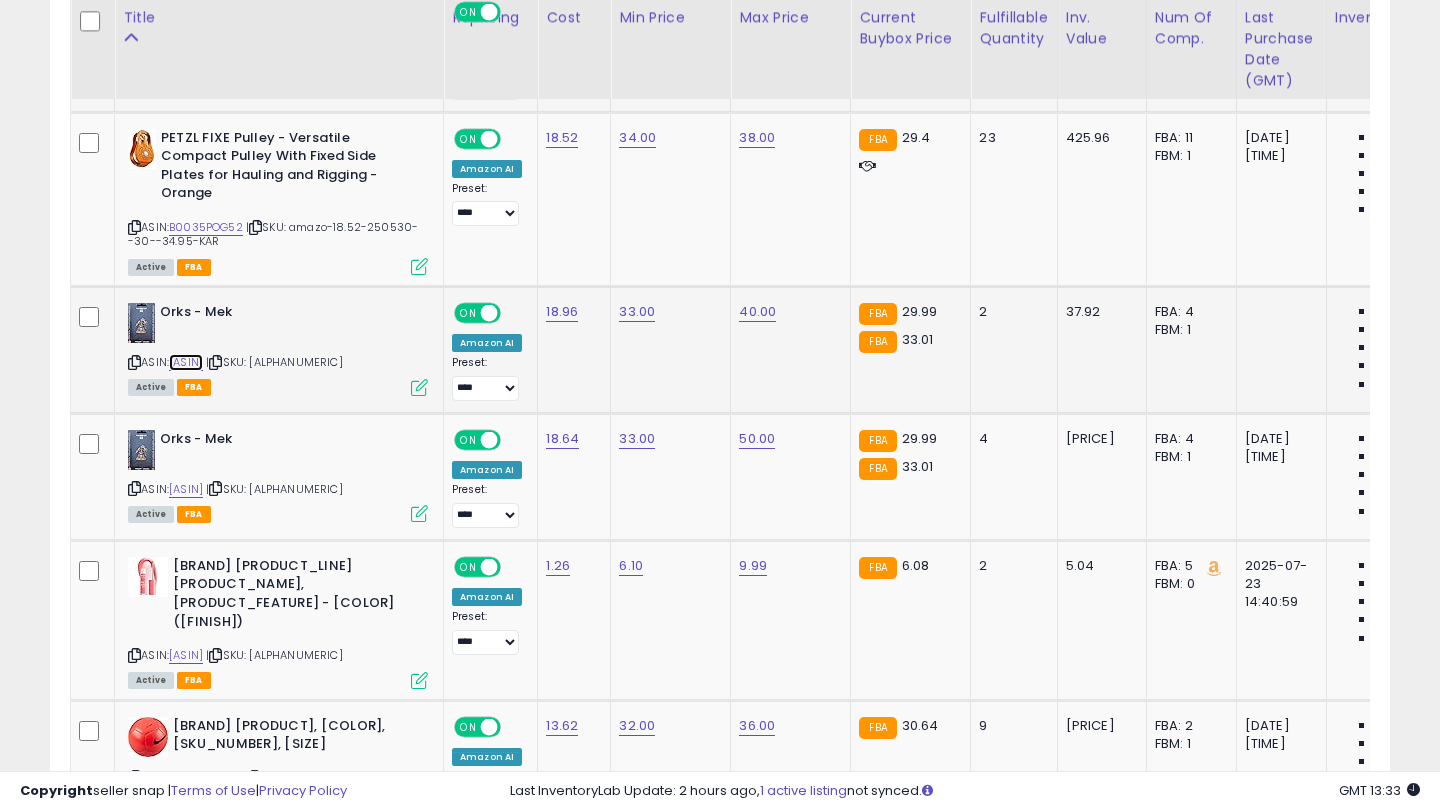 click on "[ASIN]" at bounding box center [186, 362] 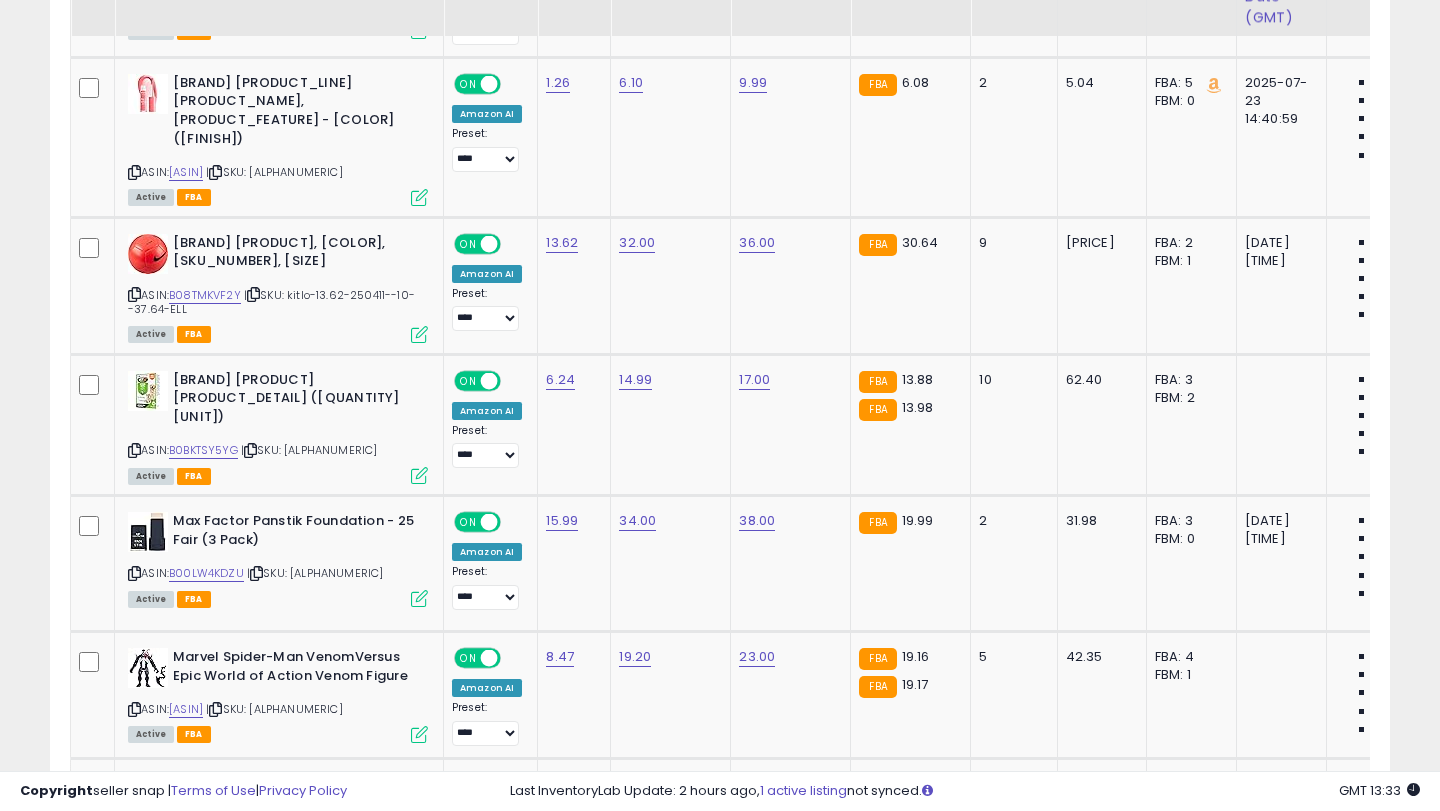 scroll, scrollTop: 4091, scrollLeft: 0, axis: vertical 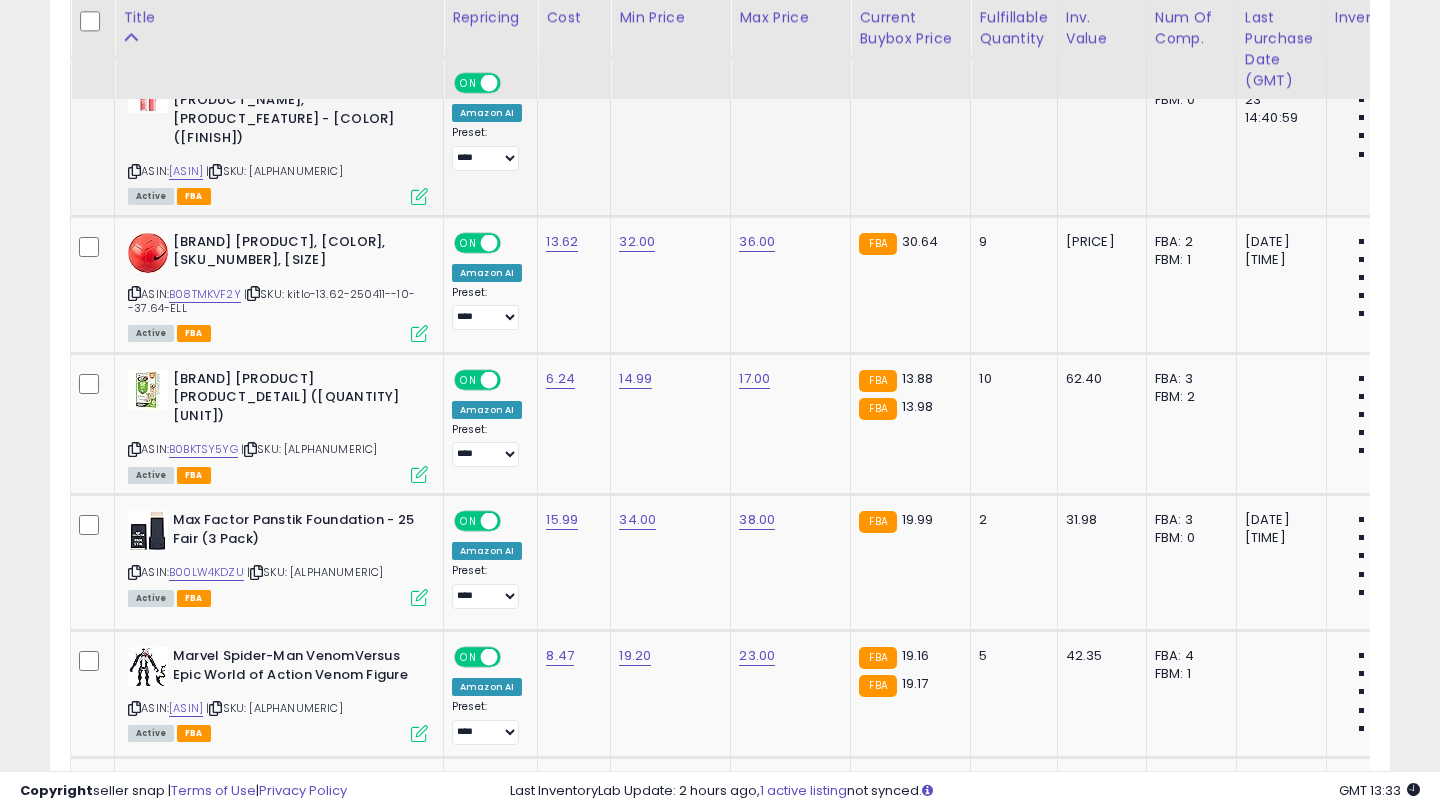 click on "6.10" at bounding box center (637, -2946) 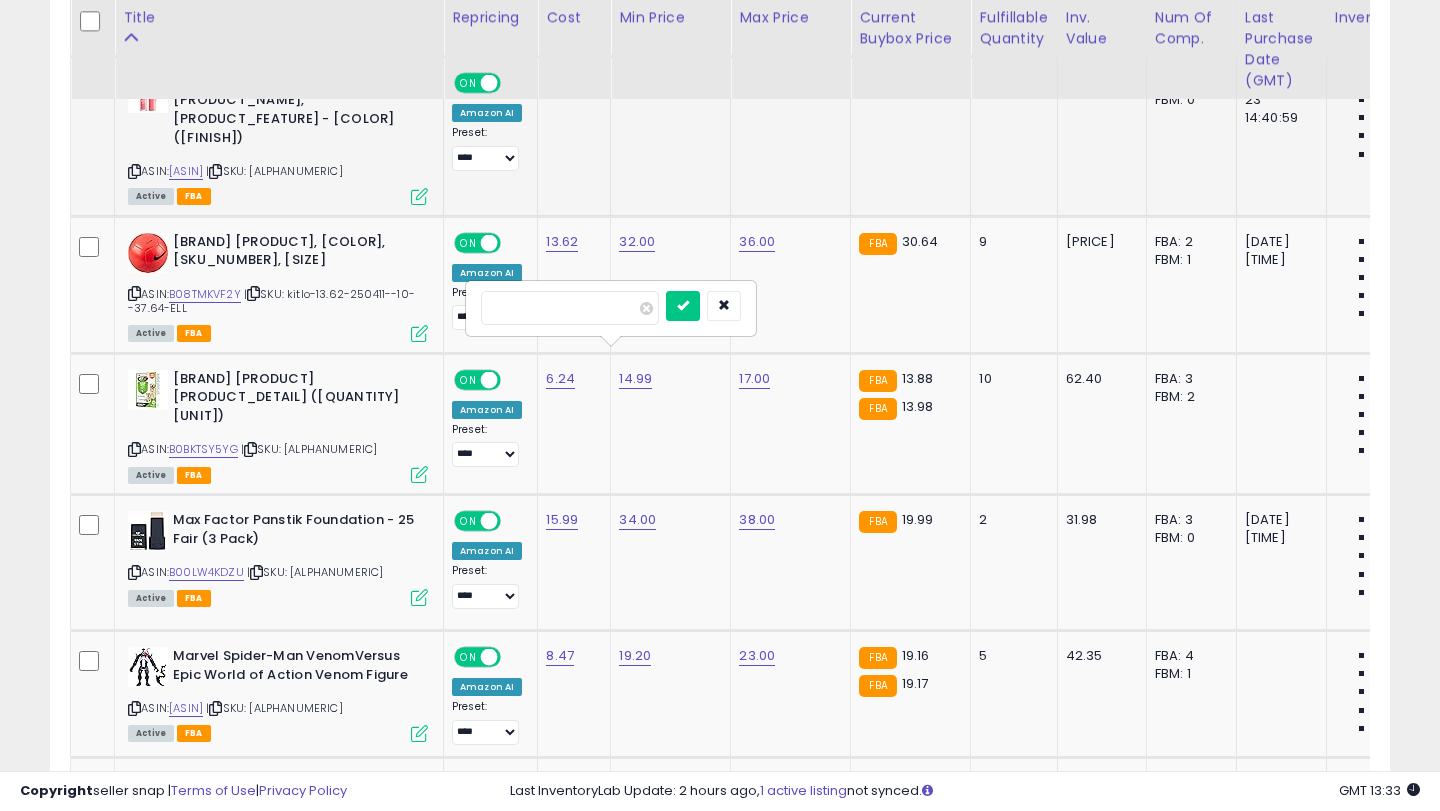 type on "****" 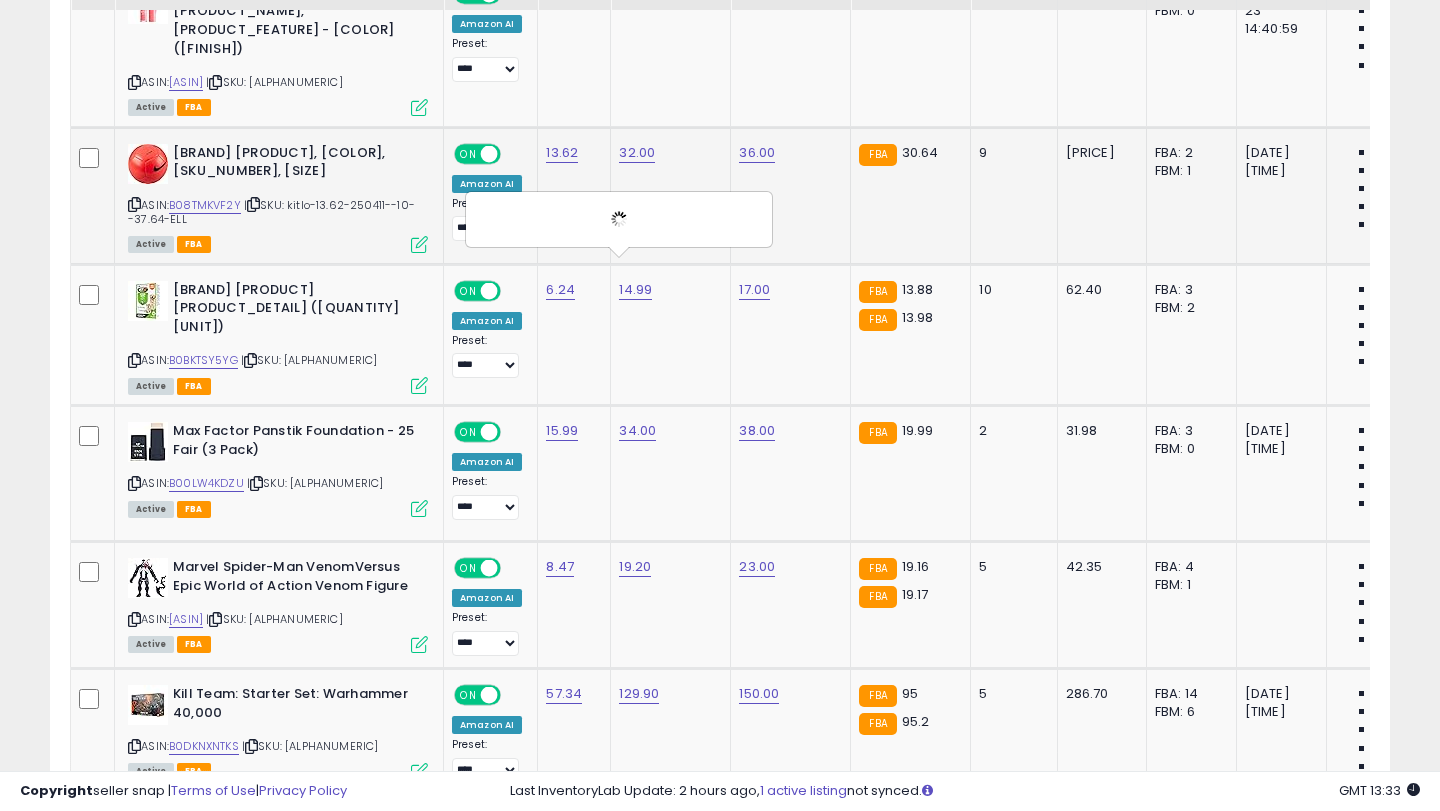 scroll, scrollTop: 4218, scrollLeft: 0, axis: vertical 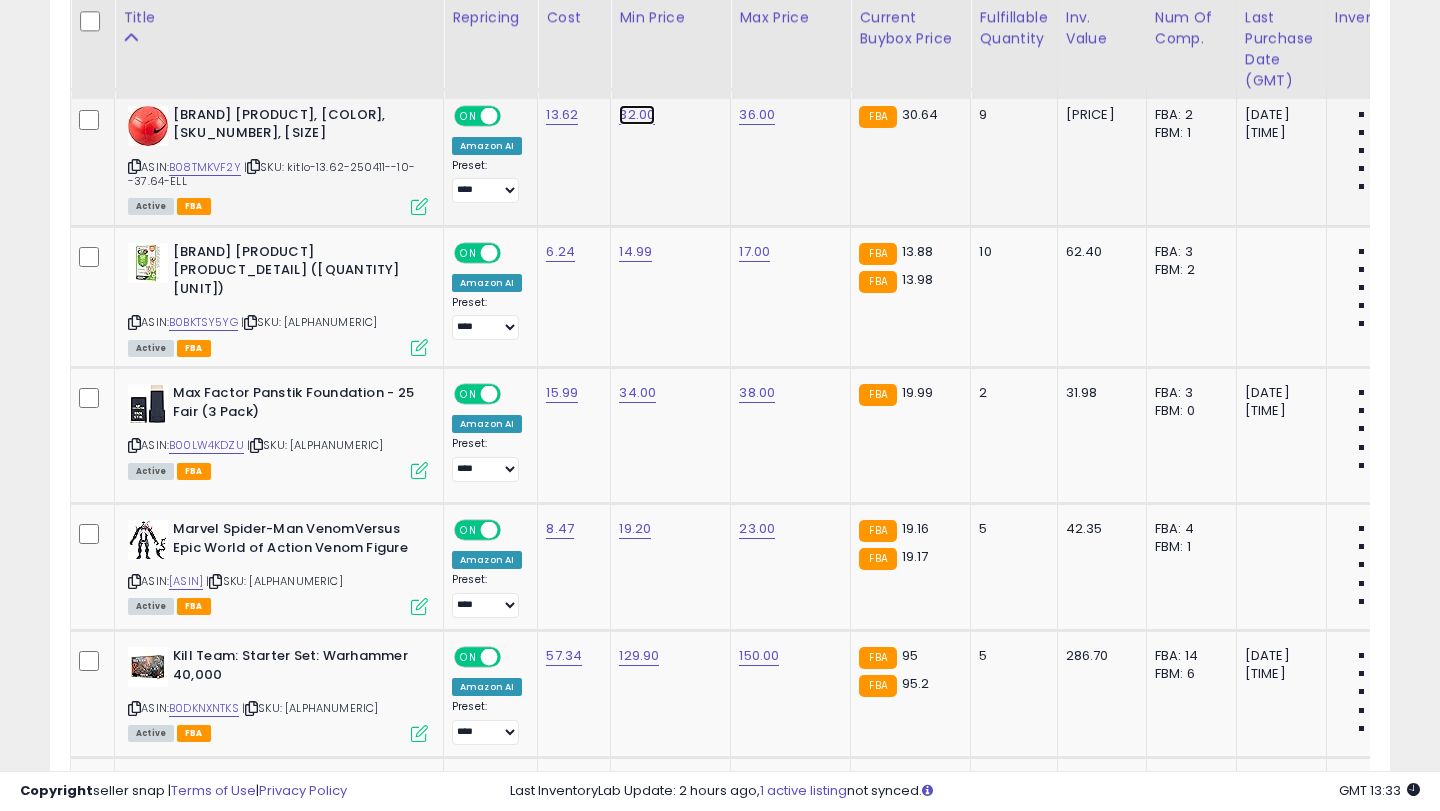 click on "32.00" at bounding box center [637, -3073] 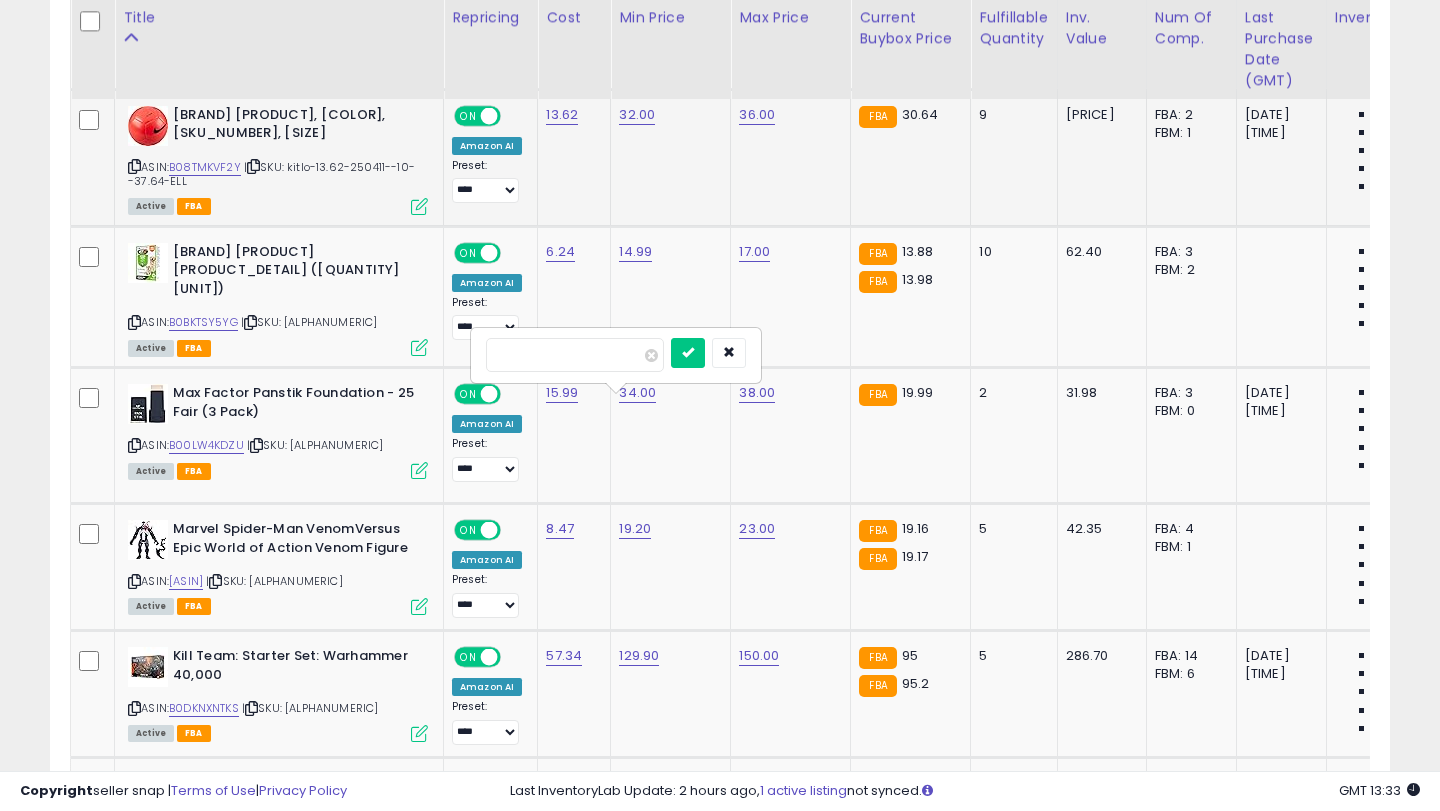 type on "**" 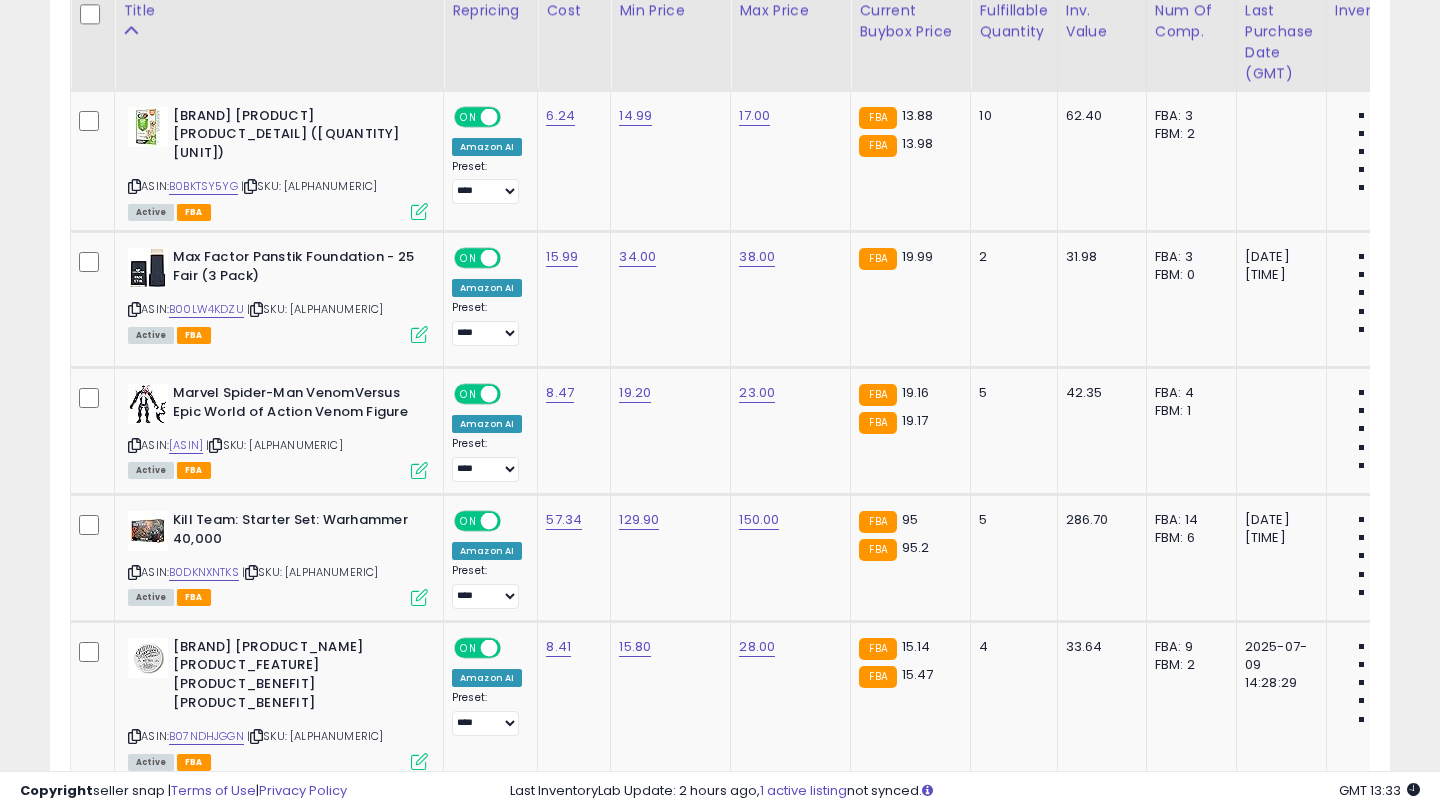 scroll, scrollTop: 4355, scrollLeft: 0, axis: vertical 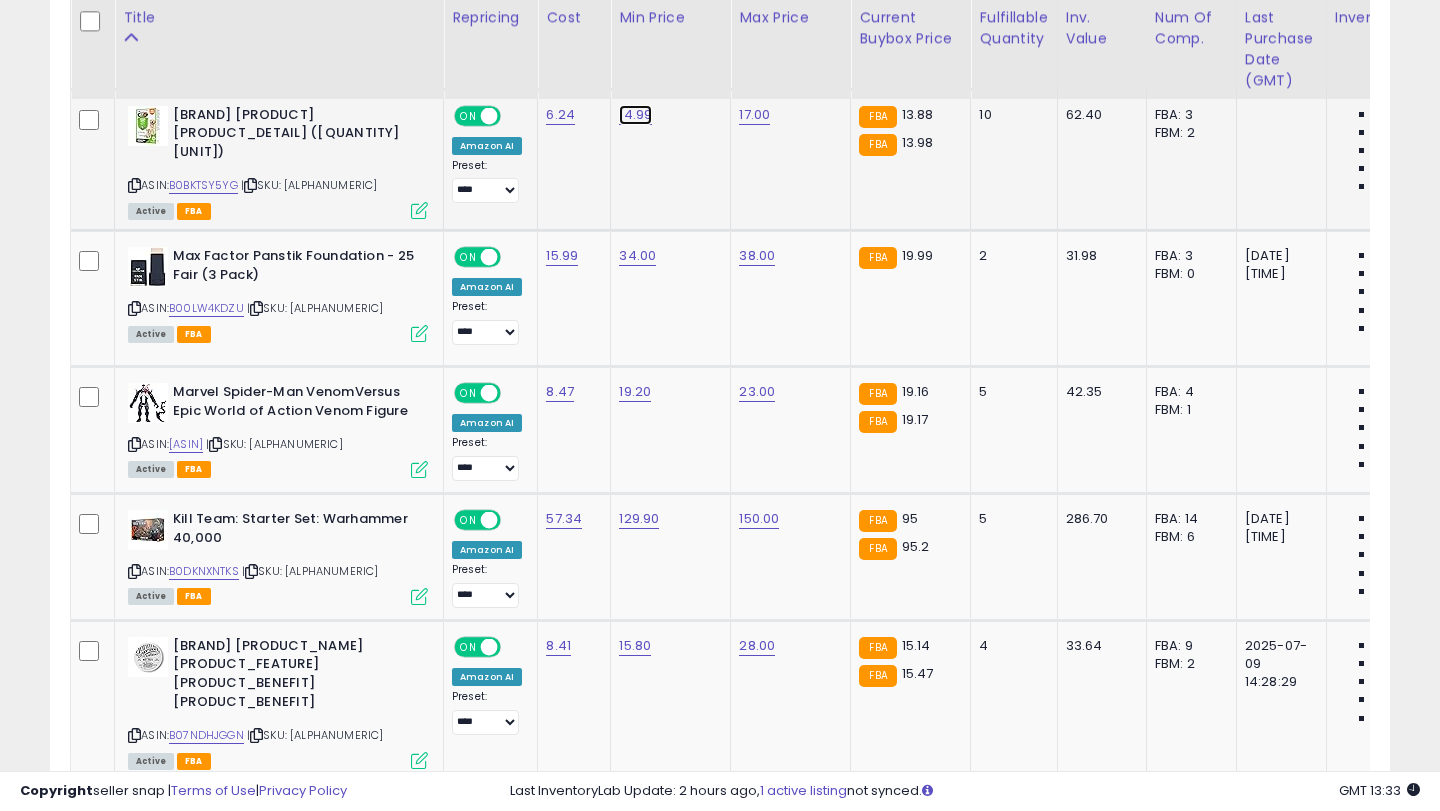 click on "14.99" at bounding box center (637, -3210) 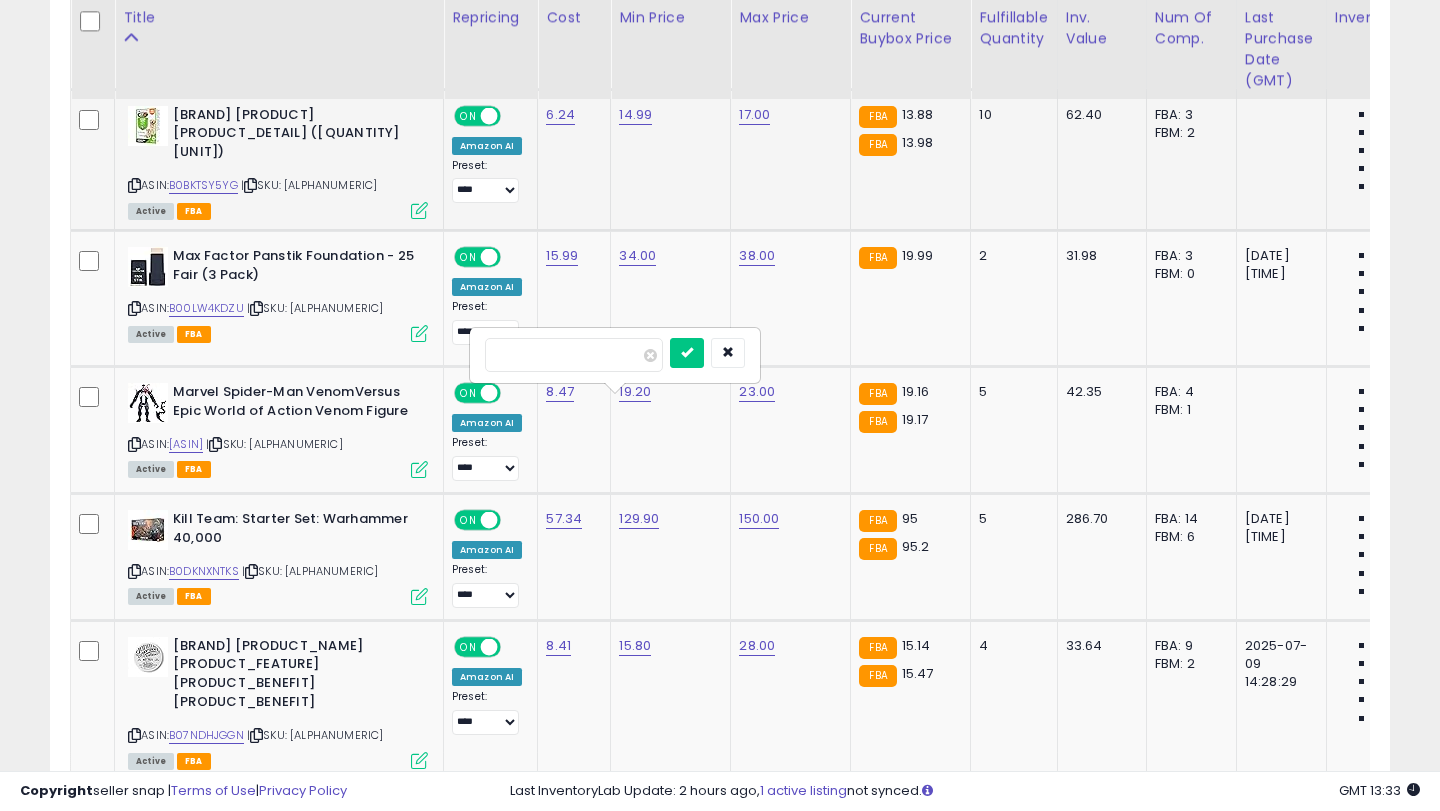type on "**" 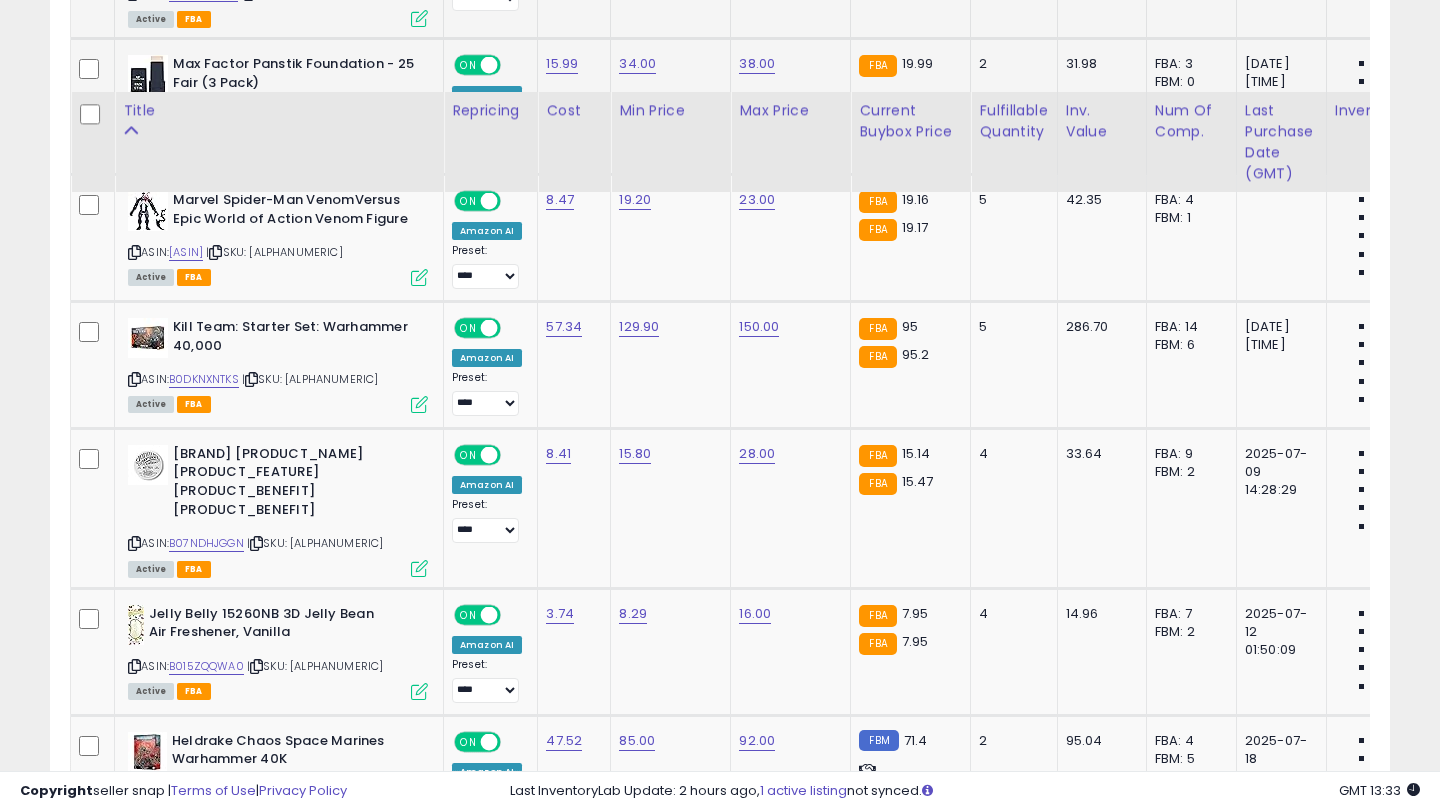 scroll, scrollTop: 4688, scrollLeft: 0, axis: vertical 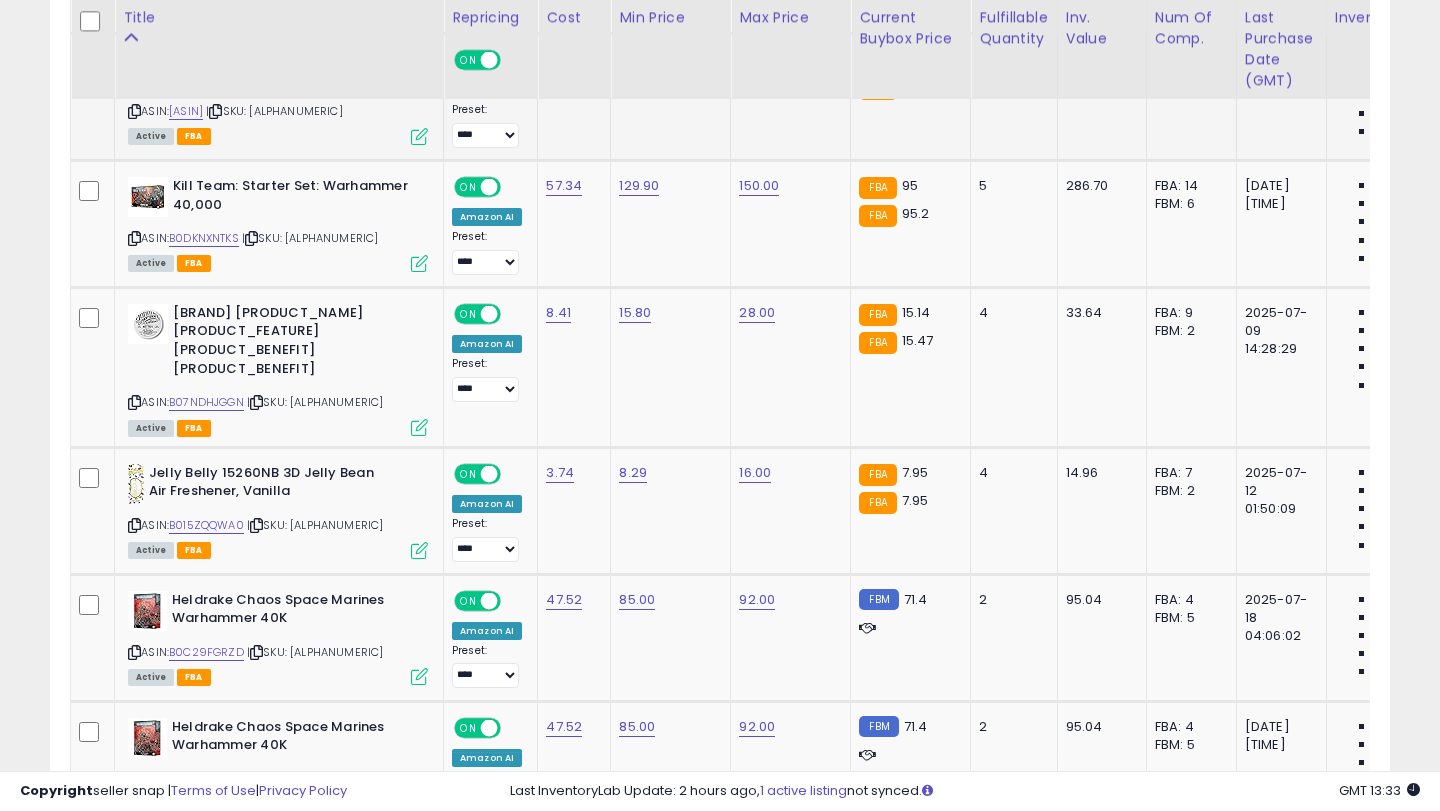 click on "19.20" at bounding box center [637, -3543] 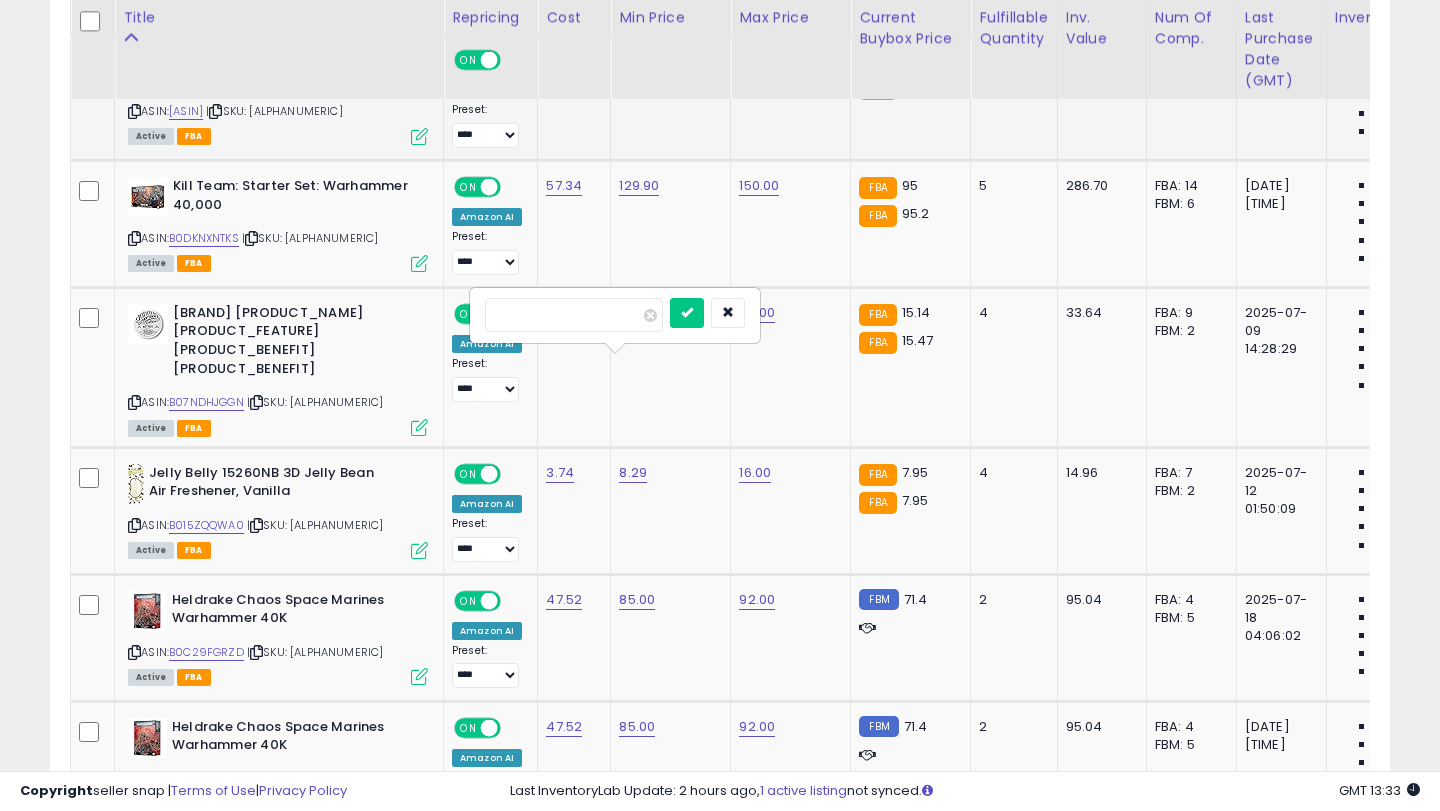 type on "**" 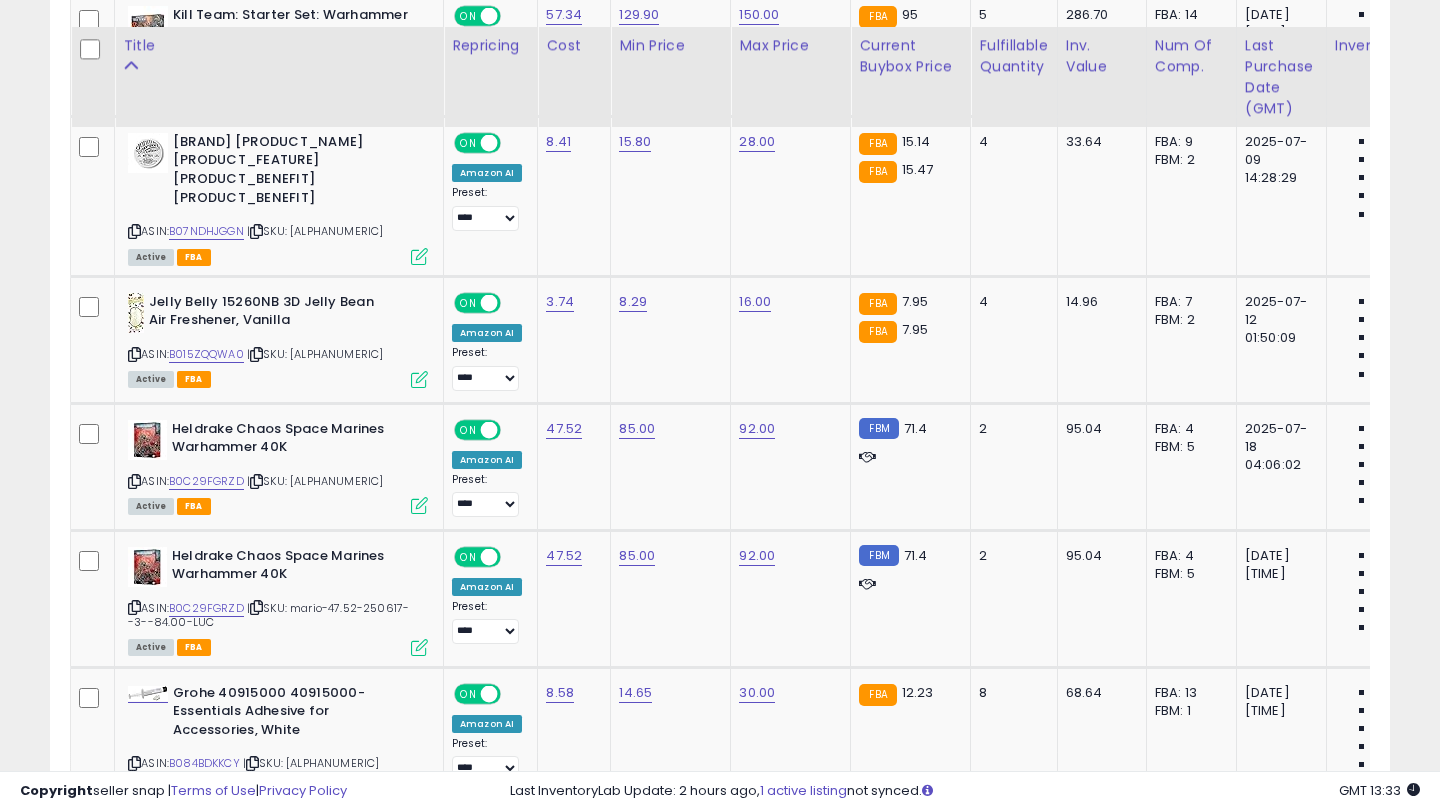scroll, scrollTop: 4914, scrollLeft: 0, axis: vertical 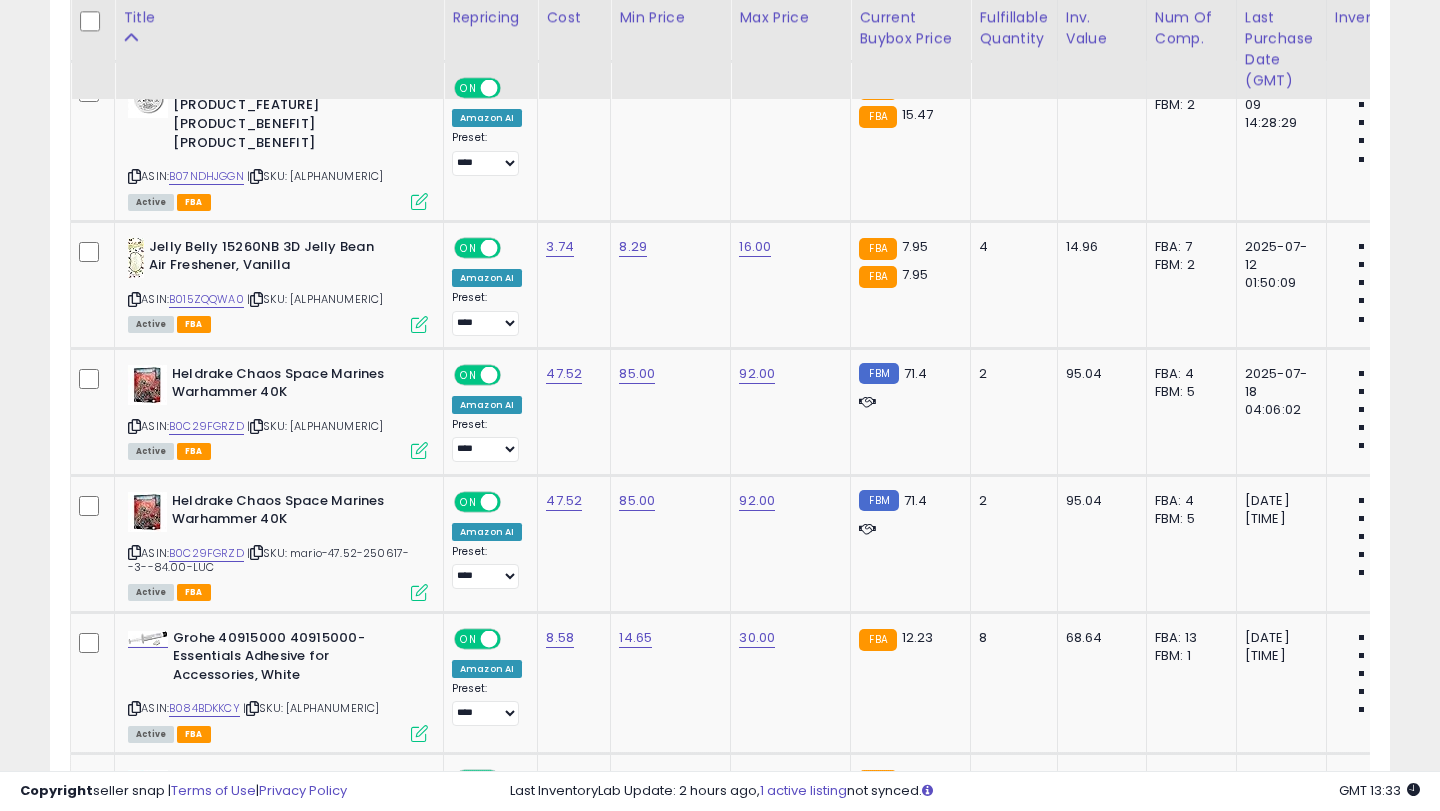 click on "B0DKNXNTKS" at bounding box center (204, 12) 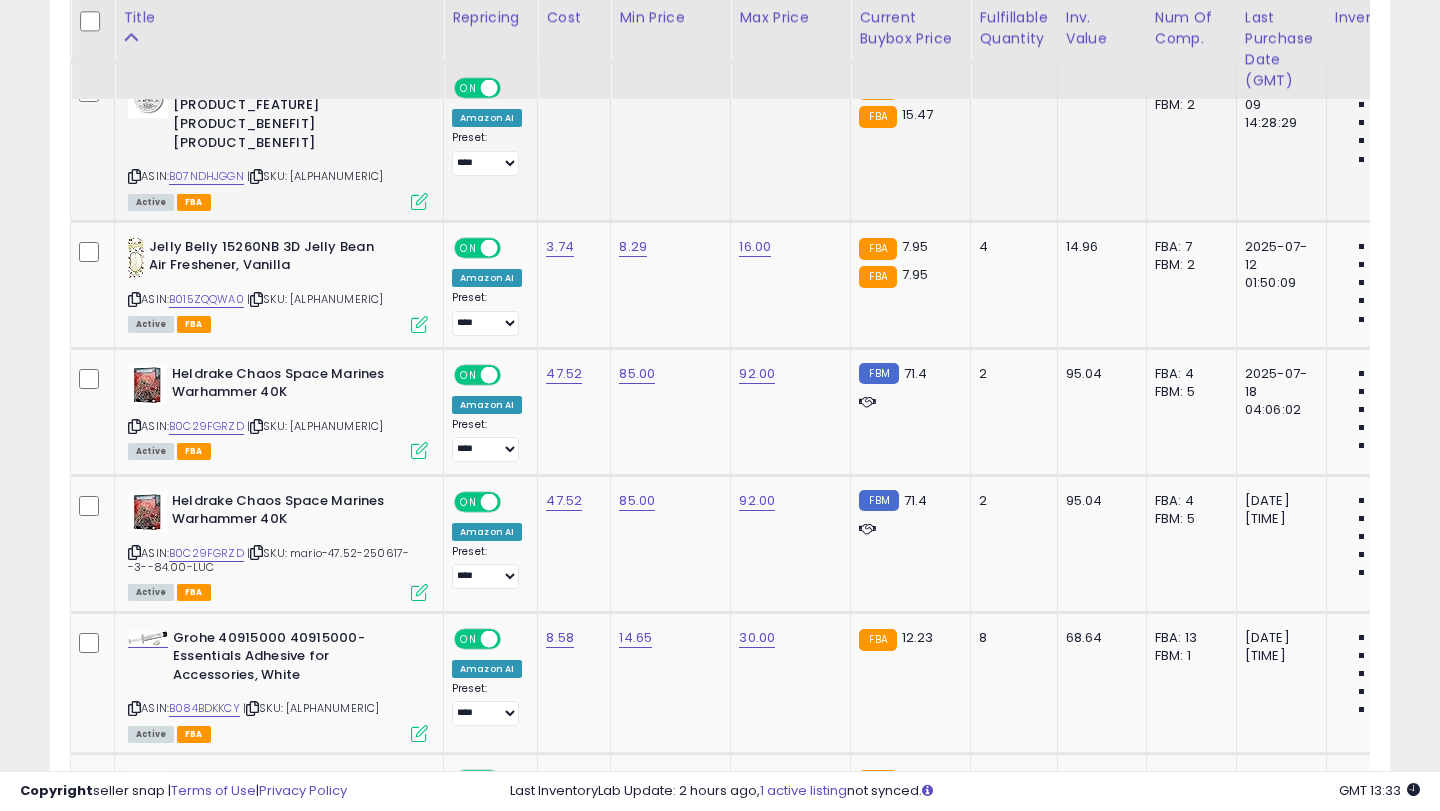 click on "15.80" at bounding box center (637, -3769) 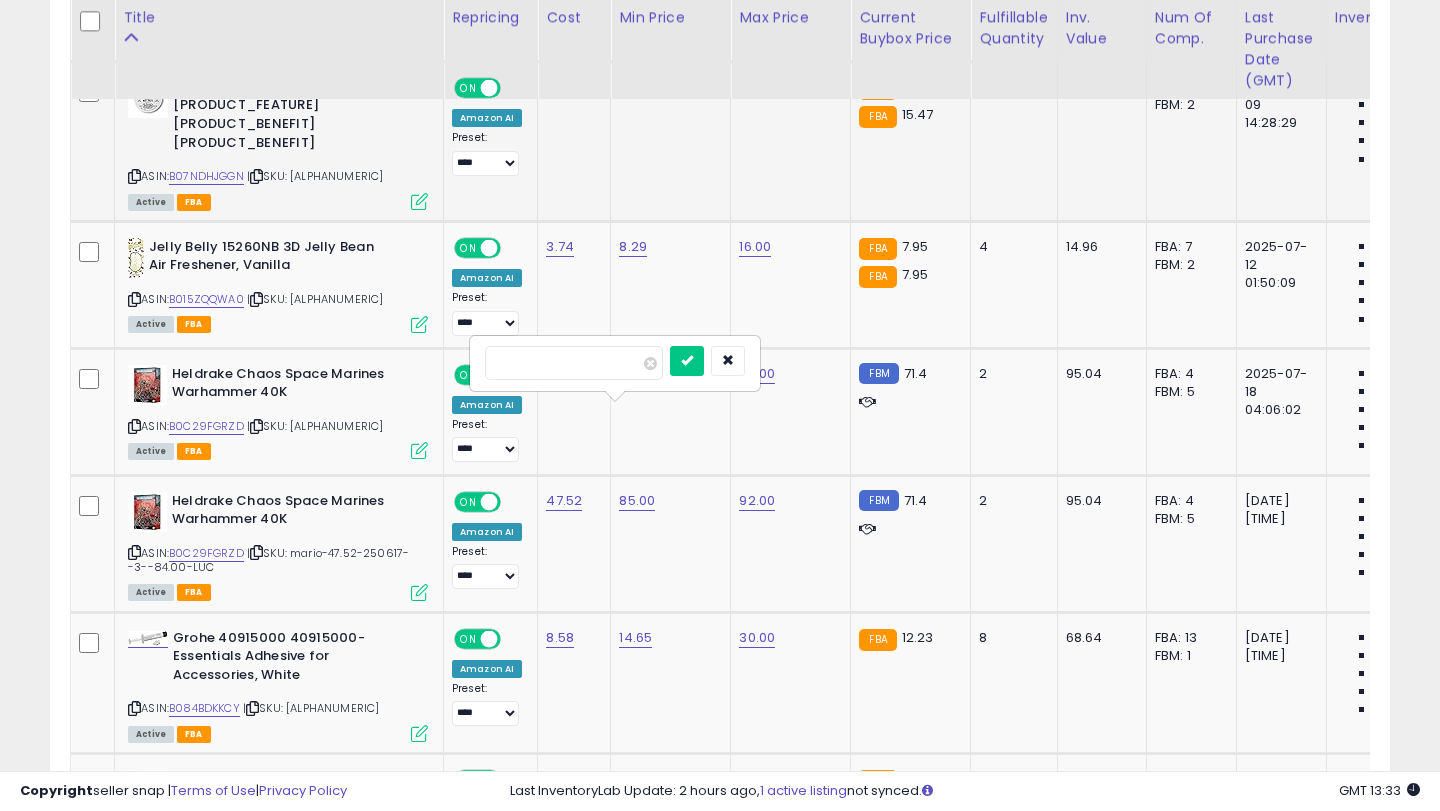 type on "**" 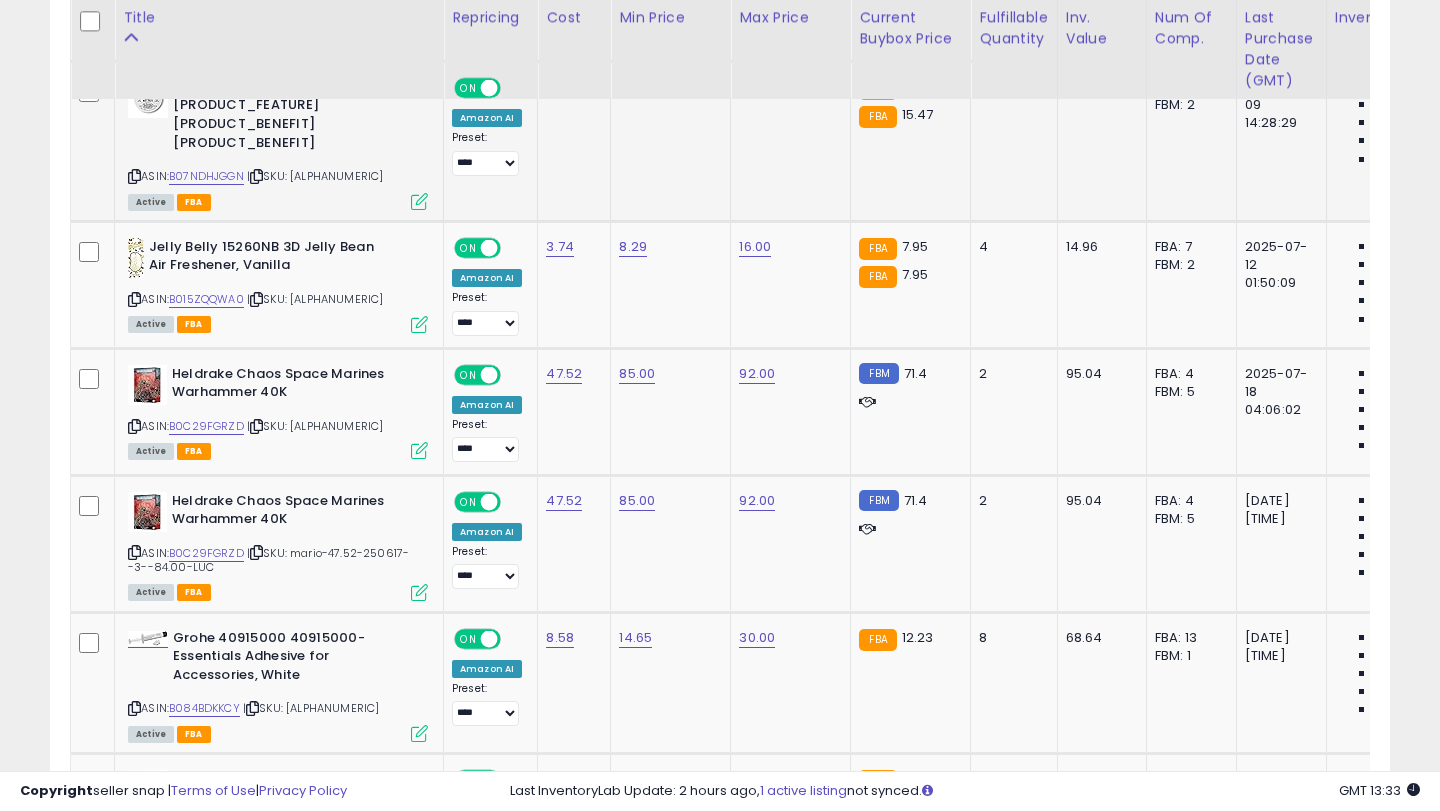 click on "129.90" 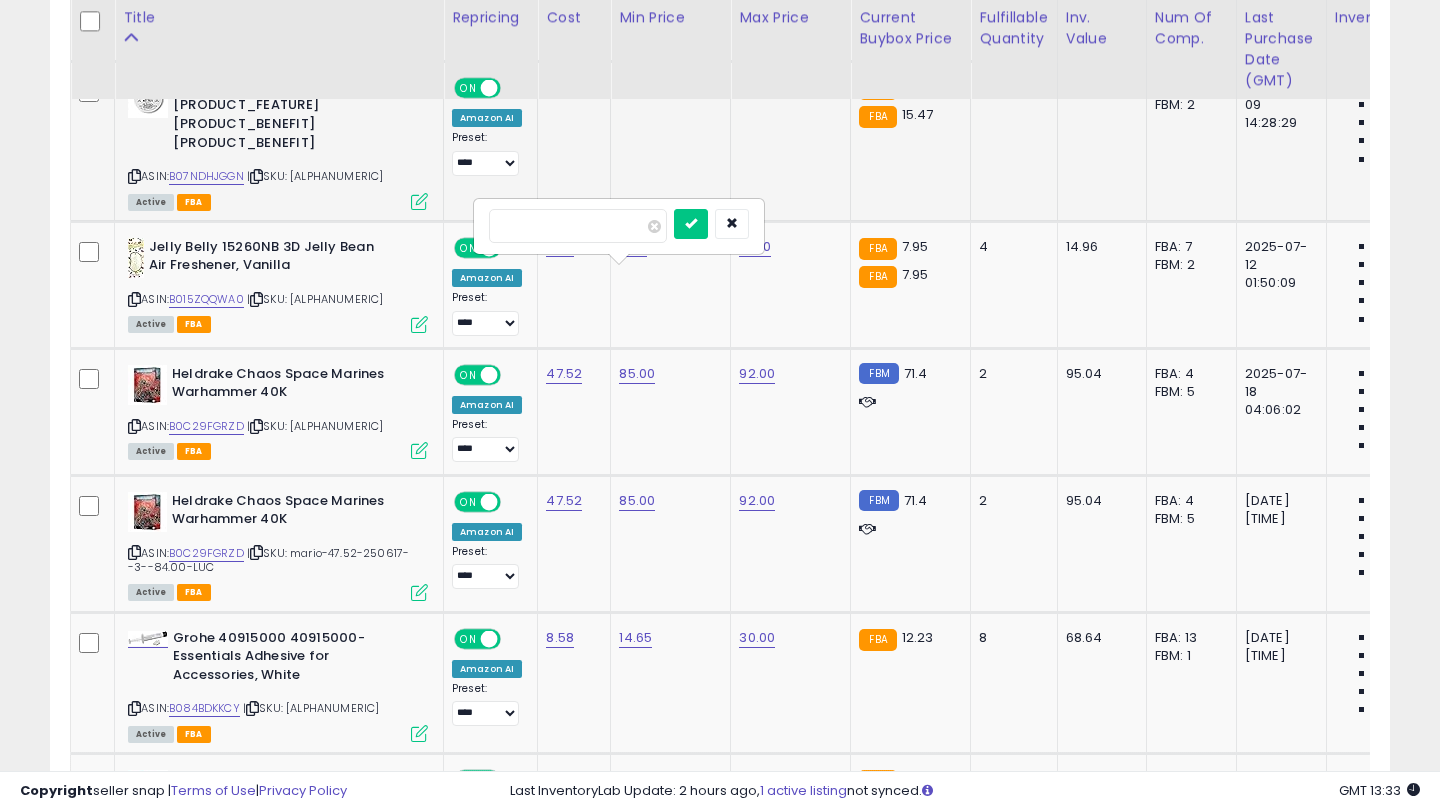 type on "**" 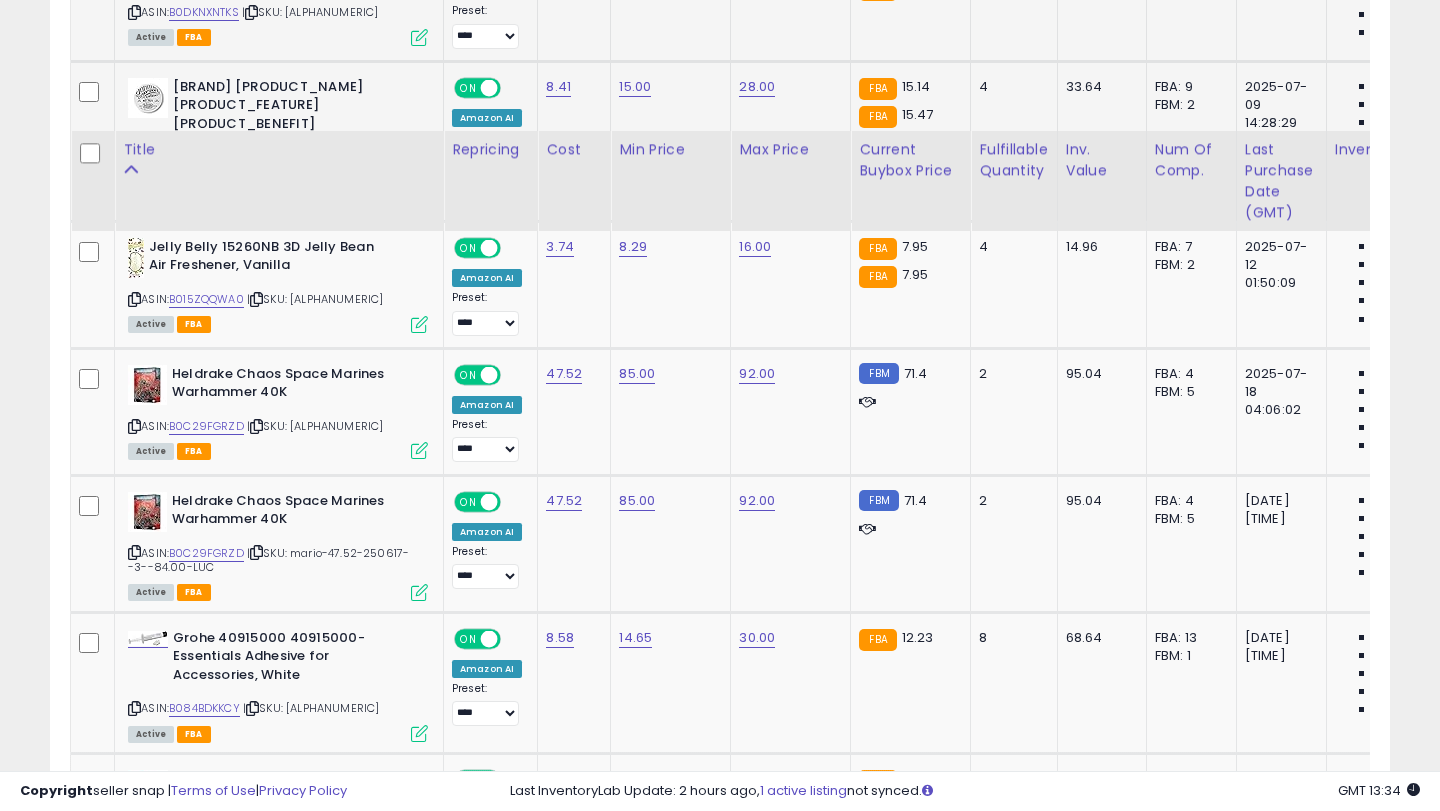 scroll, scrollTop: 5171, scrollLeft: 0, axis: vertical 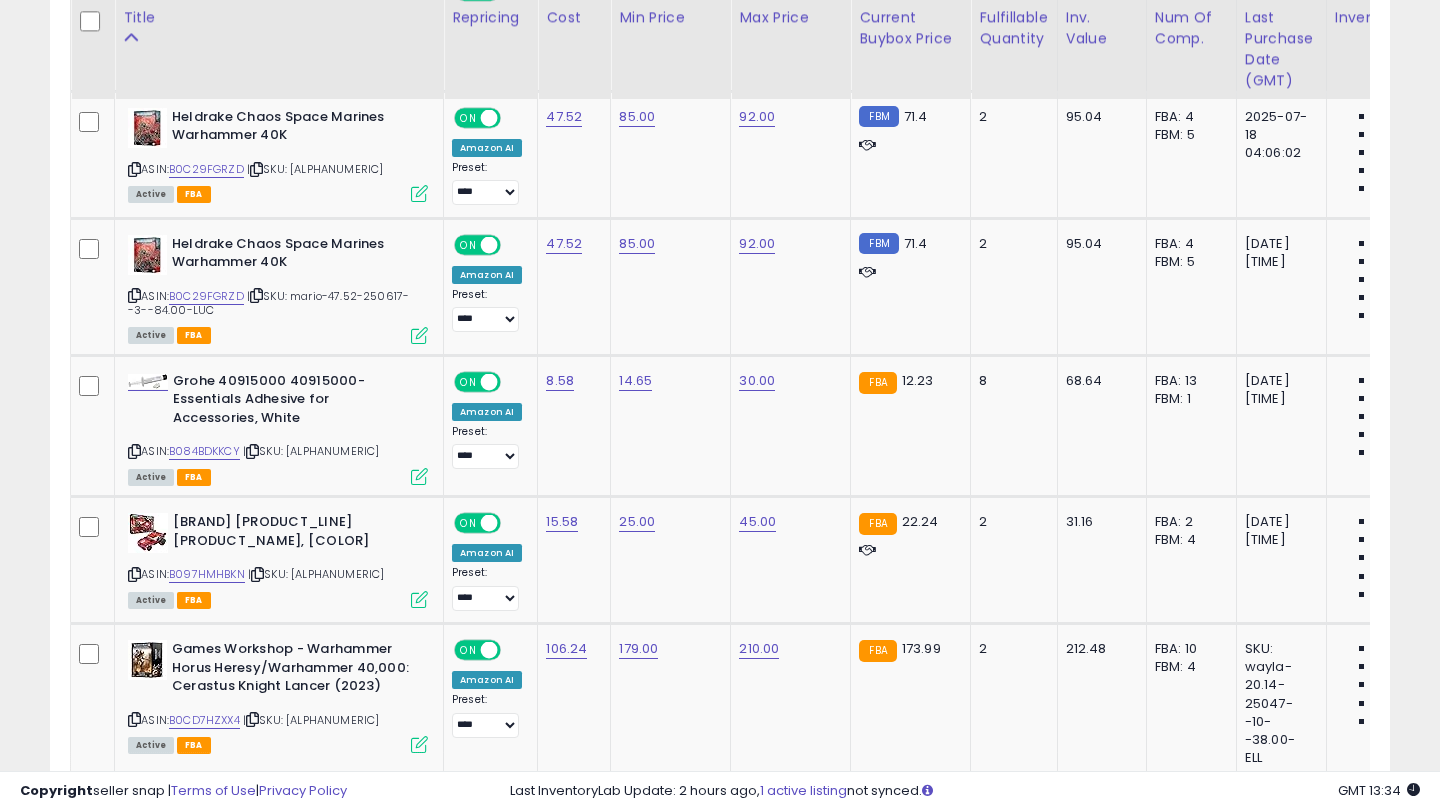 click on "8.29" at bounding box center [637, -4026] 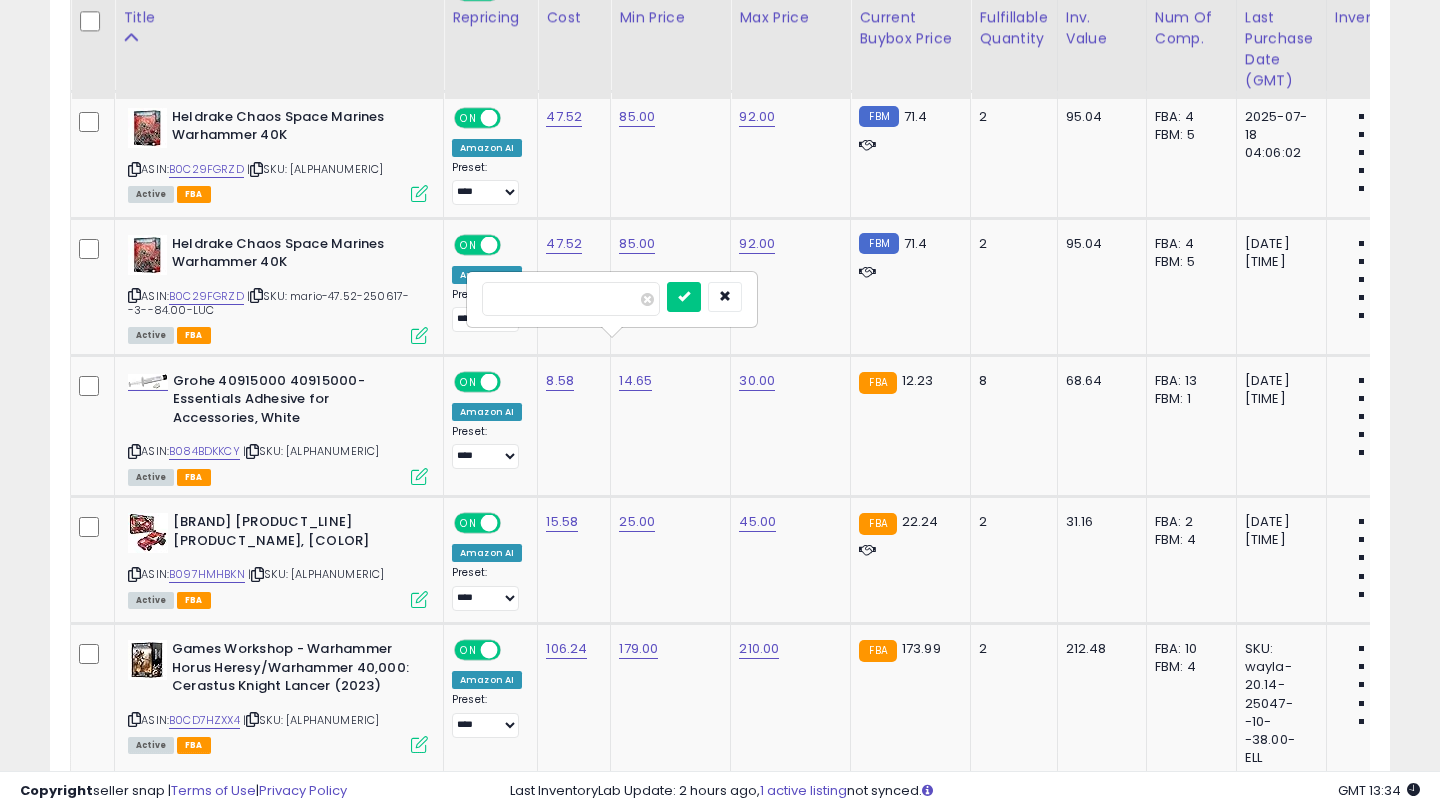 type on "****" 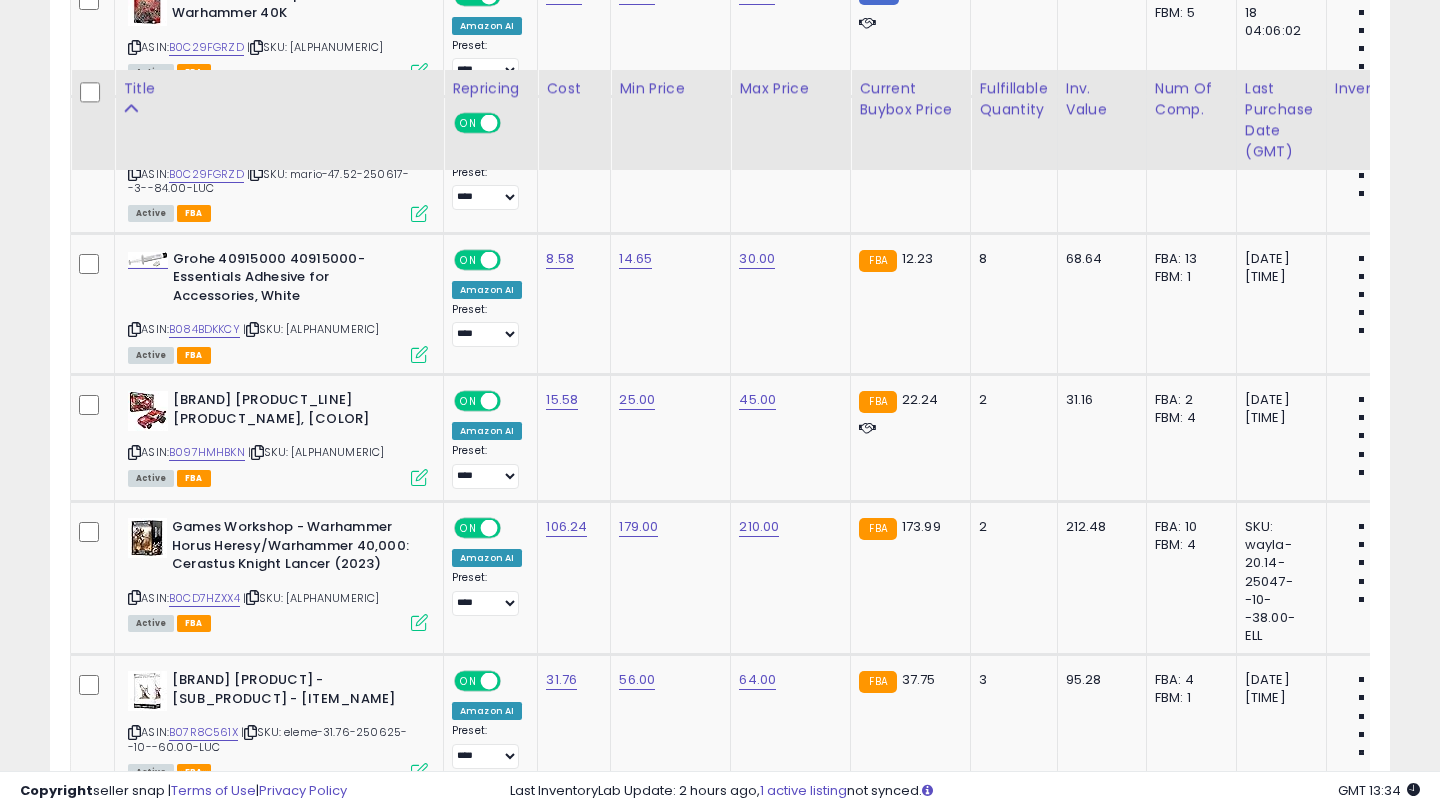 scroll, scrollTop: 5364, scrollLeft: 0, axis: vertical 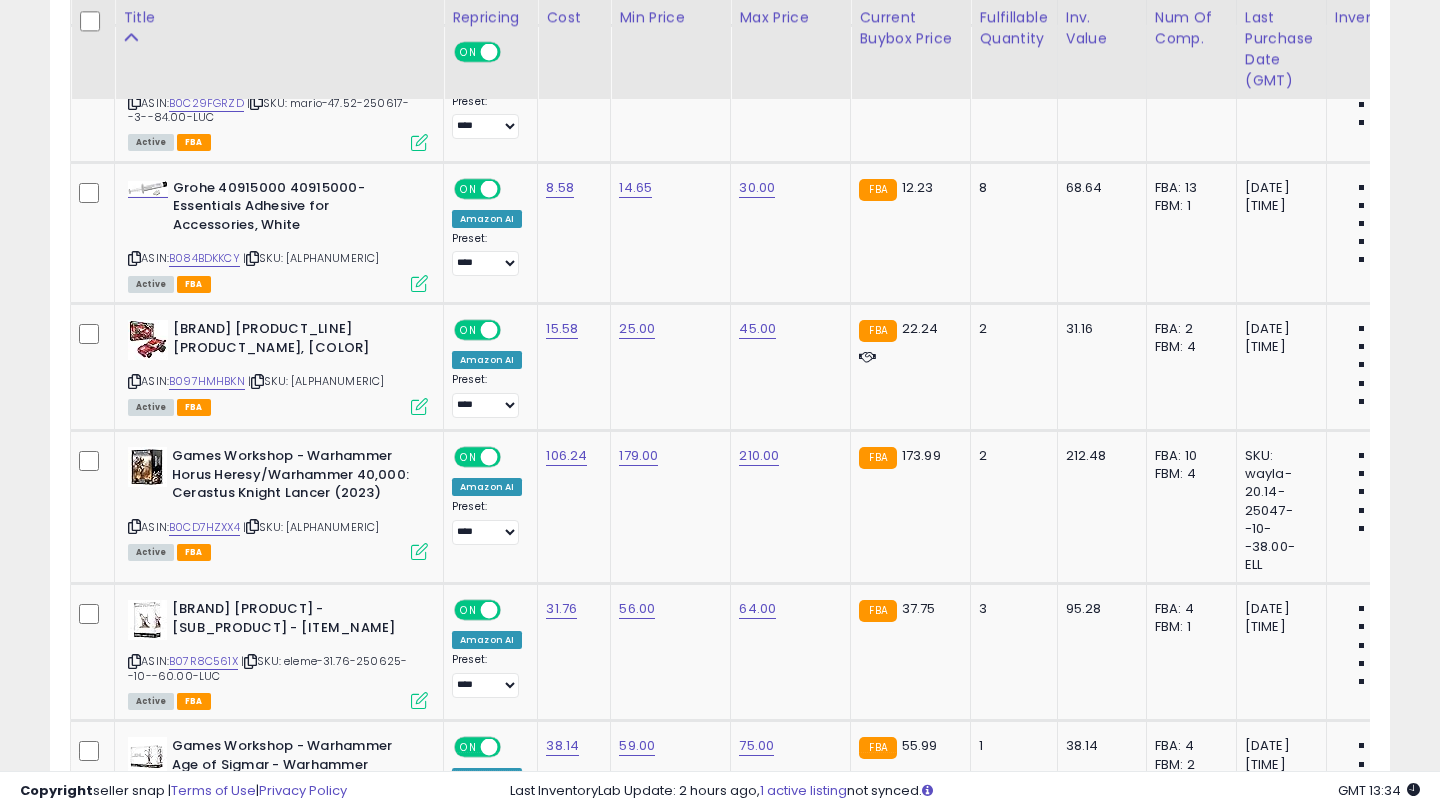 click on "85.00" at bounding box center (637, -4219) 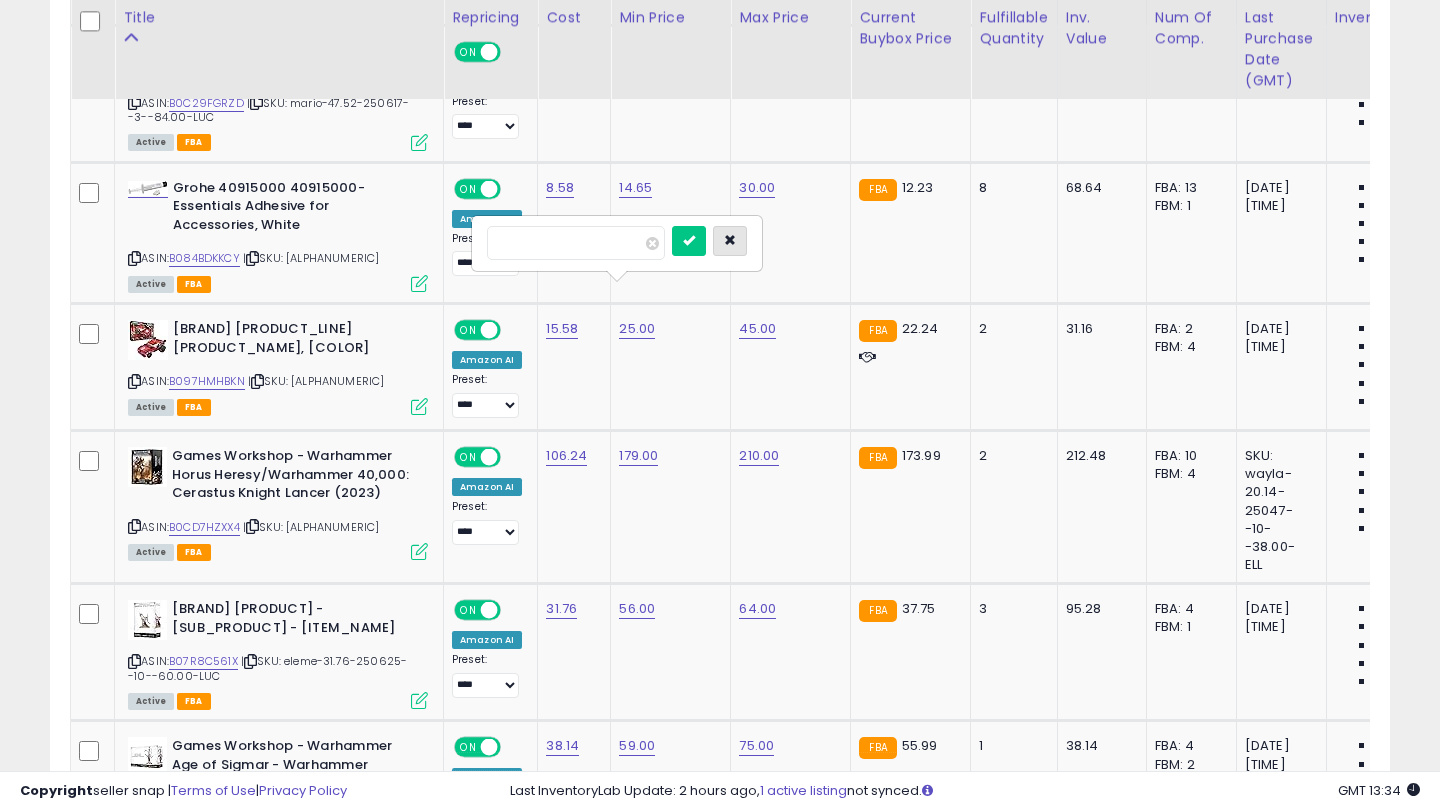 click at bounding box center [730, 241] 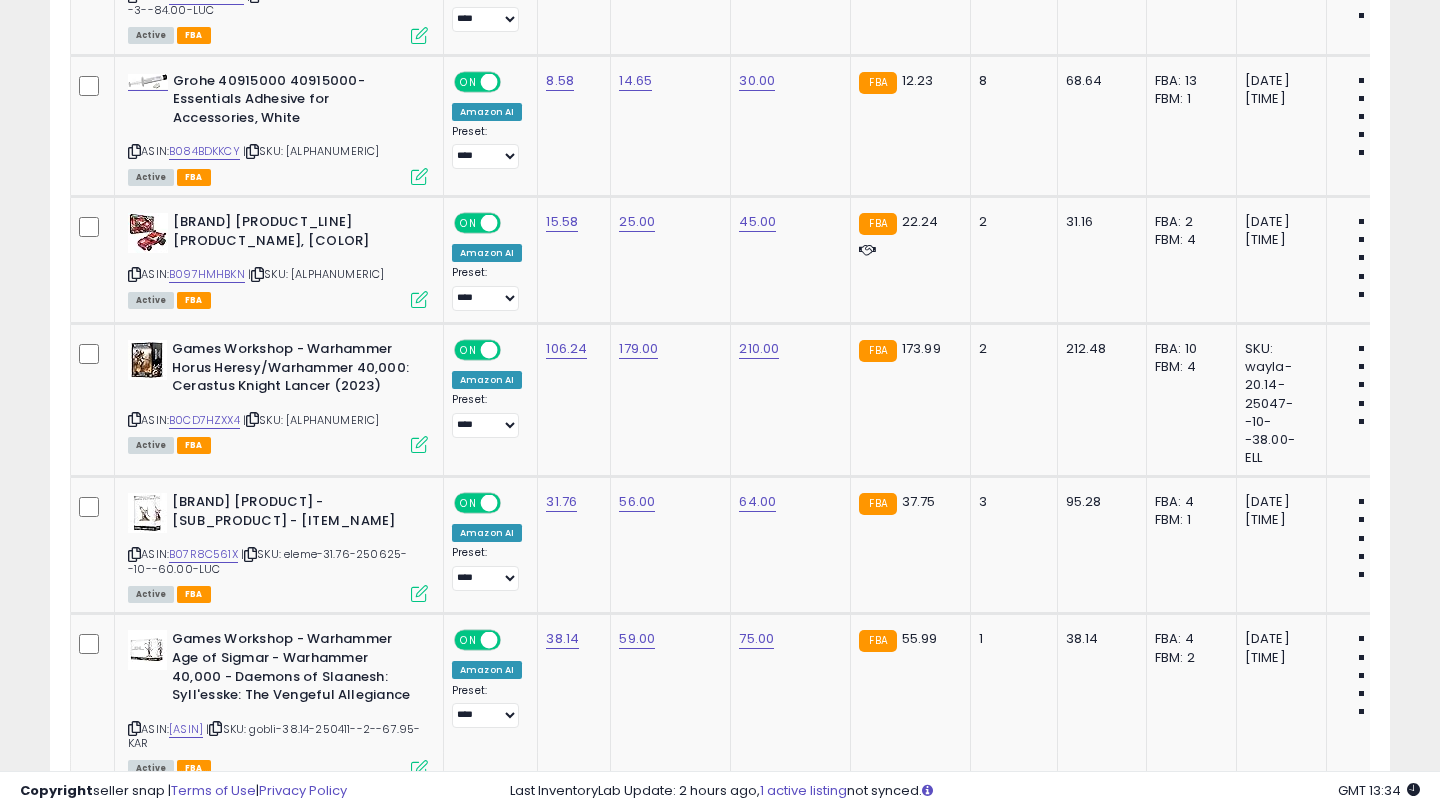 scroll, scrollTop: 5549, scrollLeft: 0, axis: vertical 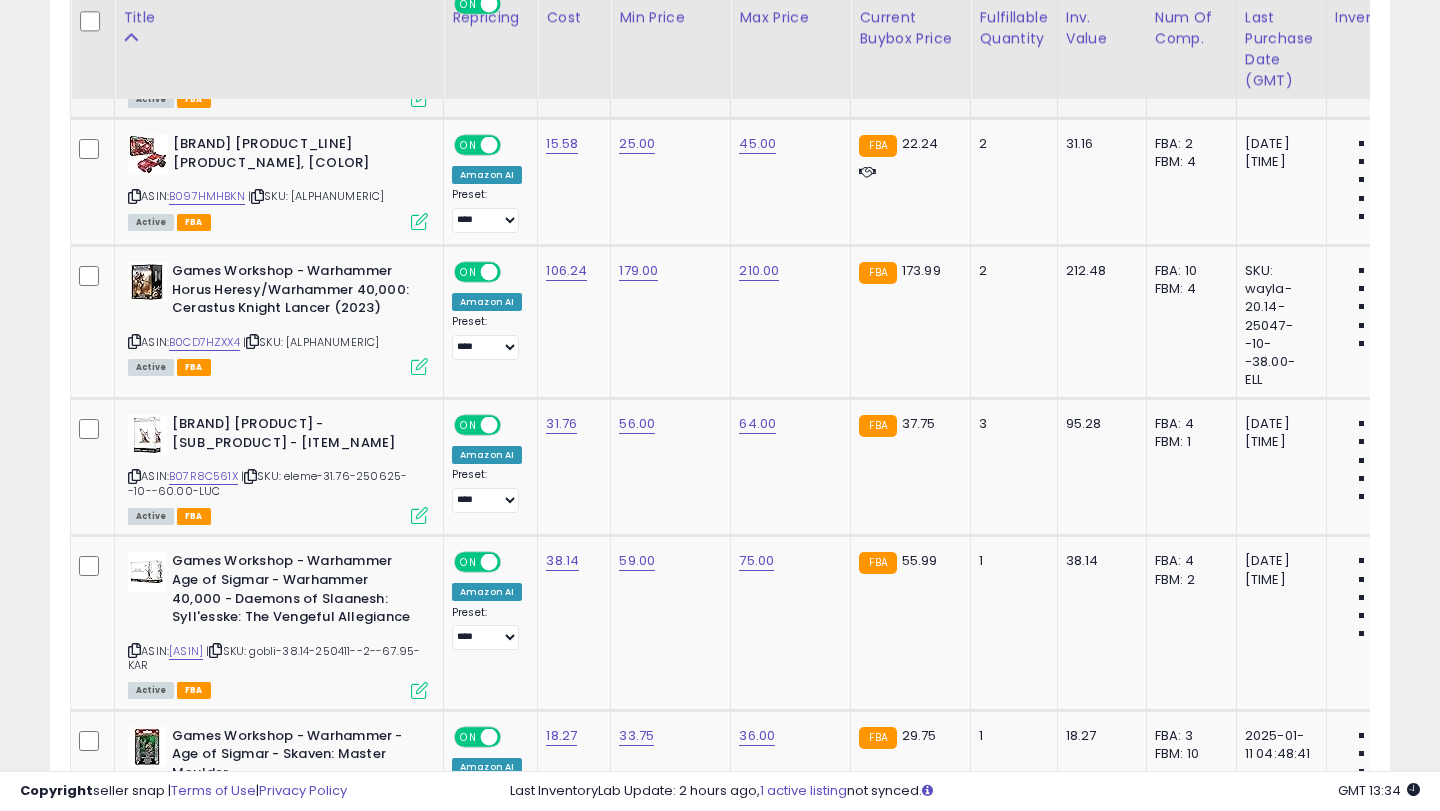click on "14.65" at bounding box center (637, -4404) 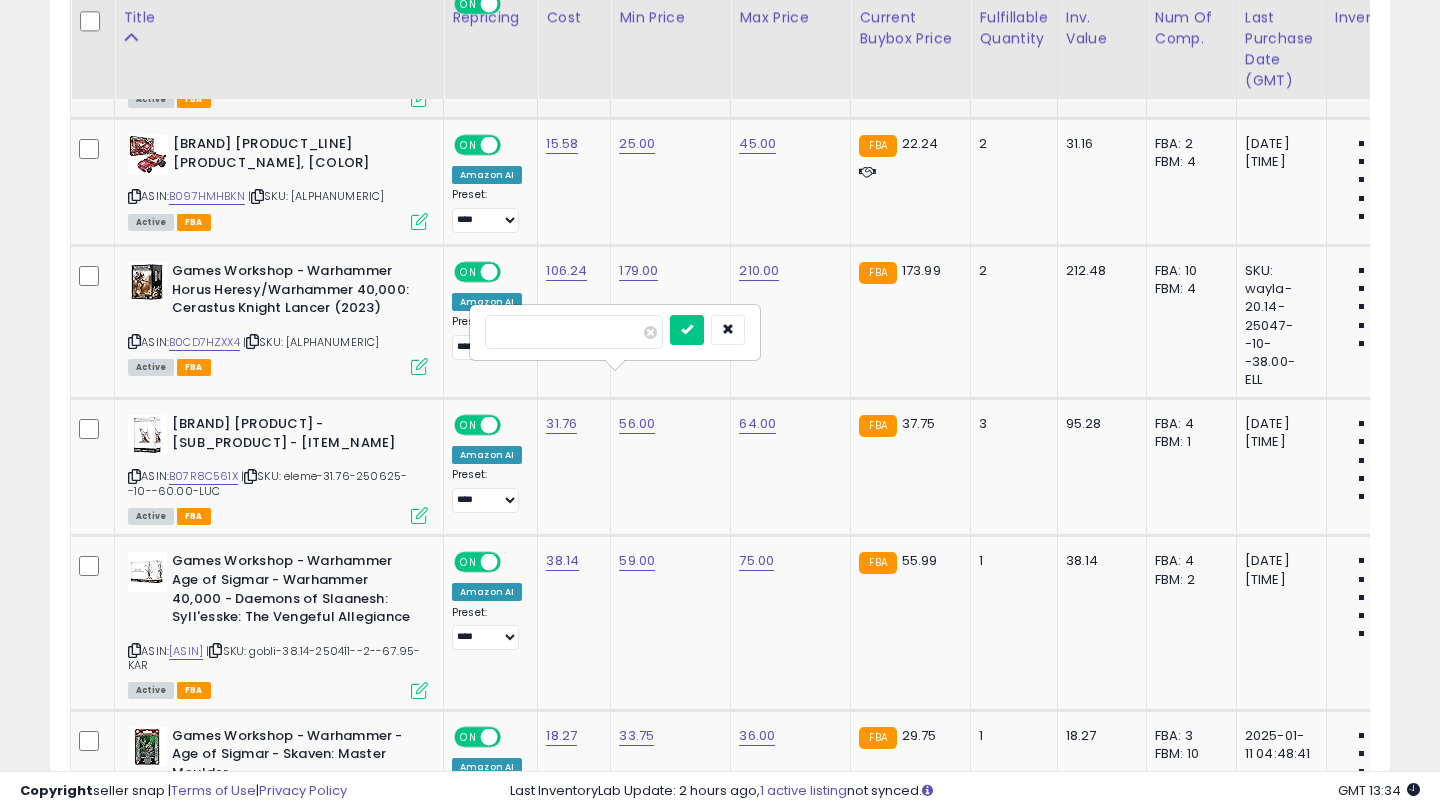 type on "*****" 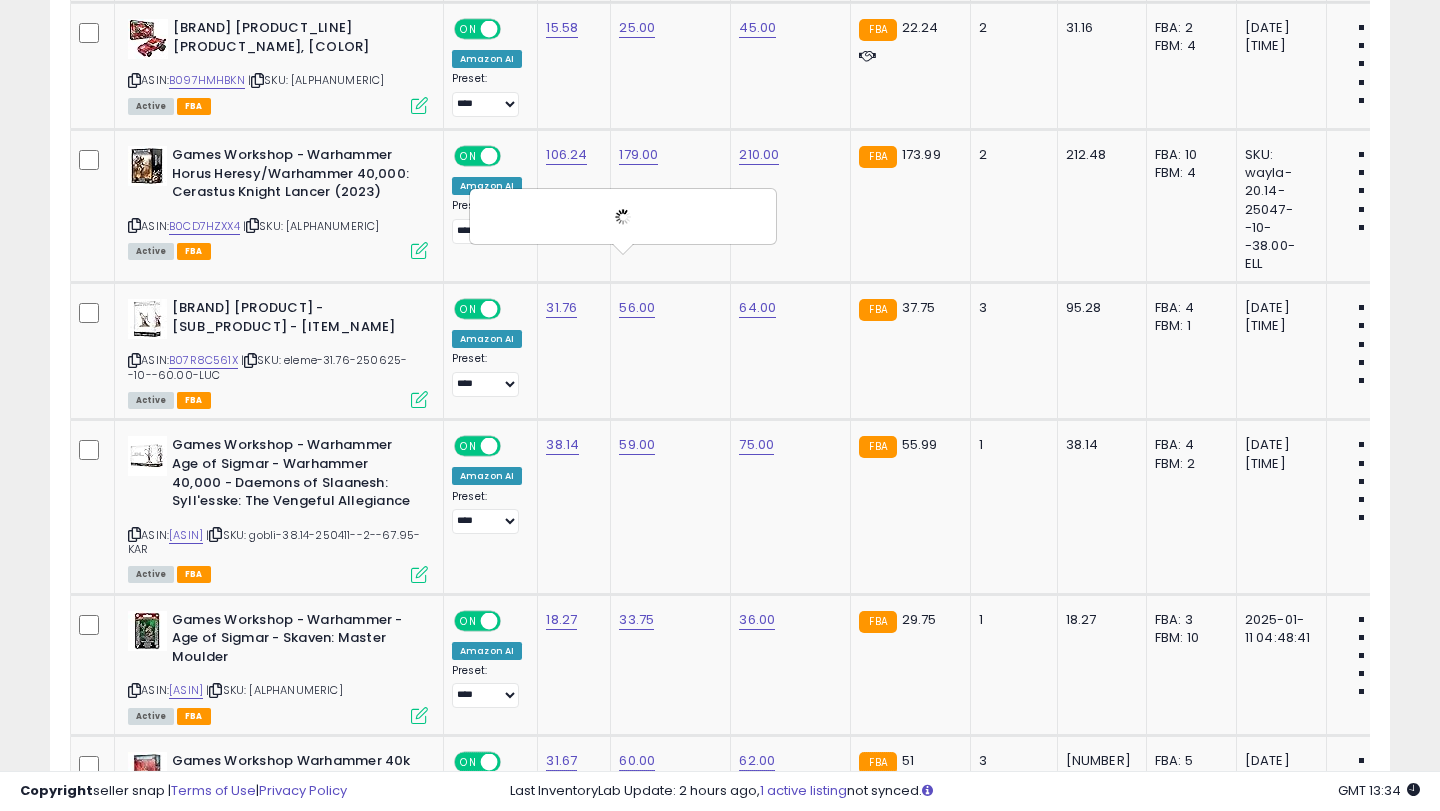 scroll, scrollTop: 5685, scrollLeft: 0, axis: vertical 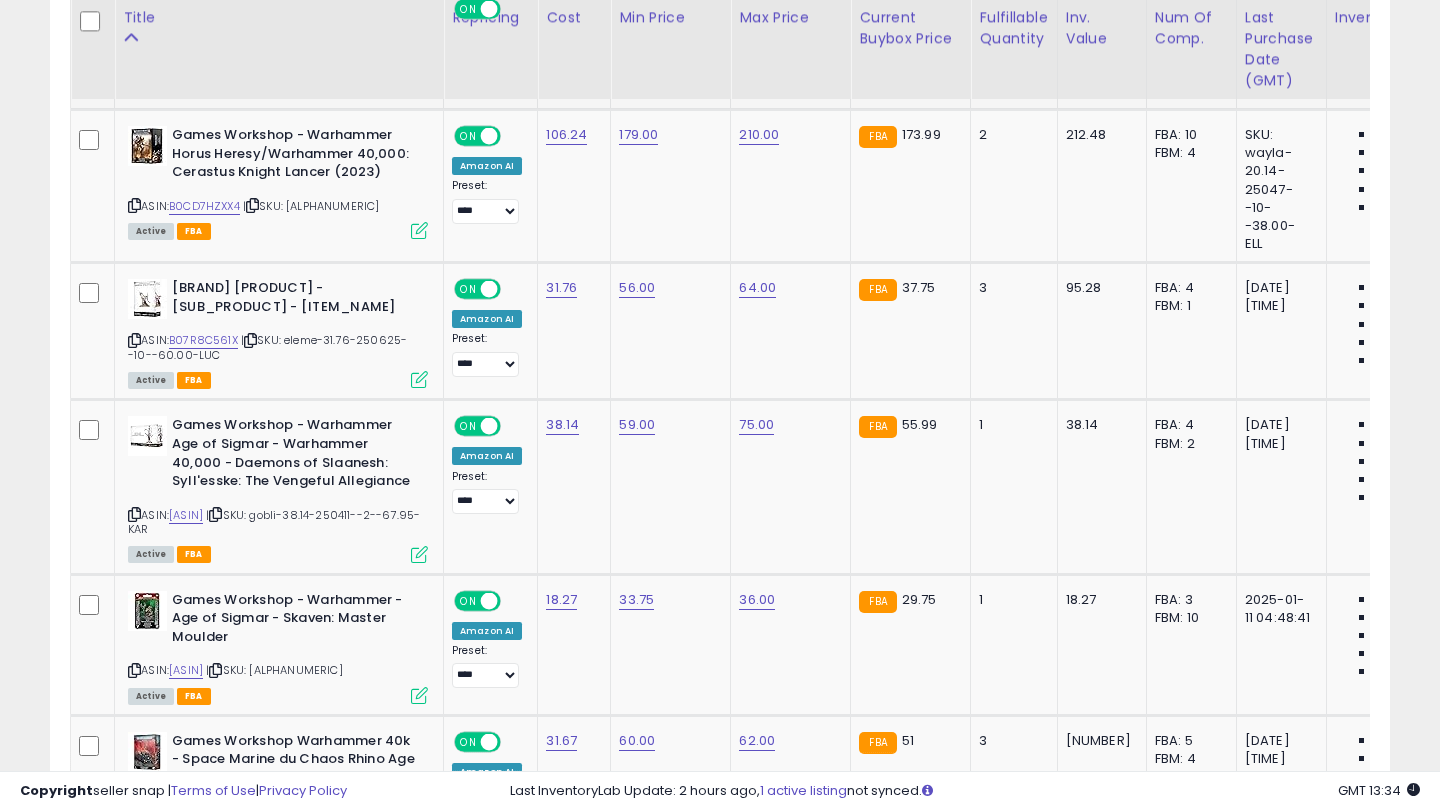 click on "25.00" at bounding box center (637, -4540) 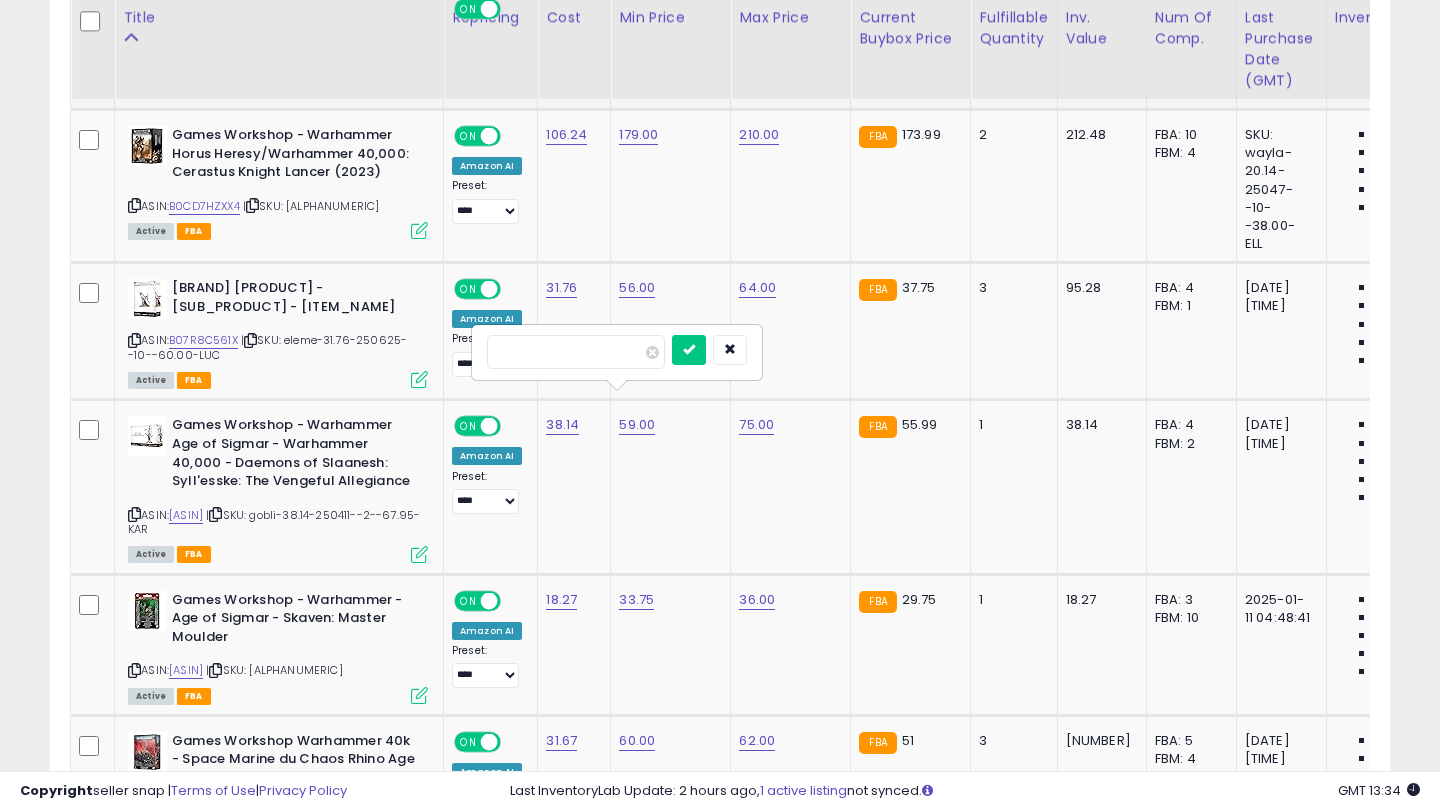 type on "**" 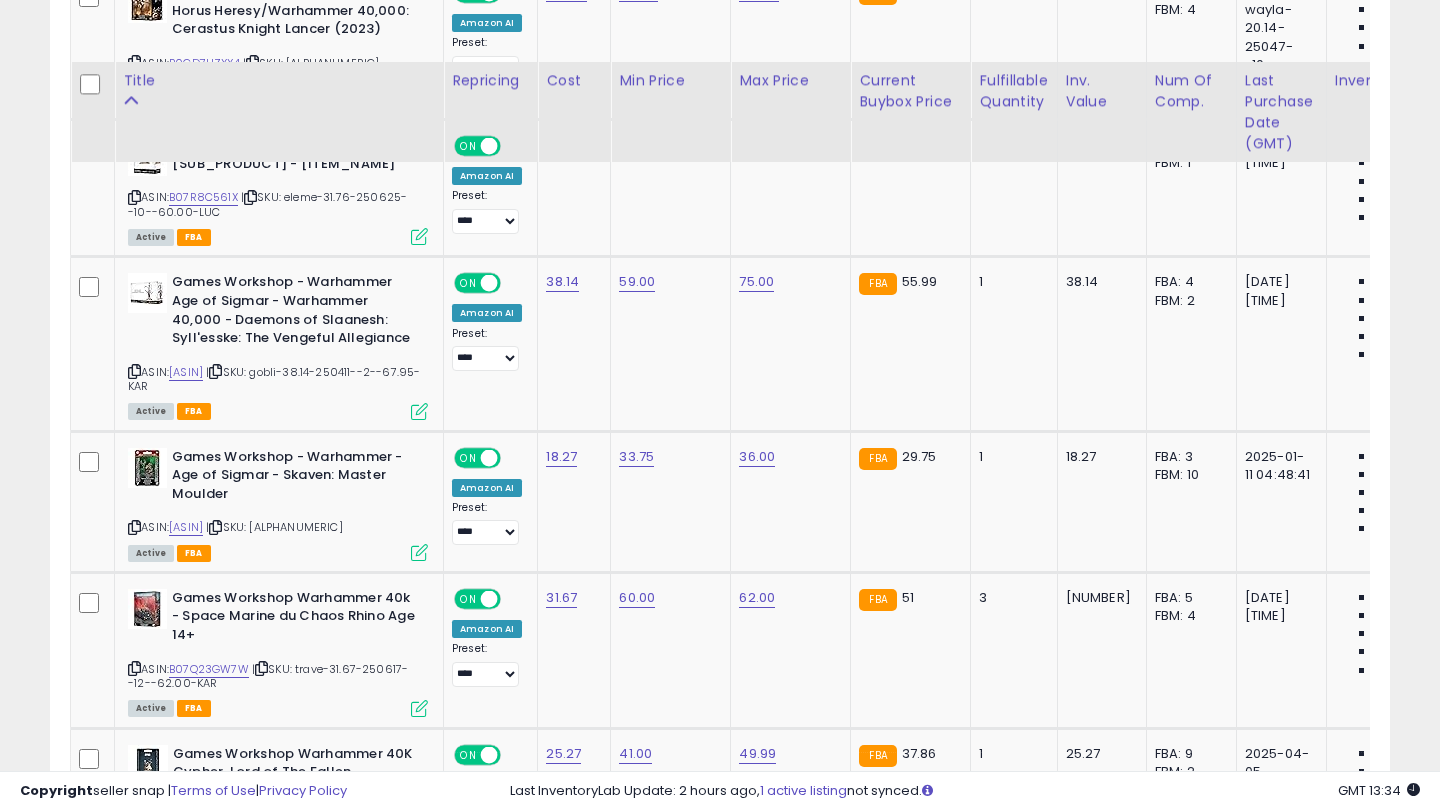 scroll, scrollTop: 5915, scrollLeft: 0, axis: vertical 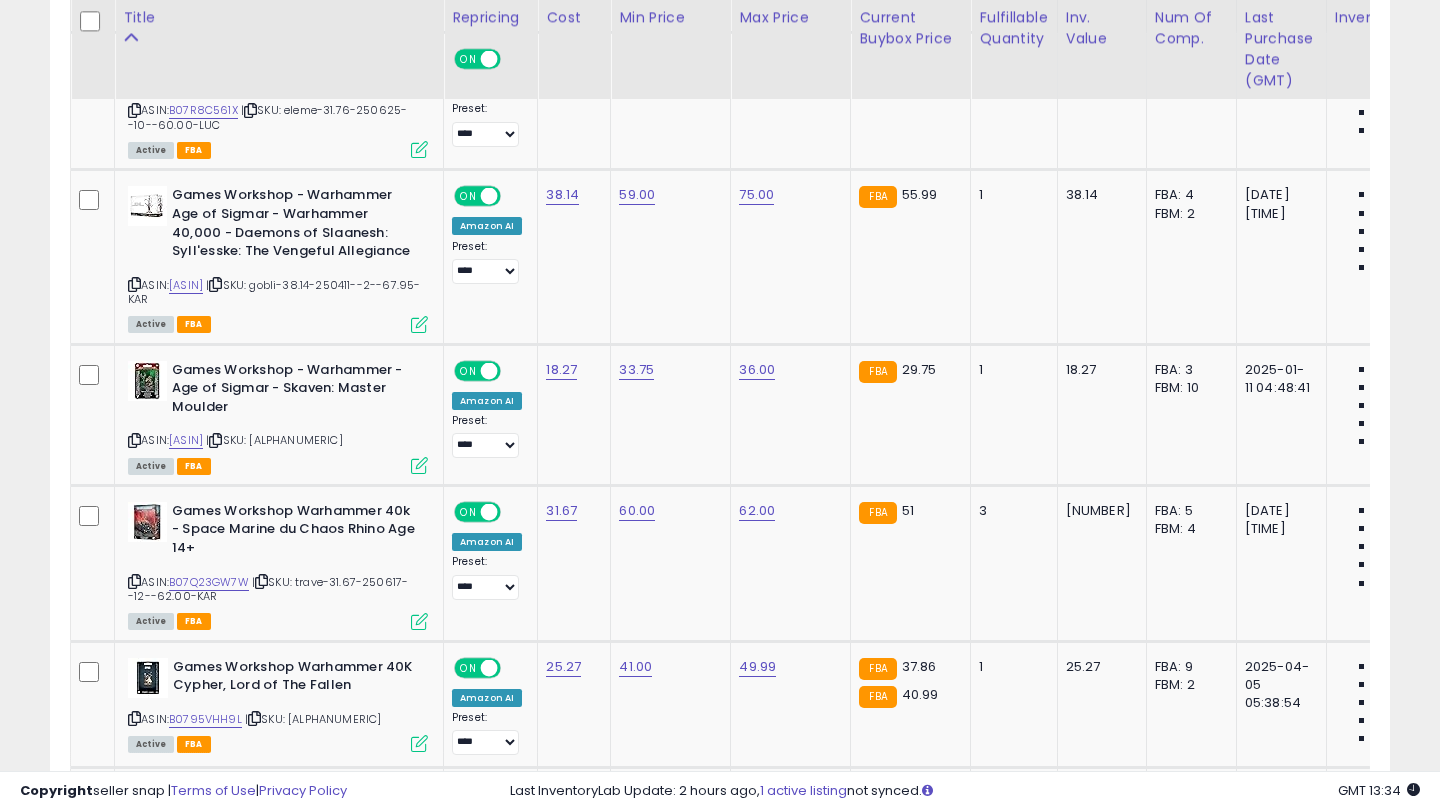 click on "179.00" at bounding box center [637, -4770] 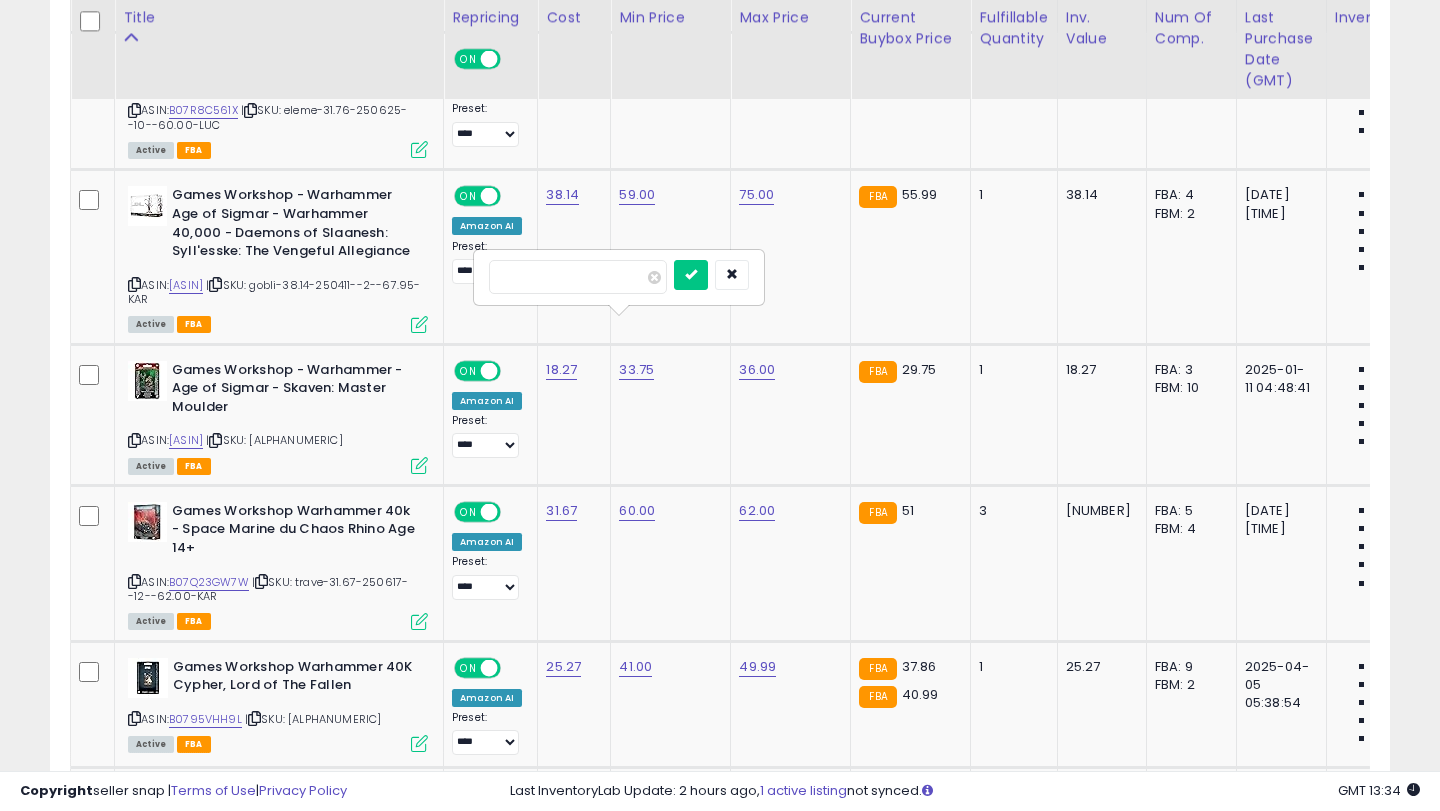 type on "***" 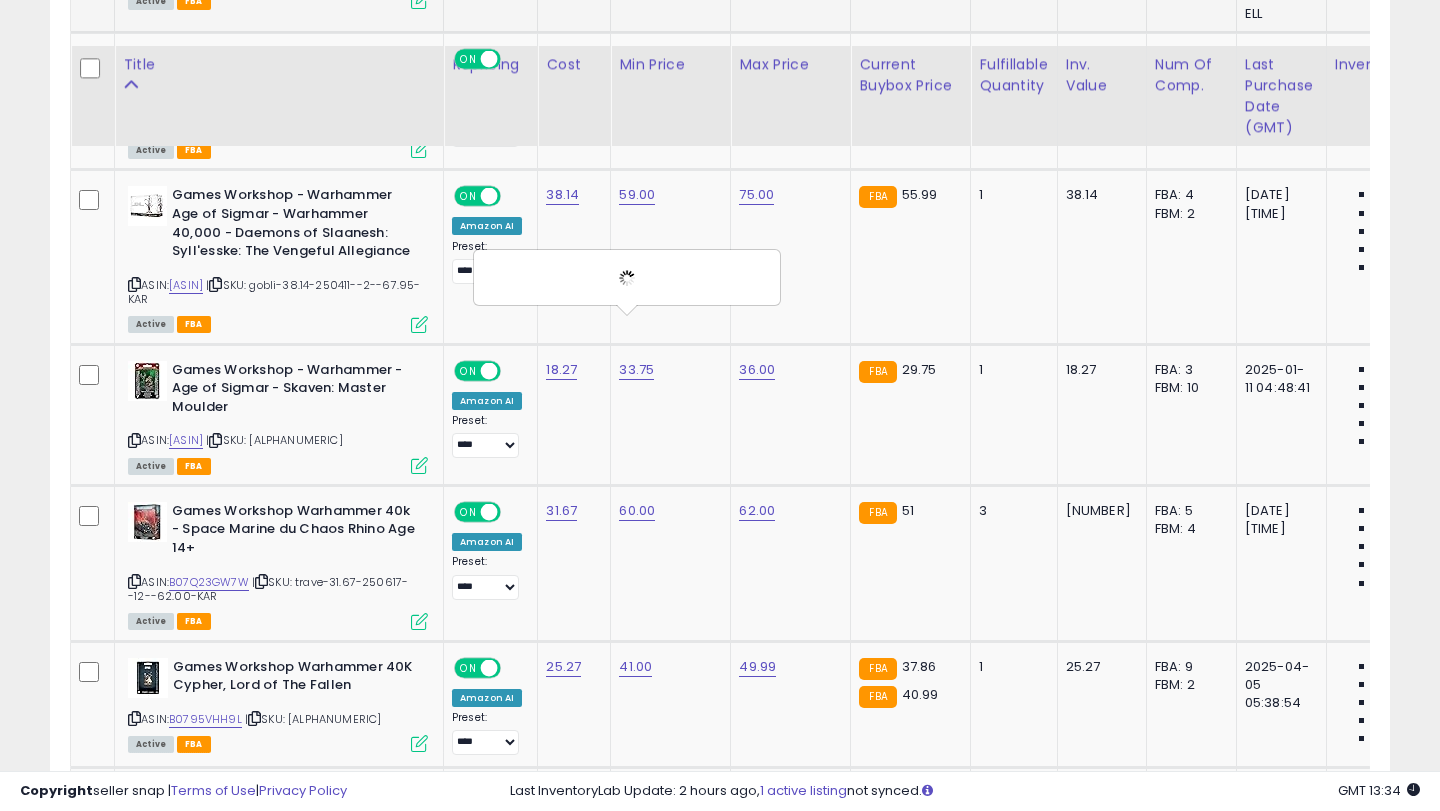 scroll, scrollTop: 6150, scrollLeft: 0, axis: vertical 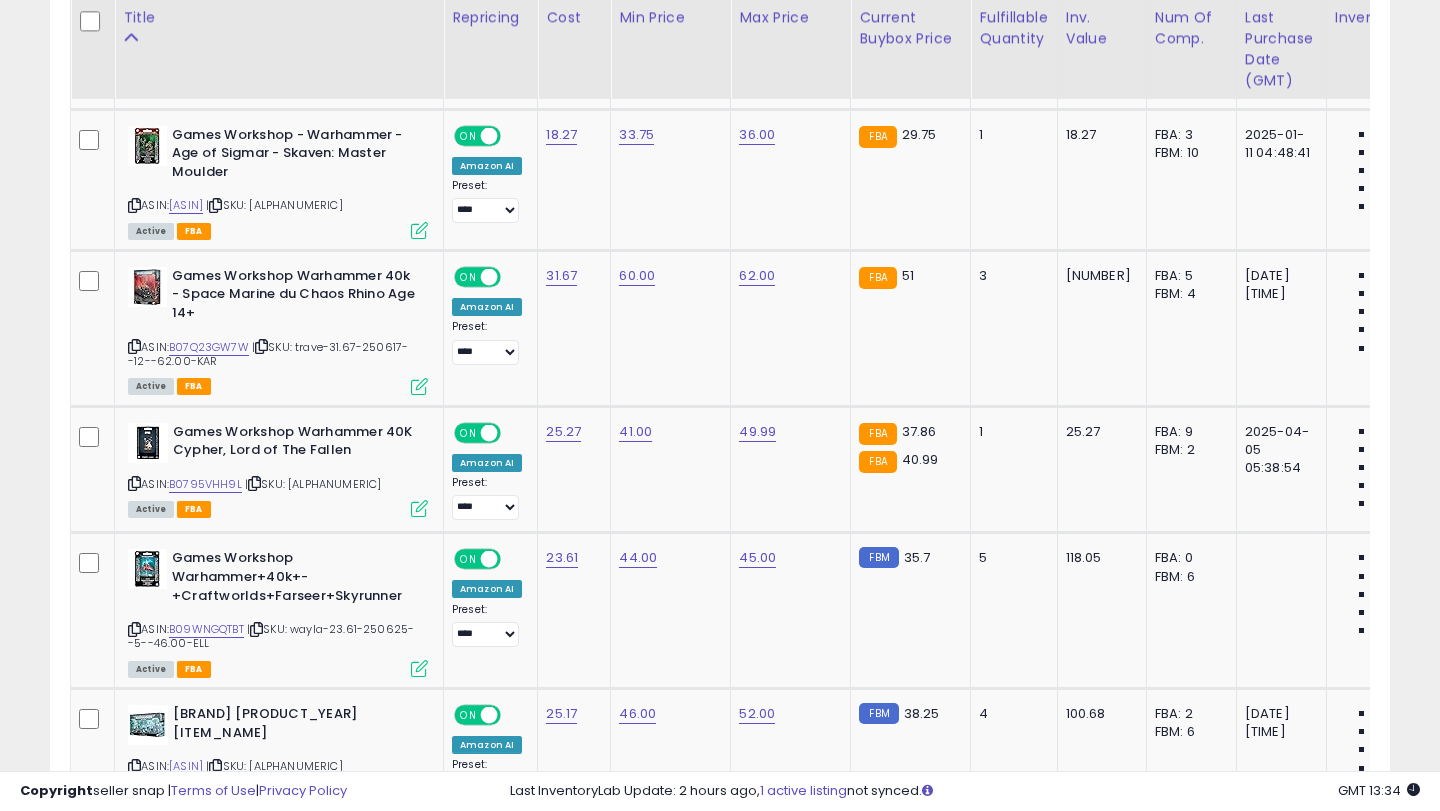 click on "56.00" at bounding box center (637, -5005) 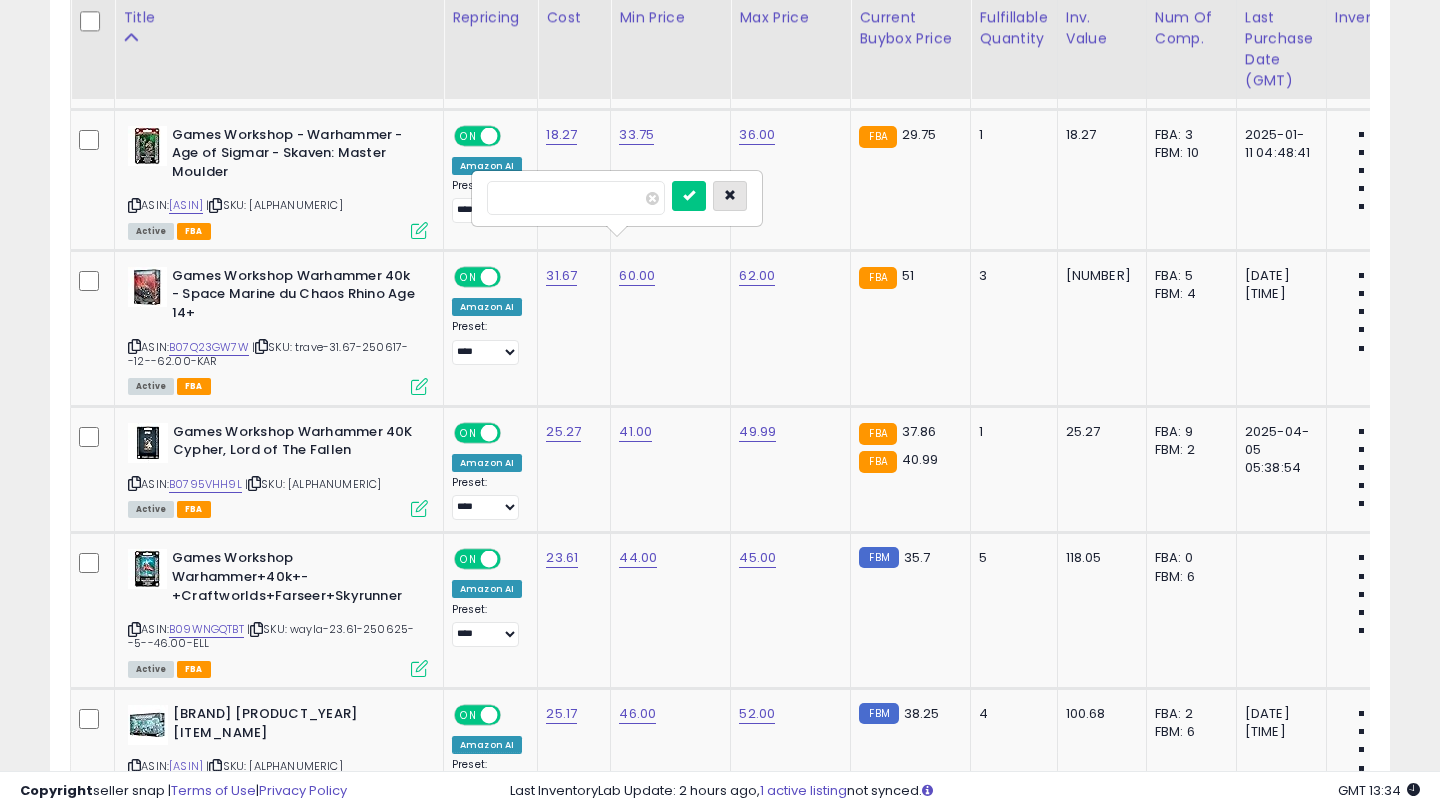 click at bounding box center [730, 196] 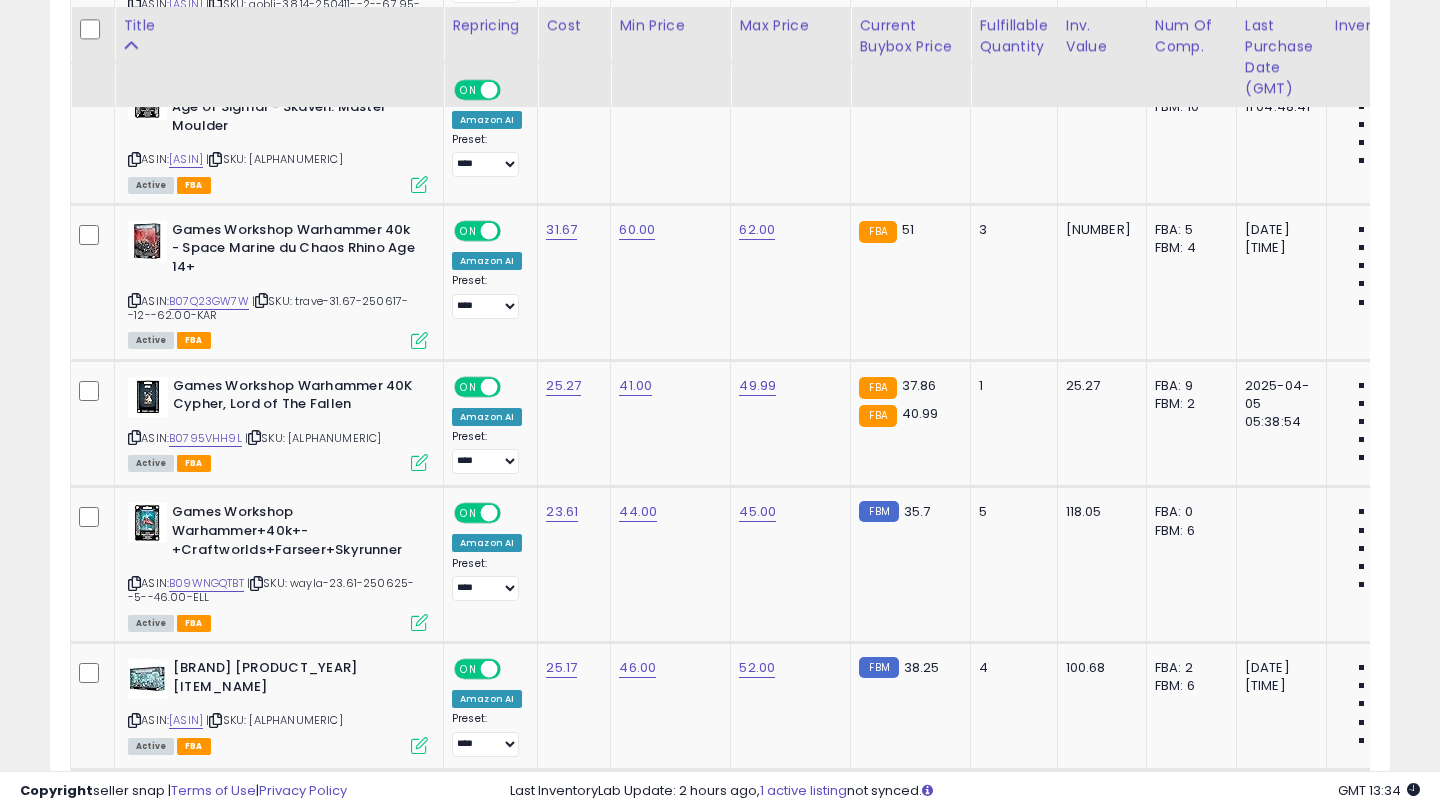 scroll, scrollTop: 6204, scrollLeft: 0, axis: vertical 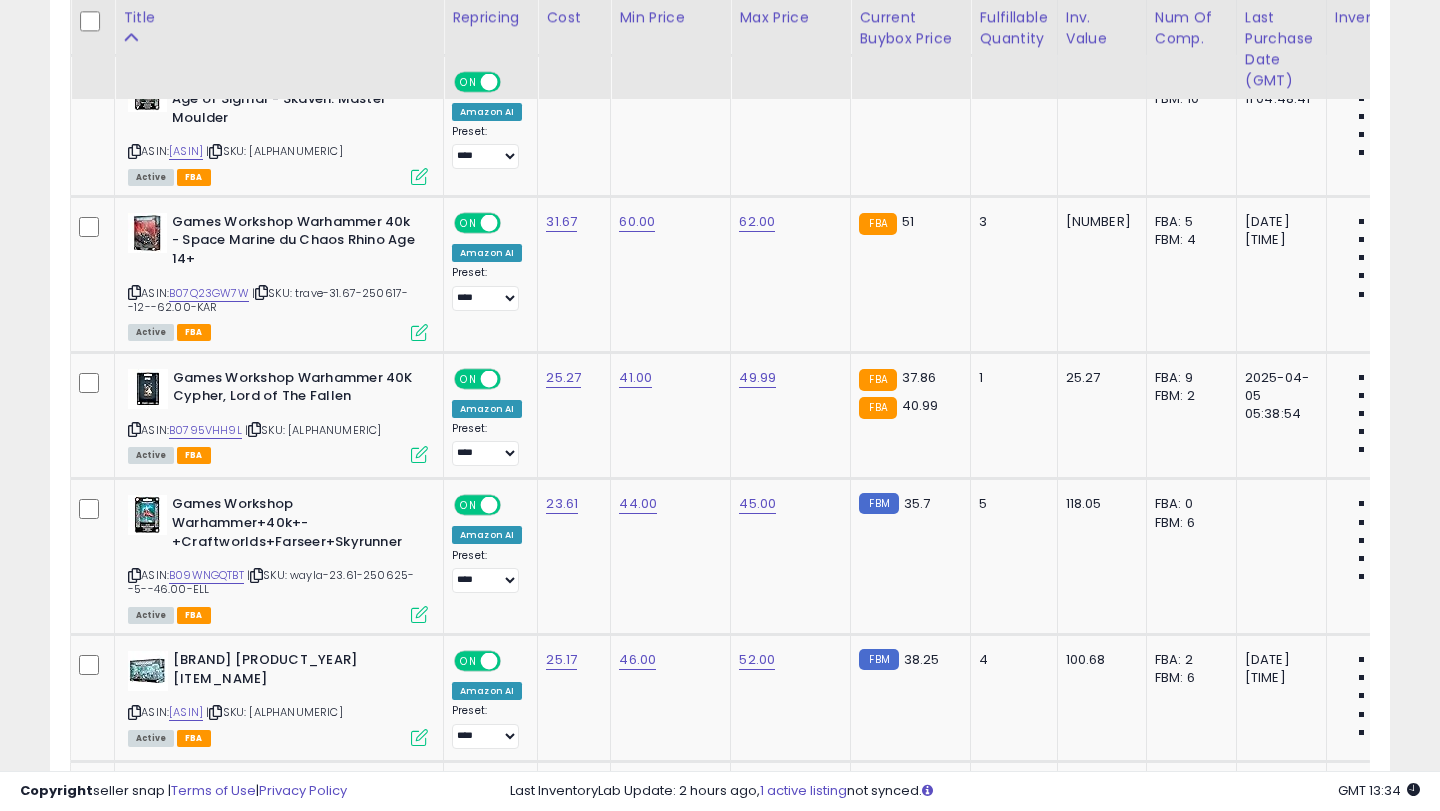 click on "59.00" at bounding box center (637, -5059) 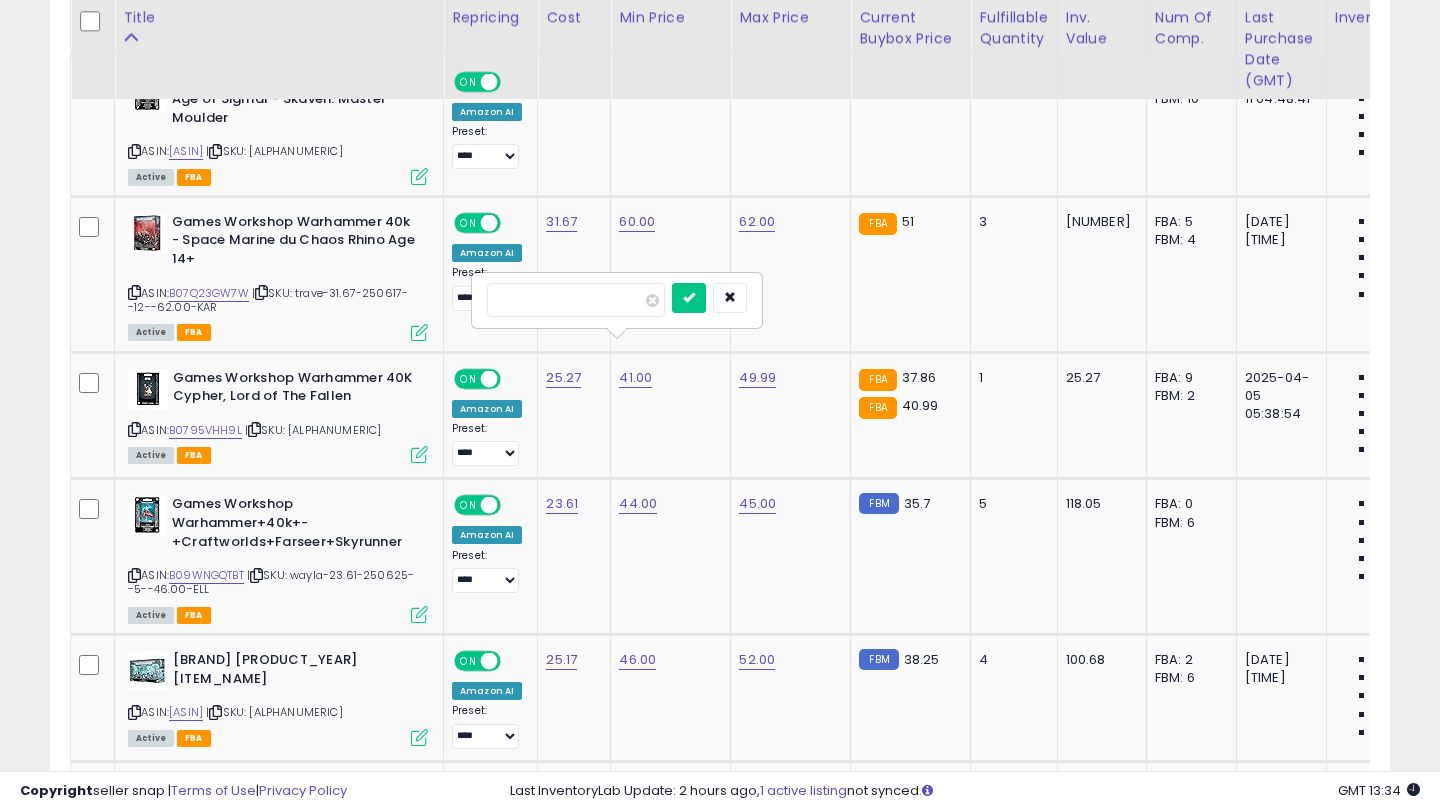 type on "**" 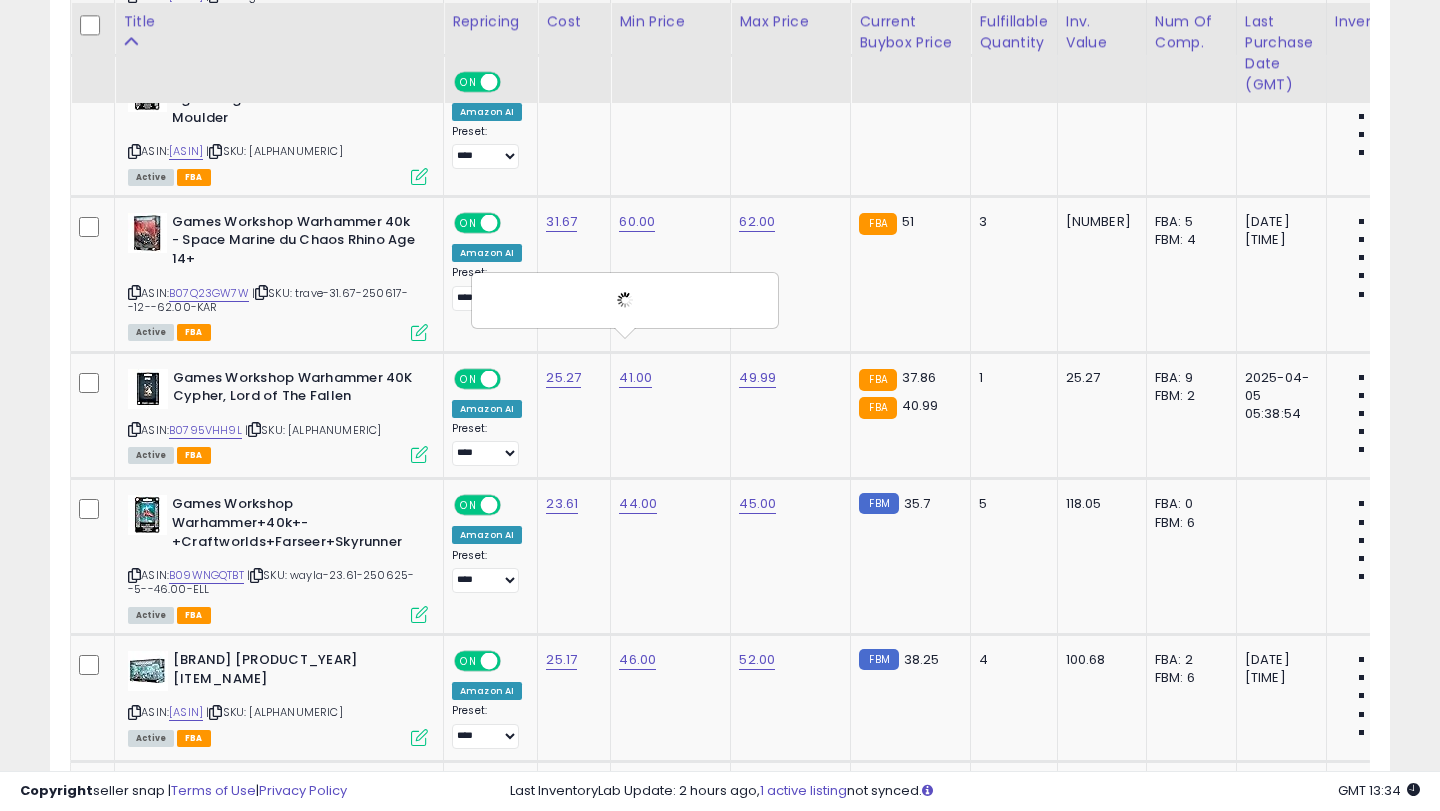 scroll, scrollTop: 6401, scrollLeft: 0, axis: vertical 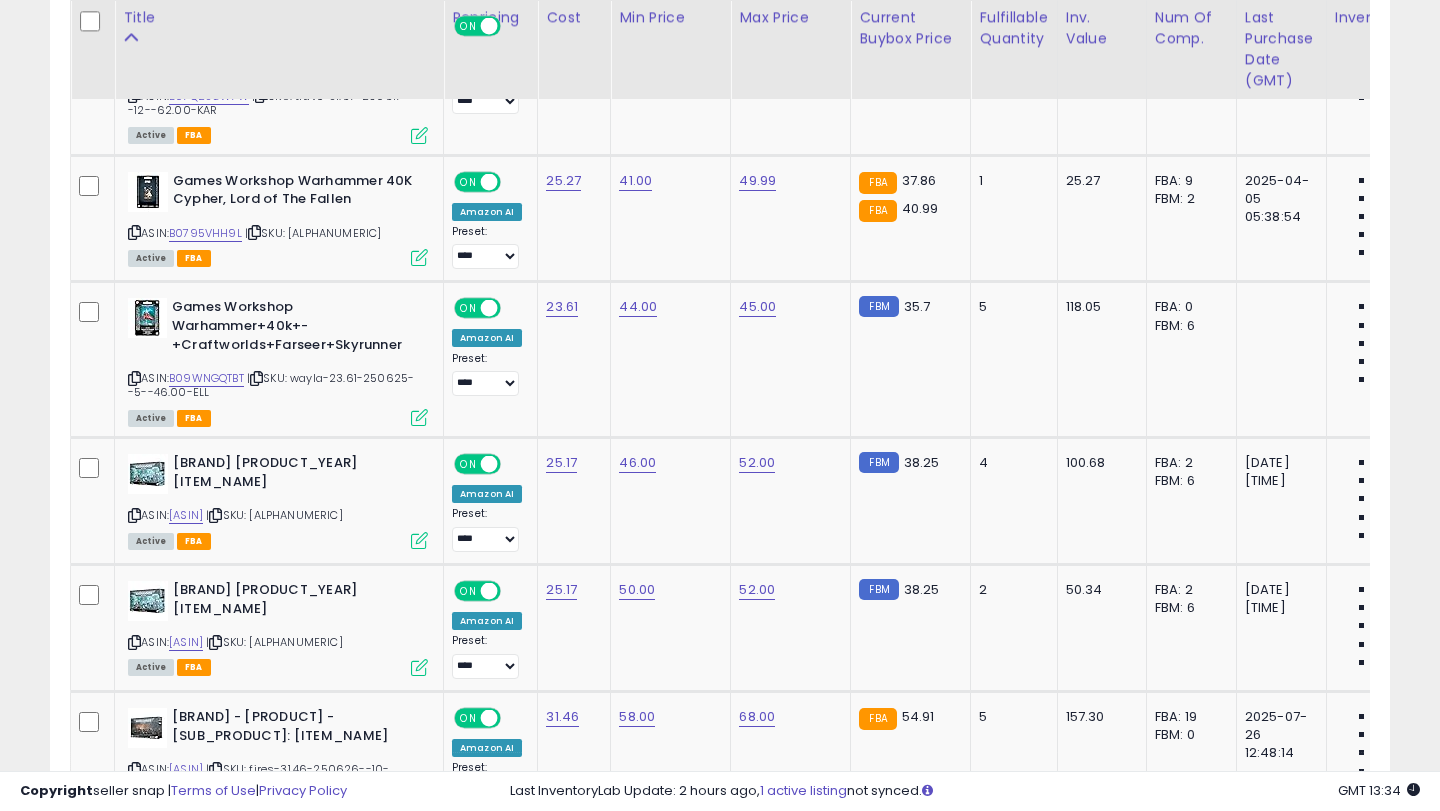 click on "33.75" at bounding box center [637, -5256] 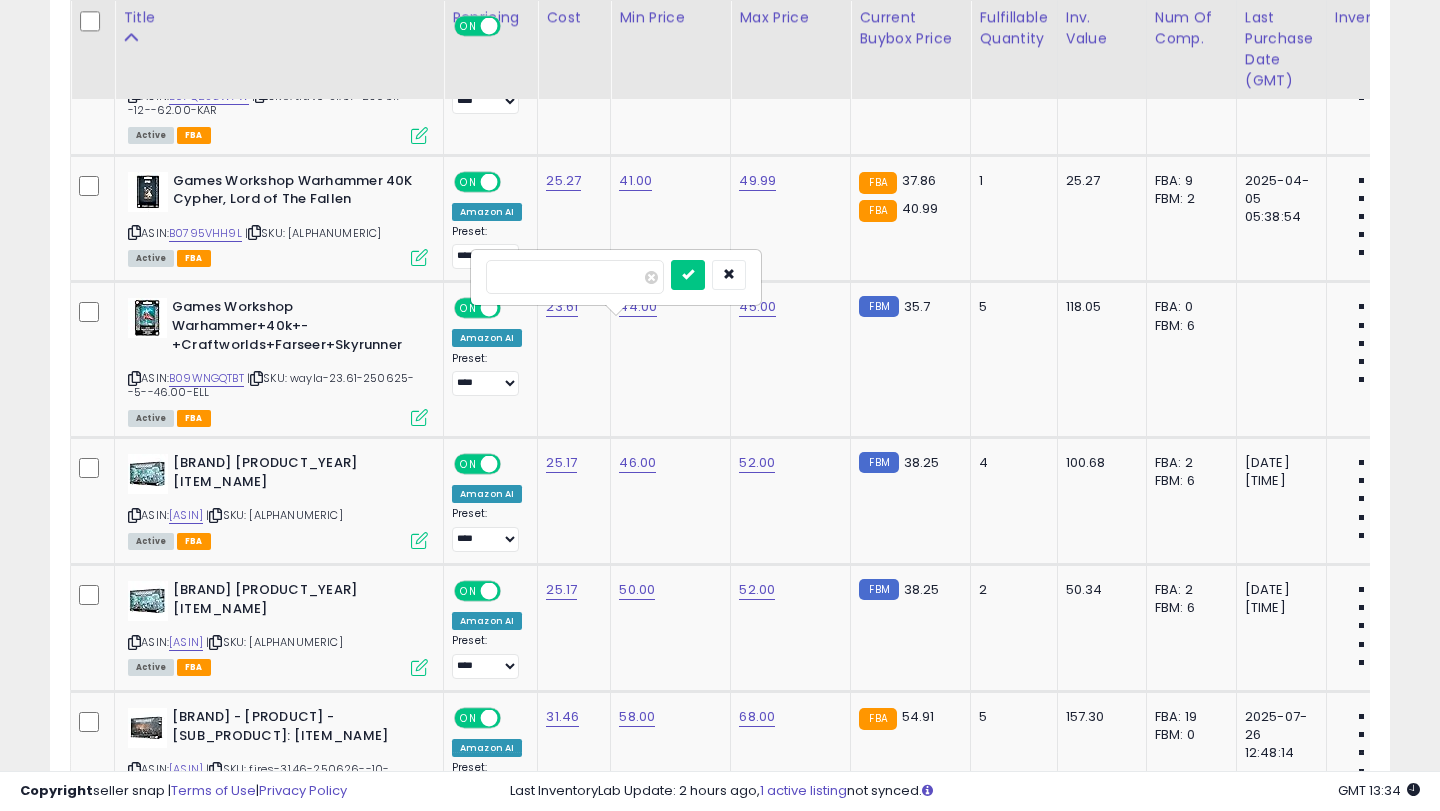 type on "**" 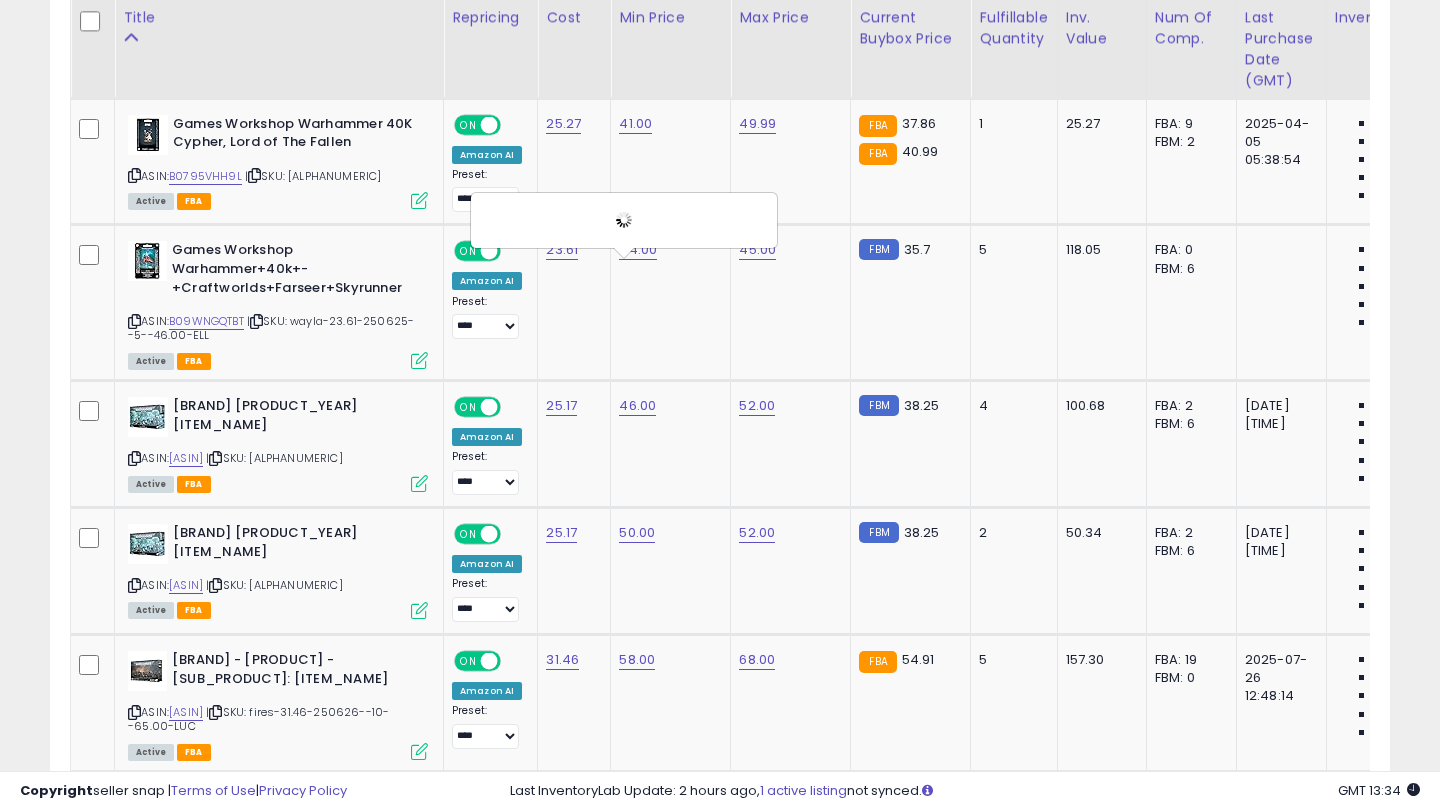 scroll, scrollTop: 6518, scrollLeft: 0, axis: vertical 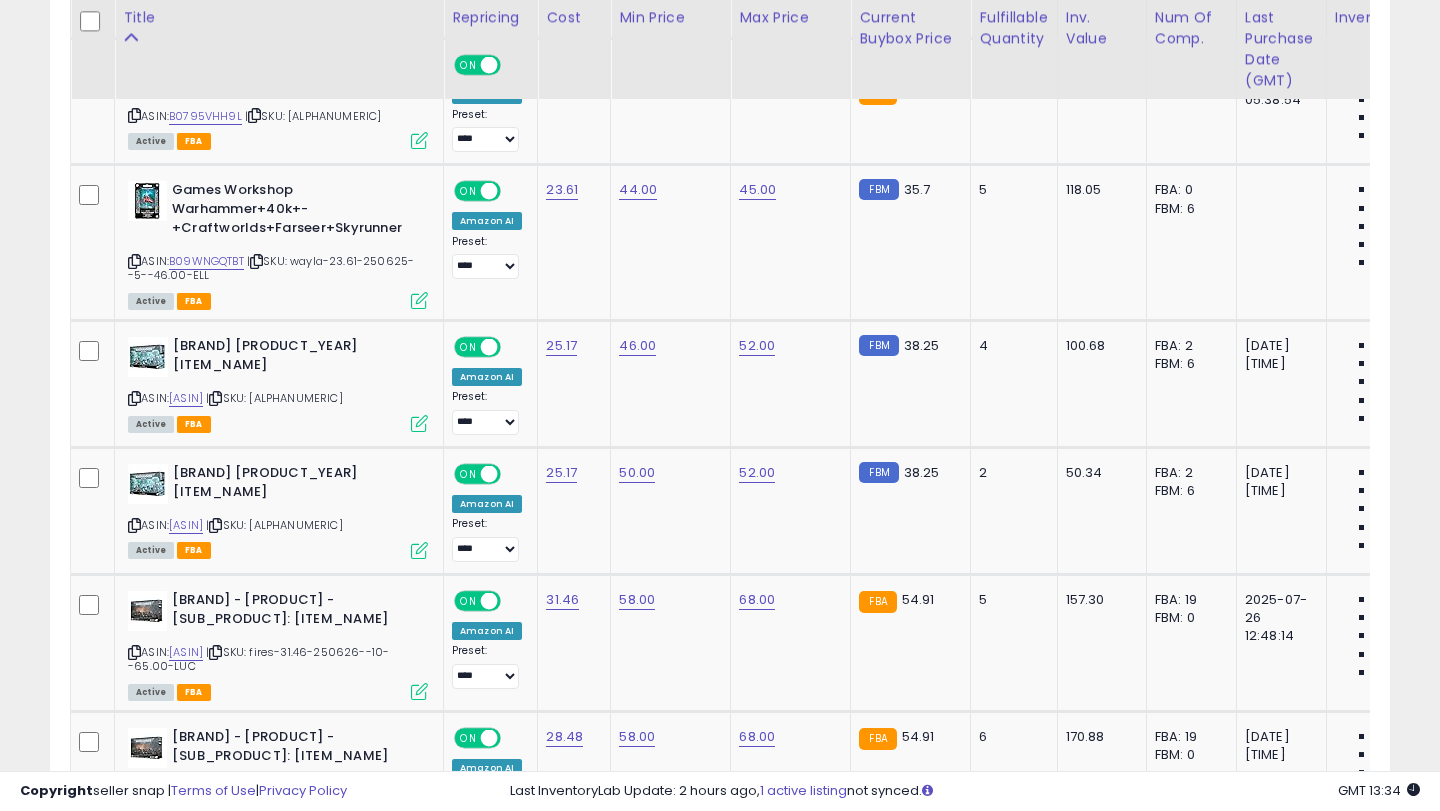 click on "60.00" at bounding box center [637, -5373] 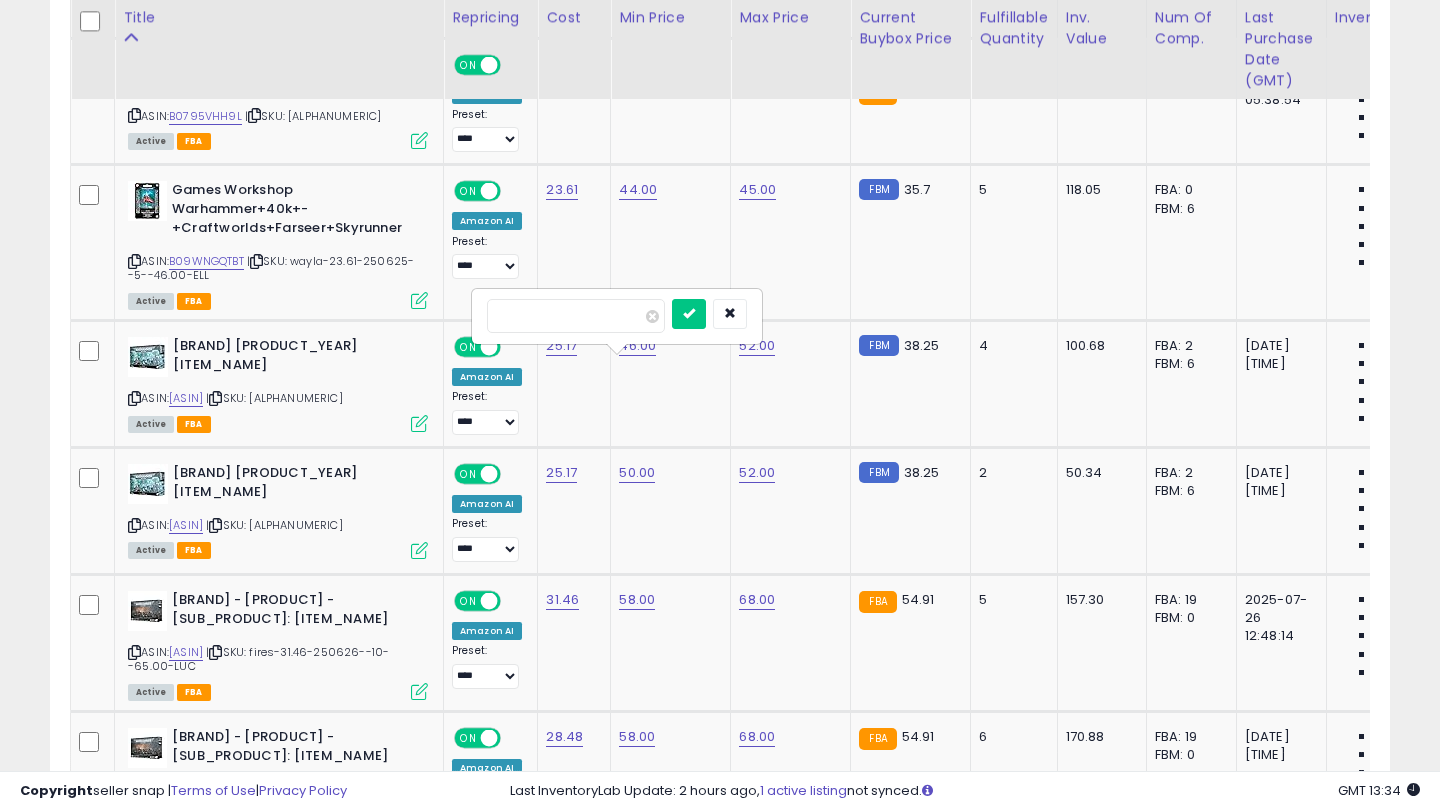 type on "**" 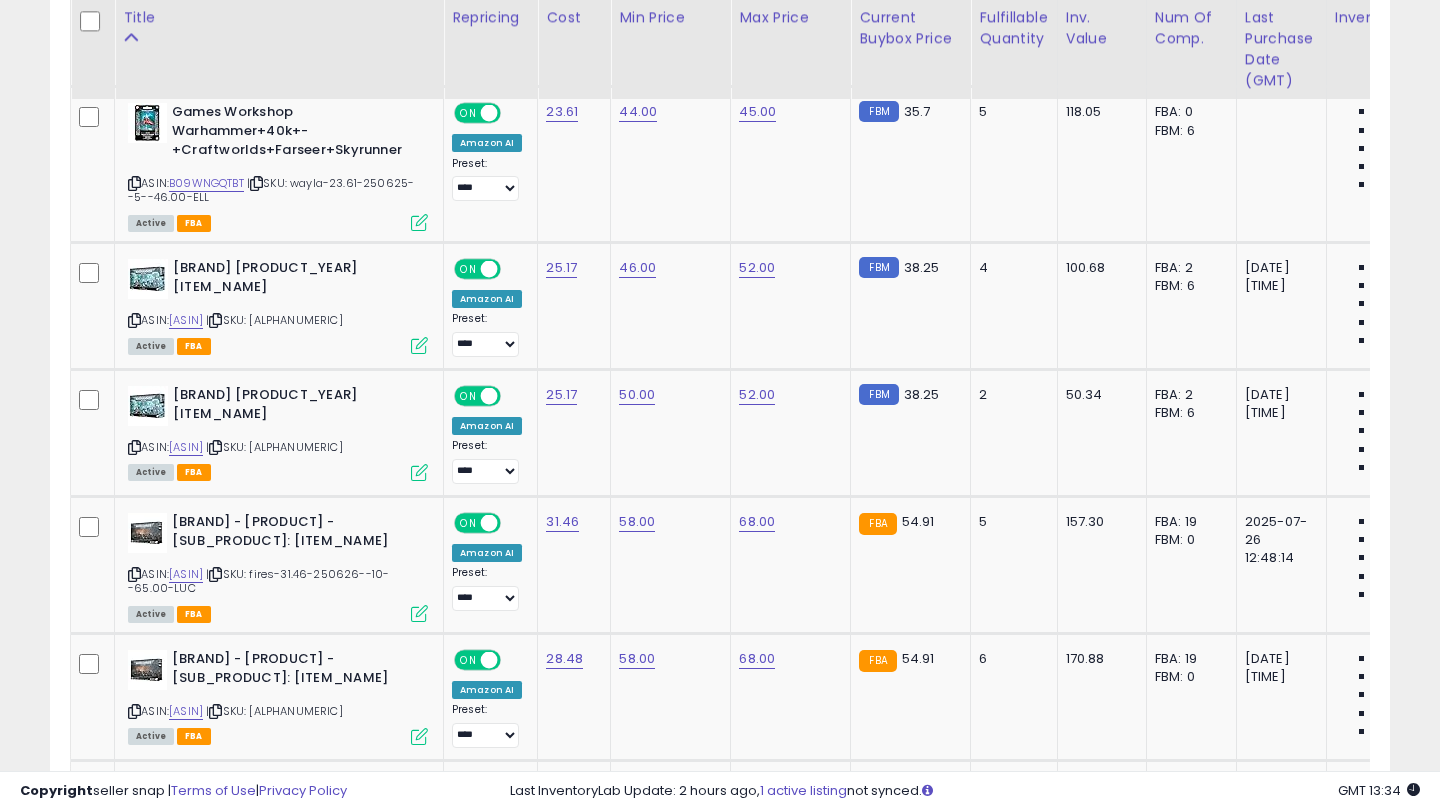 scroll, scrollTop: 6618, scrollLeft: 0, axis: vertical 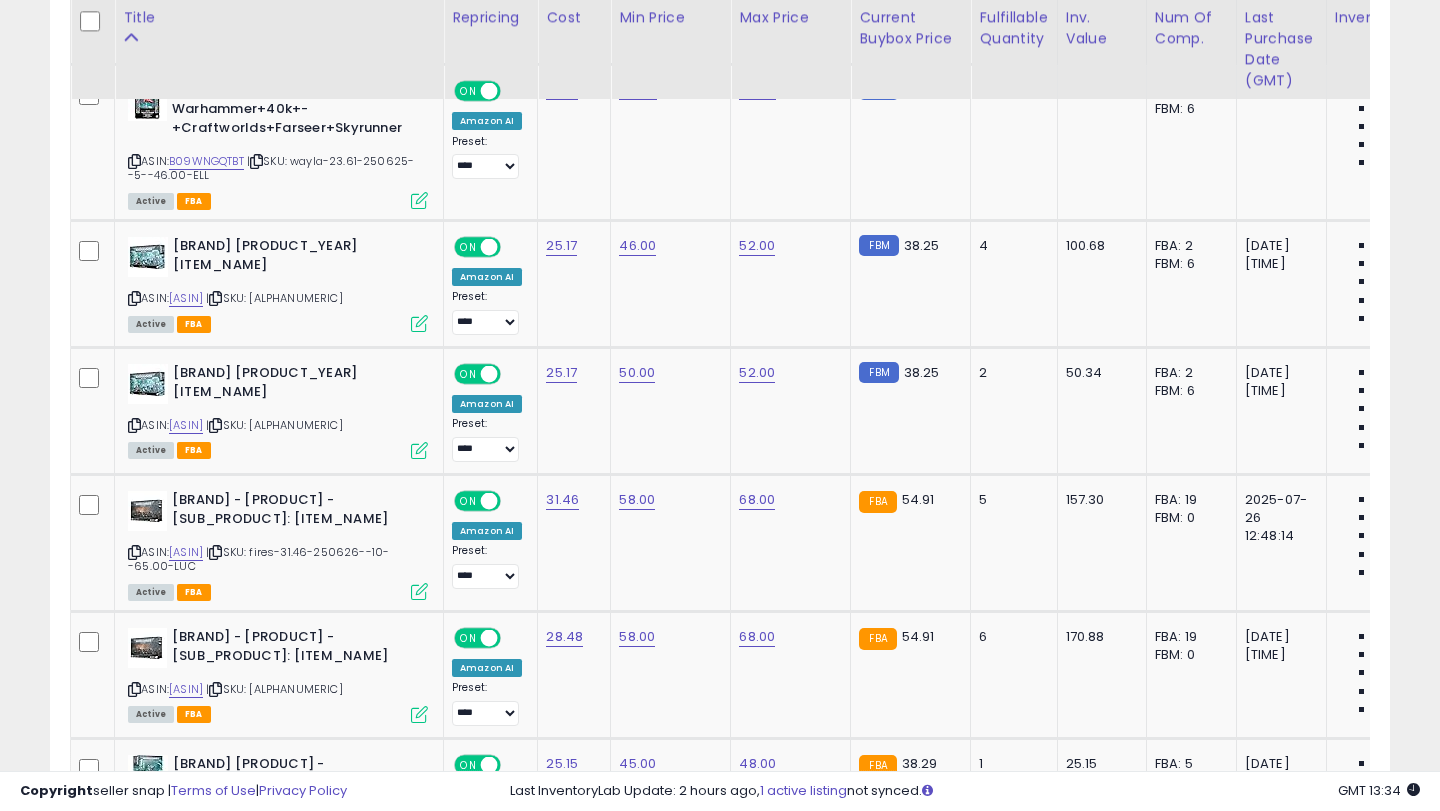 click on "41.00" at bounding box center [637, -5473] 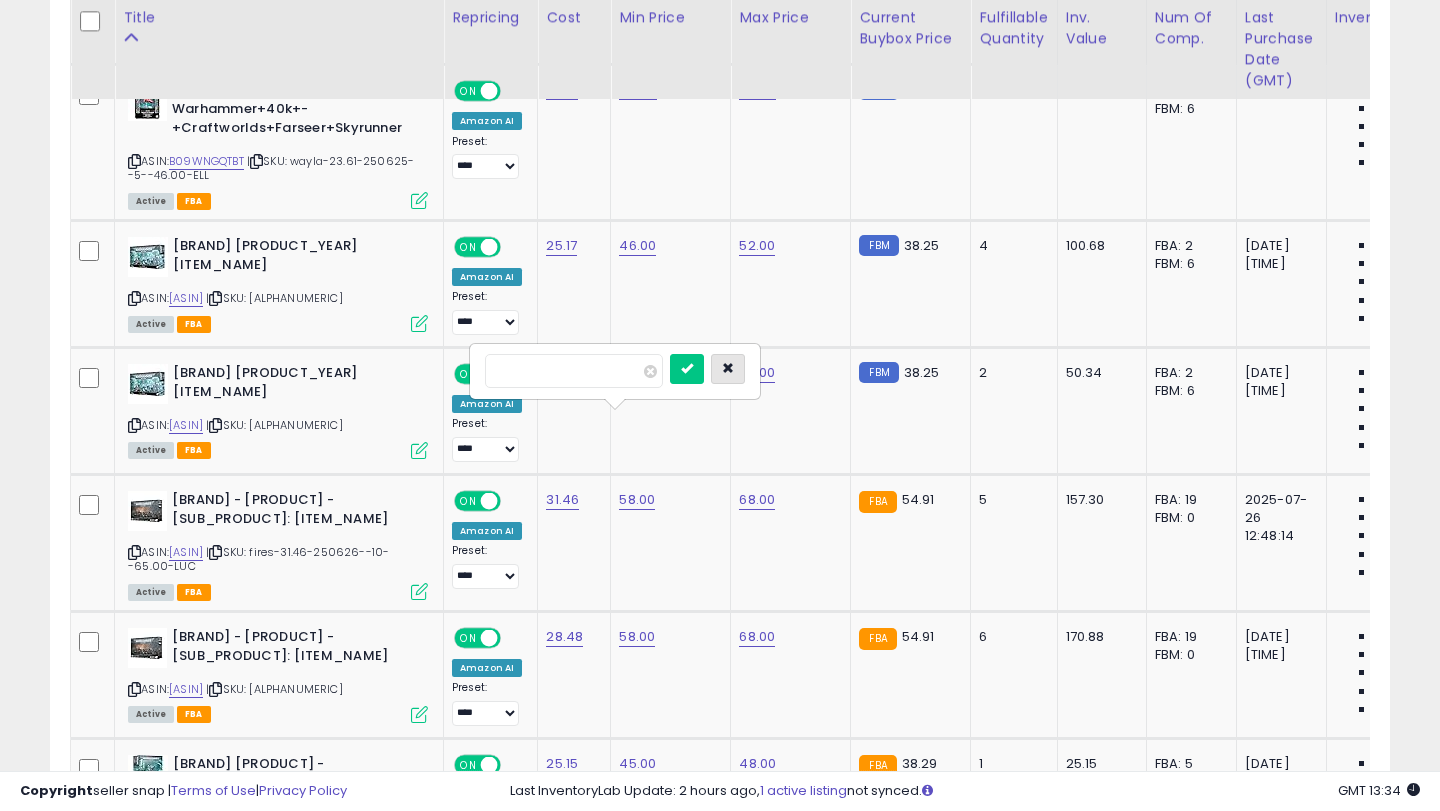 type on "*****" 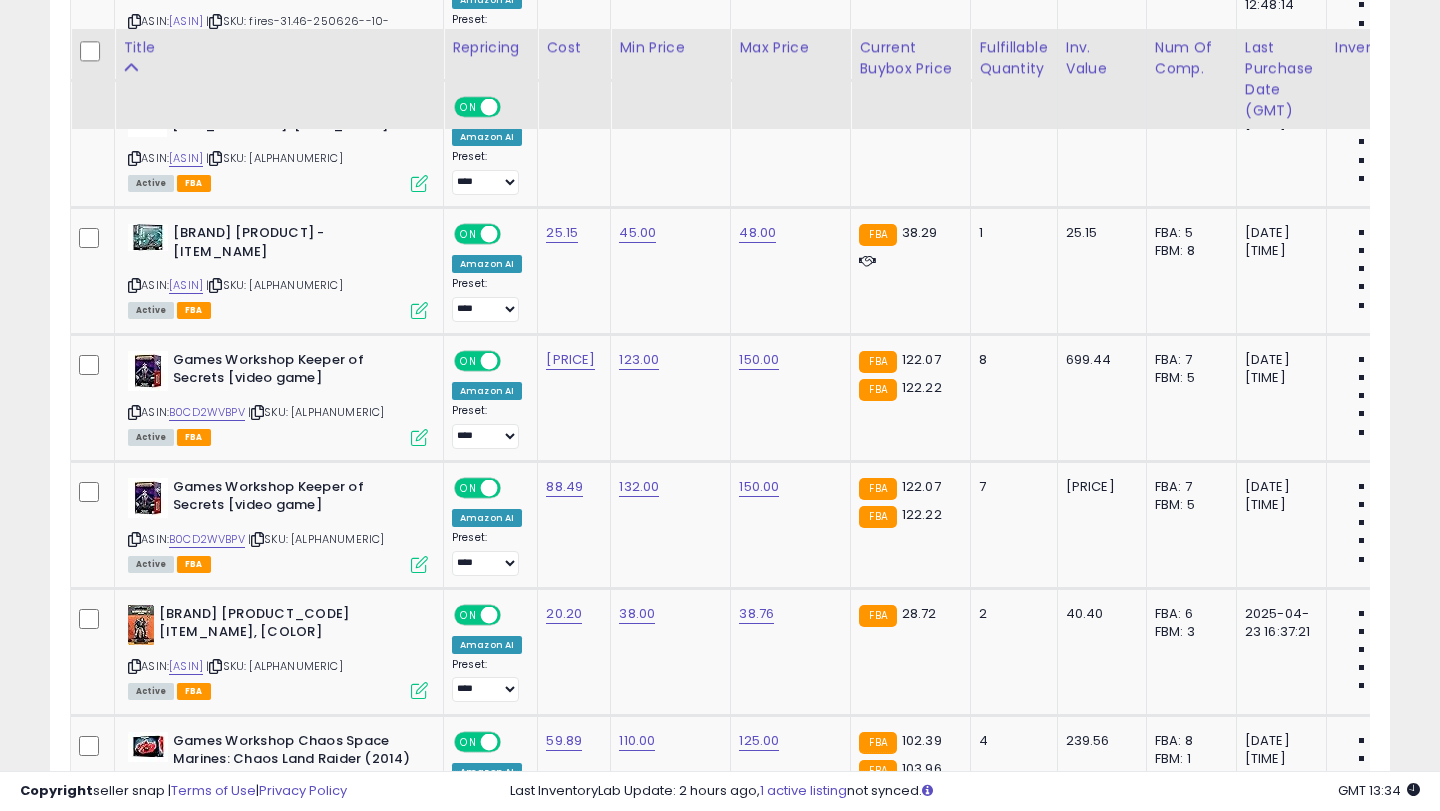scroll, scrollTop: 7179, scrollLeft: 0, axis: vertical 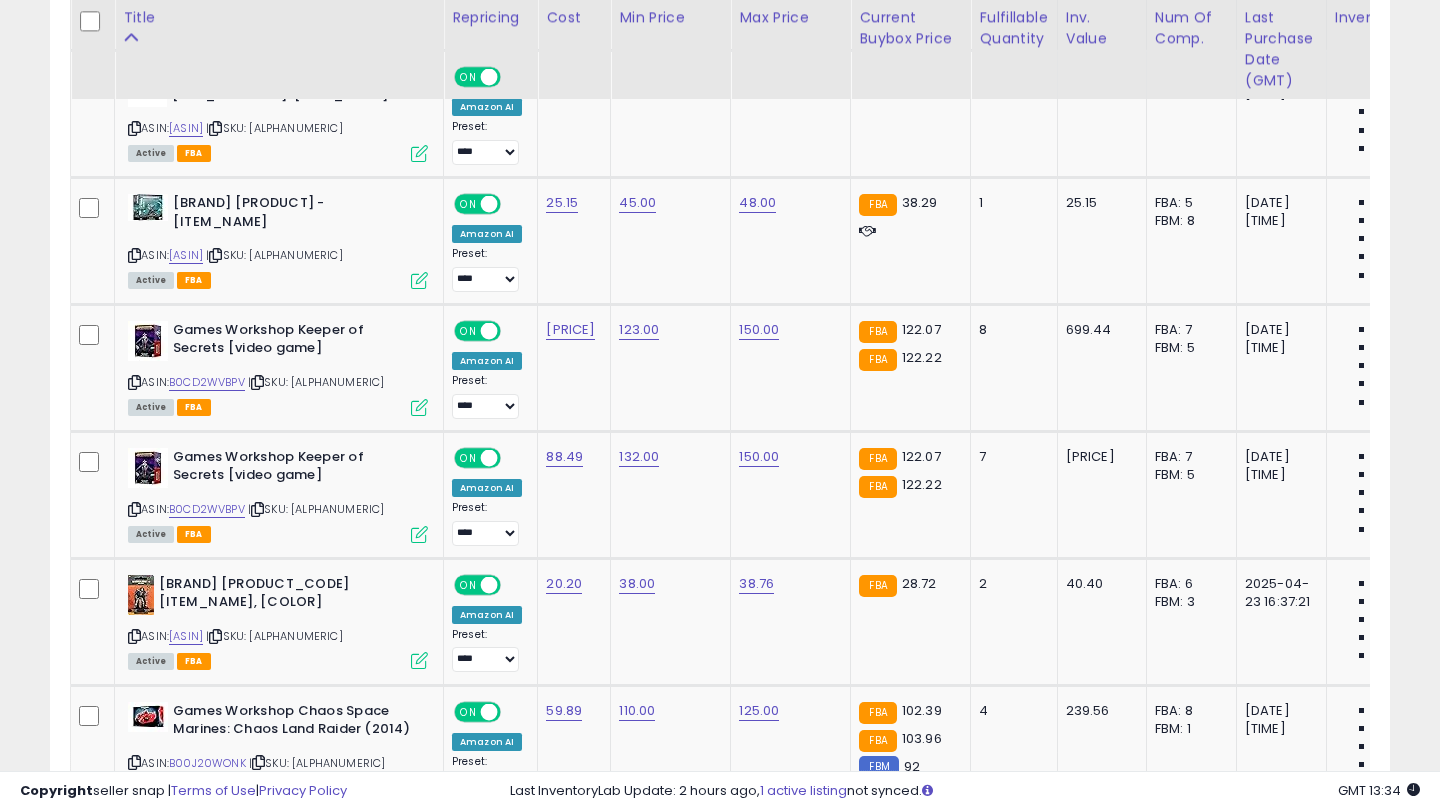 click on "58.00" at bounding box center (637, -6034) 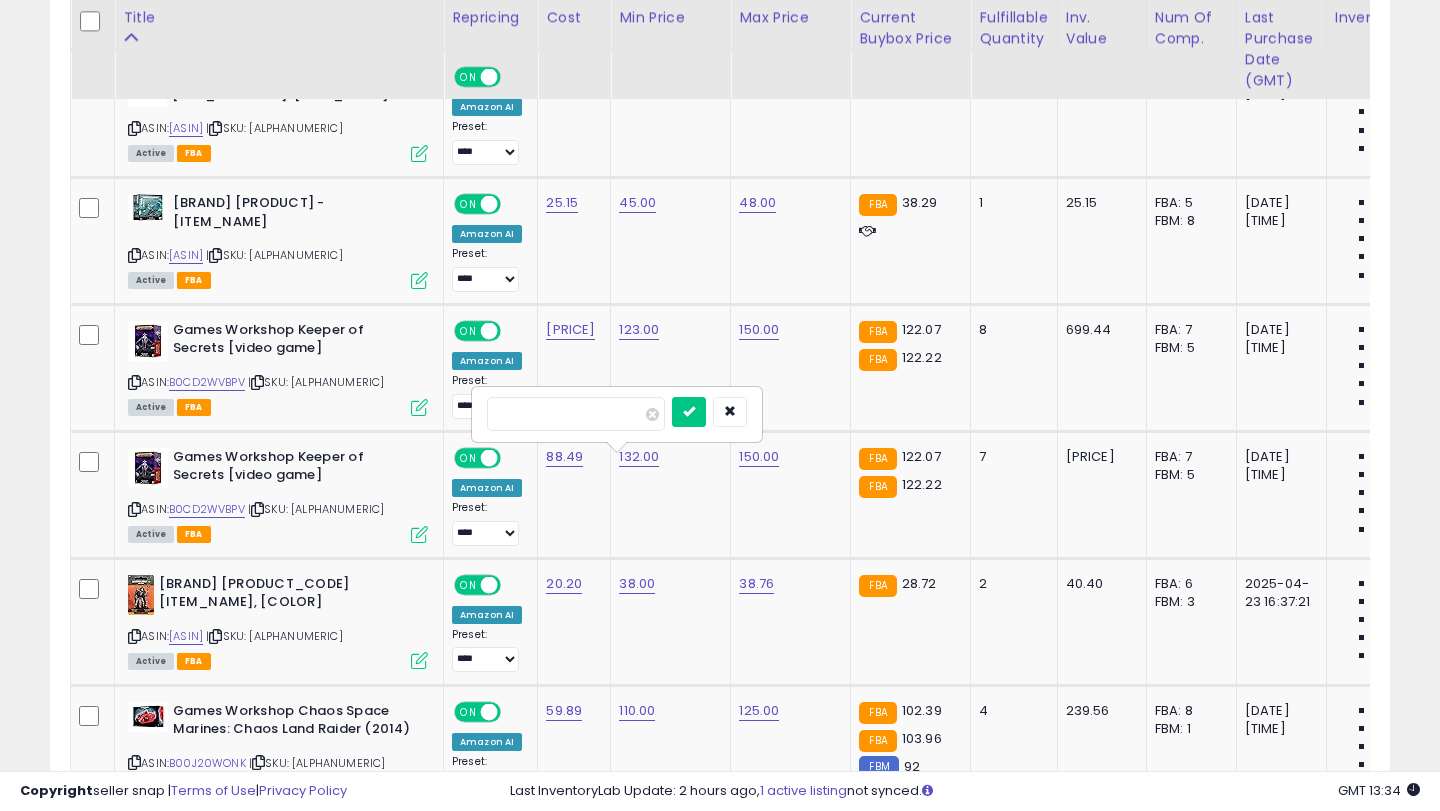 type on "**" 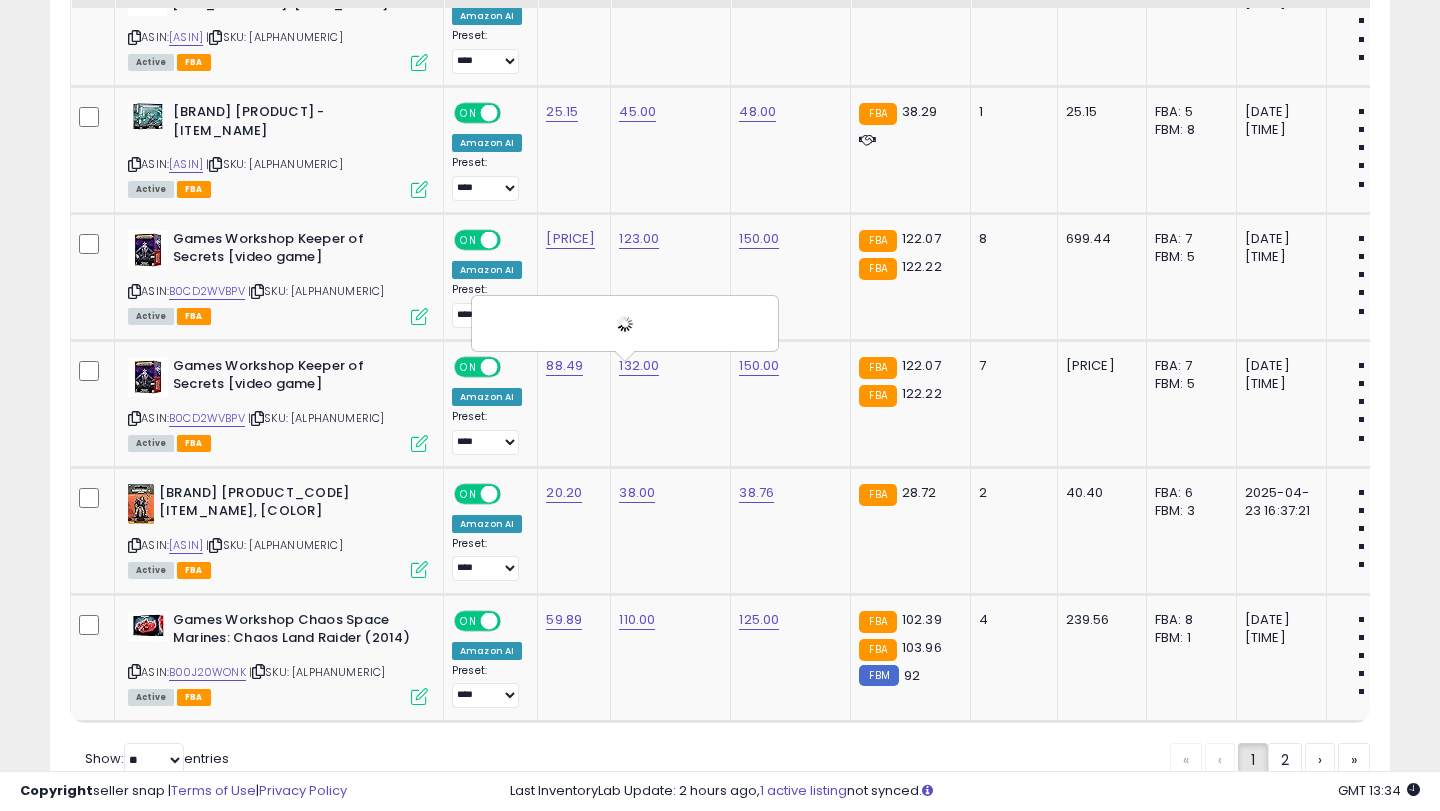 scroll, scrollTop: 7321, scrollLeft: 0, axis: vertical 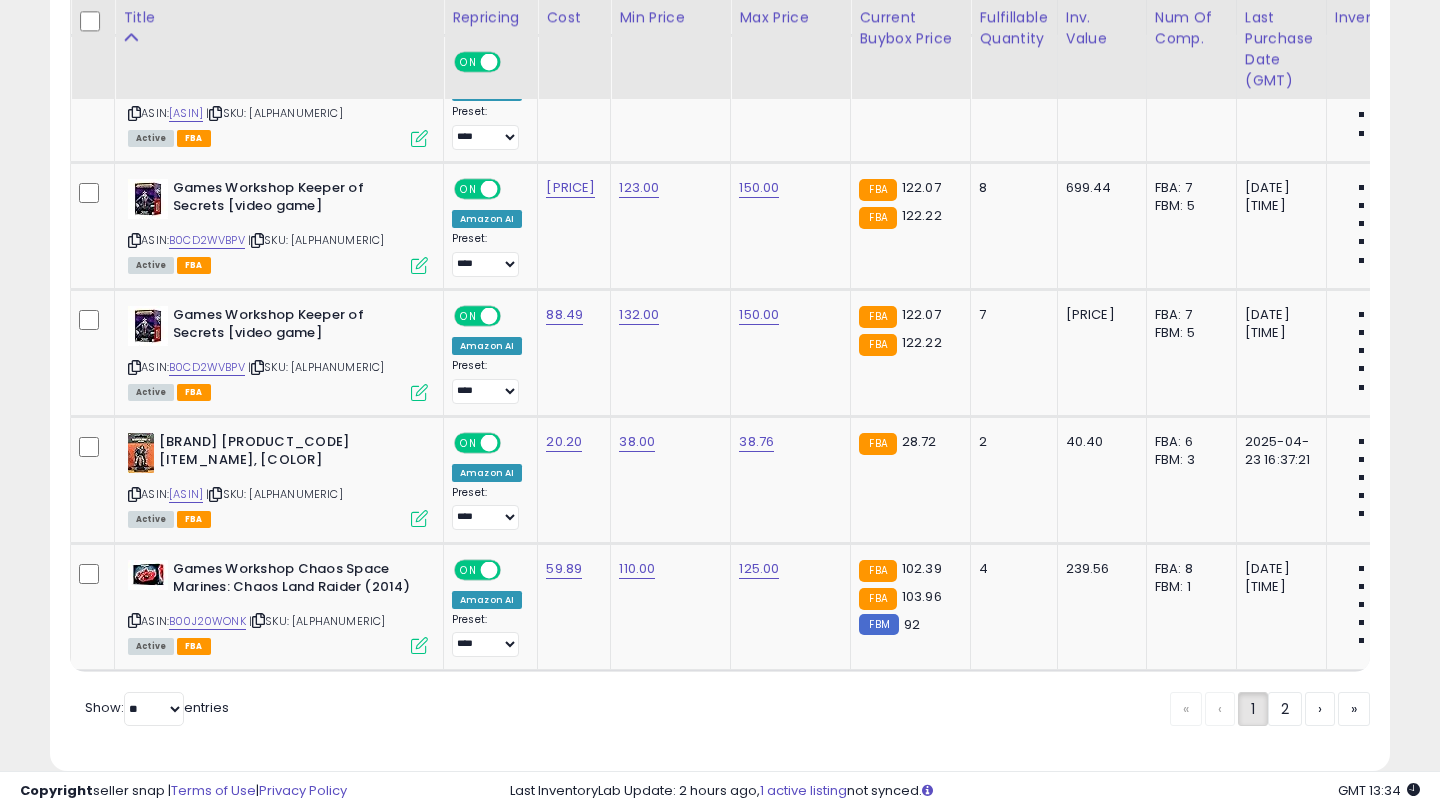 click on "58.00" at bounding box center [637, -6176] 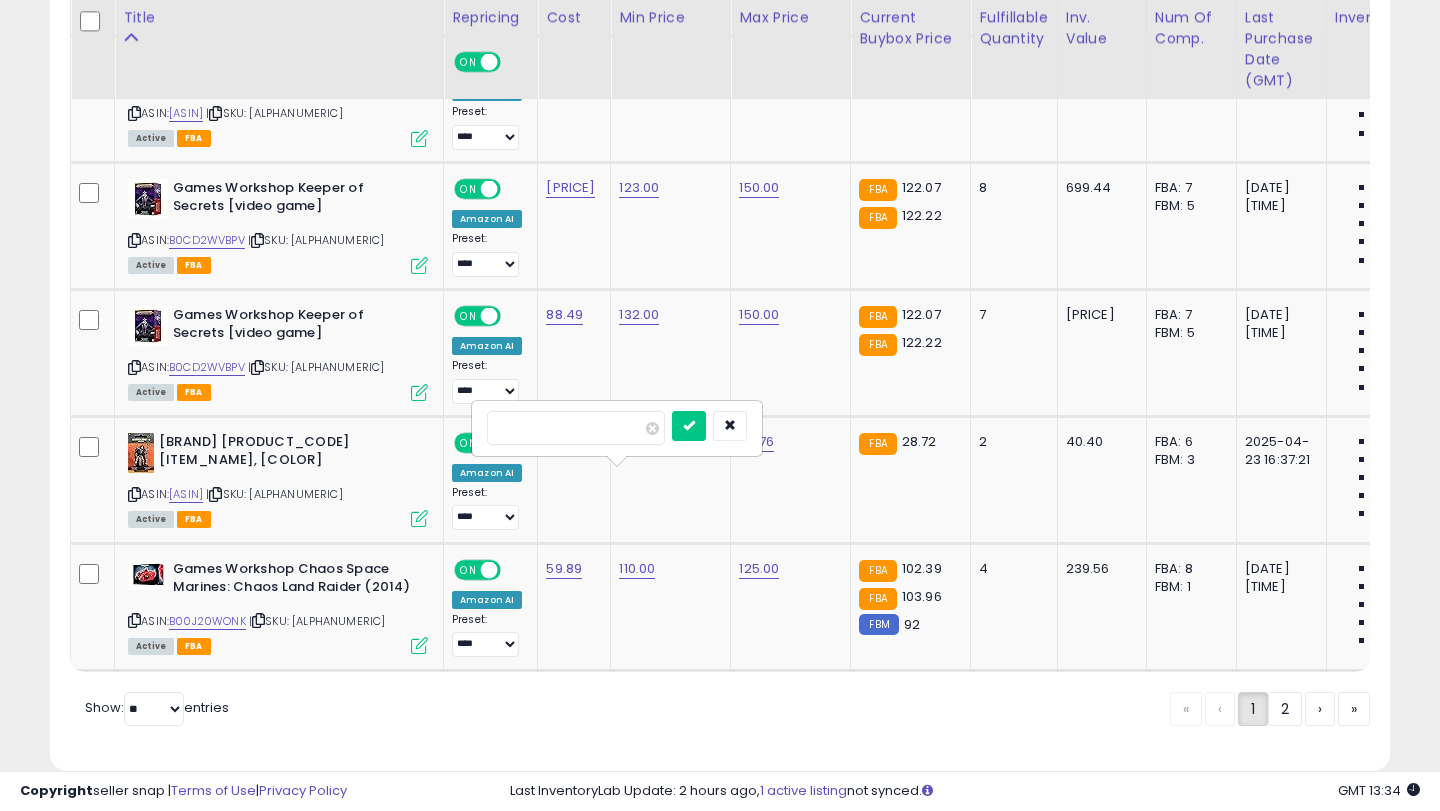 type on "**" 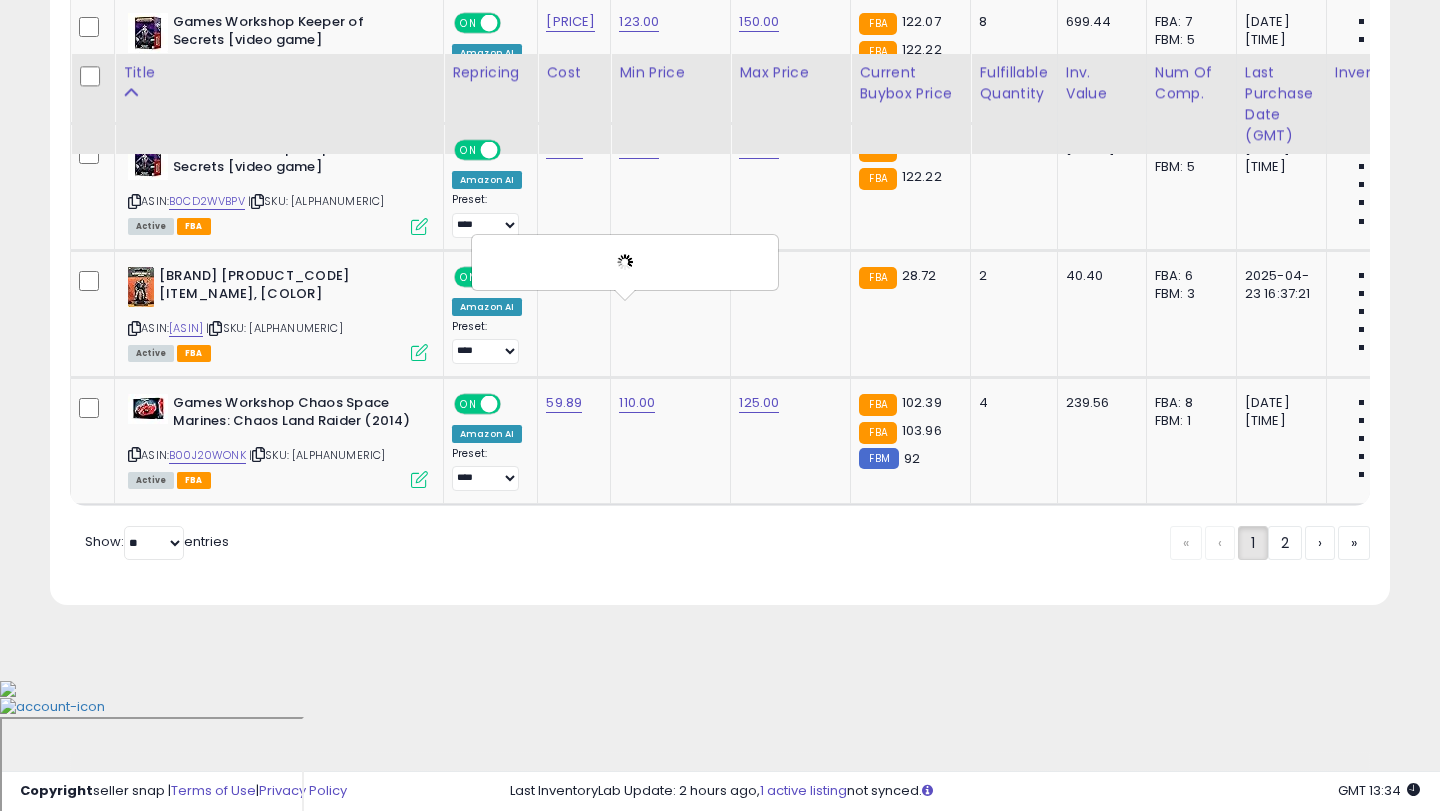 scroll, scrollTop: 7542, scrollLeft: 0, axis: vertical 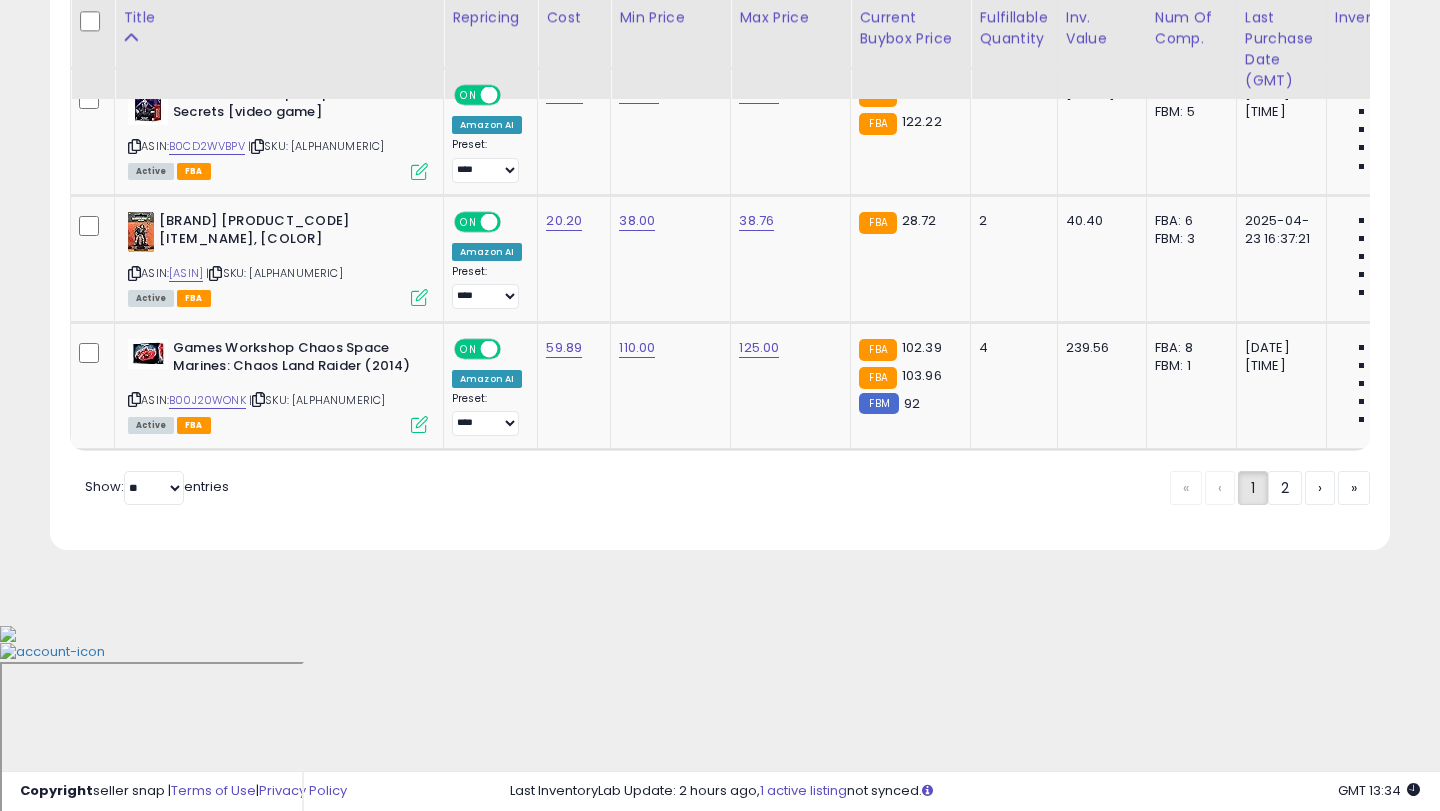 click on "45.00" at bounding box center [637, -6397] 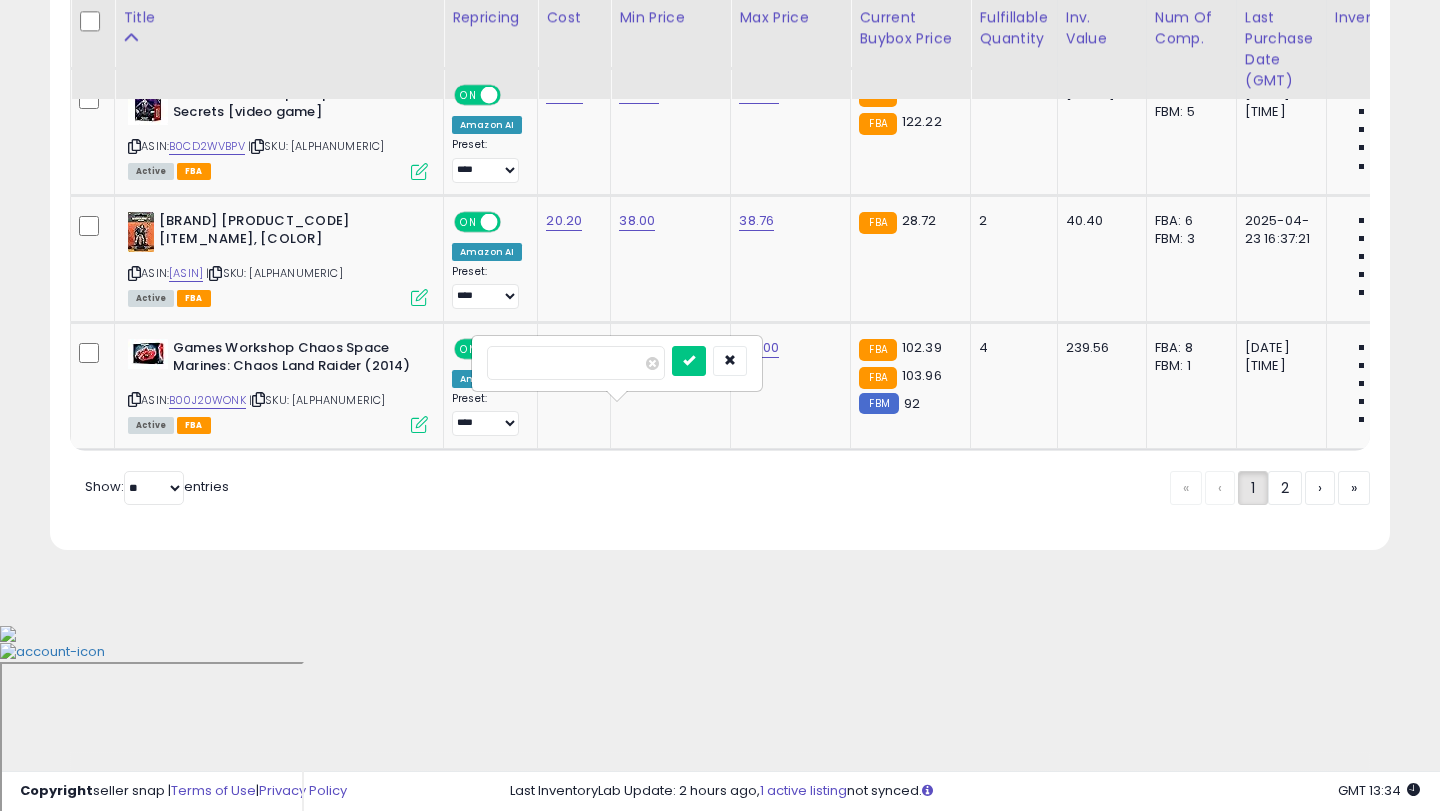 type on "**" 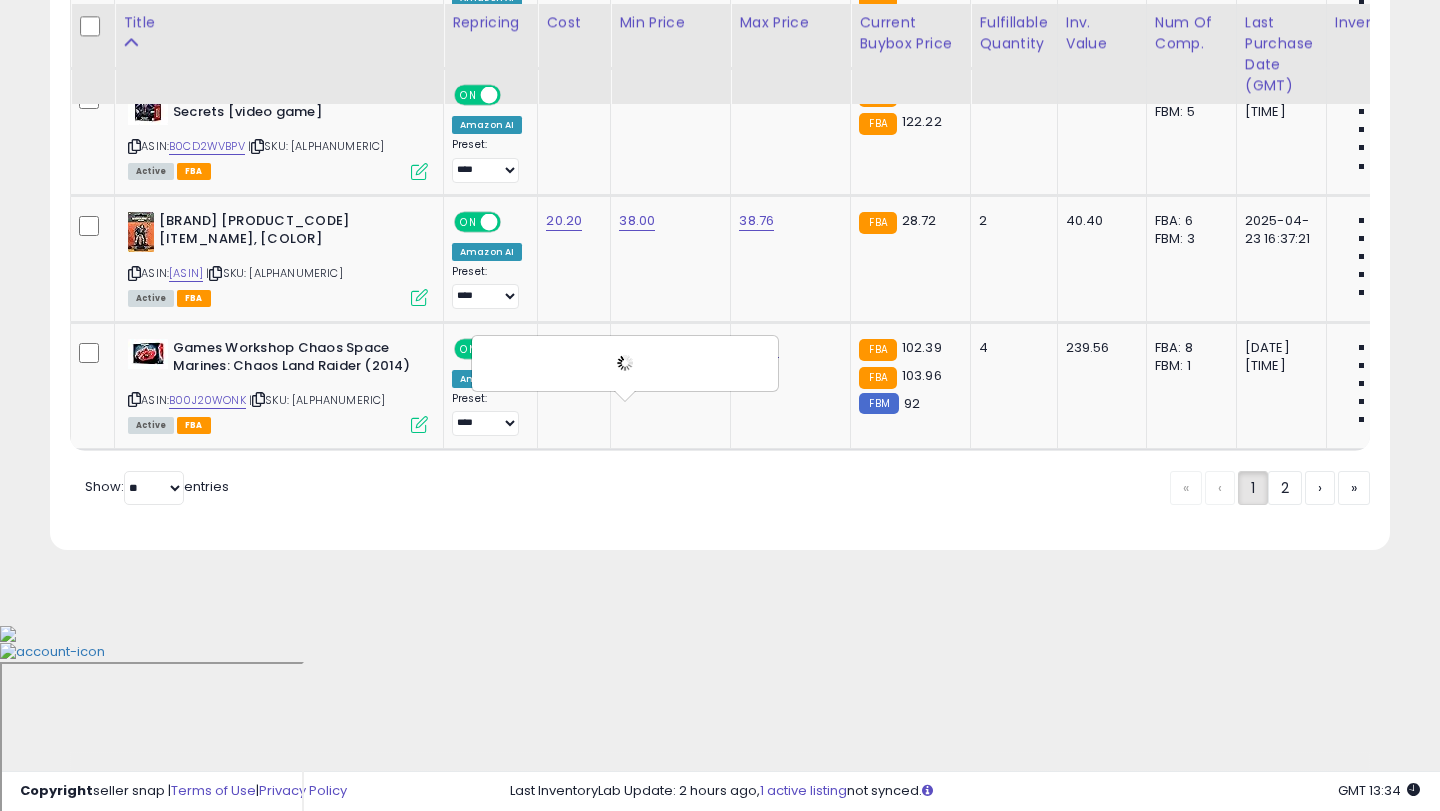 scroll, scrollTop: 7665, scrollLeft: 0, axis: vertical 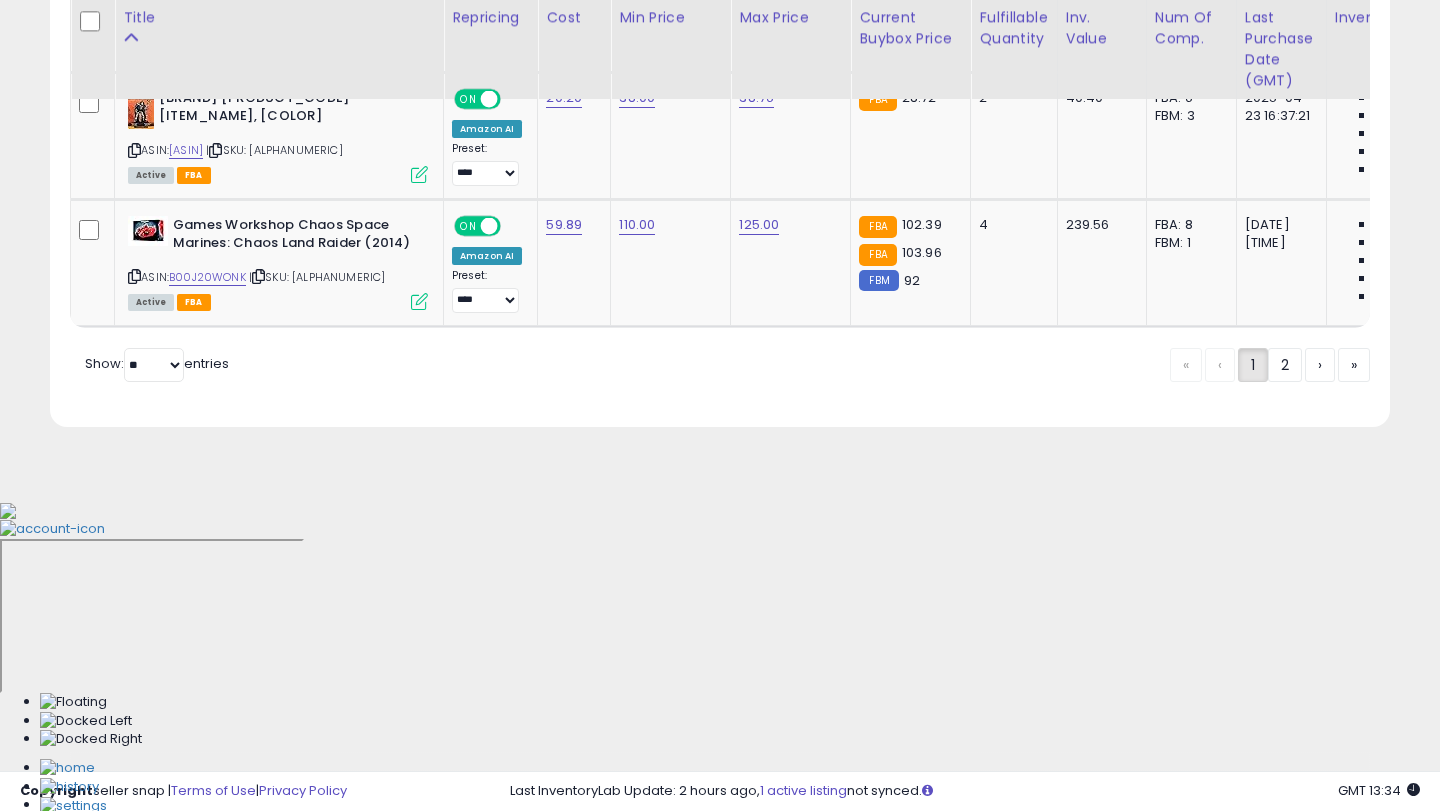 click on "123.00" at bounding box center (637, -6520) 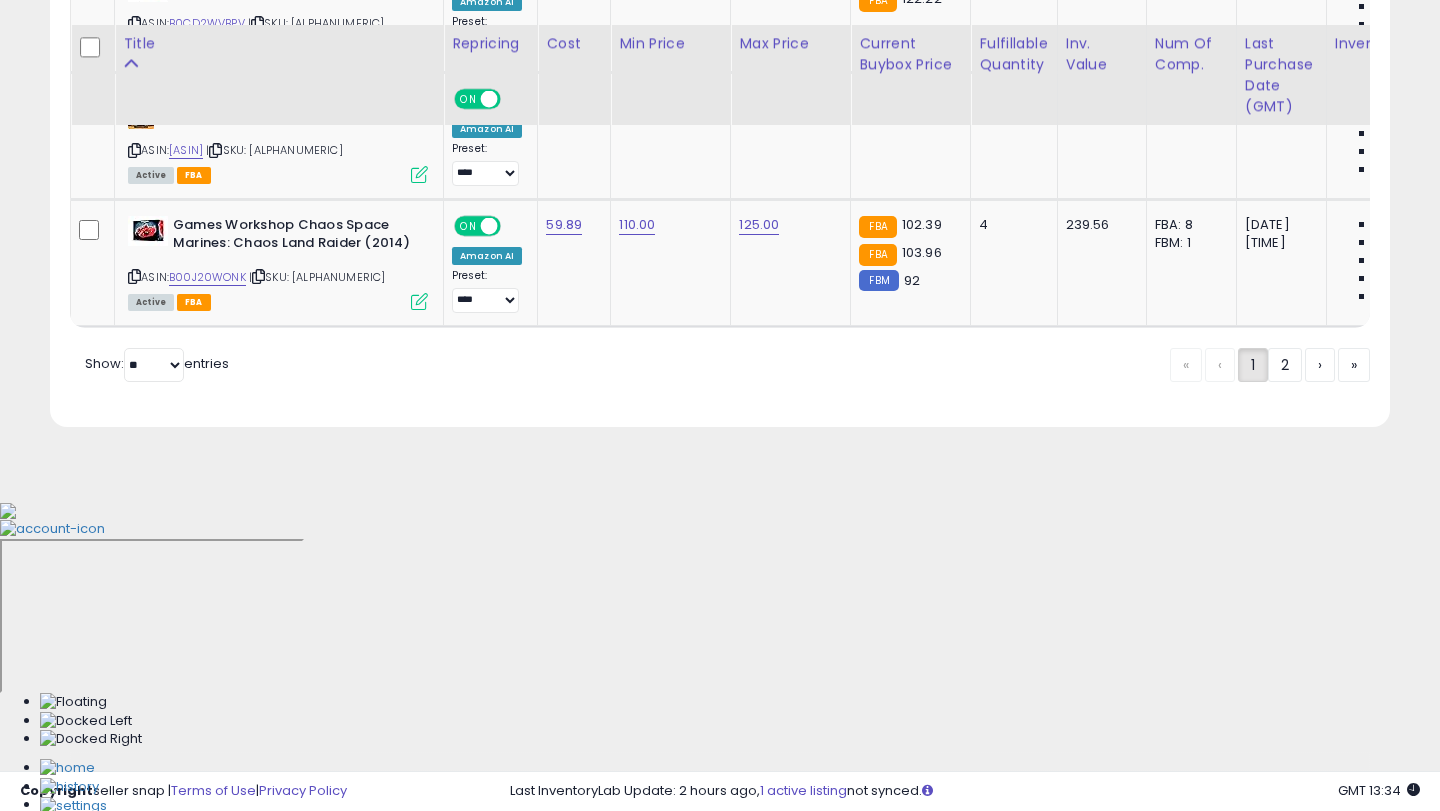 scroll, scrollTop: 7767, scrollLeft: 0, axis: vertical 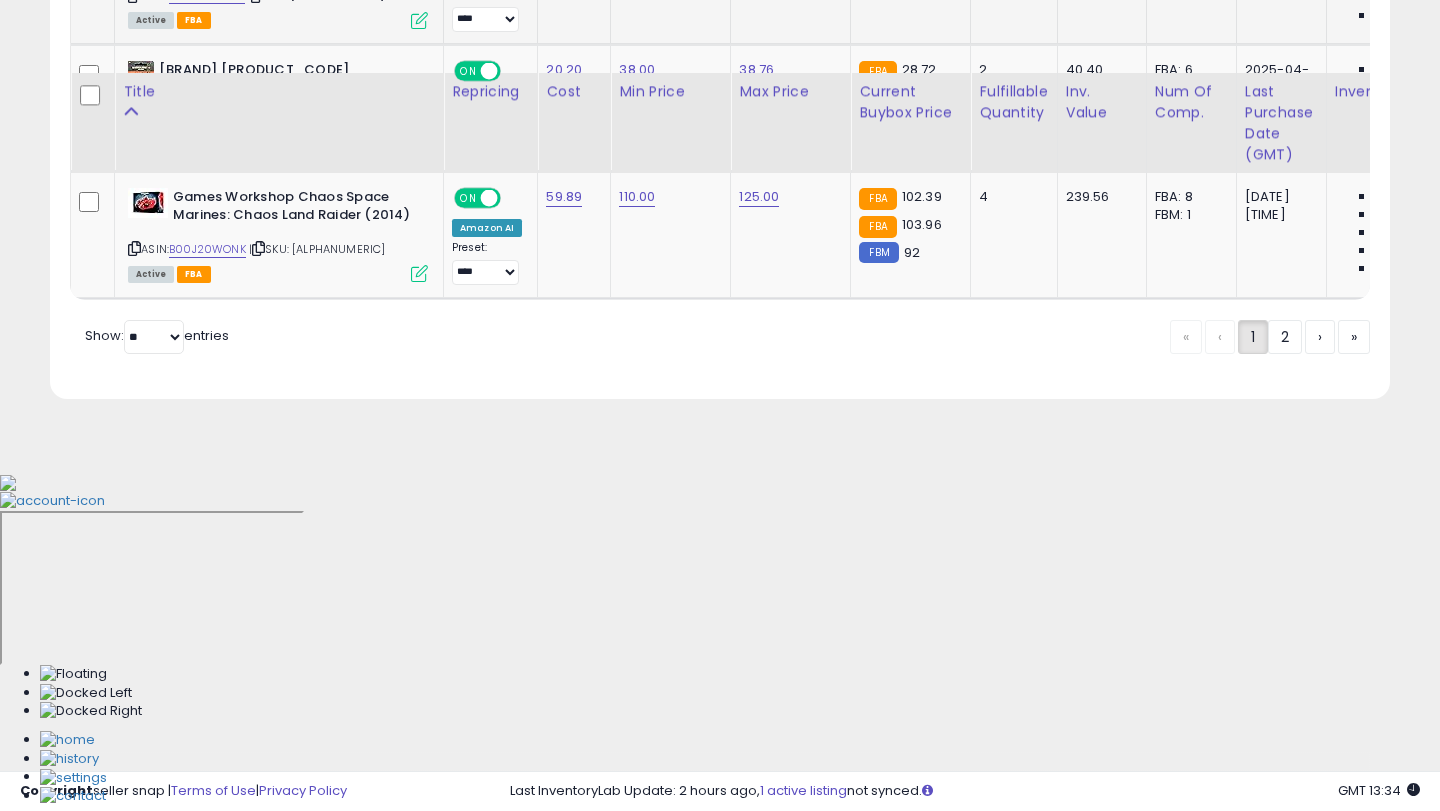 click on "132.00" at bounding box center (637, -6548) 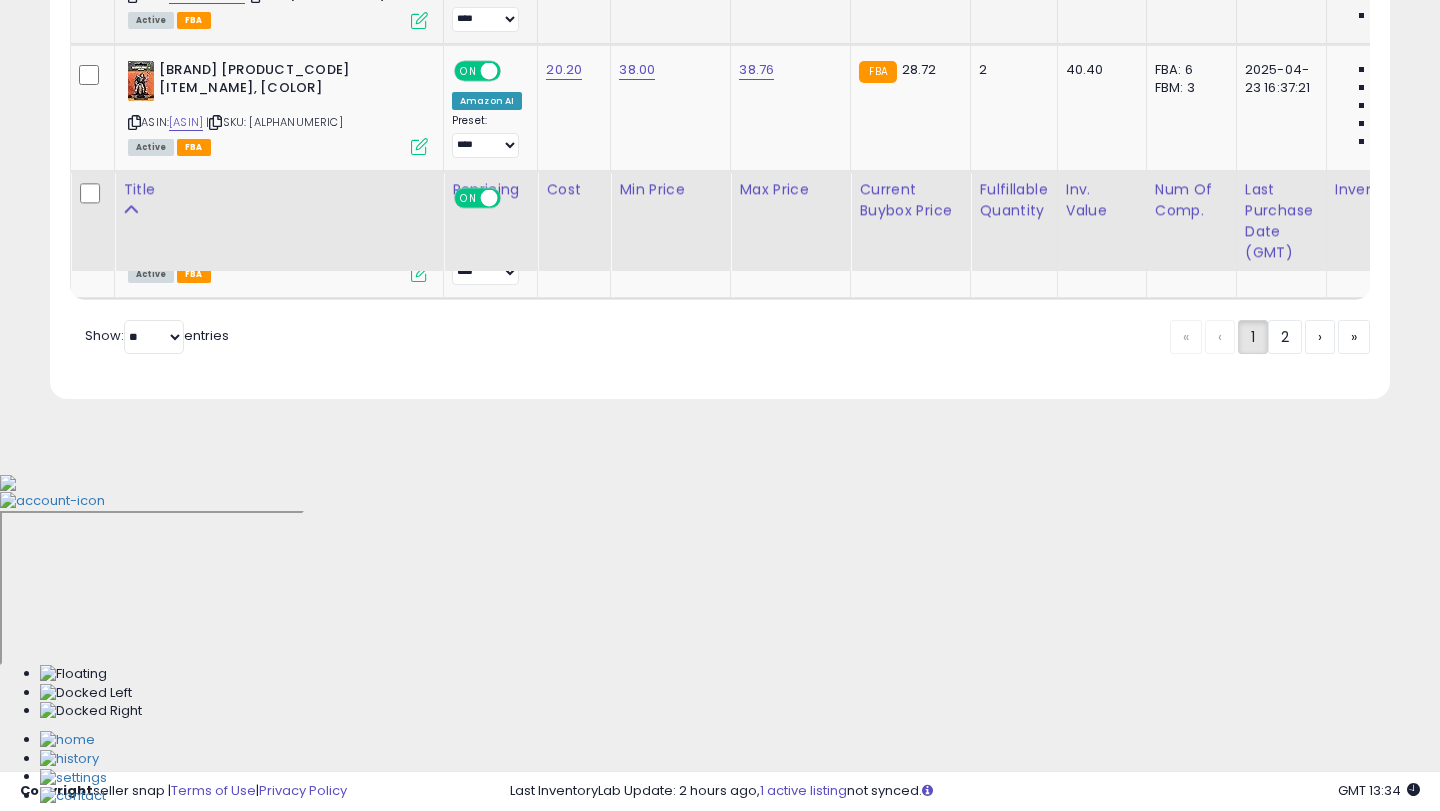 scroll, scrollTop: 7932, scrollLeft: 0, axis: vertical 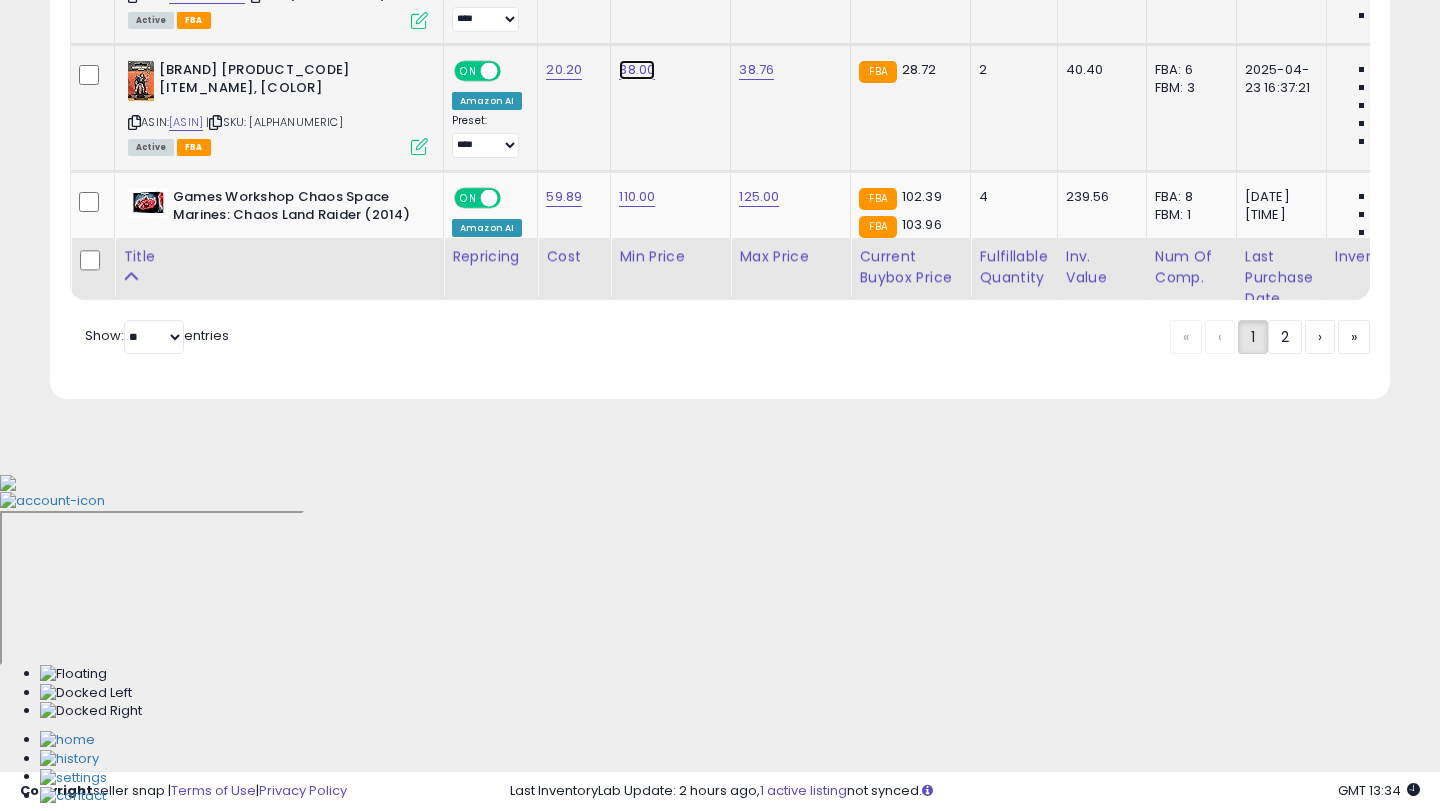 click on "38.00" at bounding box center (637, -6548) 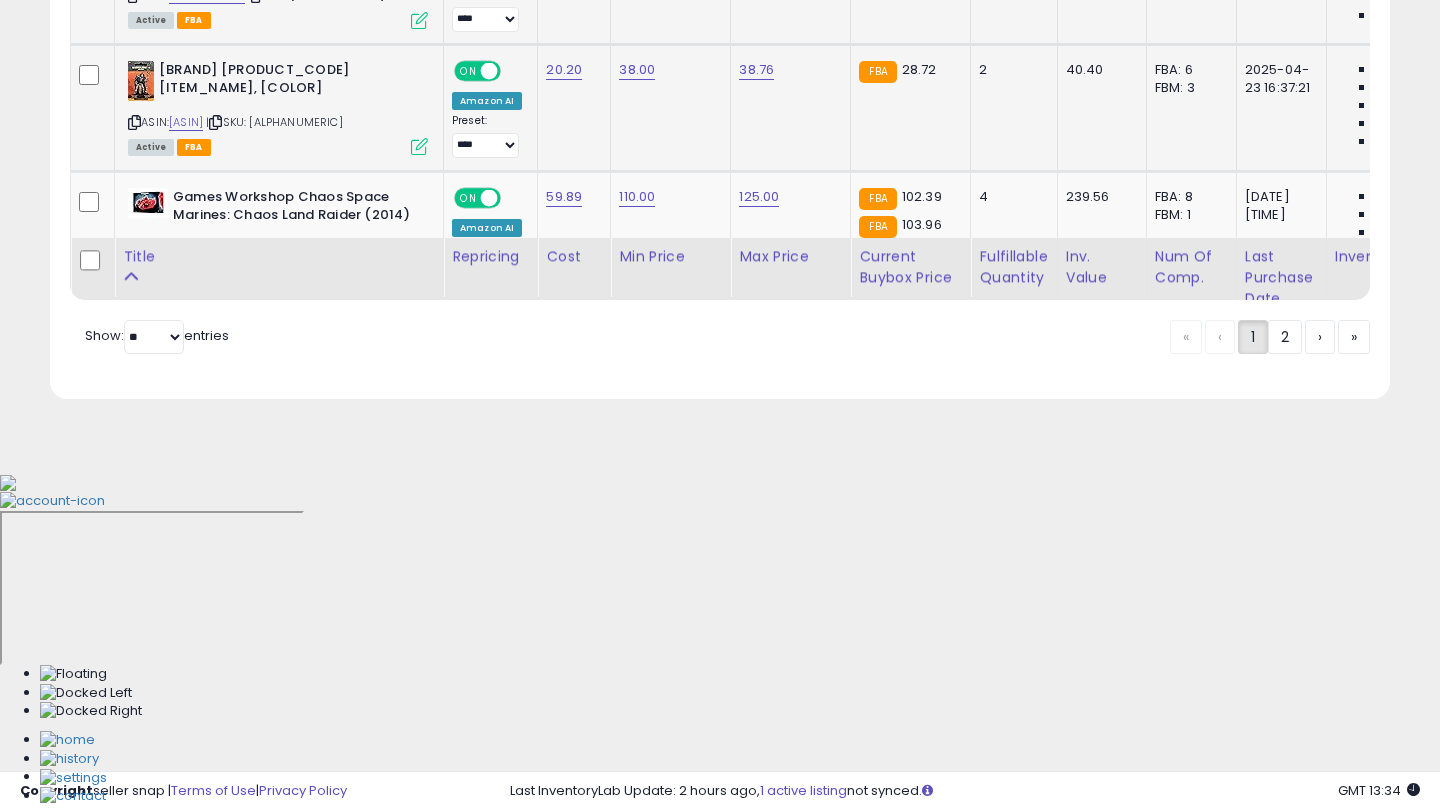 type on "**" 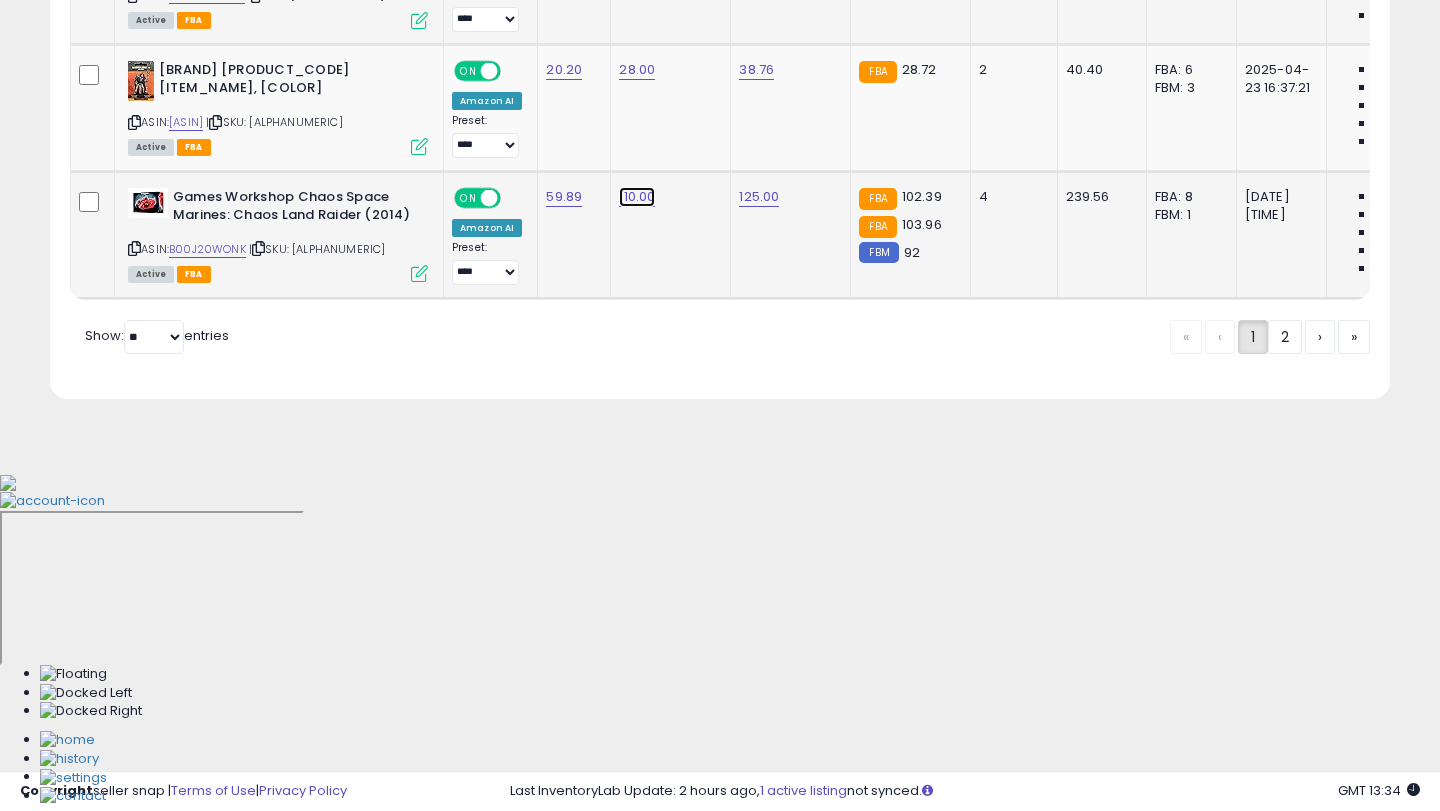 click on "110.00" at bounding box center (637, -6548) 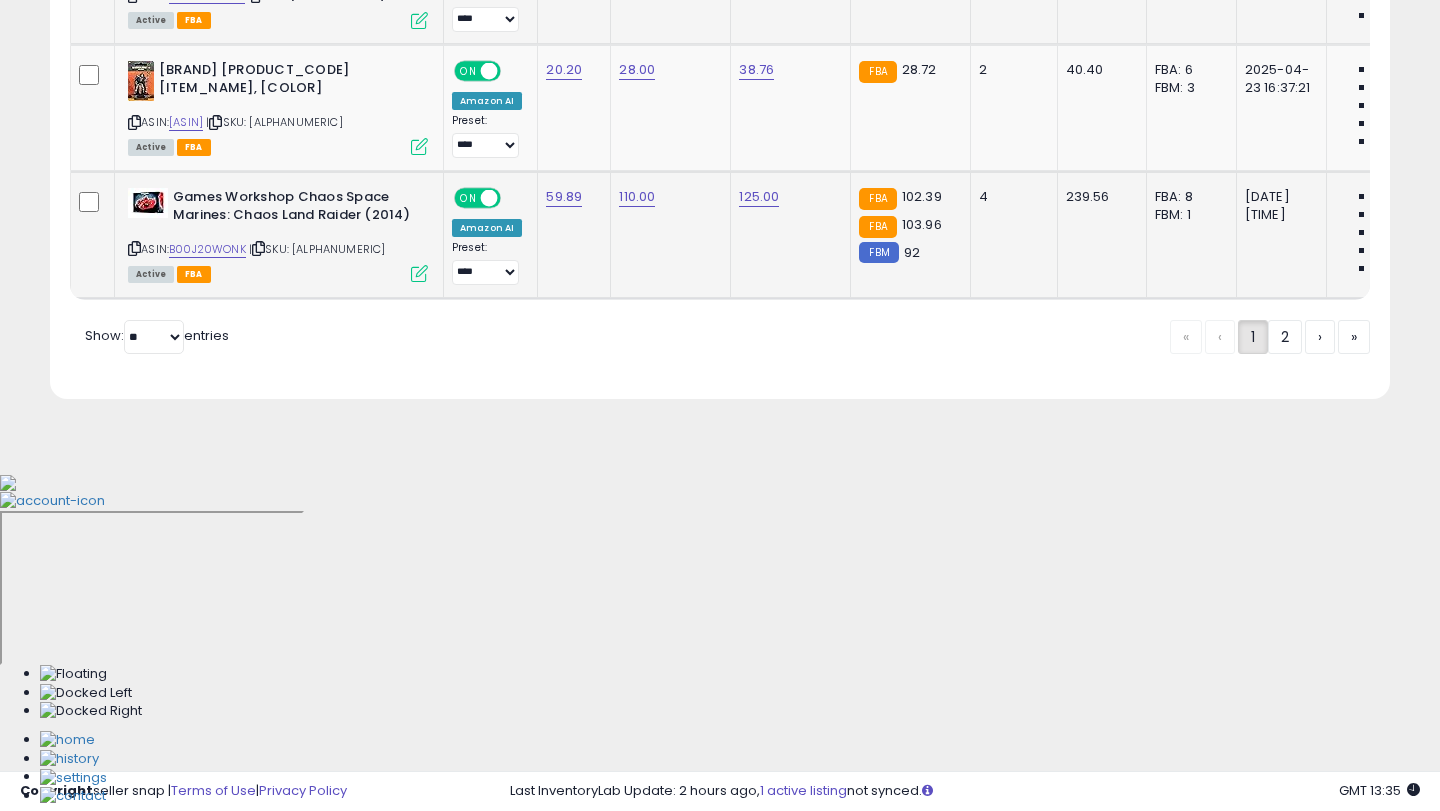 type on "***" 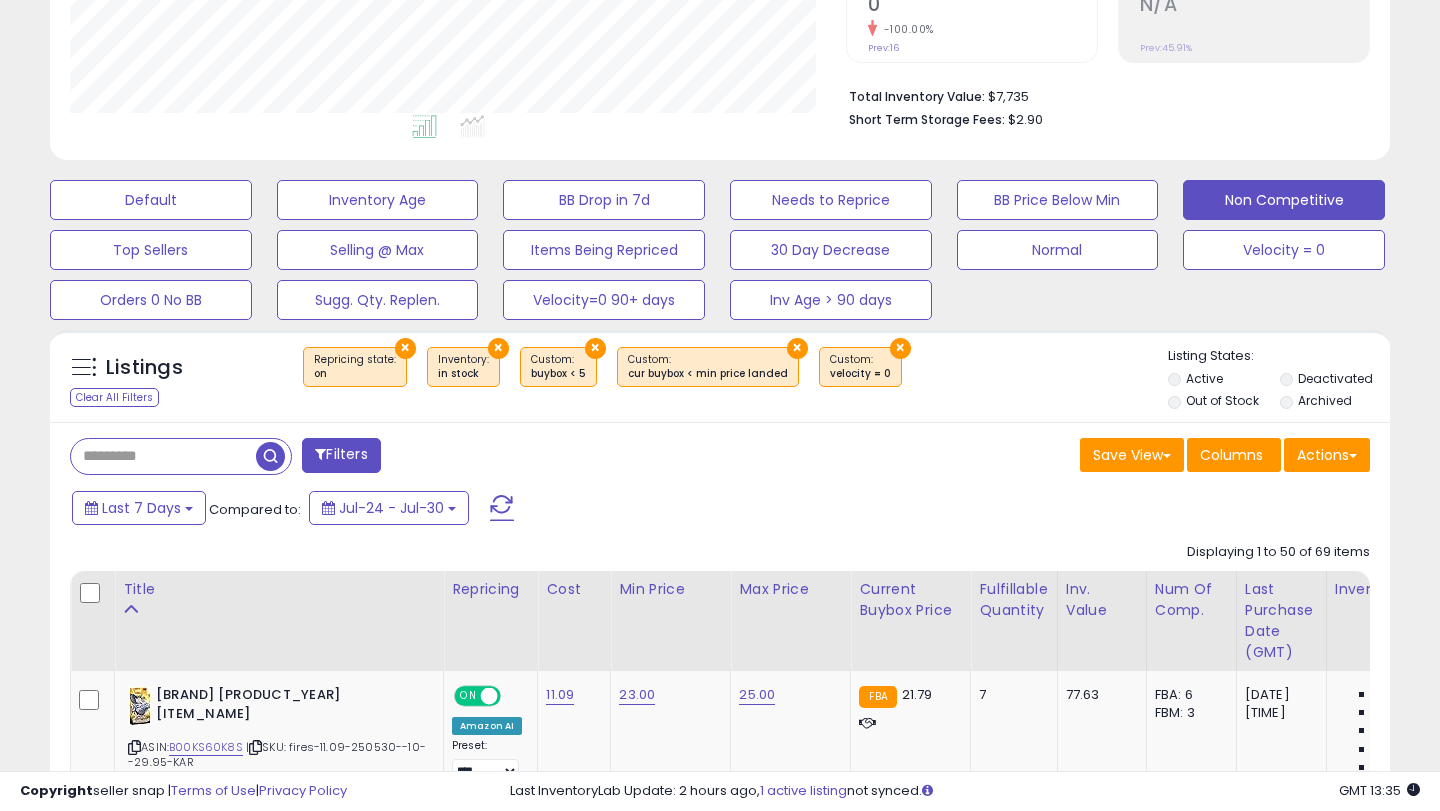 scroll, scrollTop: 481, scrollLeft: 0, axis: vertical 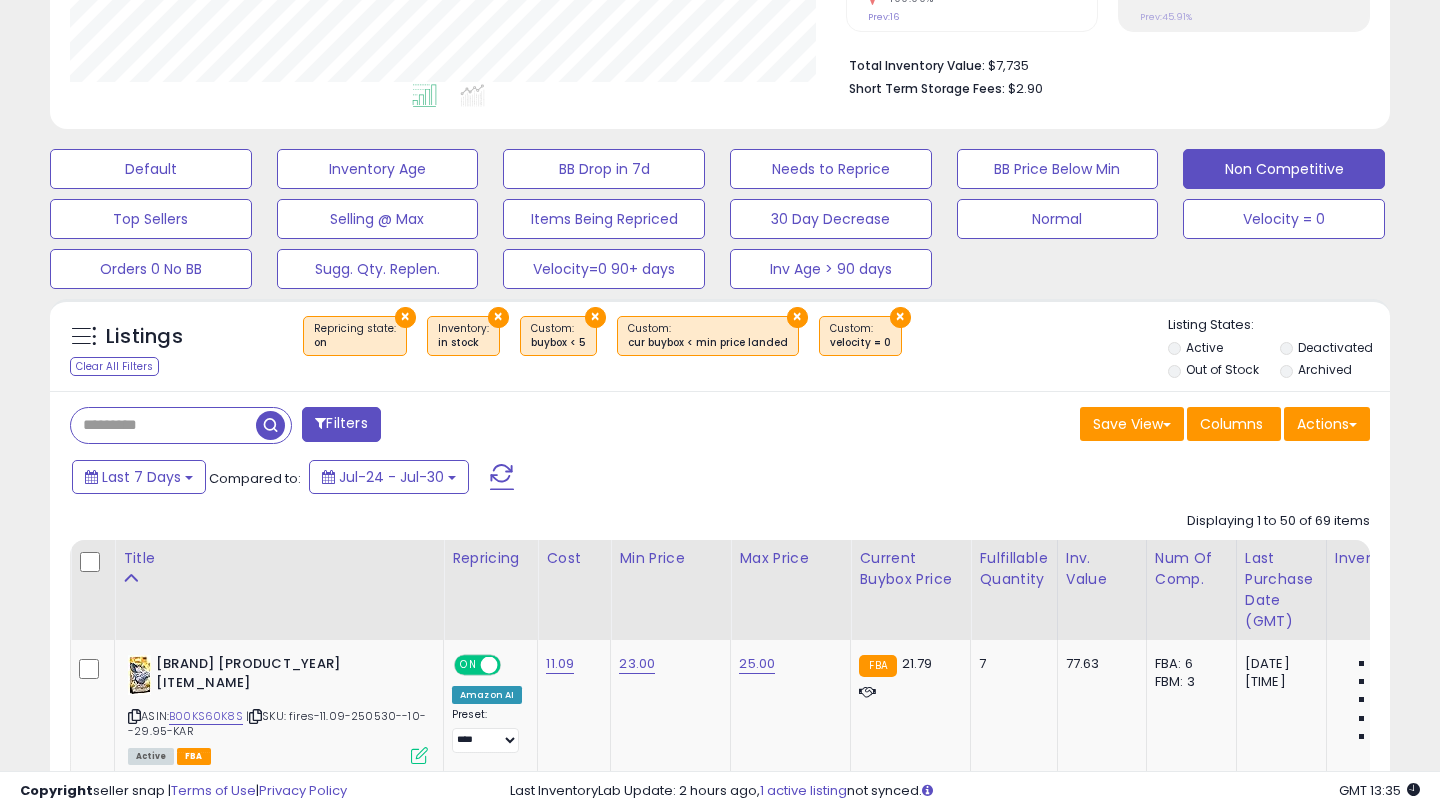 click at bounding box center [502, 477] 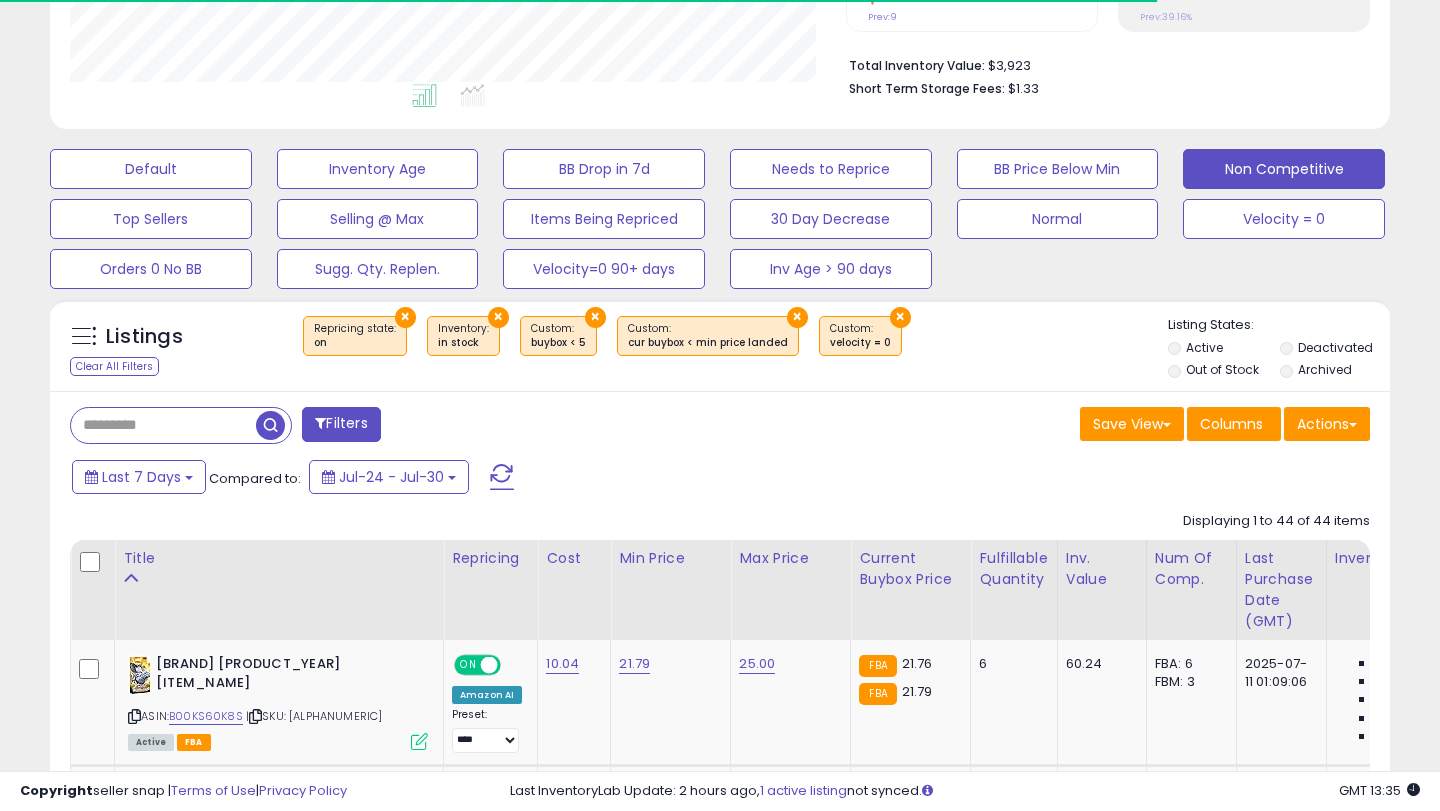 type 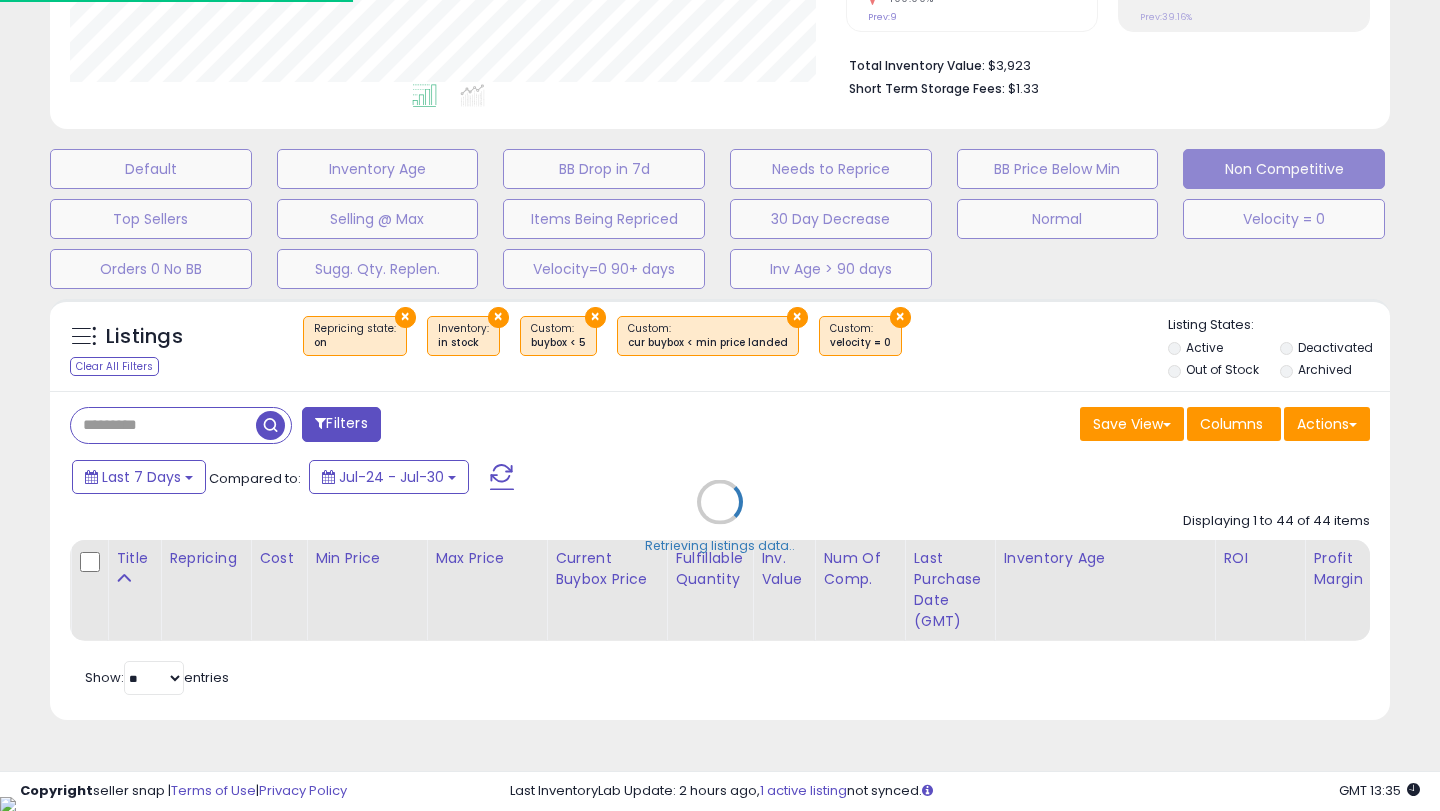 scroll, scrollTop: 465, scrollLeft: 0, axis: vertical 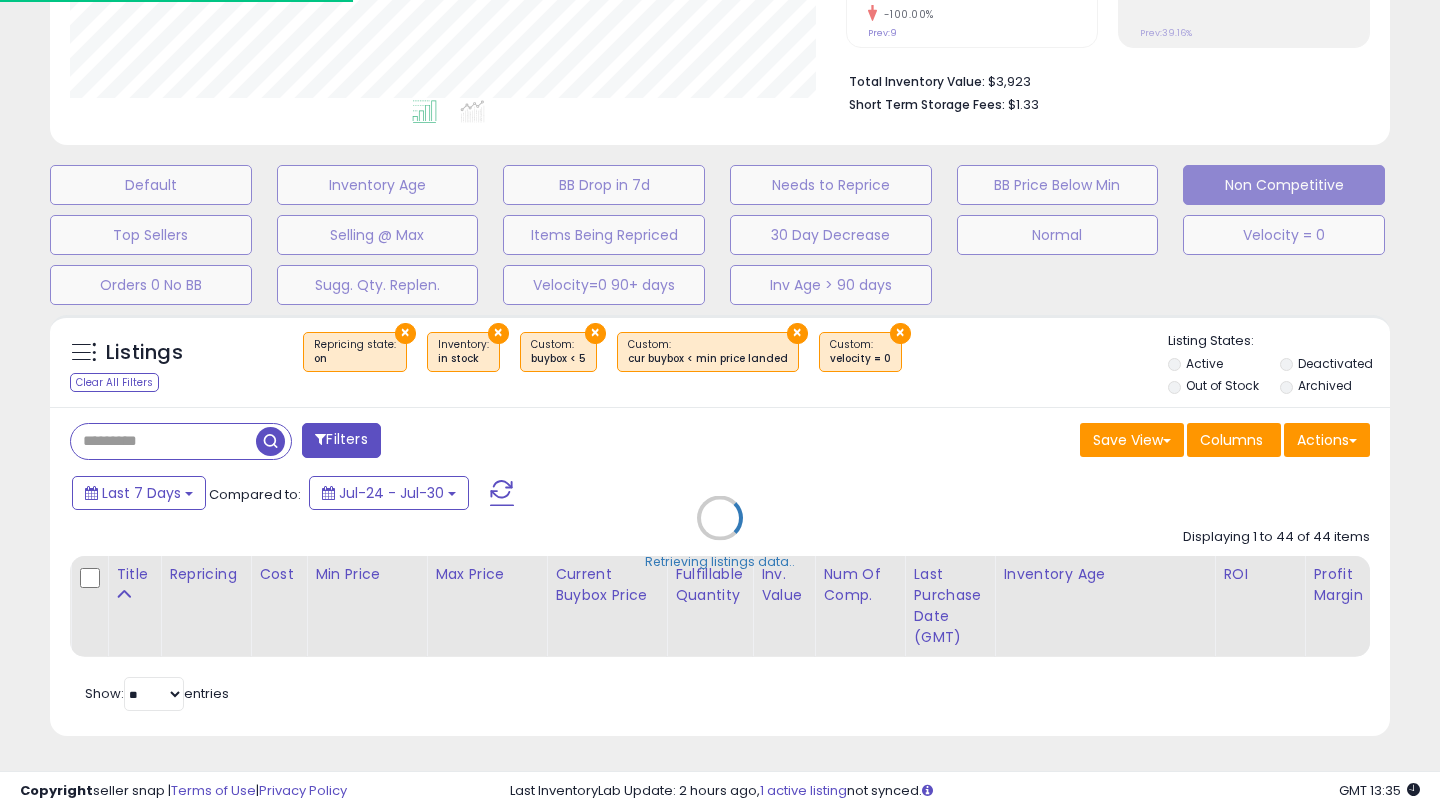 click at bounding box center [502, 493] 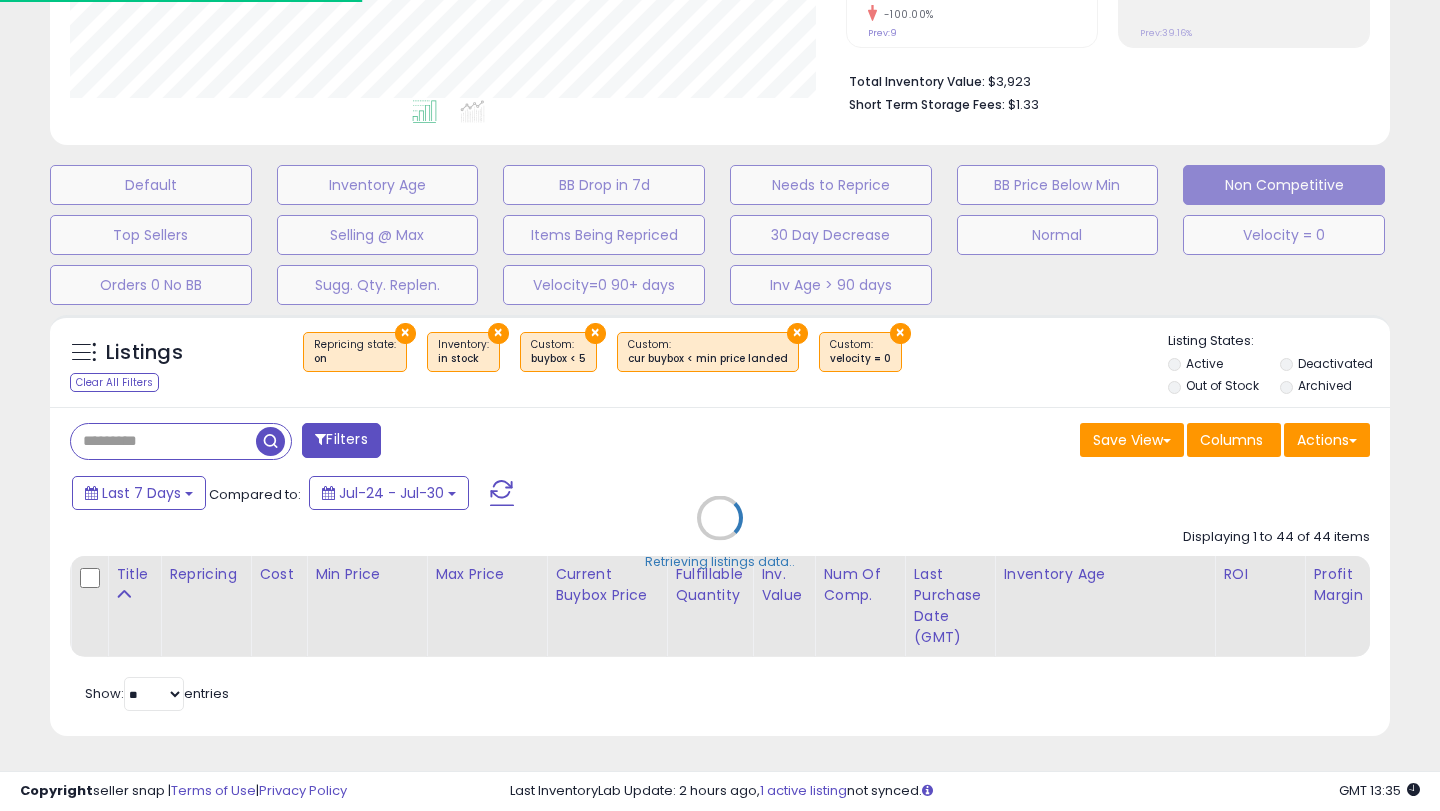 scroll, scrollTop: 999590, scrollLeft: 999224, axis: both 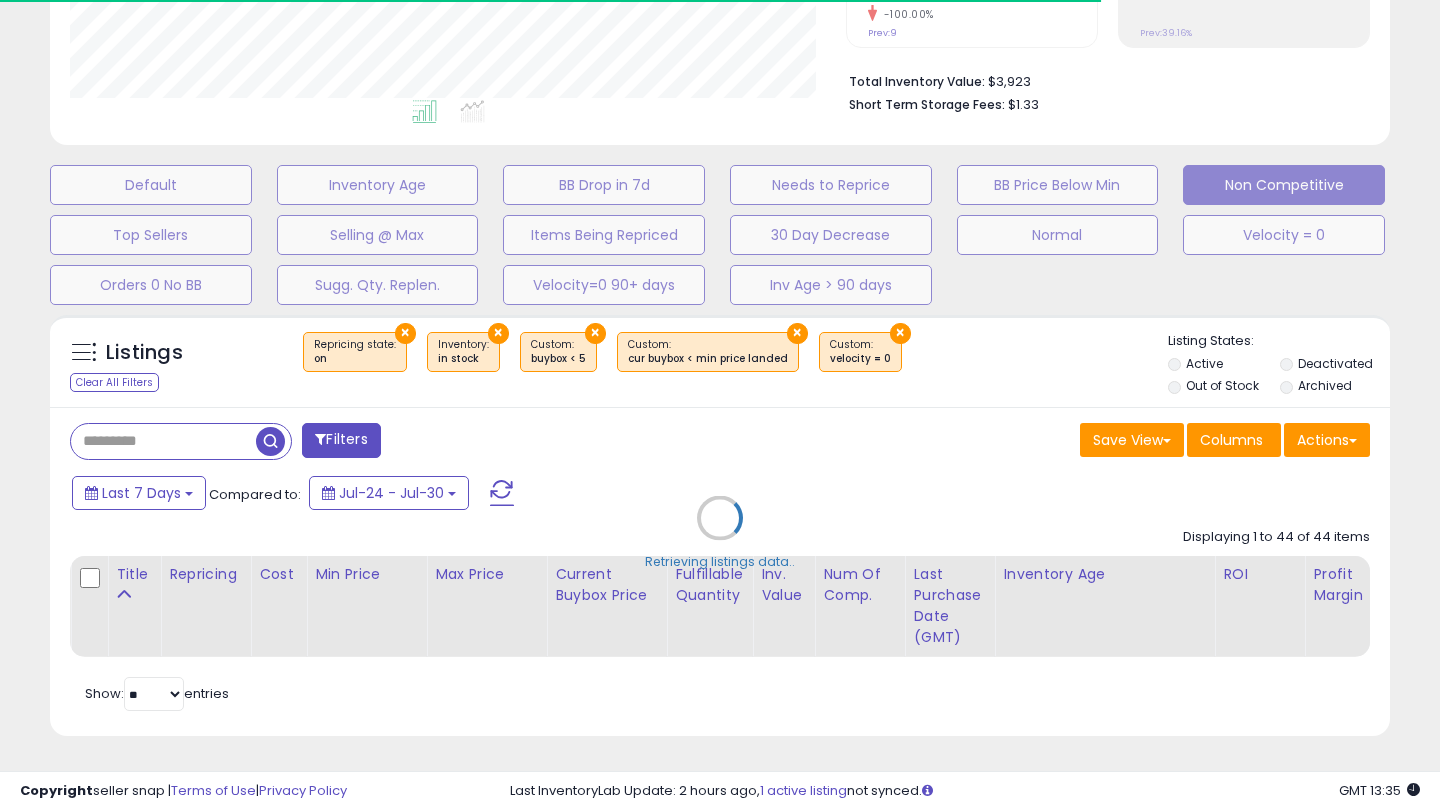 click on "Retrieving listings data.." at bounding box center [720, 533] 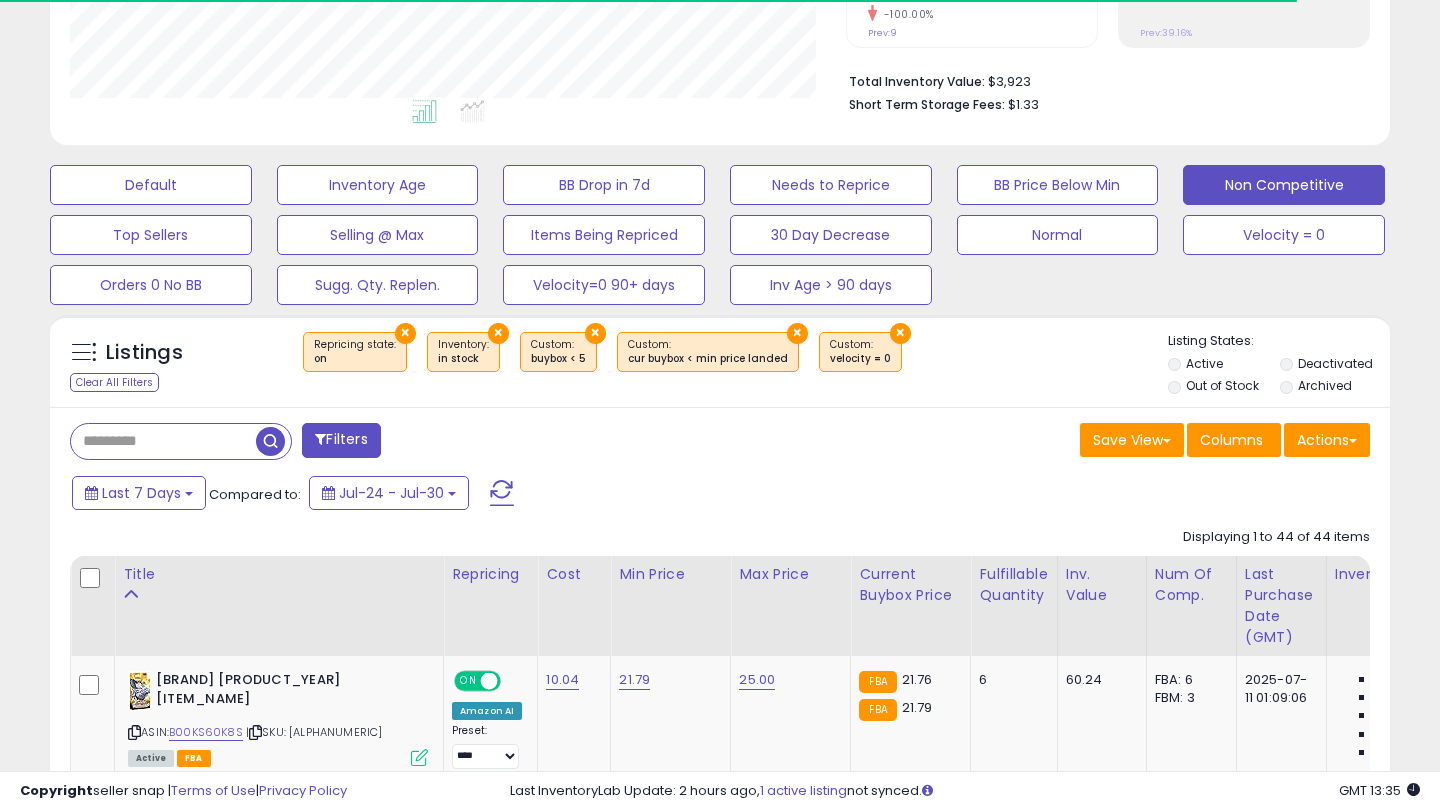 click on "Last 7 Days
Compared to:
Jul-24 - Jul-30" at bounding box center (554, 495) 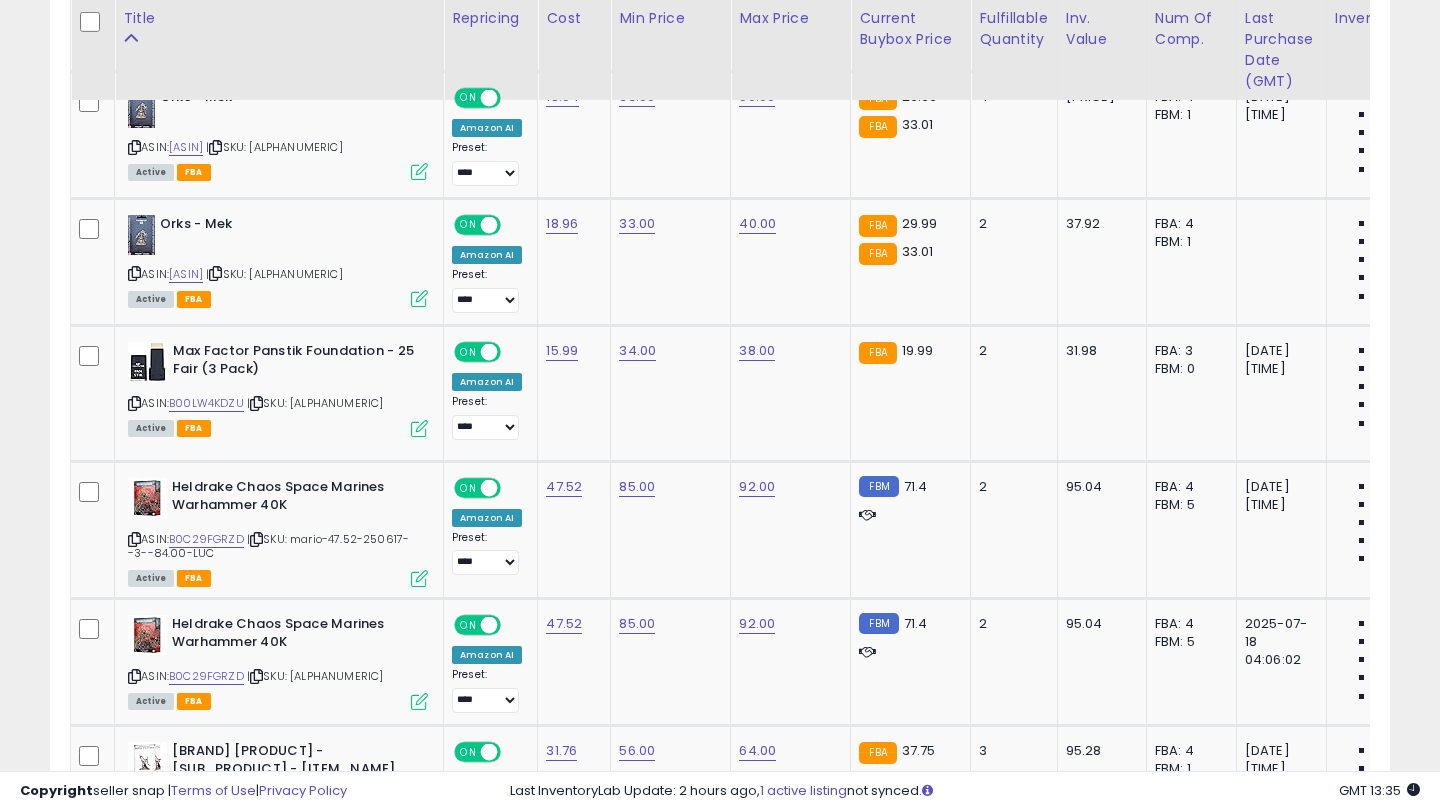 scroll, scrollTop: 2838, scrollLeft: 0, axis: vertical 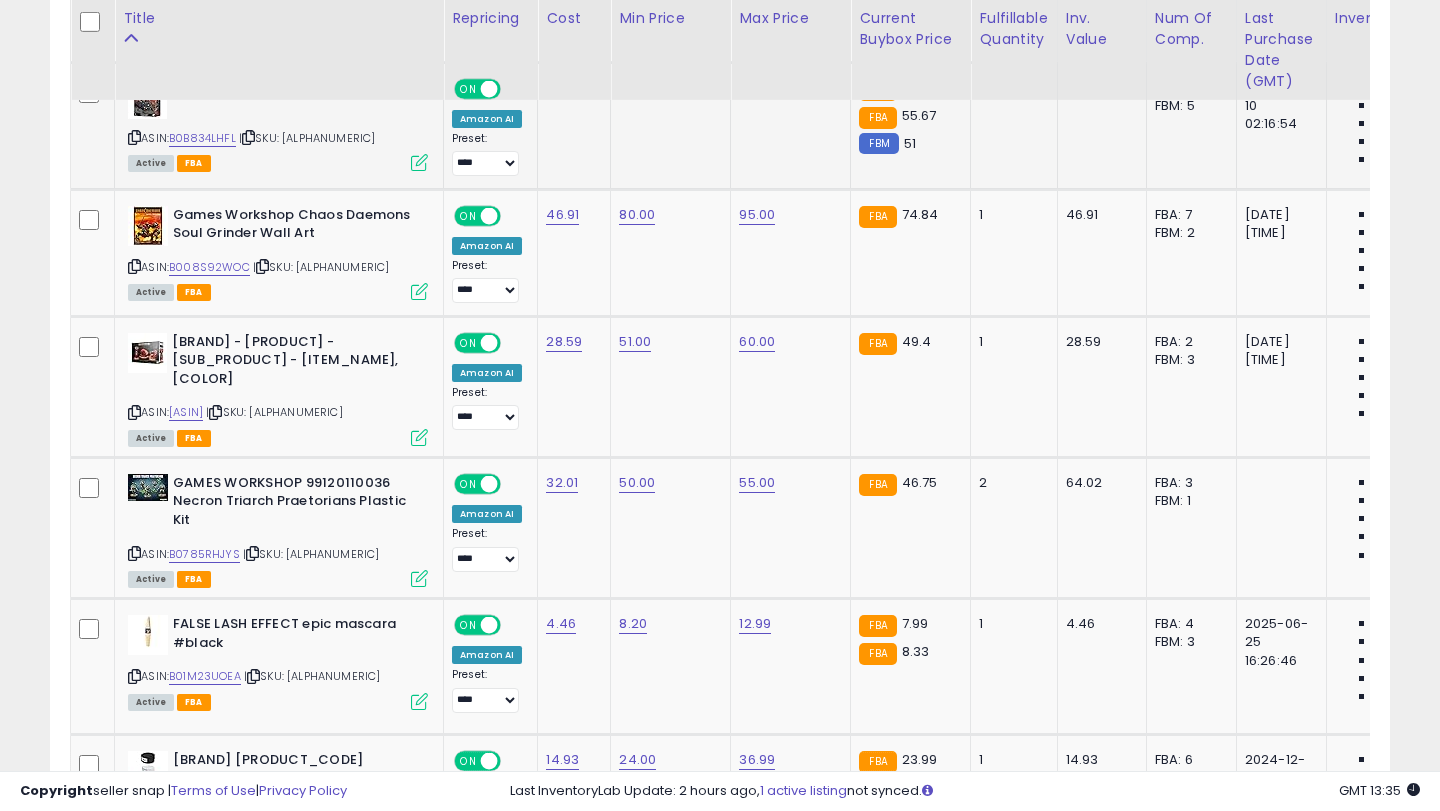 click on "60.00" at bounding box center (634, -3562) 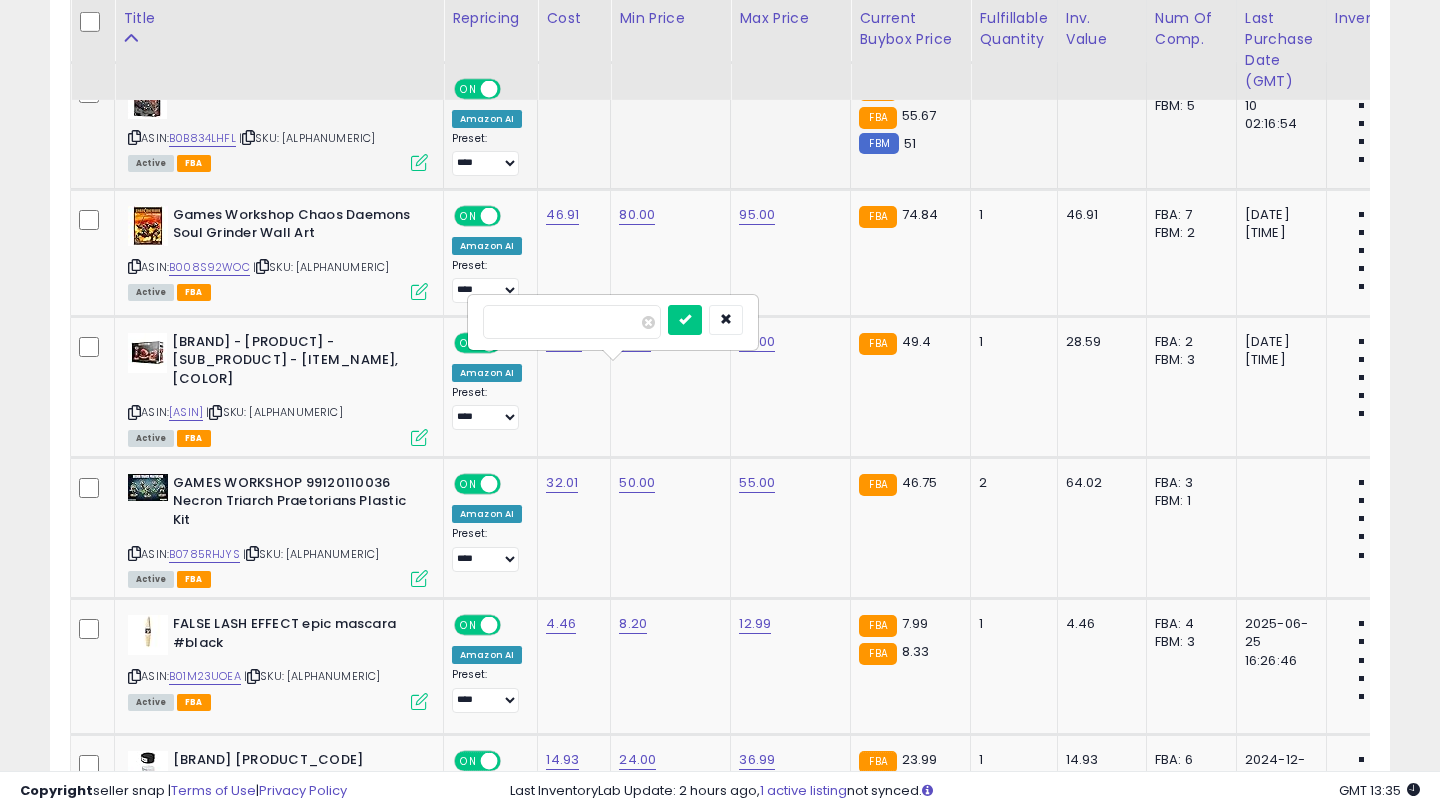 type on "*" 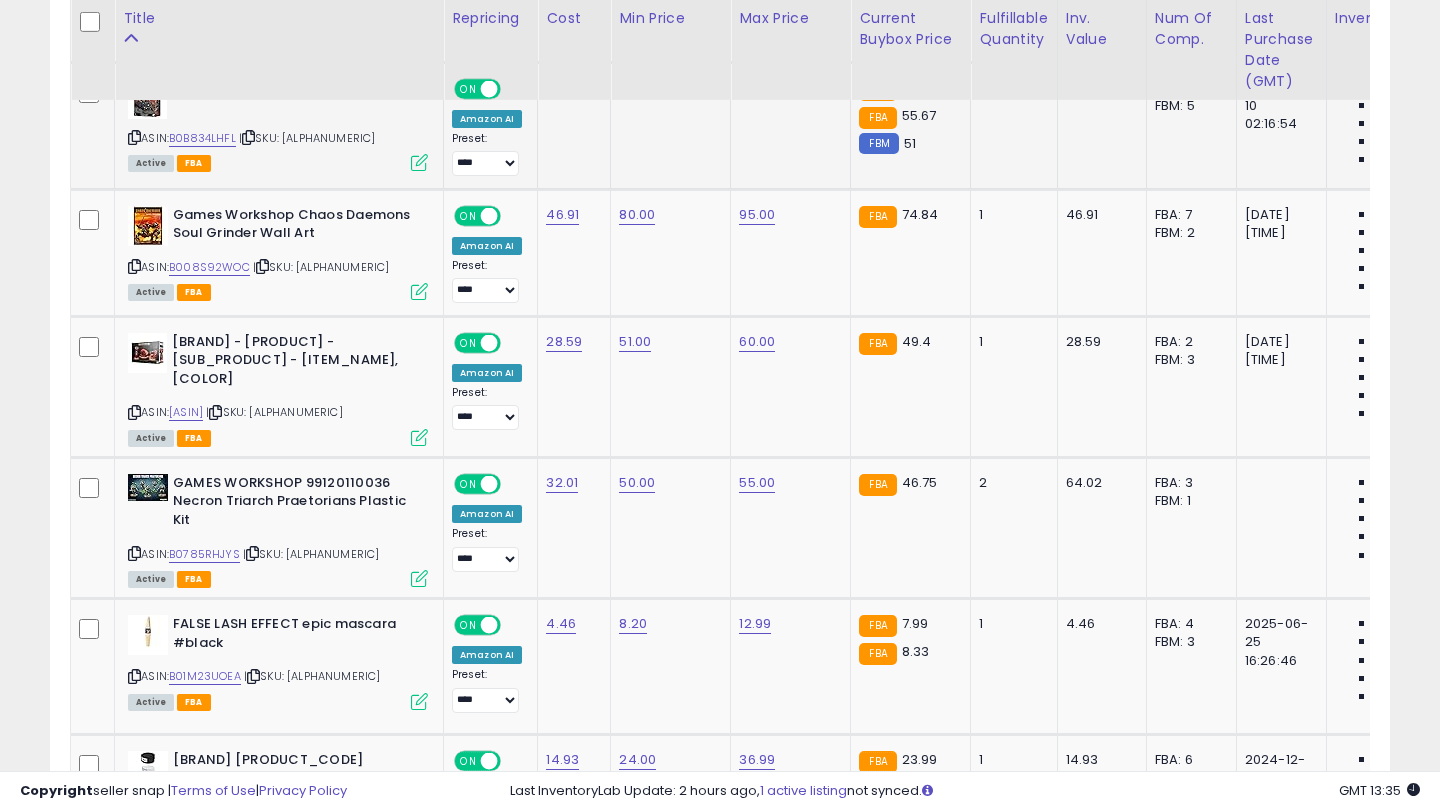 click on "60.00" at bounding box center [634, -3562] 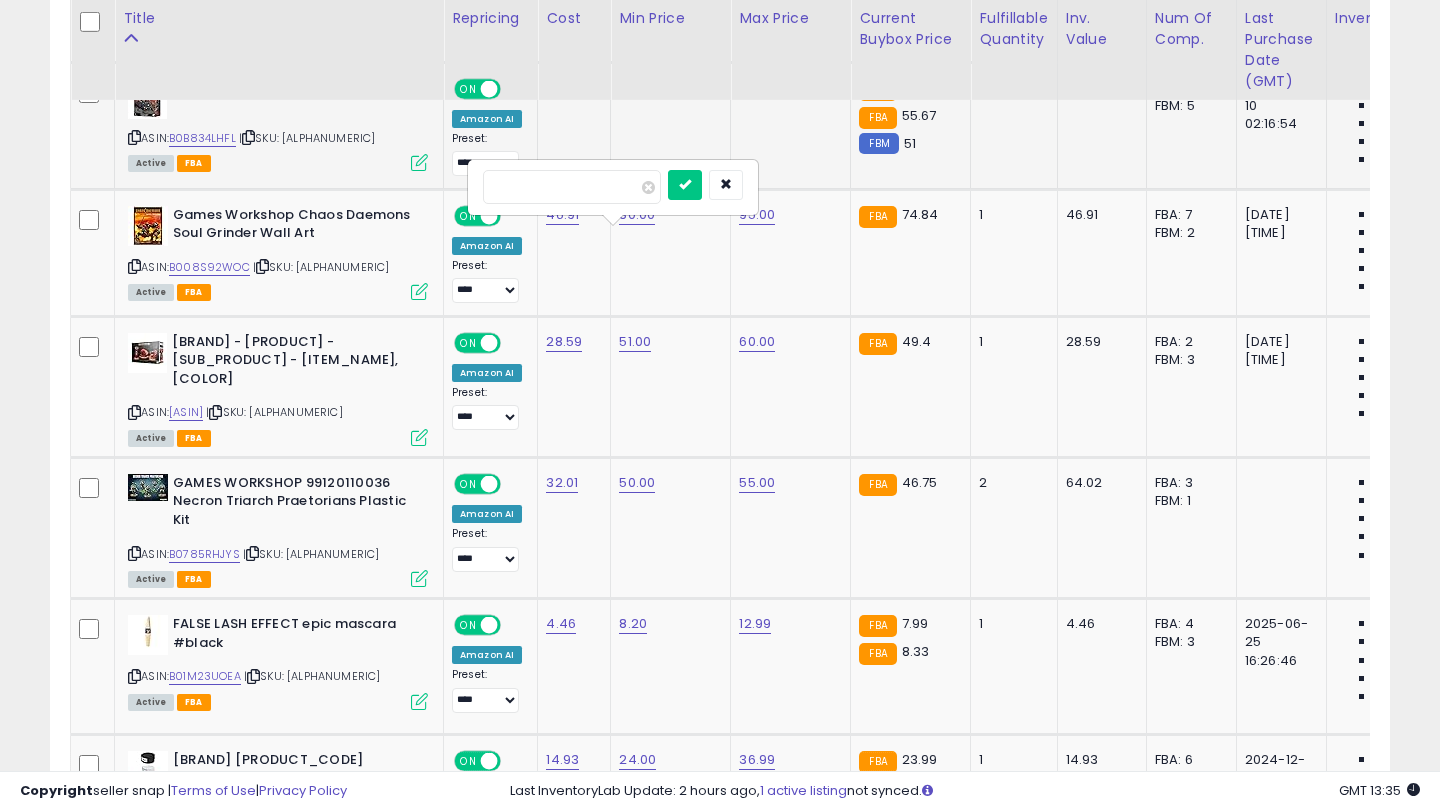 type on "**" 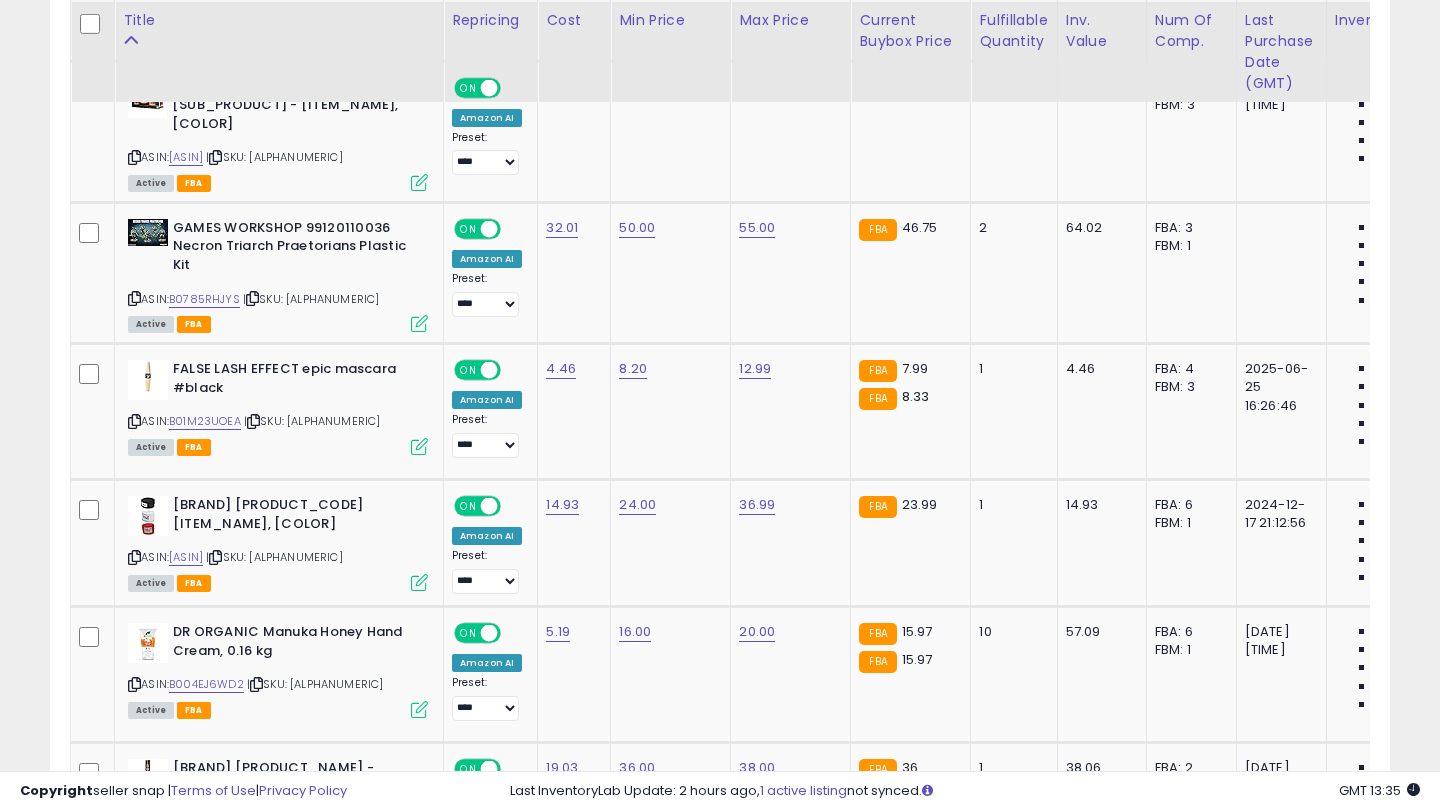 scroll, scrollTop: 4964, scrollLeft: 0, axis: vertical 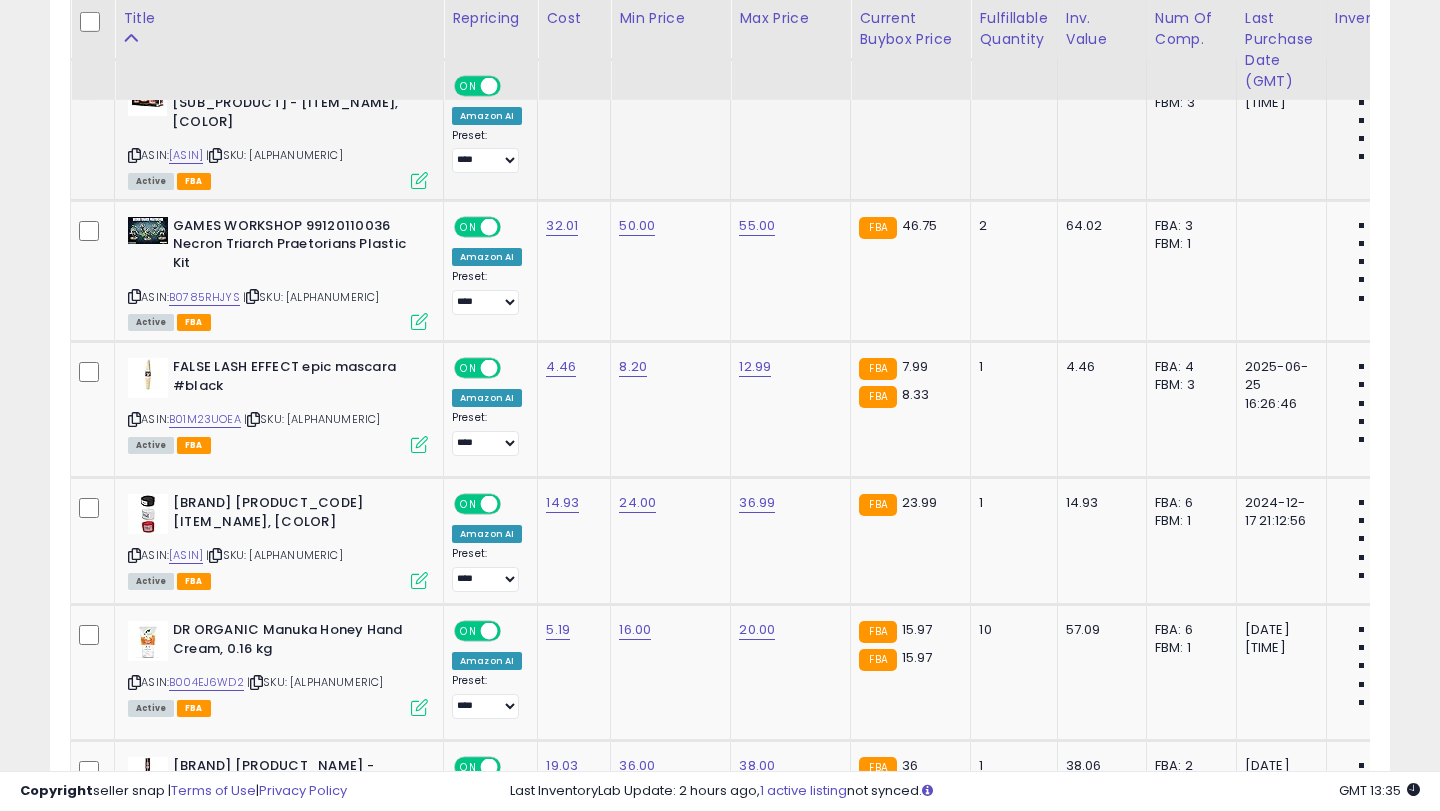 click on "51.00" at bounding box center (634, -3819) 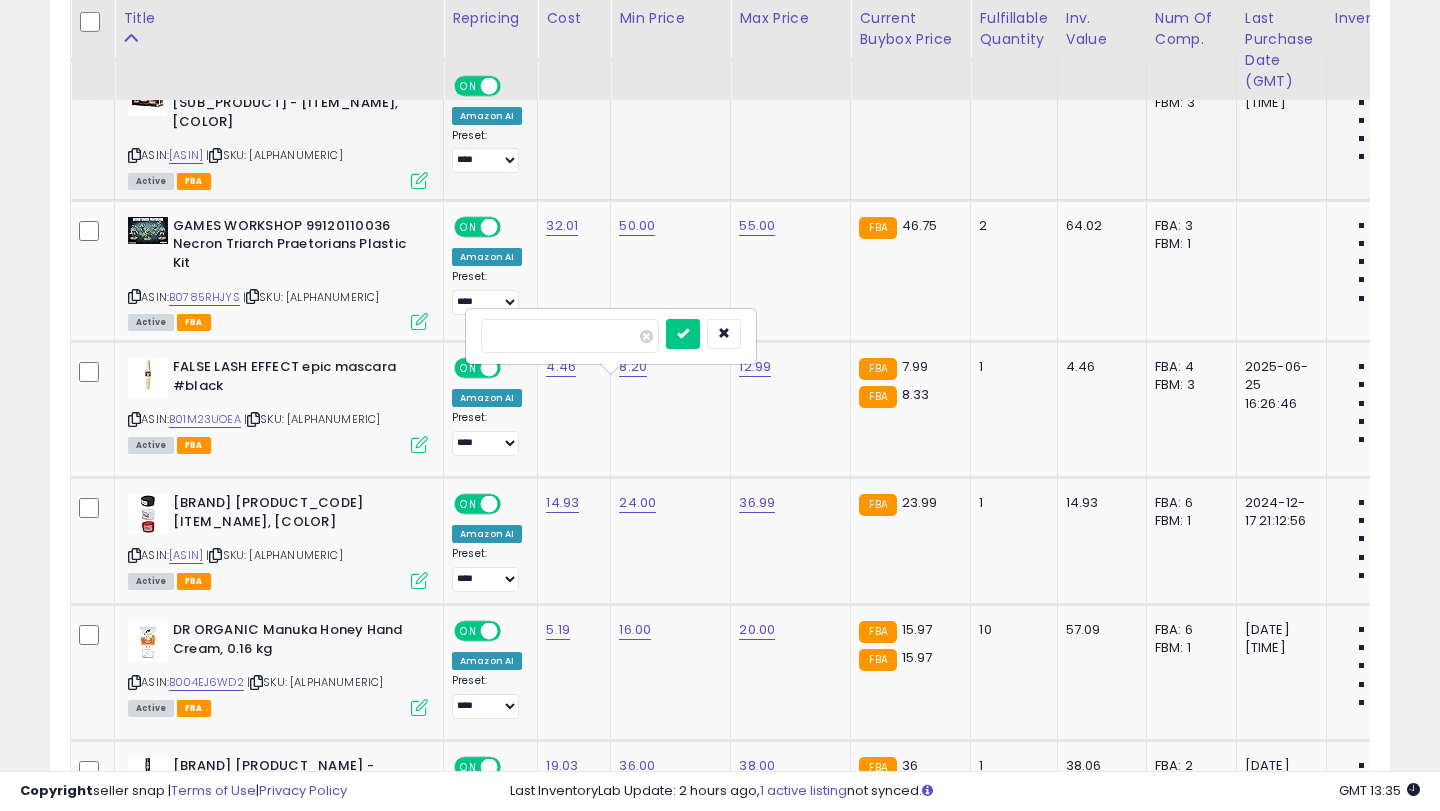 type on "**" 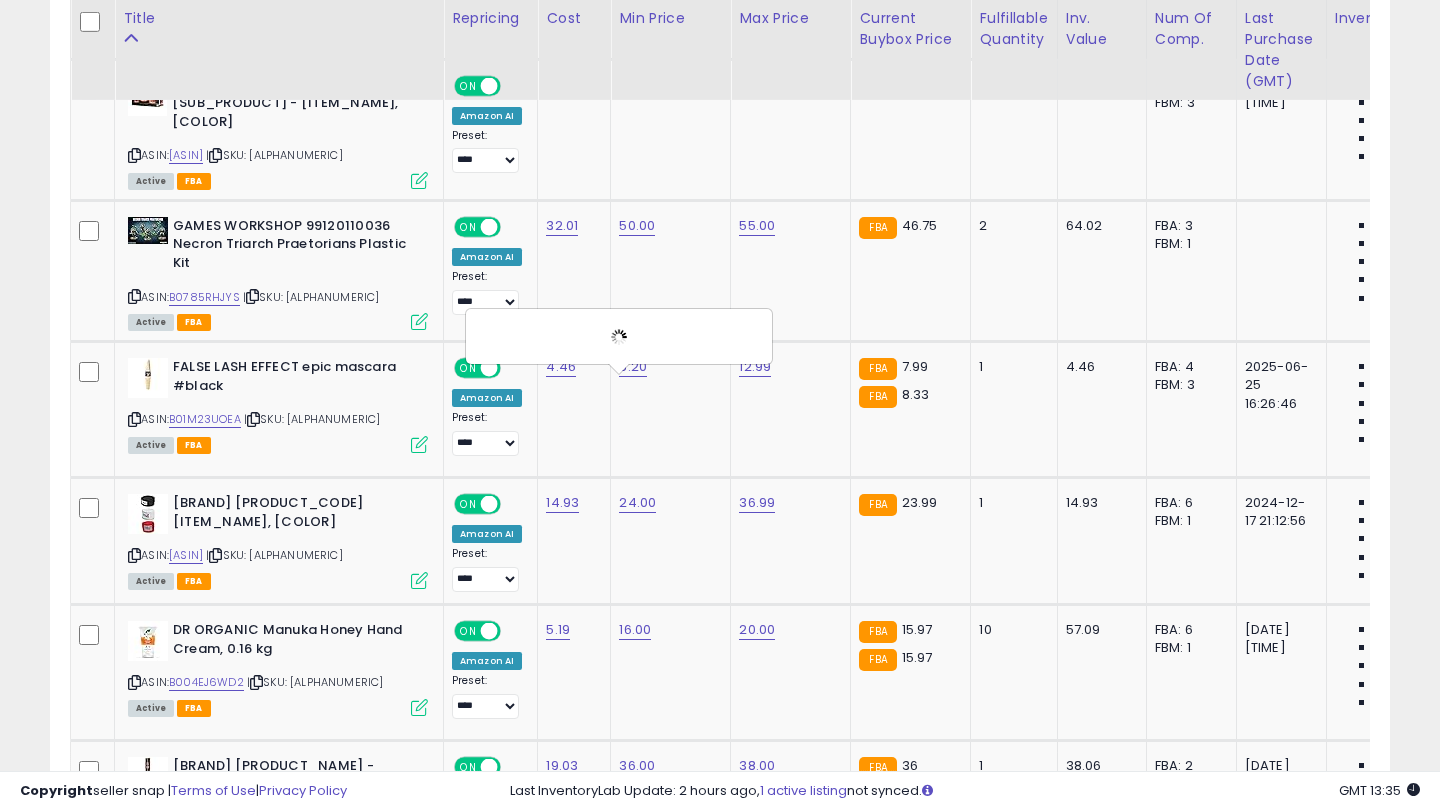 click on "80.00" at bounding box center [634, -3819] 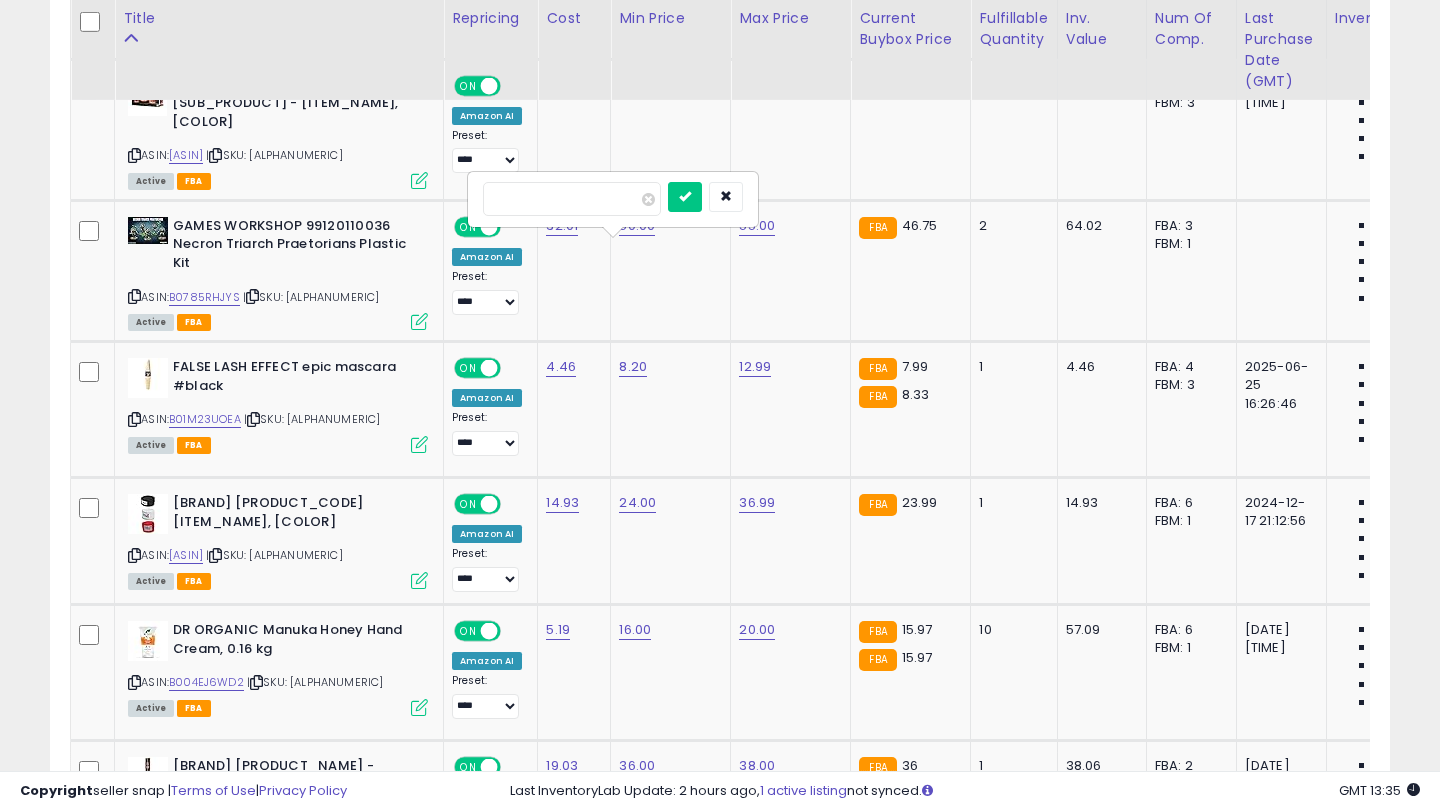 type on "**" 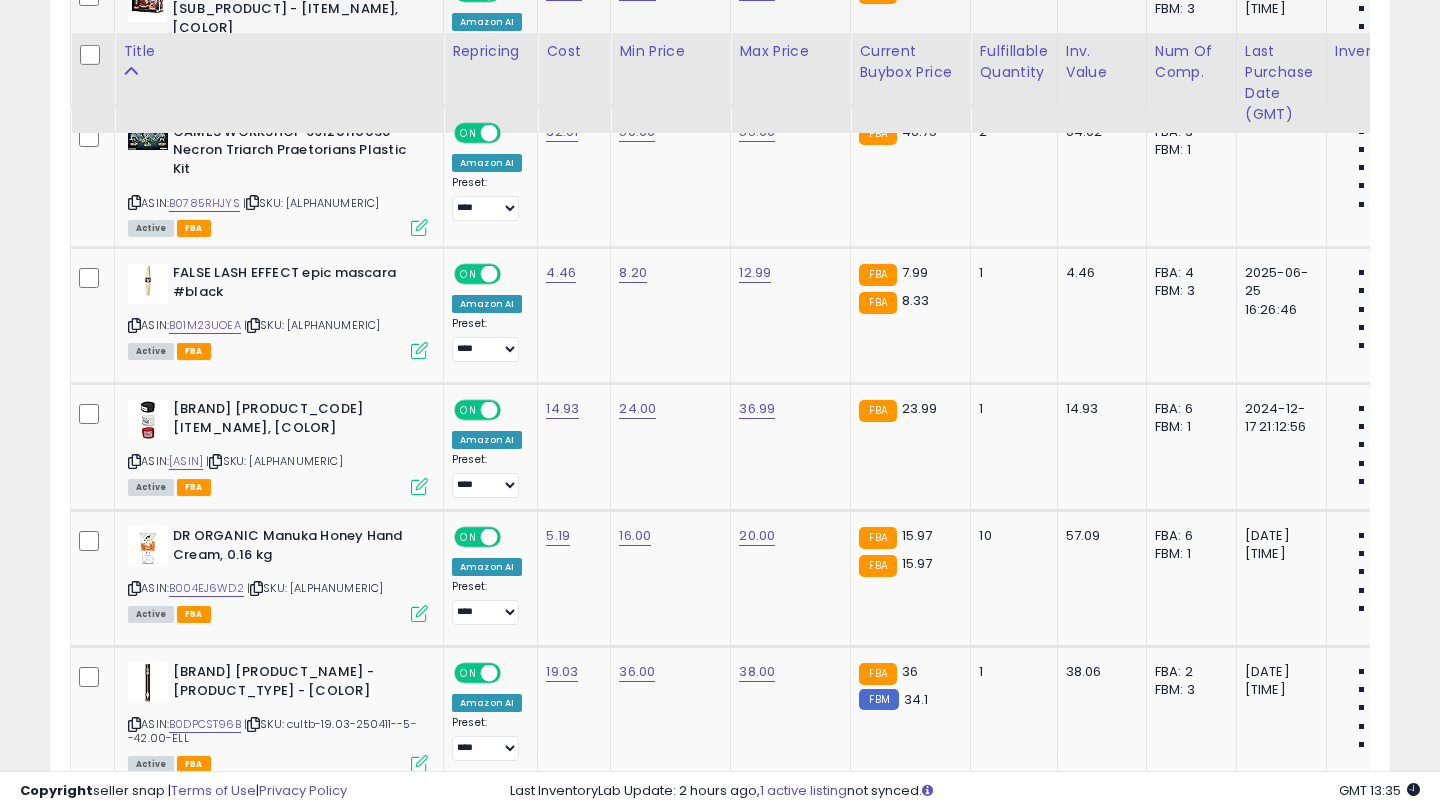 scroll, scrollTop: 5091, scrollLeft: 0, axis: vertical 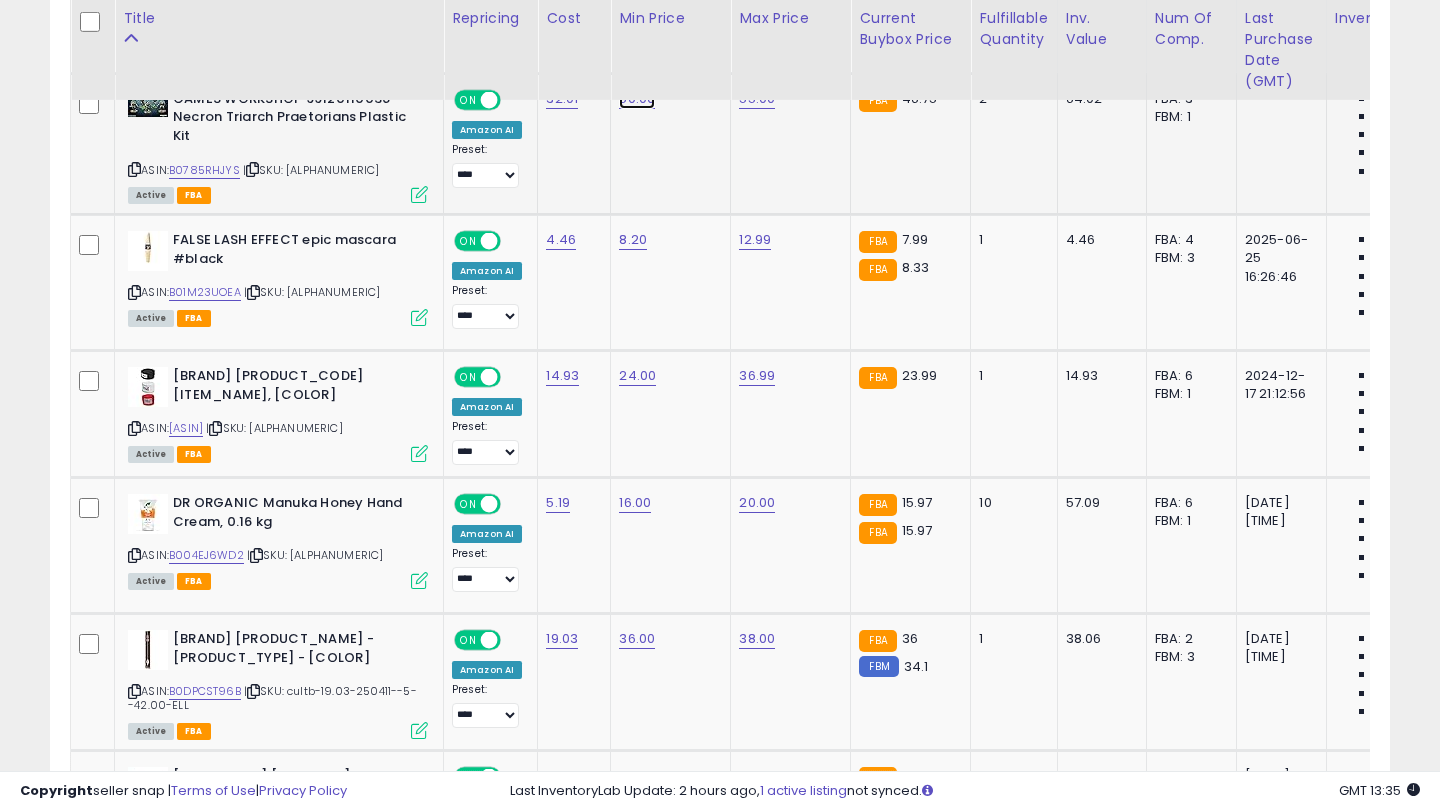 click on "50.00" at bounding box center (634, -3946) 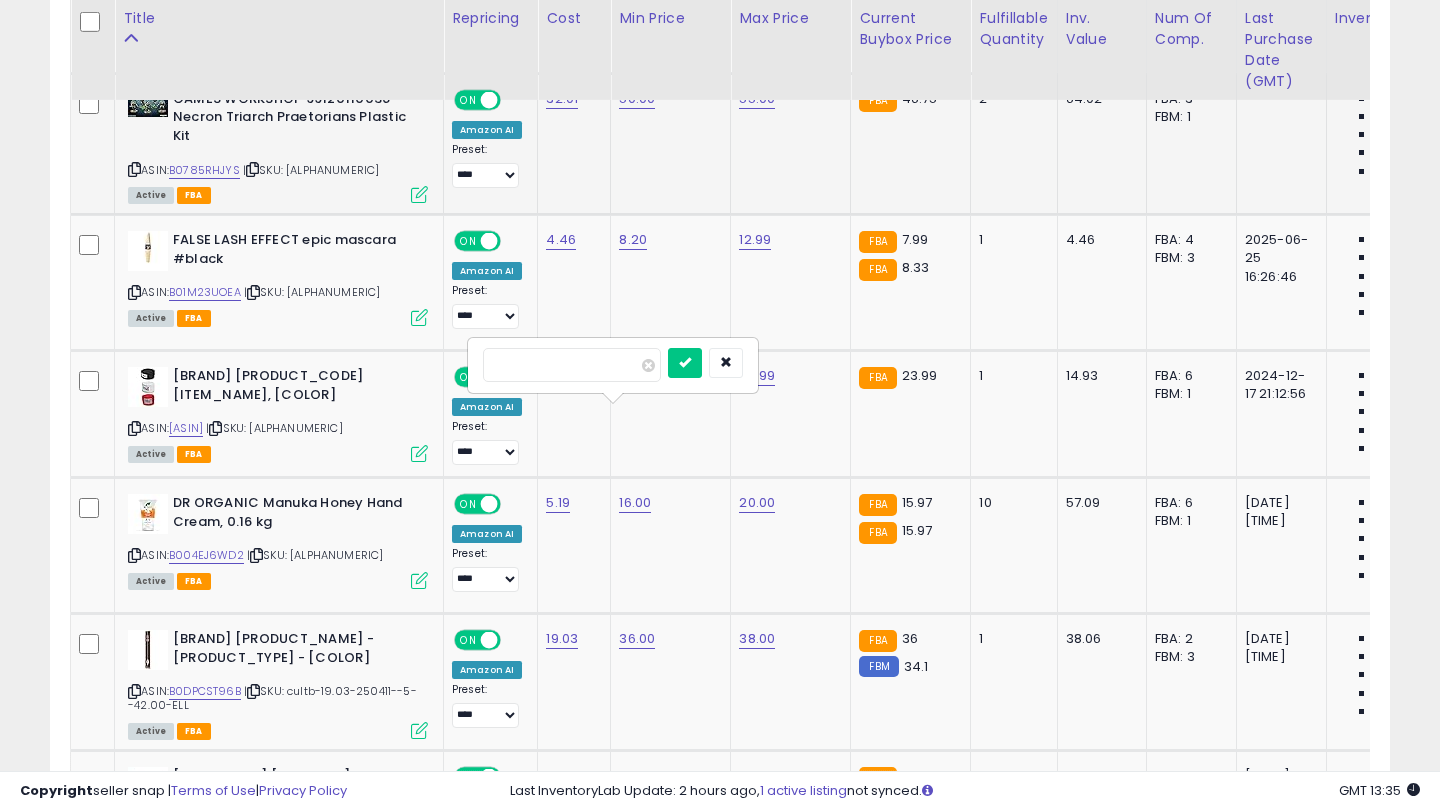 type on "**" 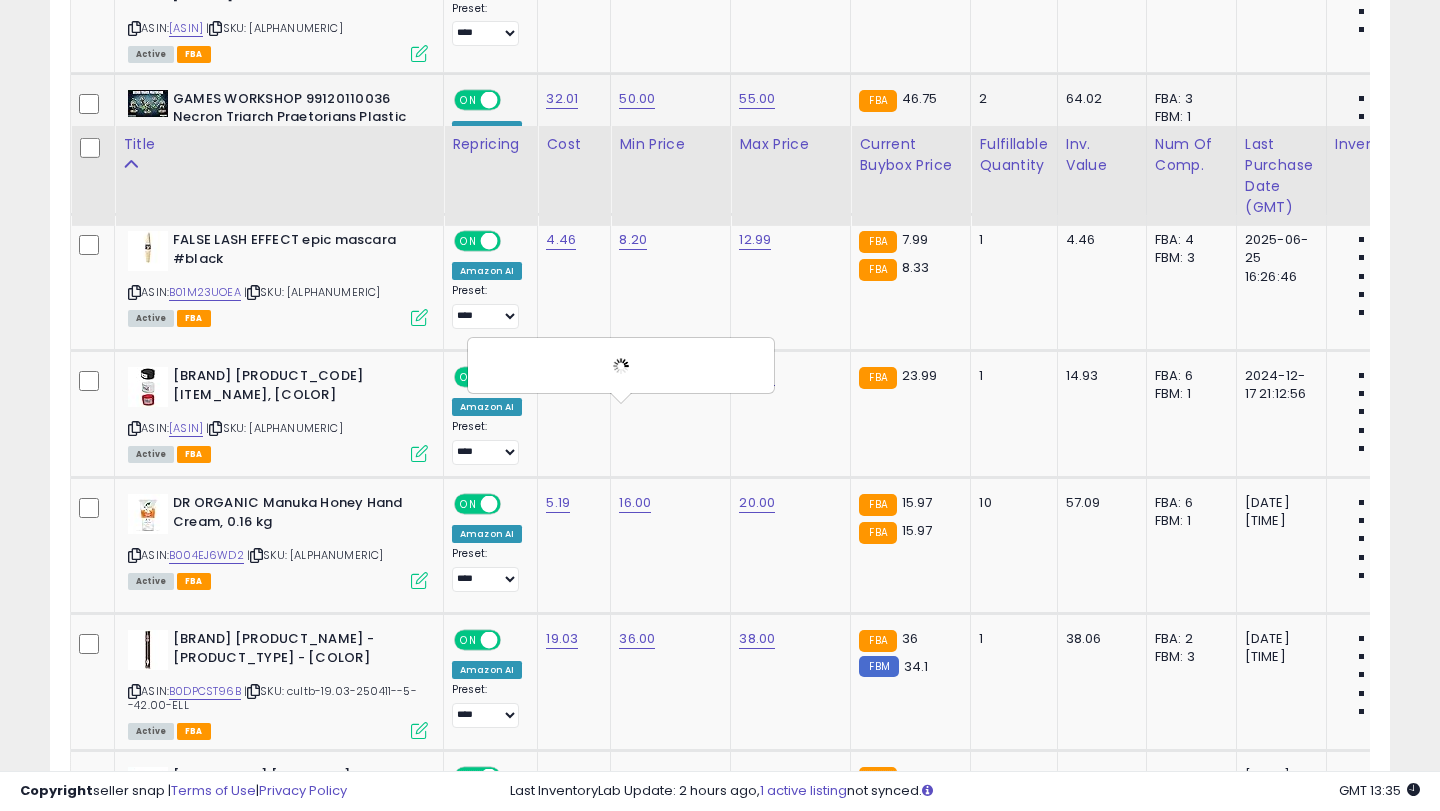 scroll, scrollTop: 5372, scrollLeft: 0, axis: vertical 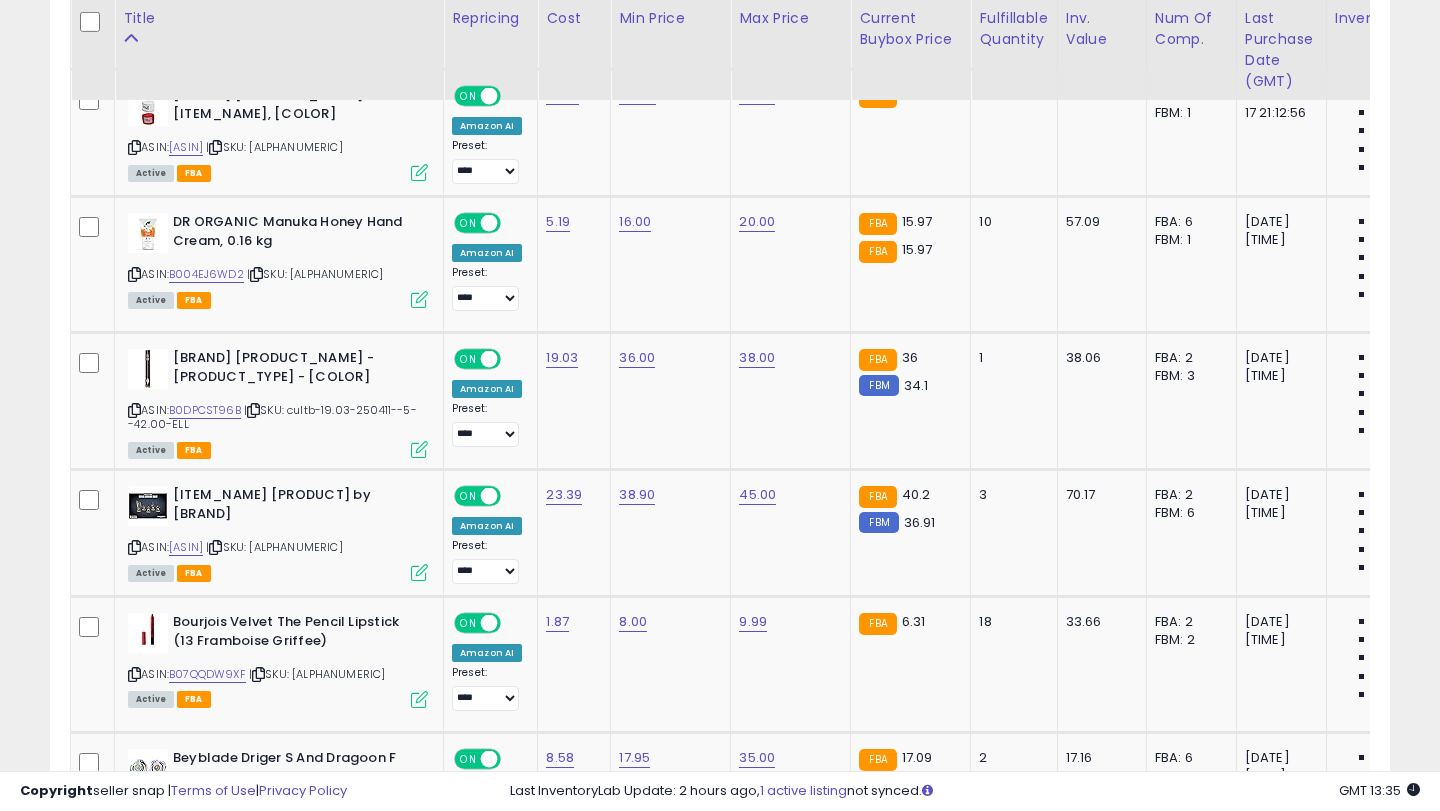 click on "8.20" at bounding box center [634, -4227] 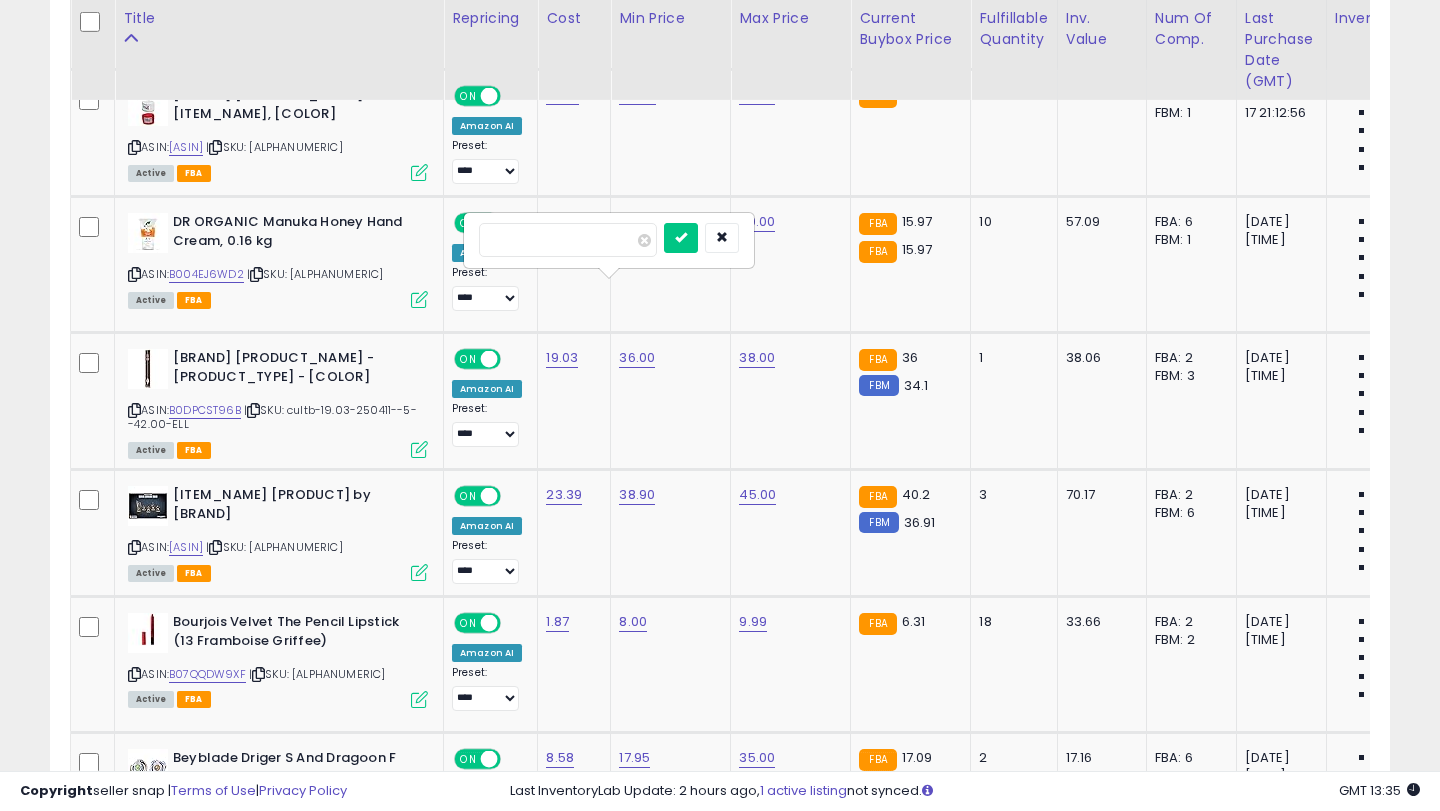 type on "***" 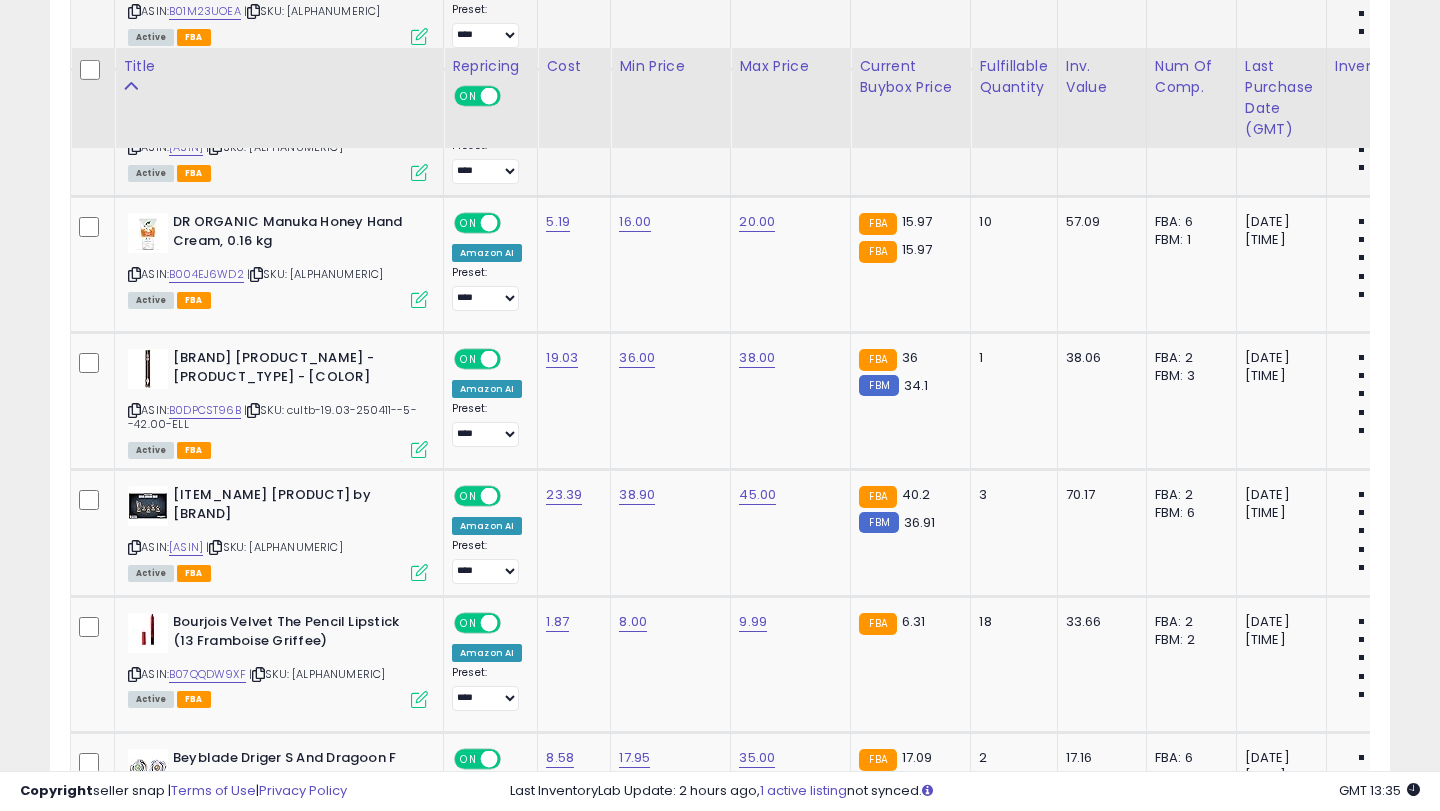 scroll, scrollTop: 5514, scrollLeft: 0, axis: vertical 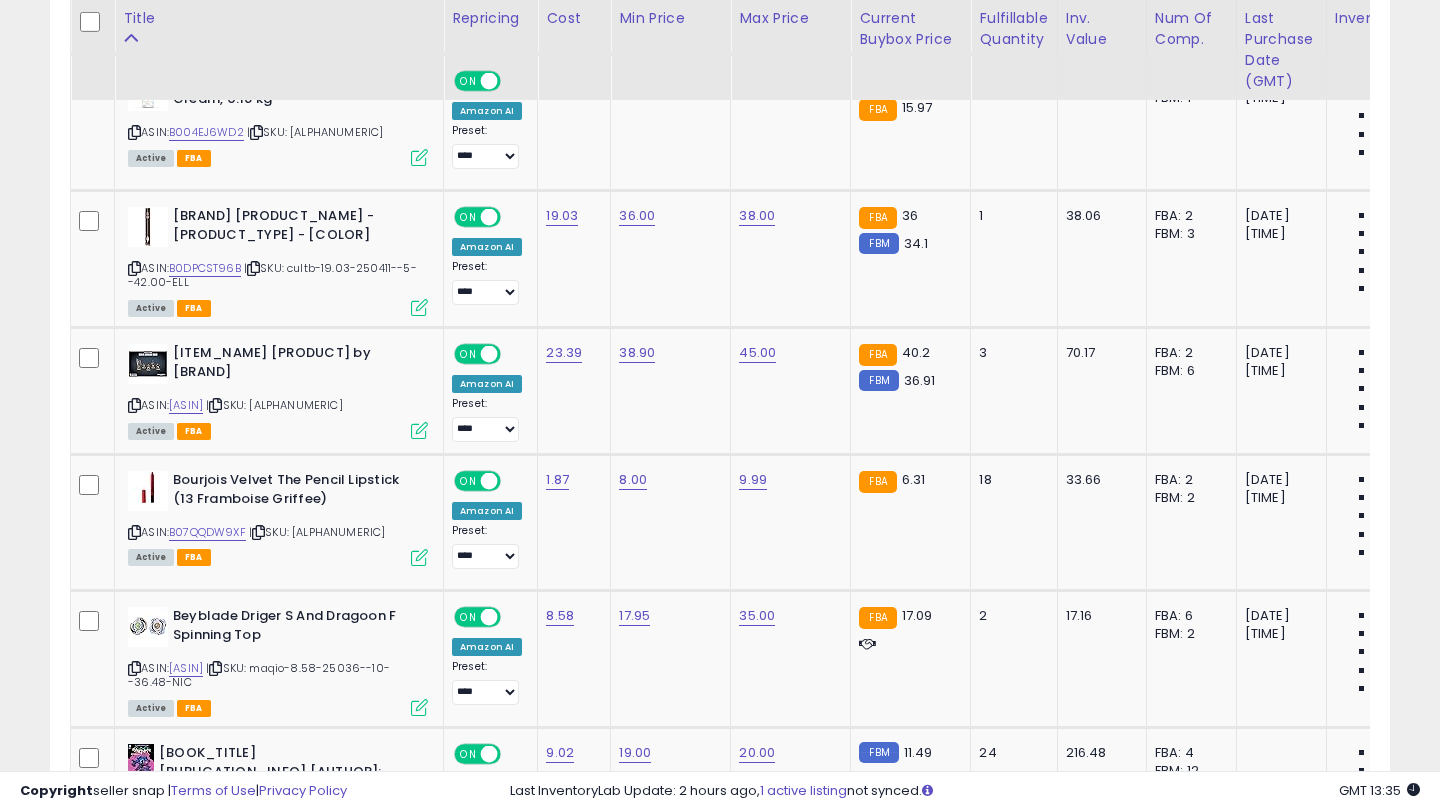 click on "24.00" at bounding box center [634, -4369] 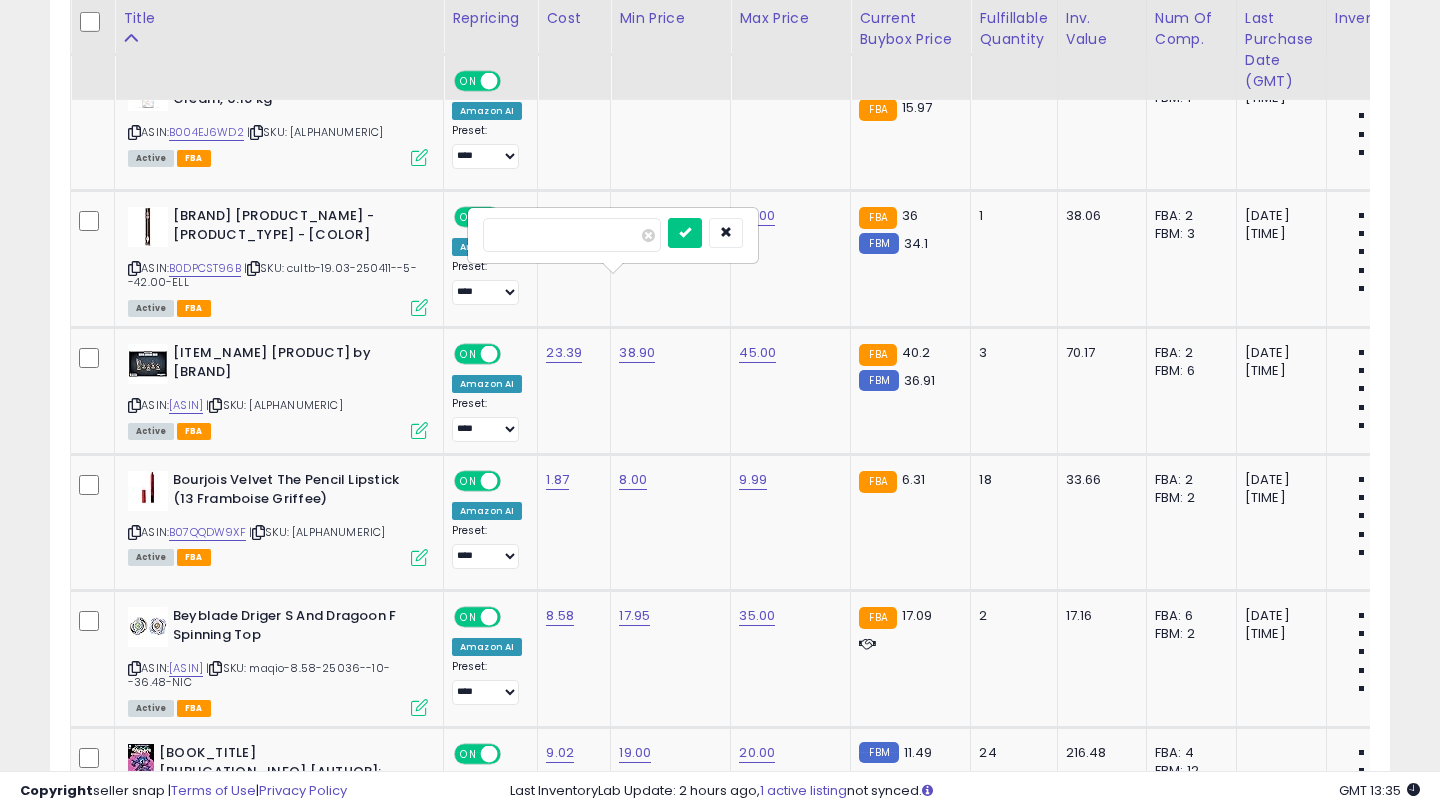 type on "**" 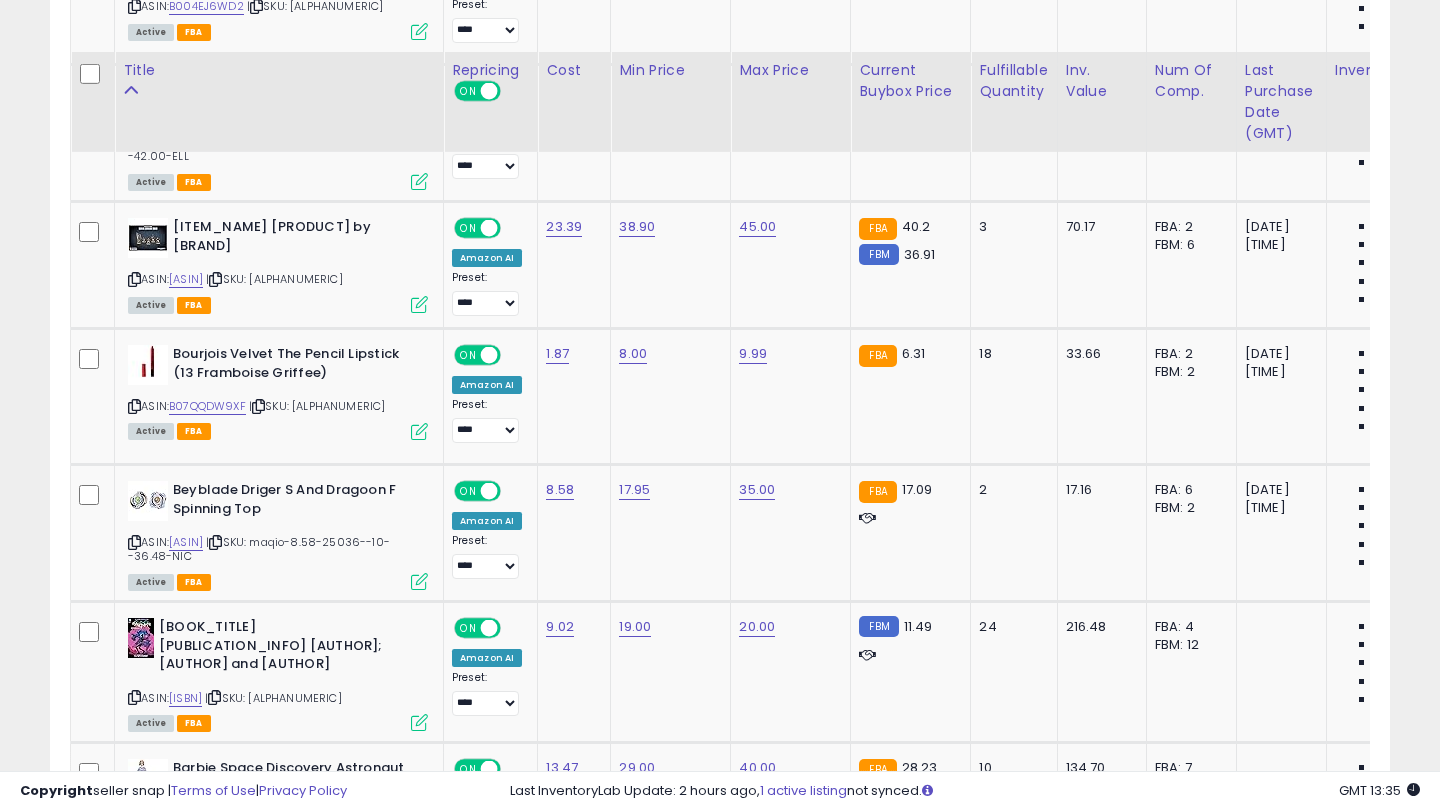 scroll, scrollTop: 5692, scrollLeft: 0, axis: vertical 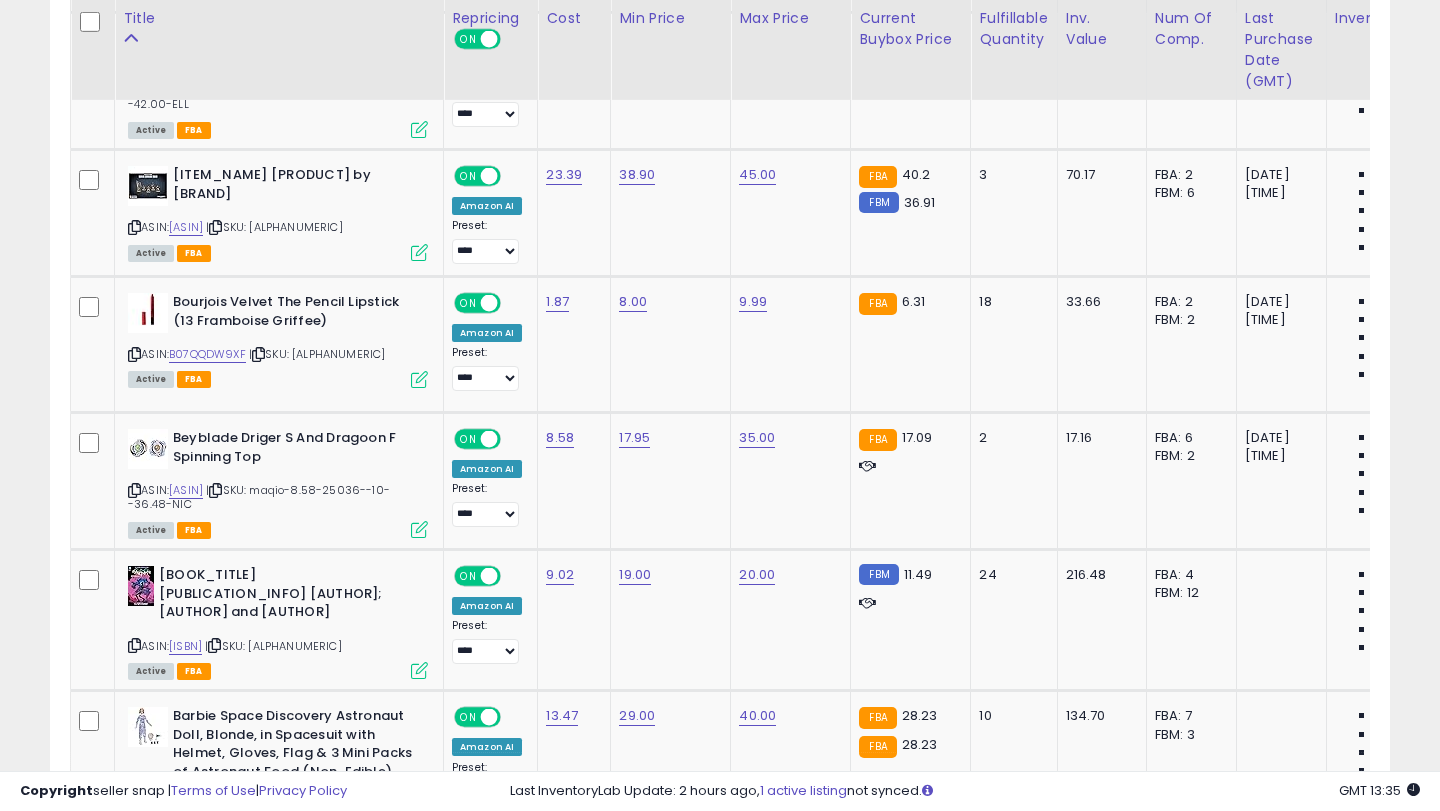 click on "16.00" at bounding box center [634, -4547] 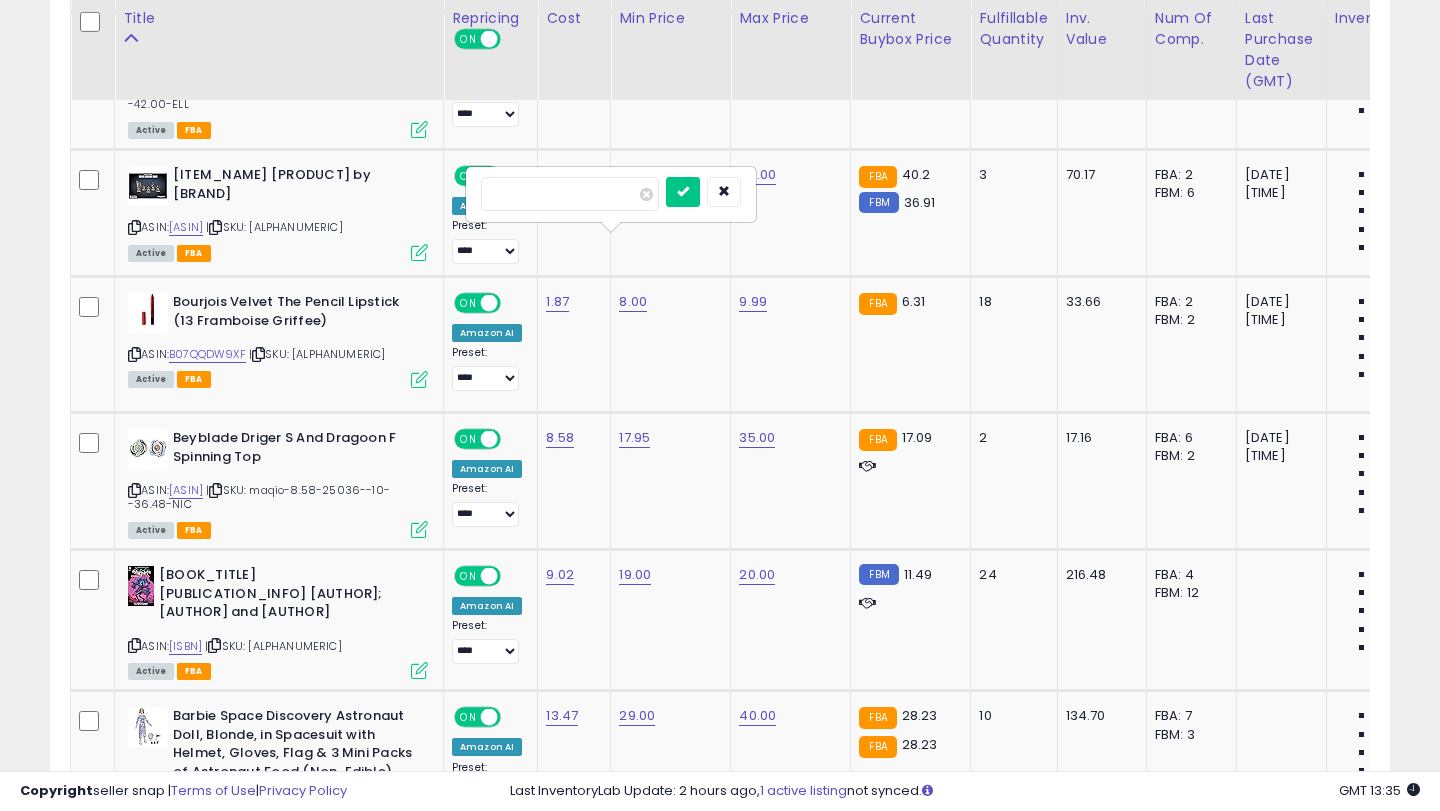 type on "**" 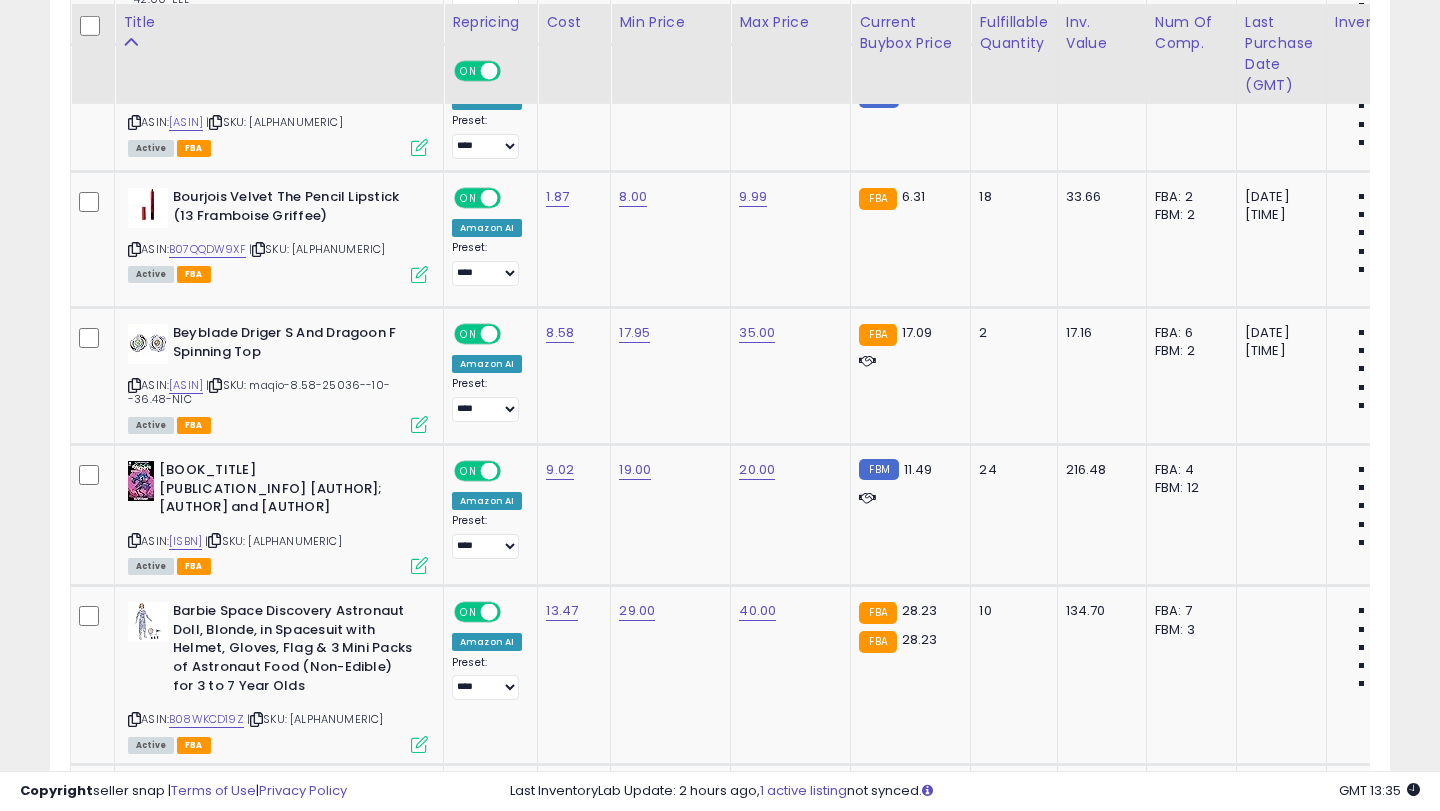 scroll, scrollTop: 5801, scrollLeft: 0, axis: vertical 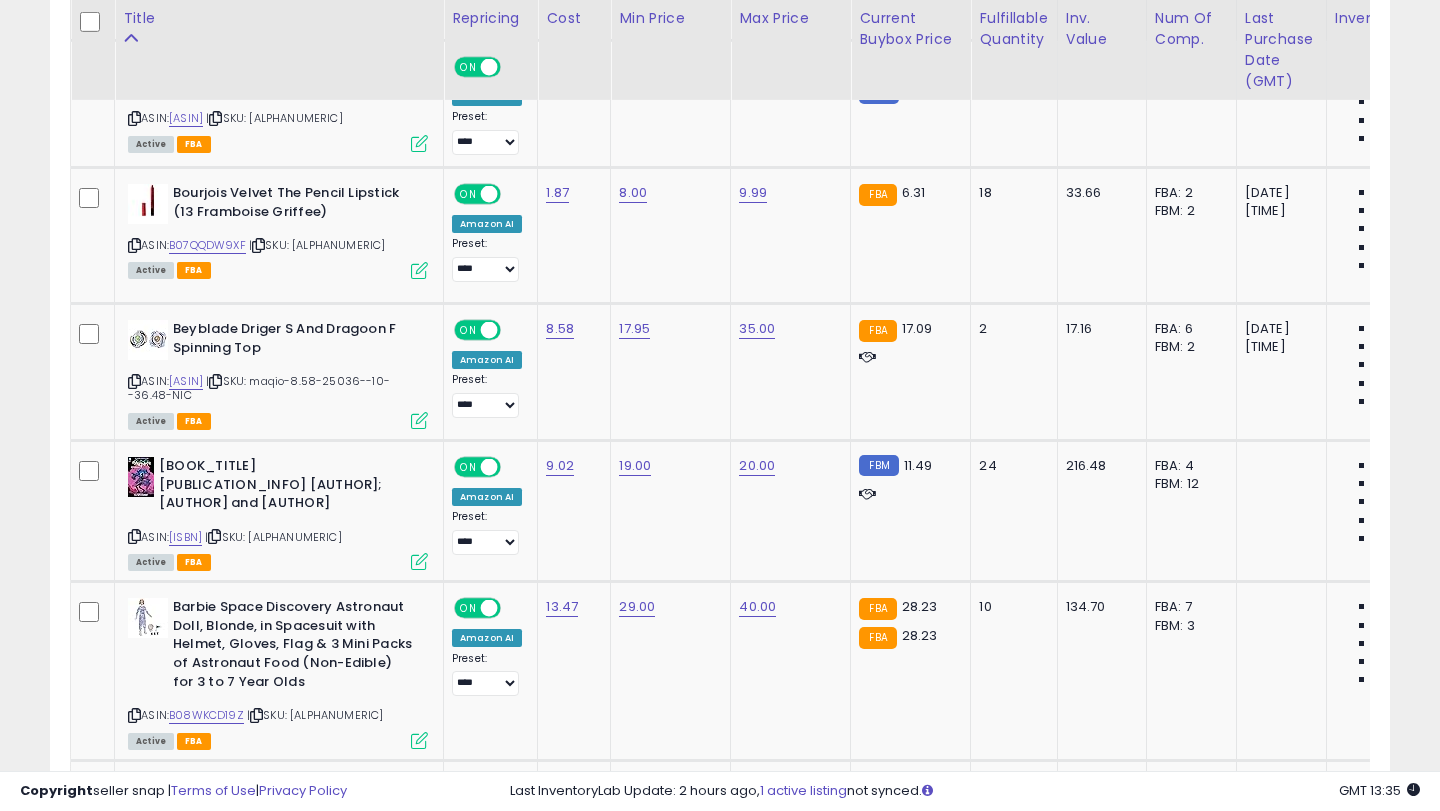 click on "36.00" at bounding box center [634, -4656] 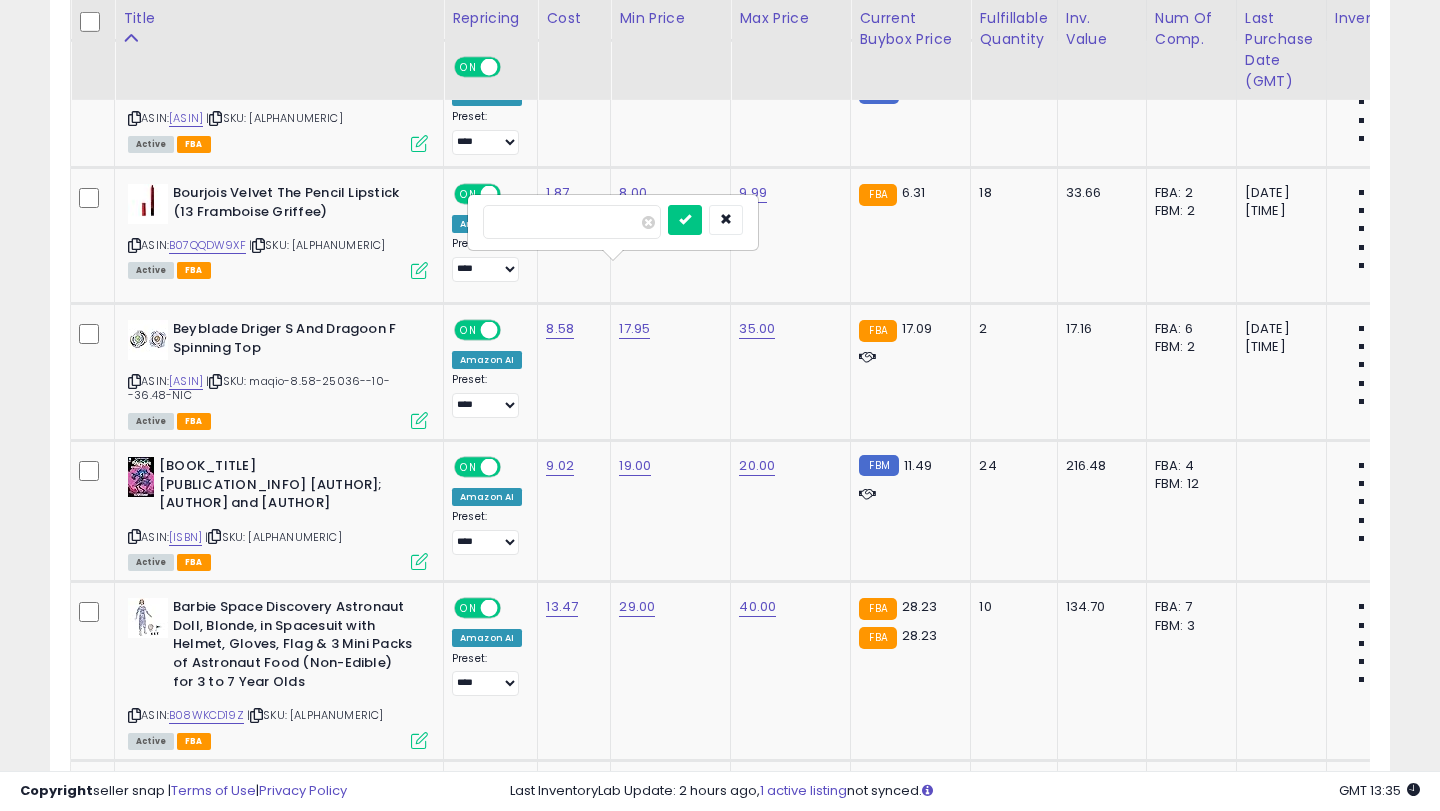 type on "**" 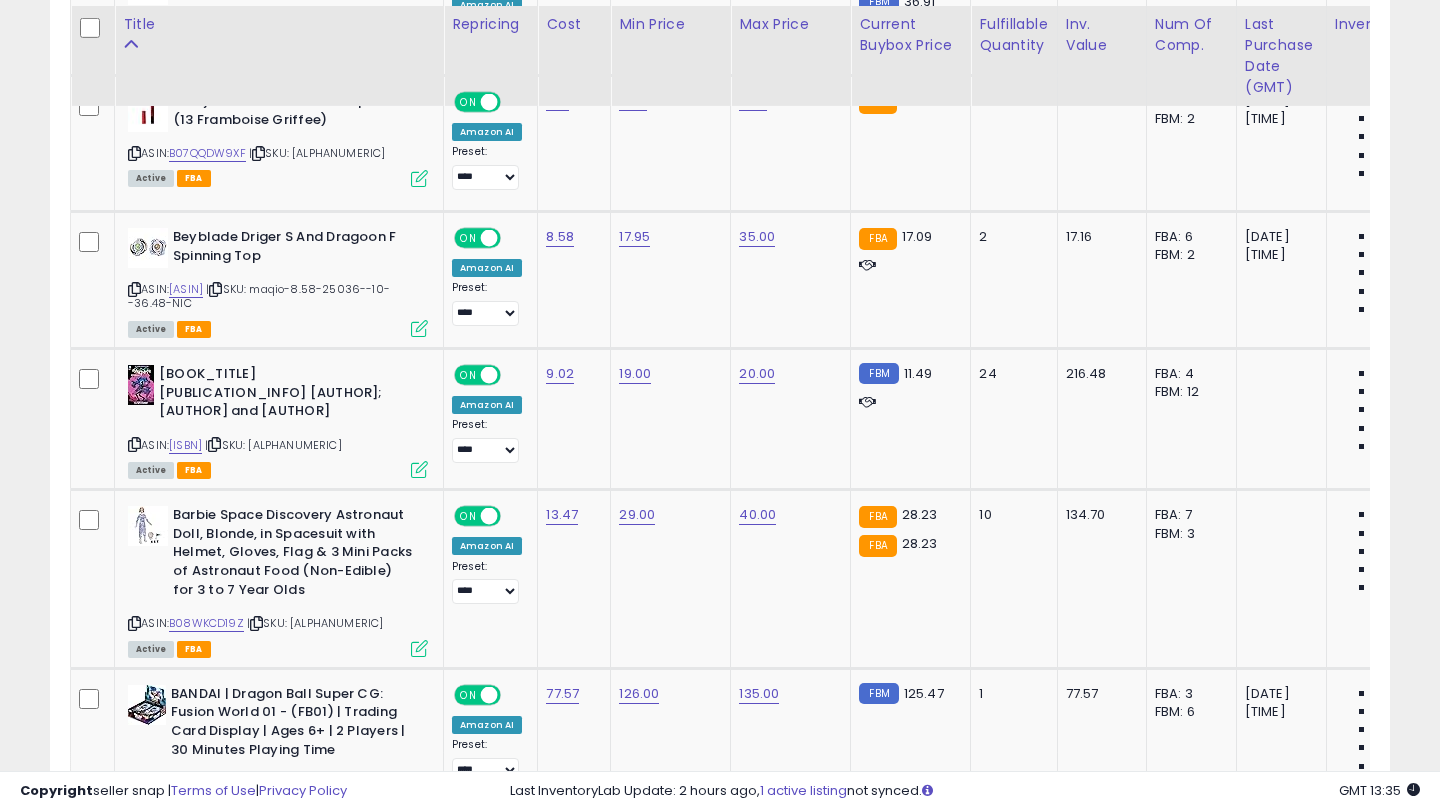 scroll, scrollTop: 5899, scrollLeft: 0, axis: vertical 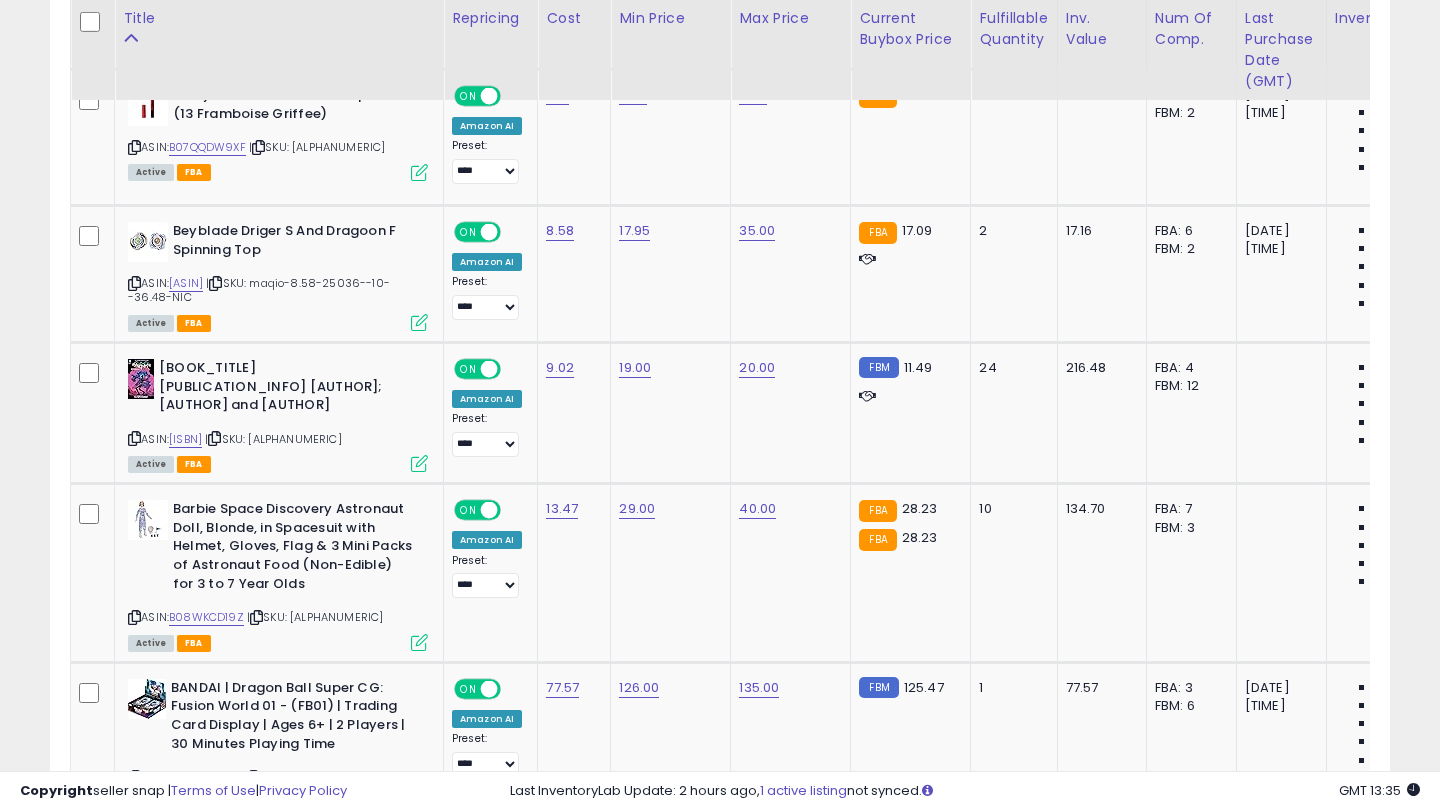 click on "38.90" at bounding box center [634, -4754] 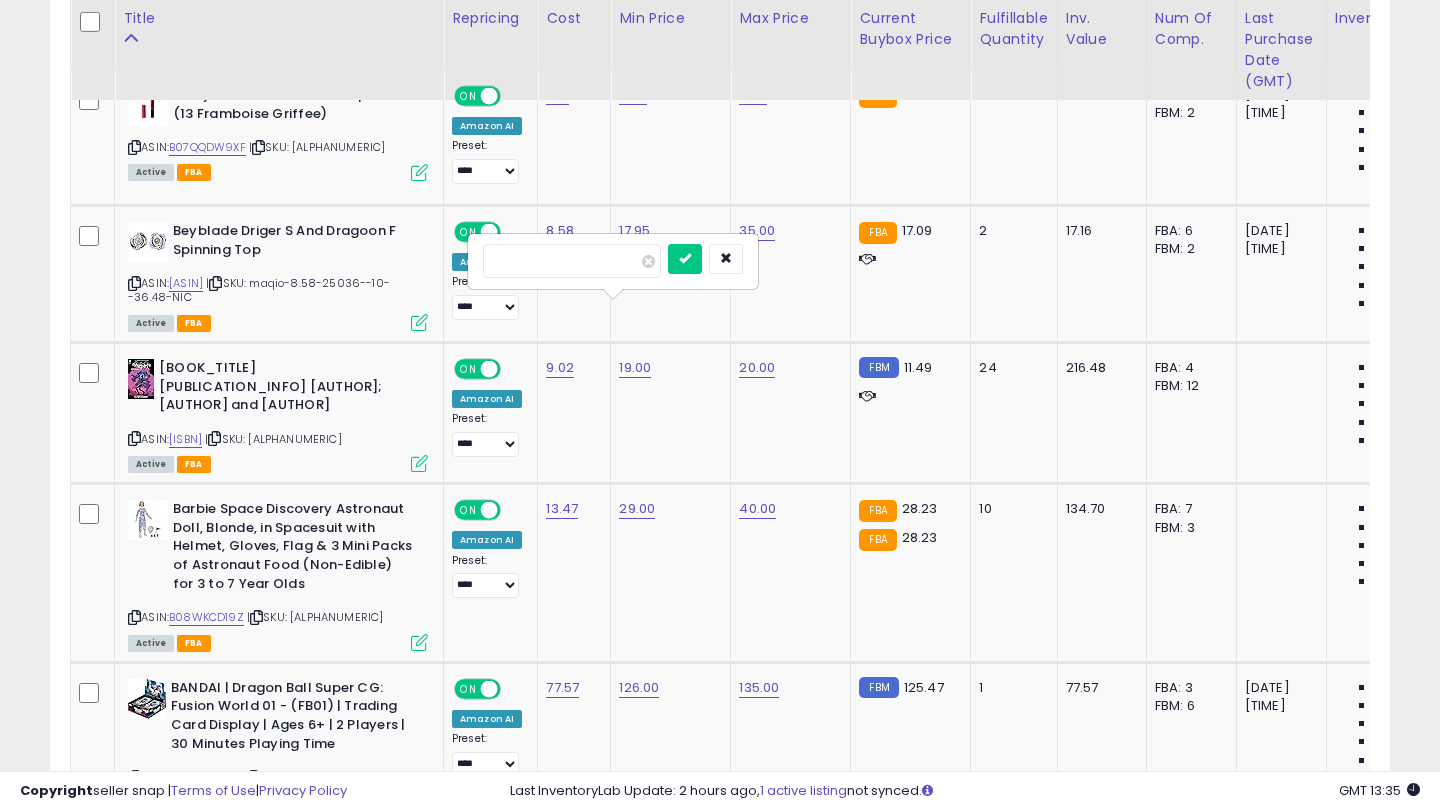 type on "**" 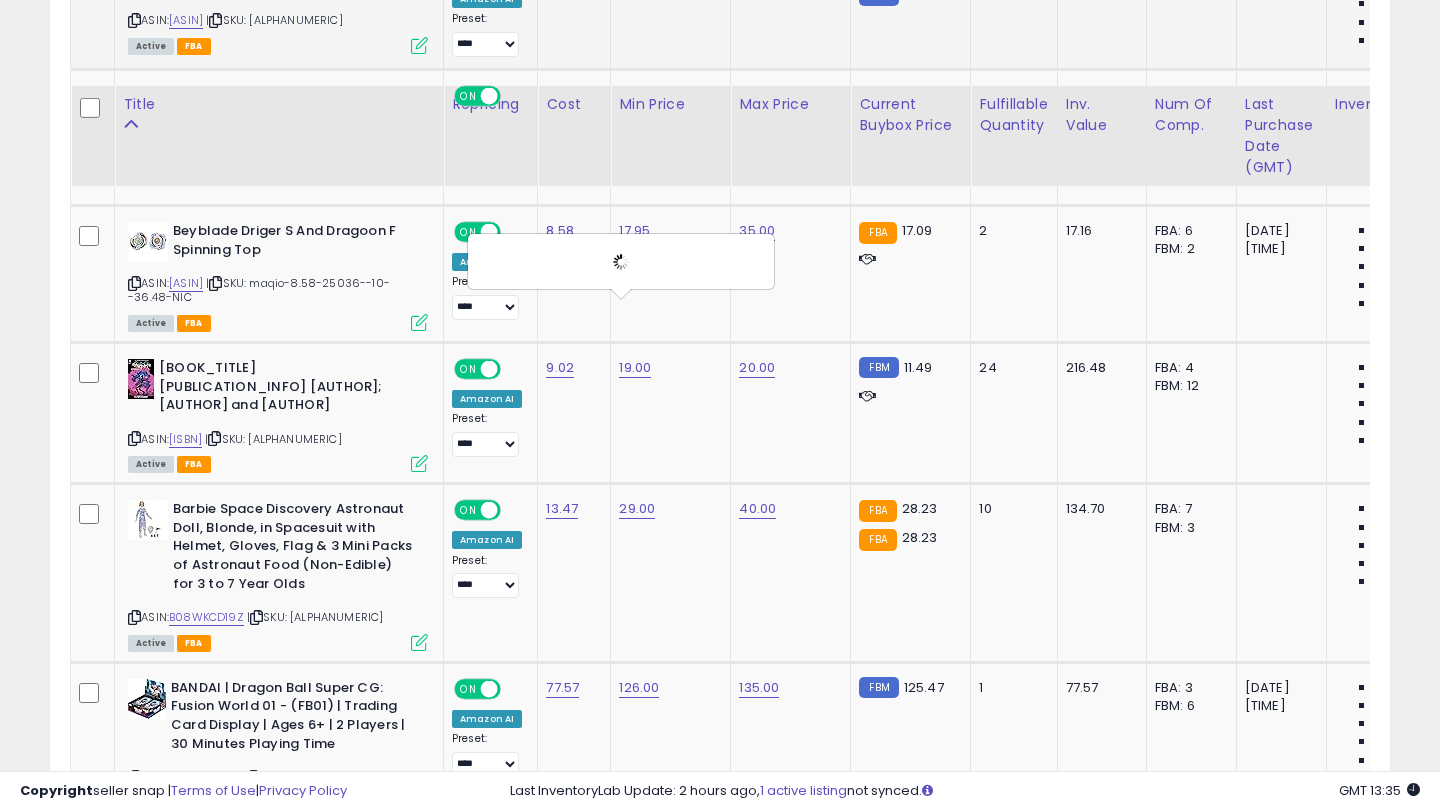 scroll, scrollTop: 6104, scrollLeft: 0, axis: vertical 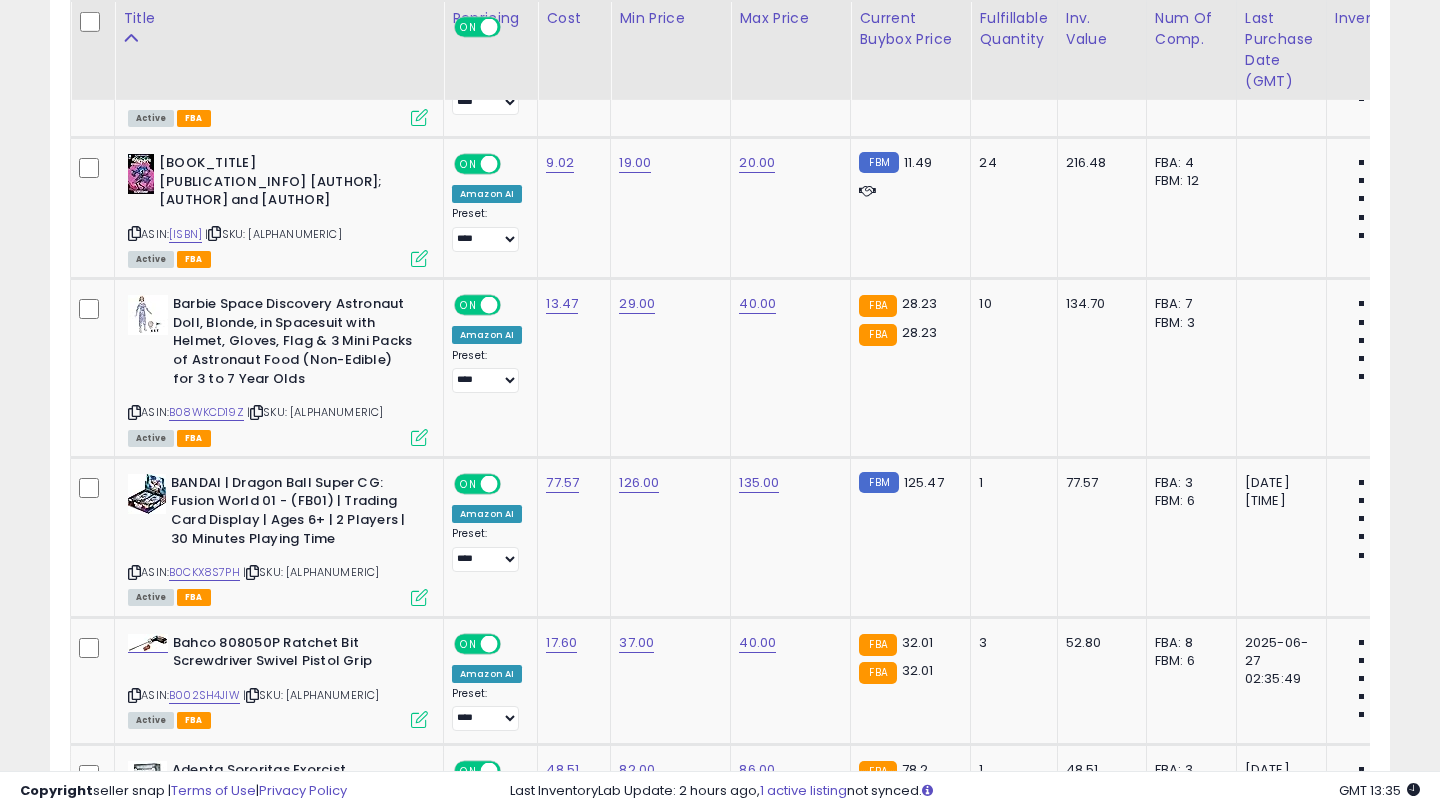 click on "8.00" at bounding box center [634, -4959] 